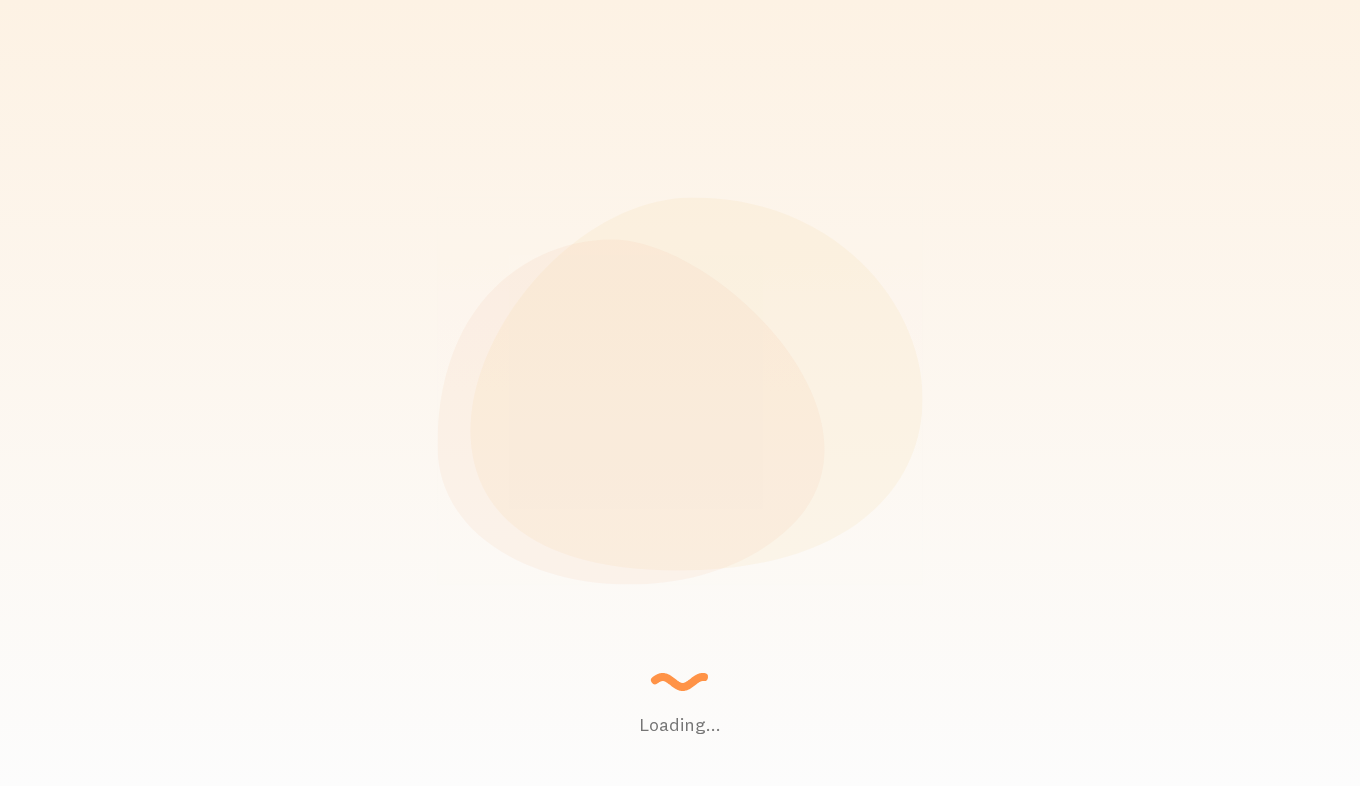 scroll, scrollTop: 0, scrollLeft: 0, axis: both 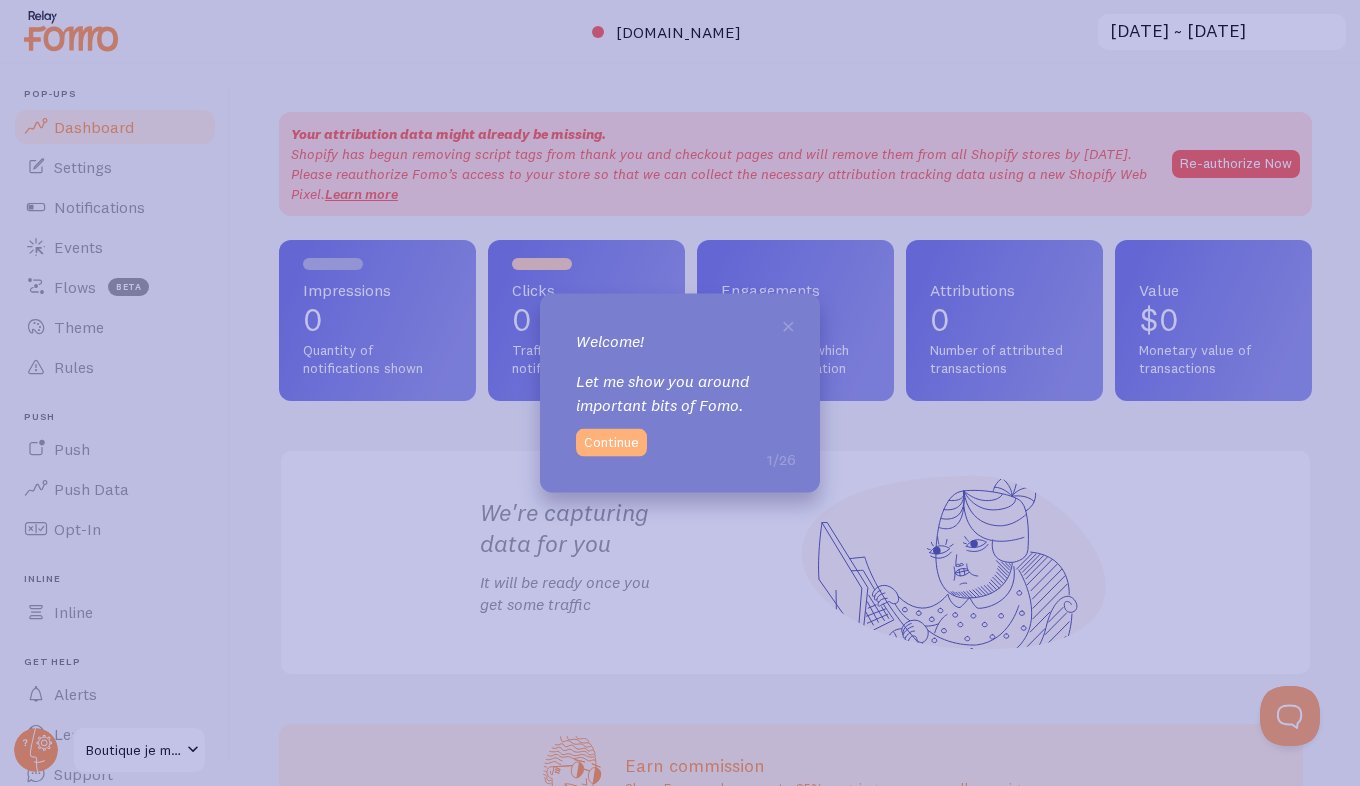 click on "Continue" at bounding box center [611, 442] 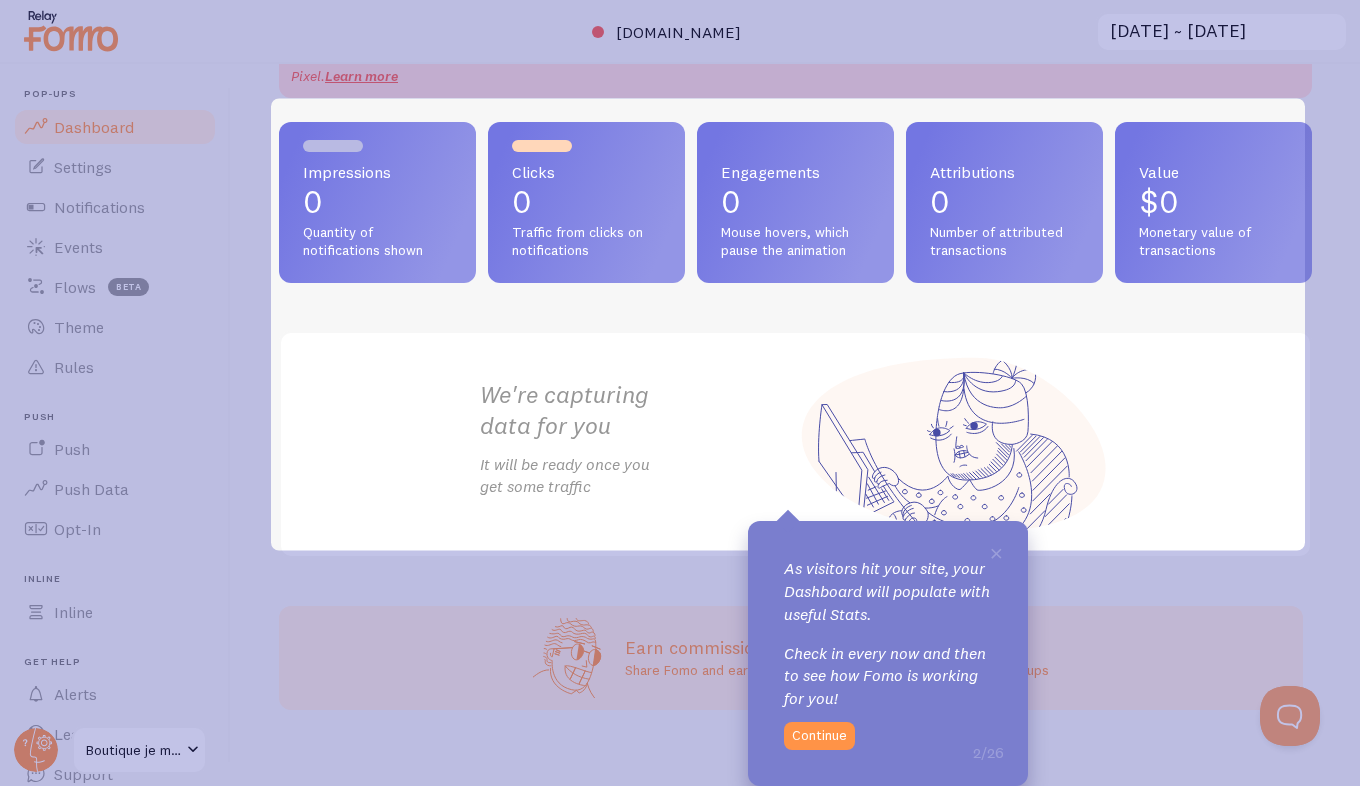 scroll, scrollTop: 133, scrollLeft: 0, axis: vertical 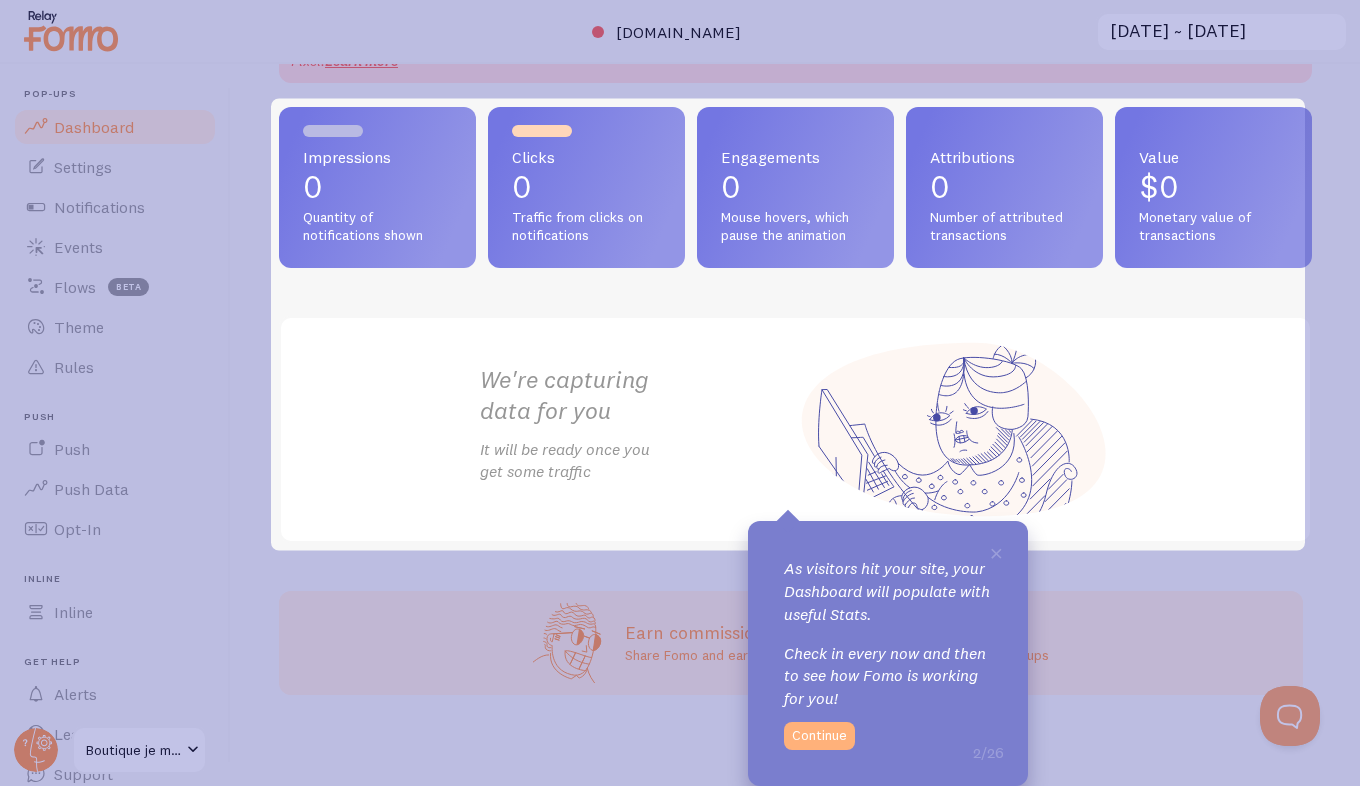 click on "Continue" at bounding box center (819, 736) 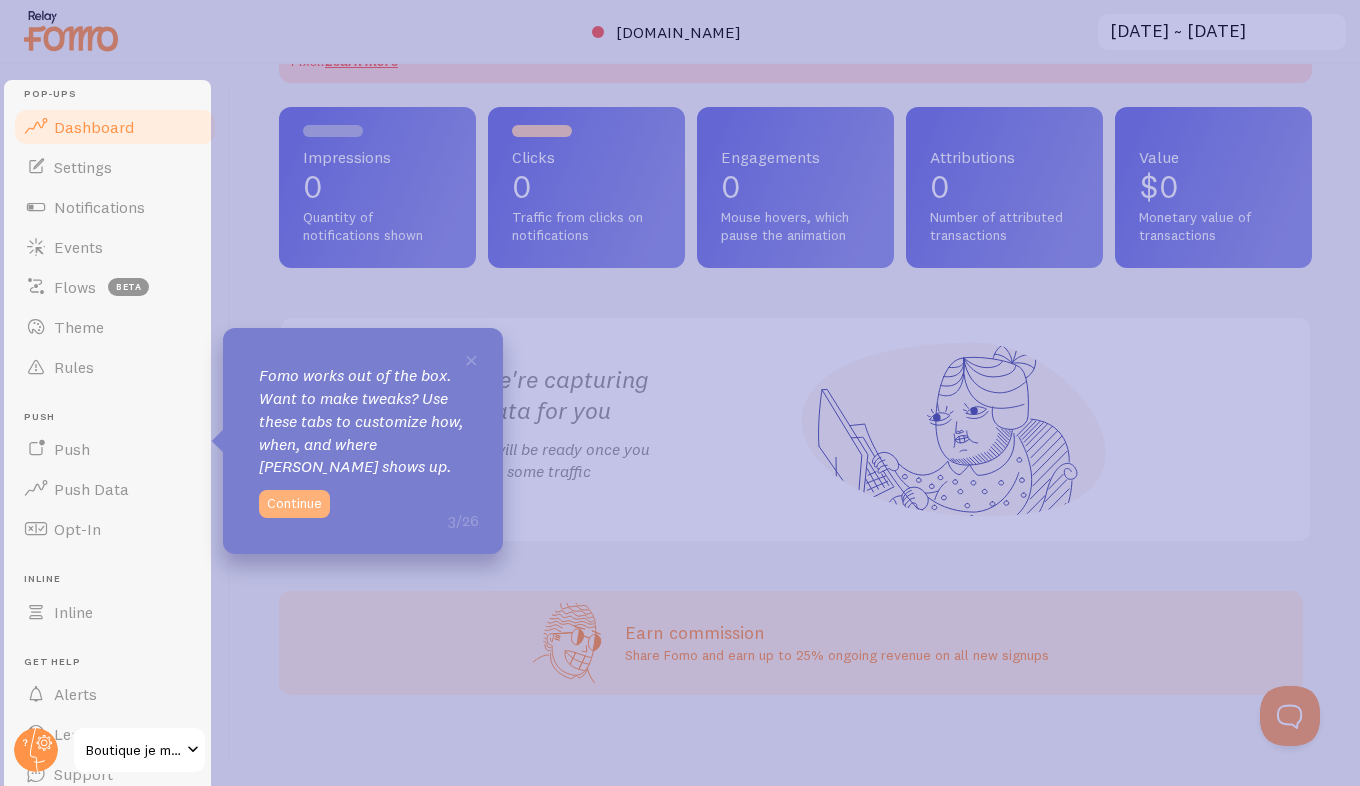 click on "Continue" at bounding box center (294, 504) 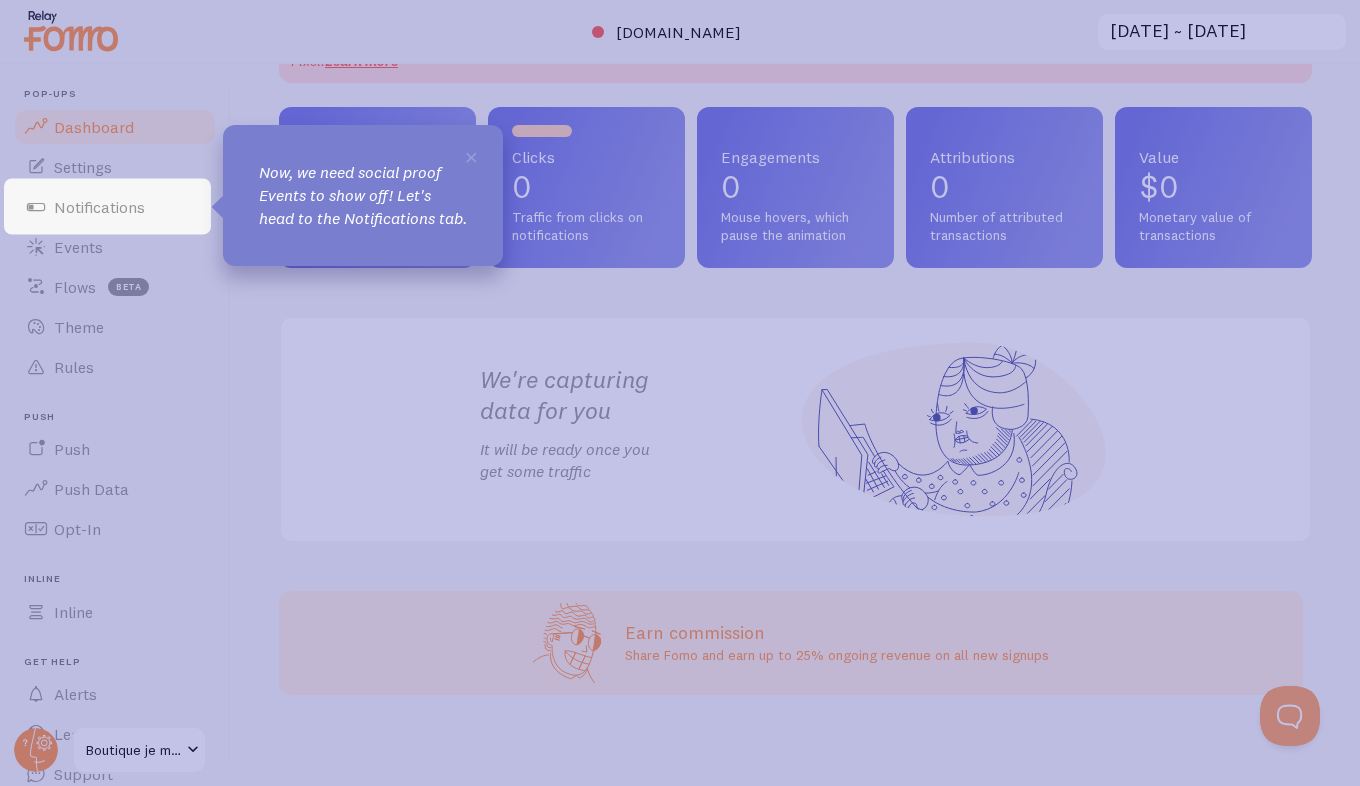 click on "Now, we need social proof Events to show off! Let's head to the Notifications tab." at bounding box center (363, 195) 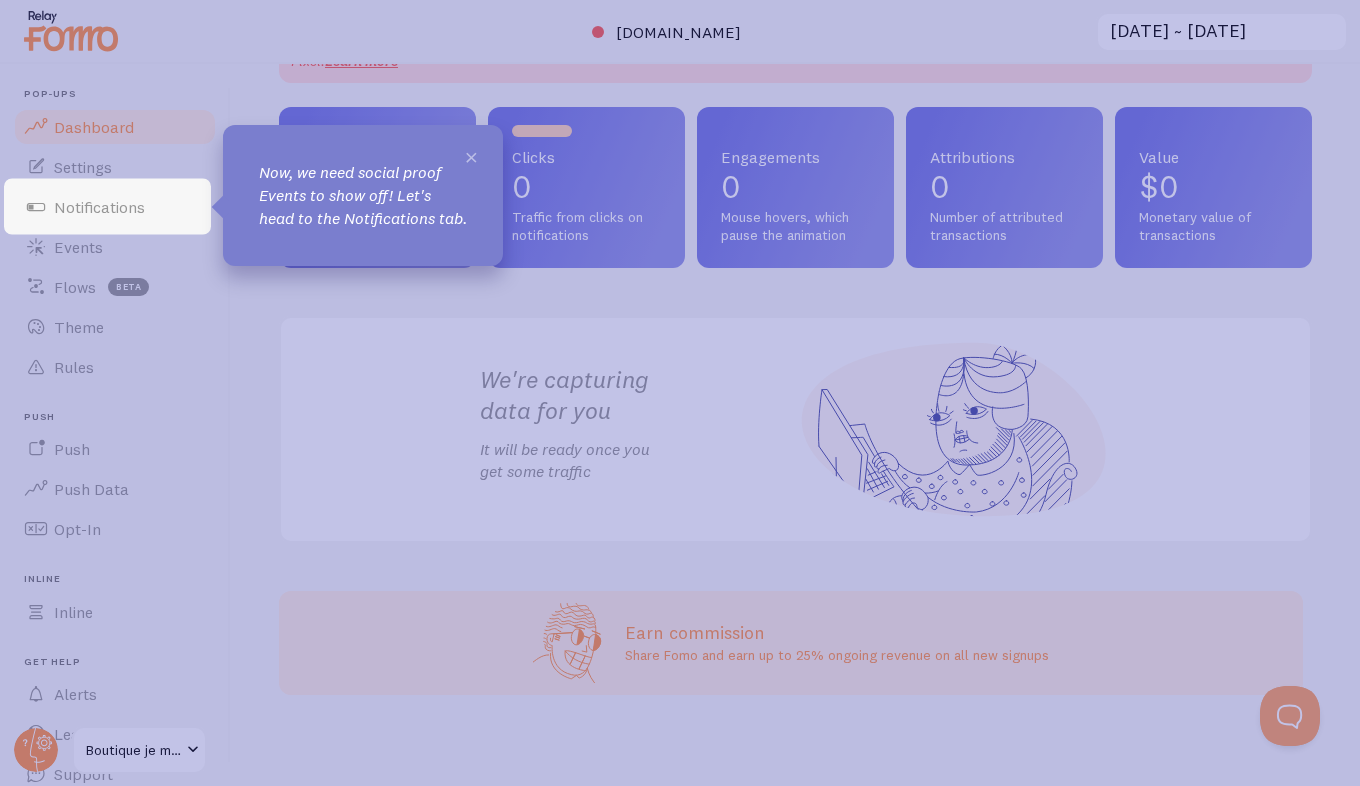 click on "×" at bounding box center [471, 156] 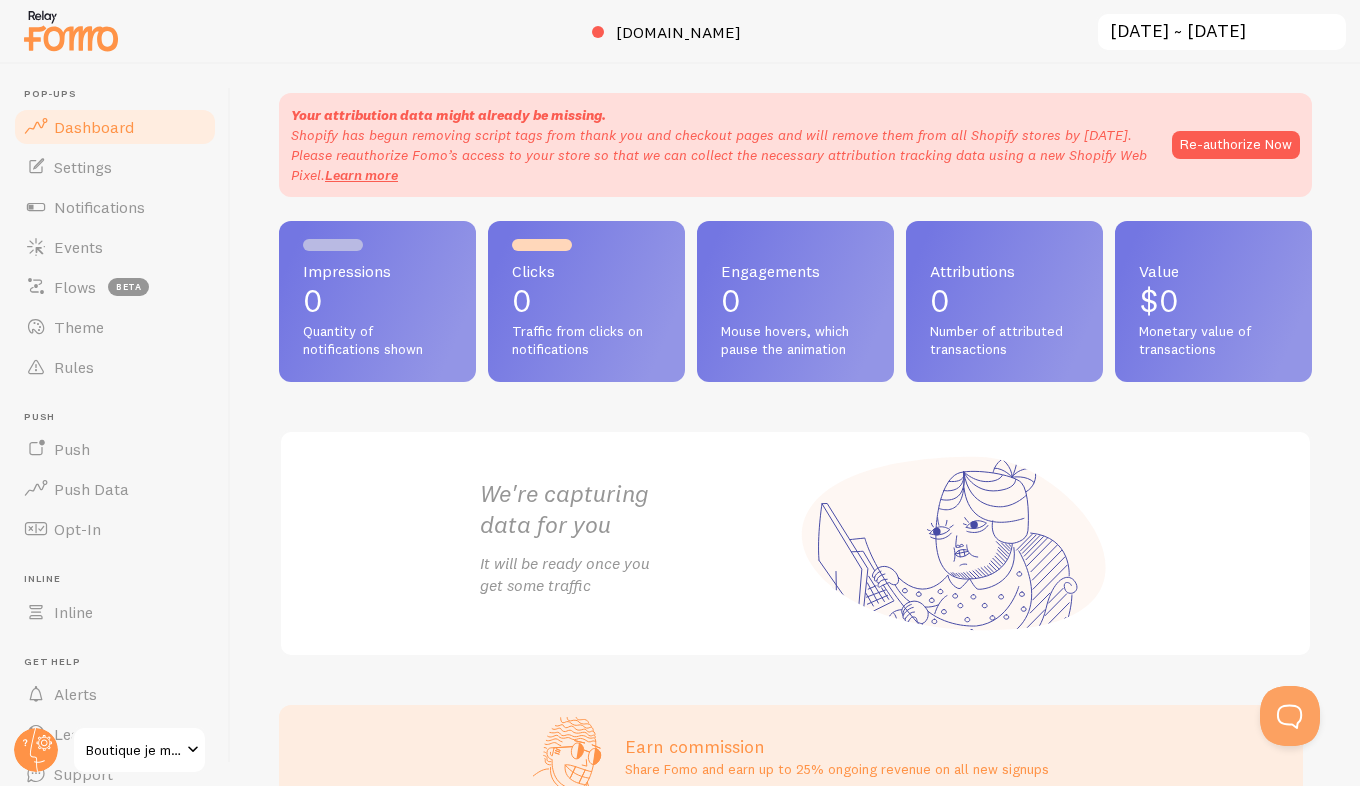 scroll, scrollTop: 0, scrollLeft: 0, axis: both 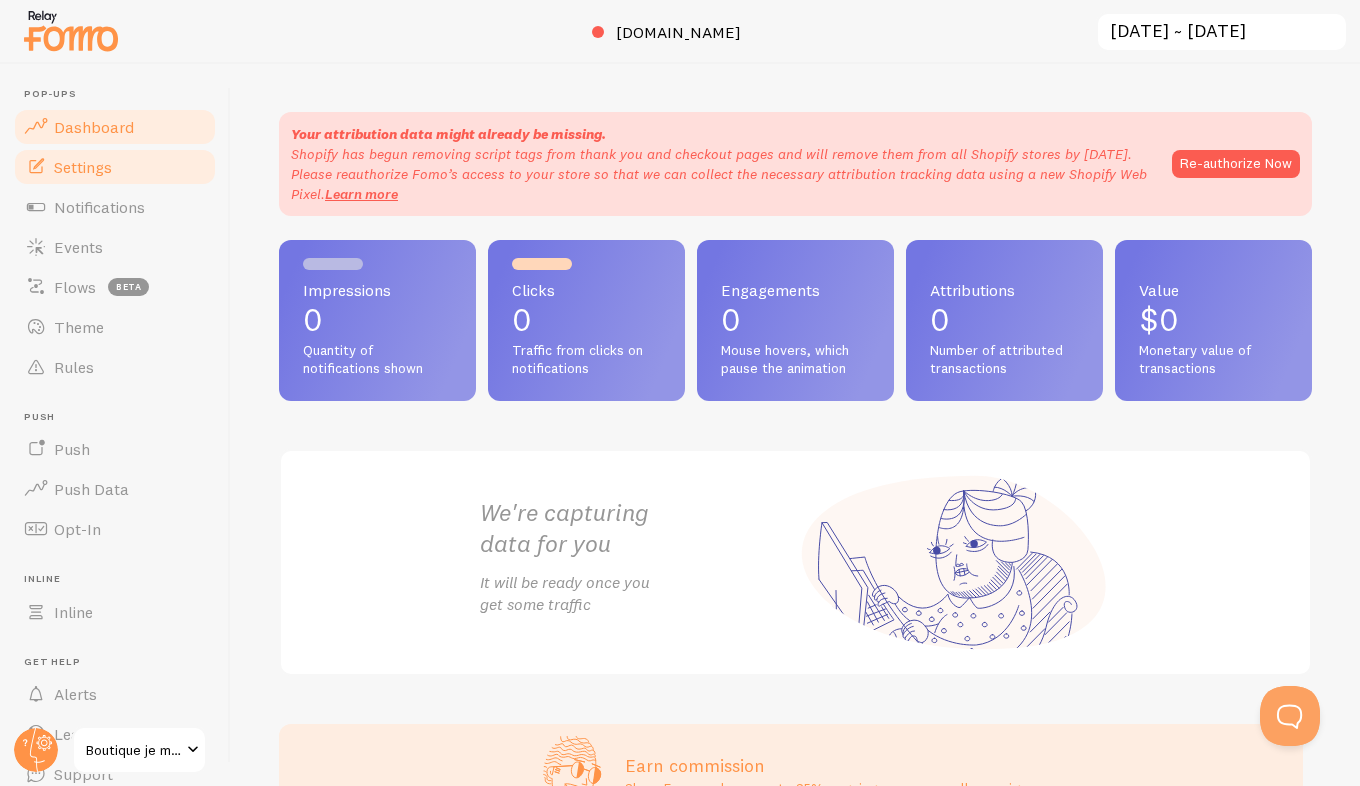 click on "Settings" at bounding box center [83, 167] 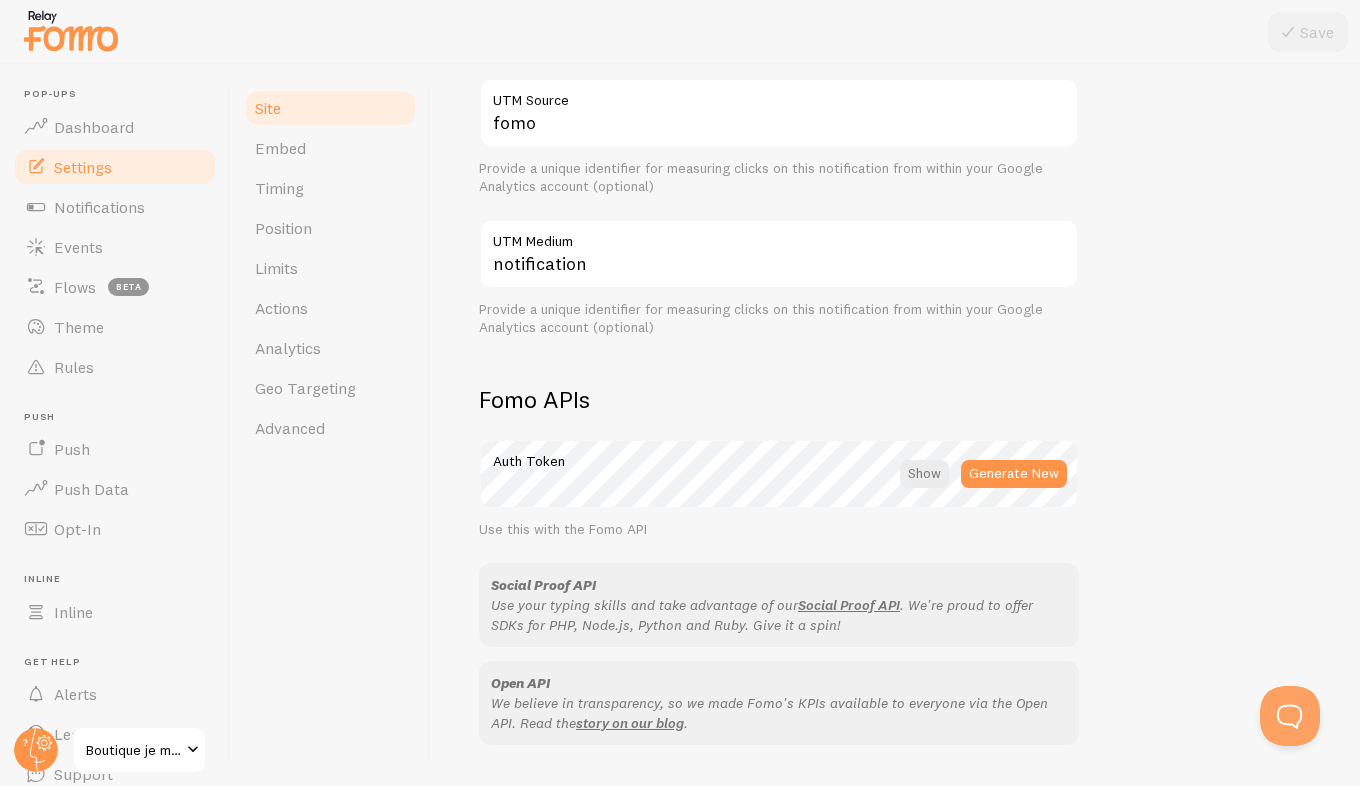 scroll, scrollTop: 866, scrollLeft: 0, axis: vertical 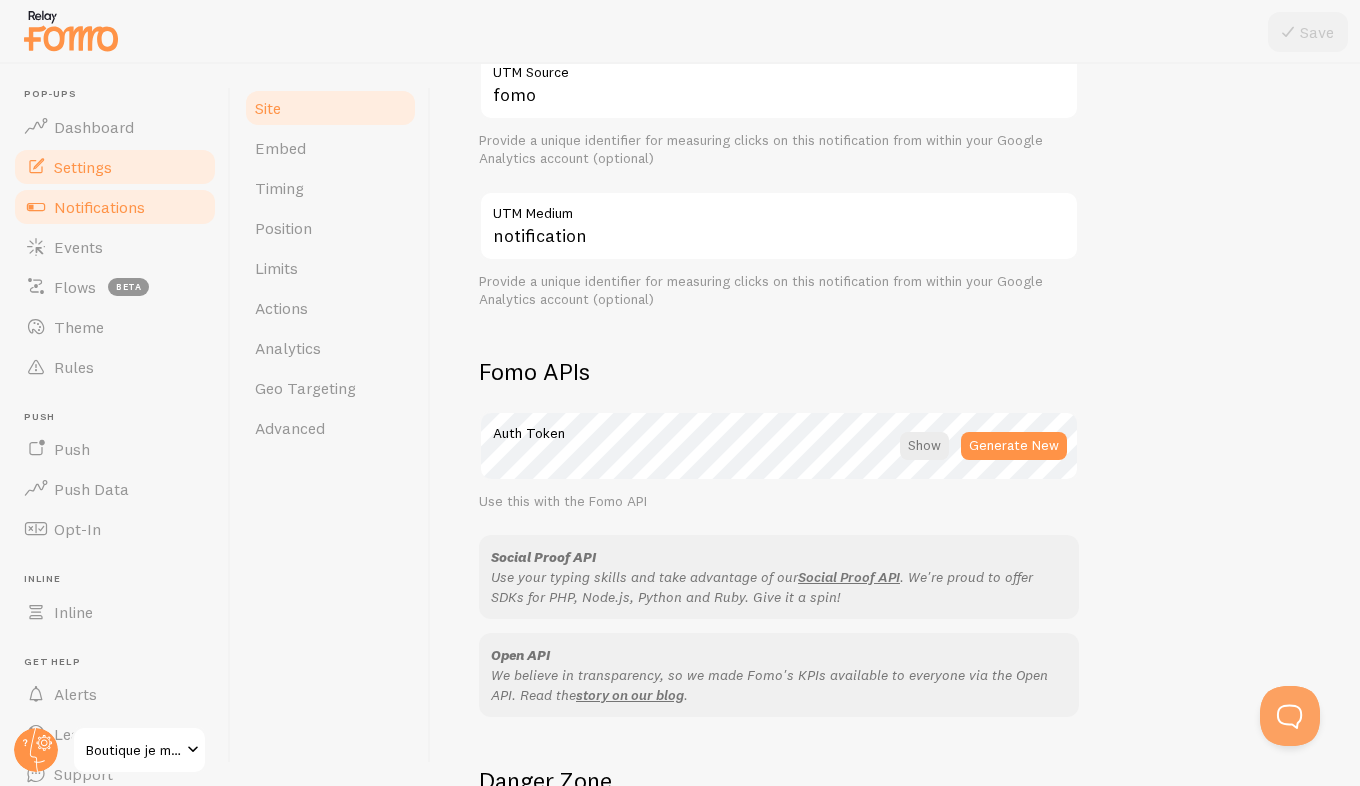 click on "Notifications" at bounding box center [99, 207] 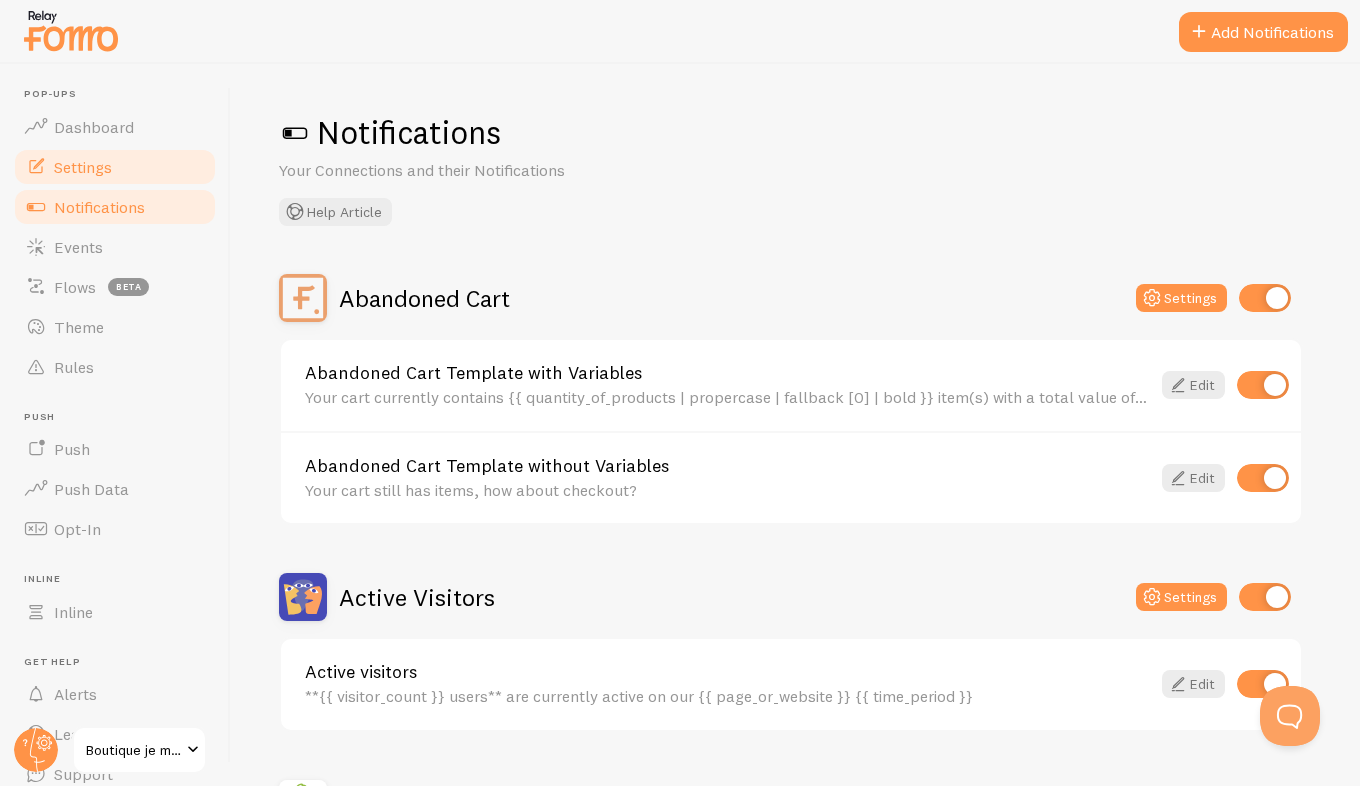 click on "Settings" at bounding box center [83, 167] 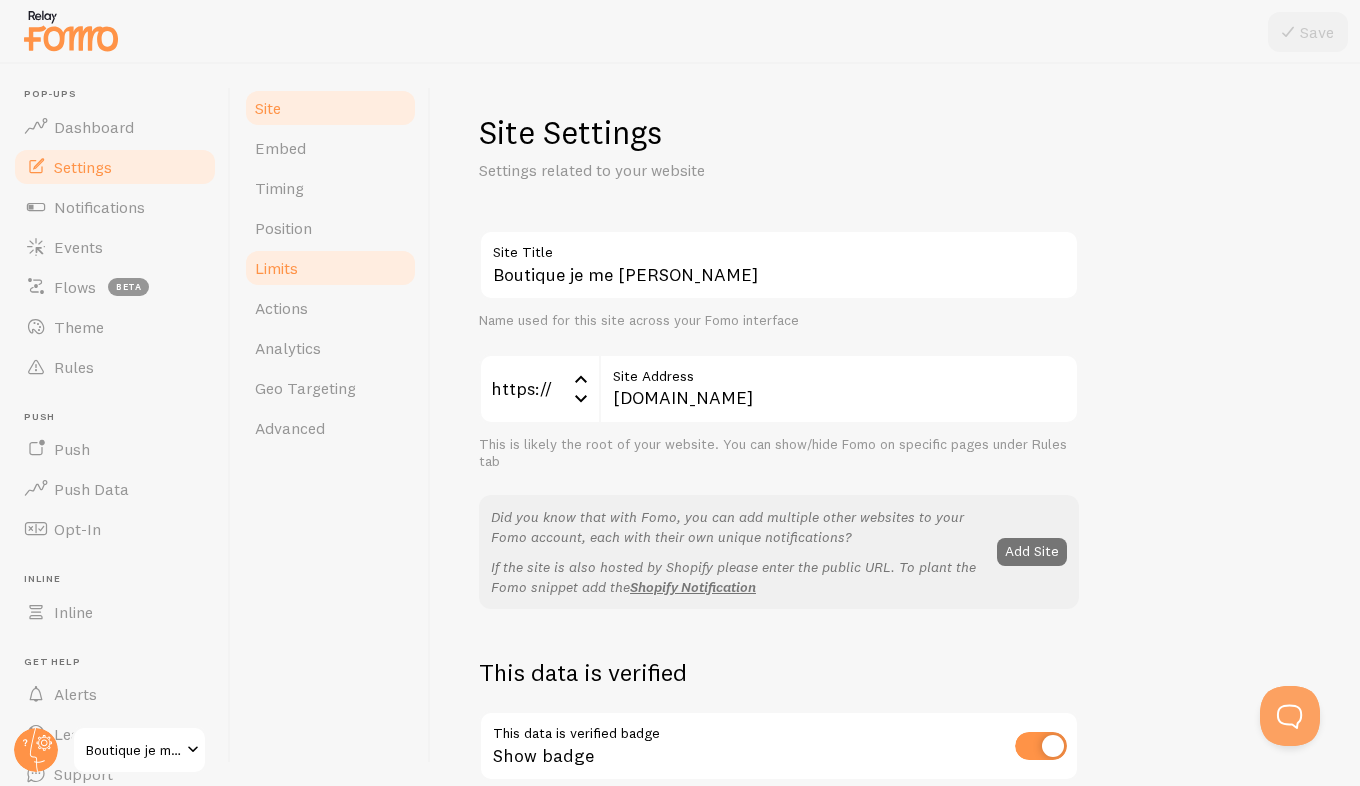 click on "Limits" at bounding box center (276, 268) 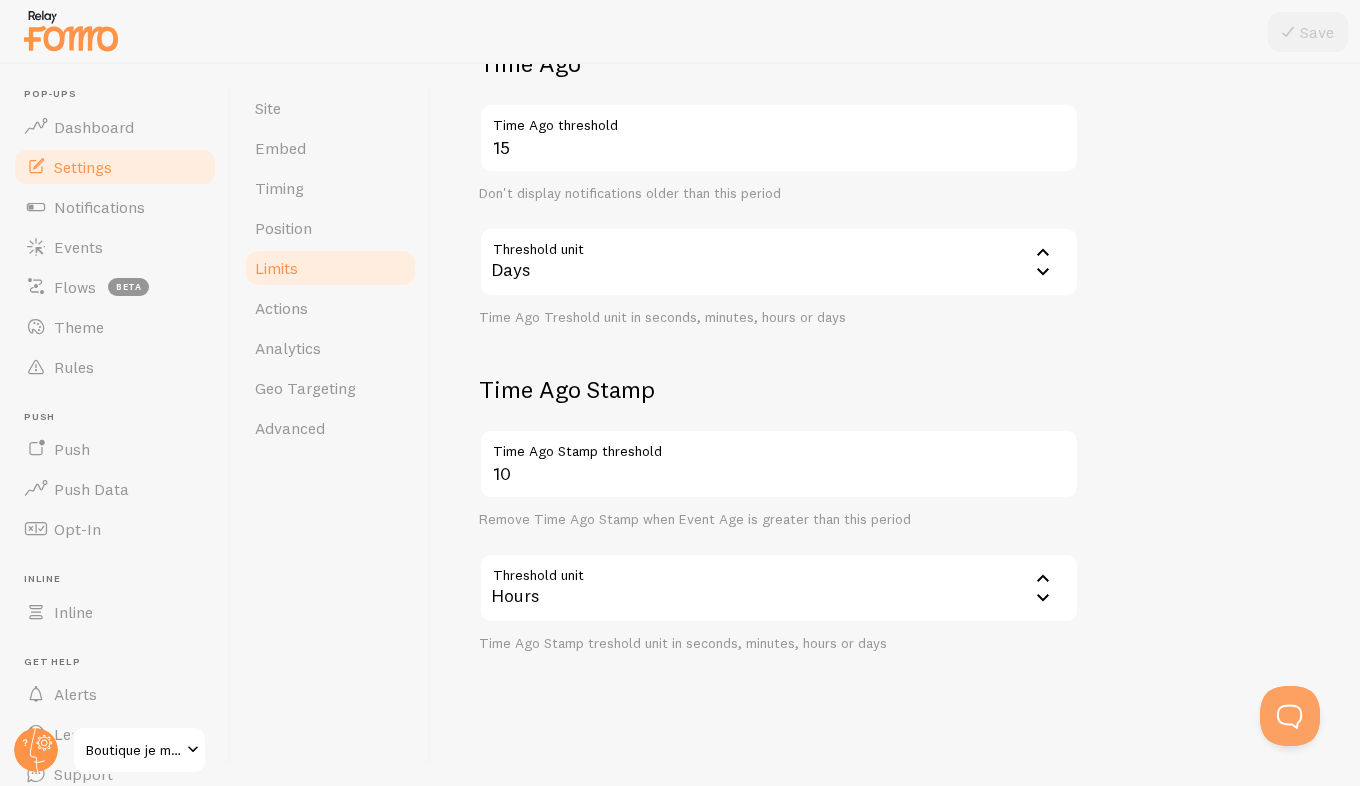 scroll, scrollTop: 510, scrollLeft: 0, axis: vertical 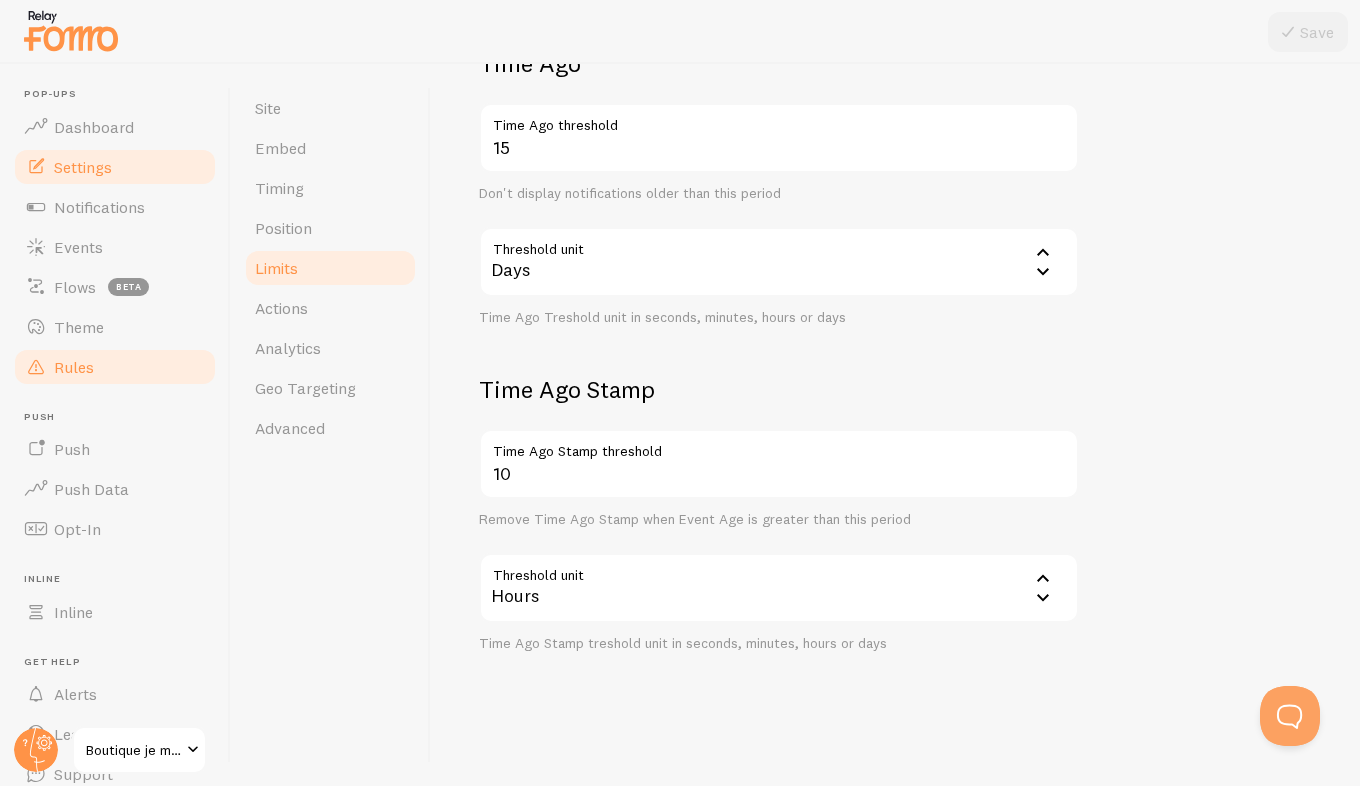 click on "Rules" at bounding box center [74, 367] 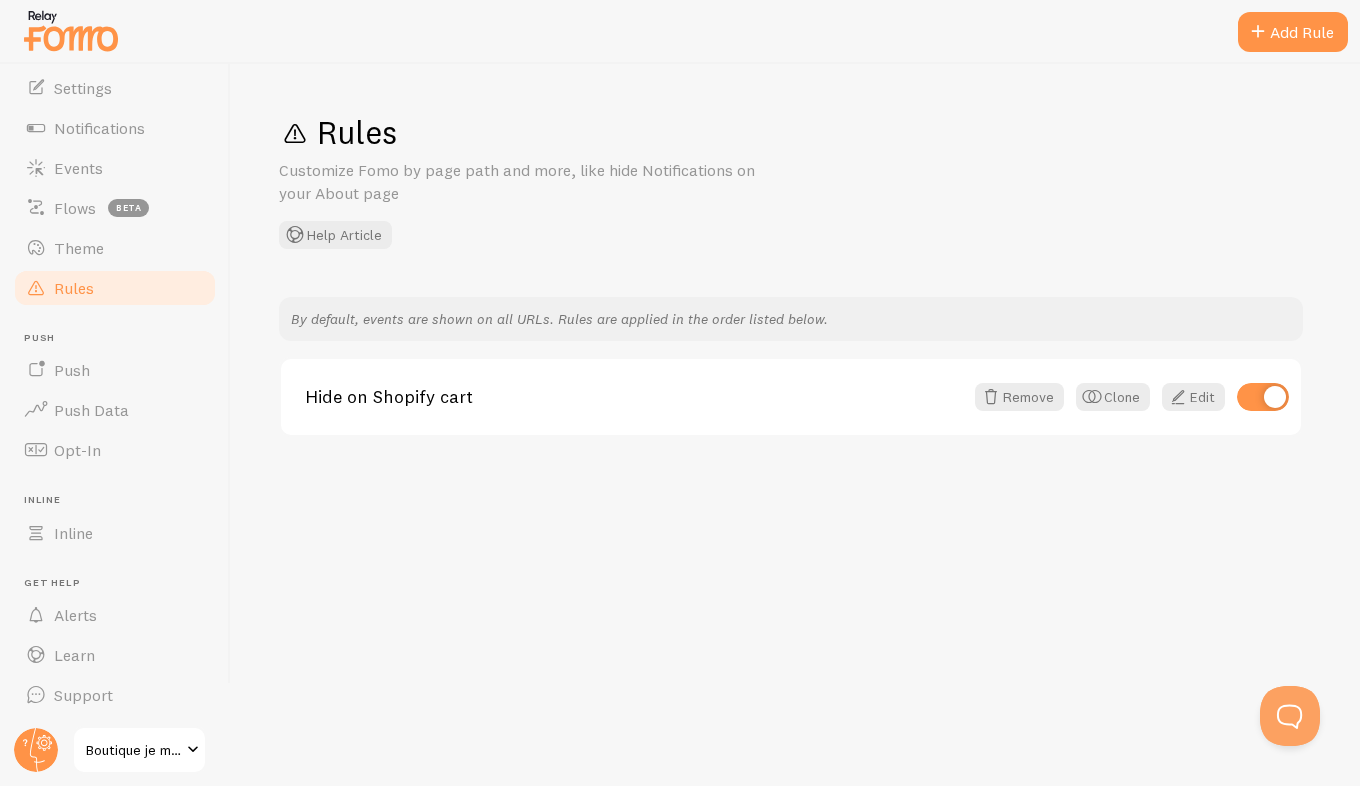 scroll, scrollTop: 80, scrollLeft: 0, axis: vertical 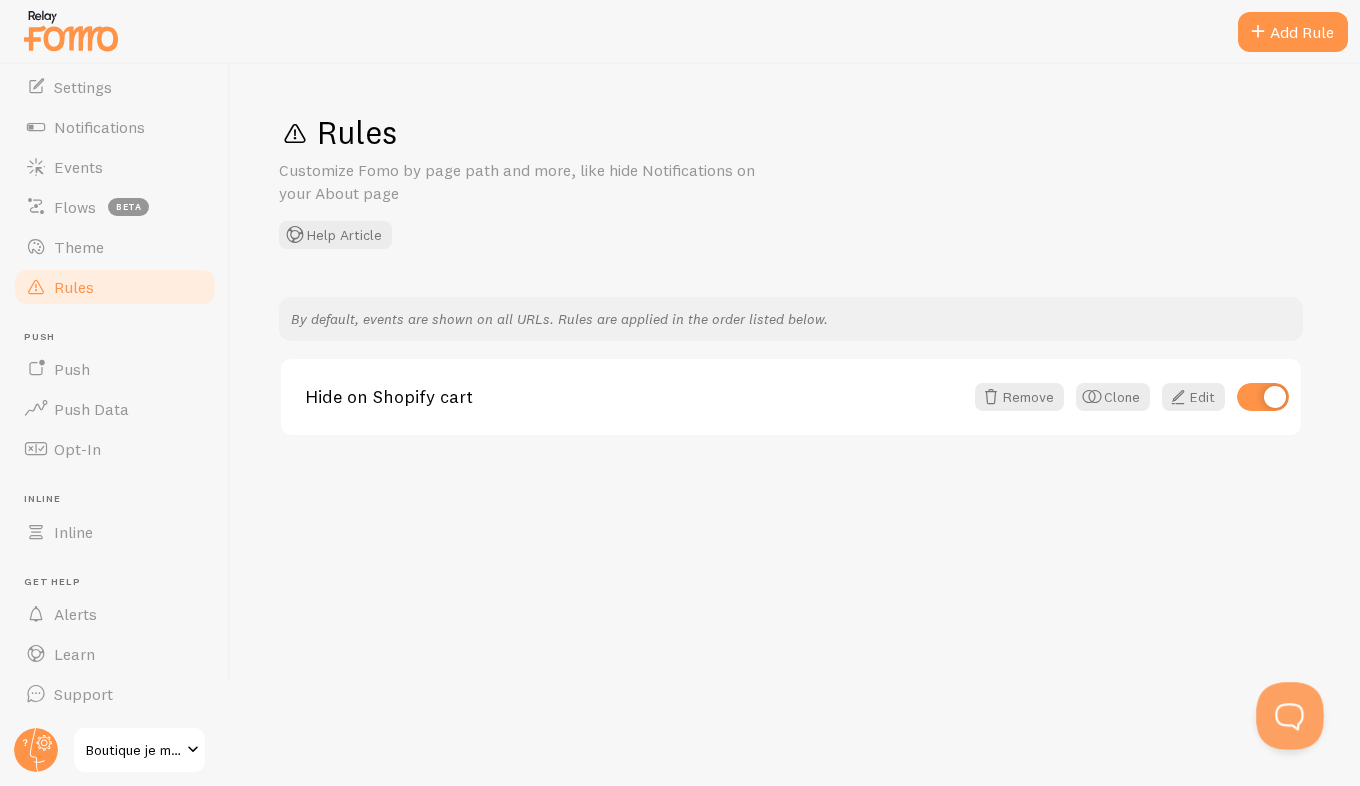 click at bounding box center [1286, 712] 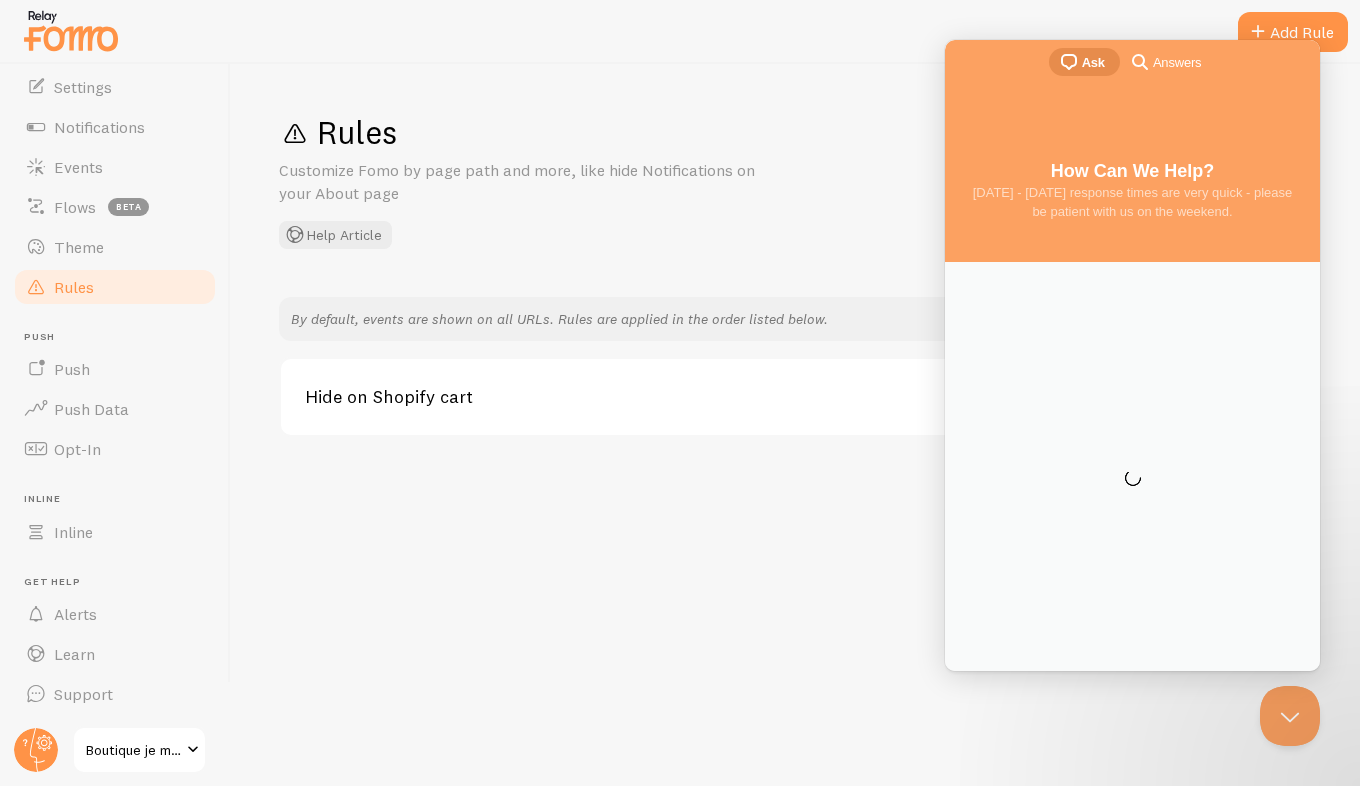 scroll, scrollTop: 0, scrollLeft: 0, axis: both 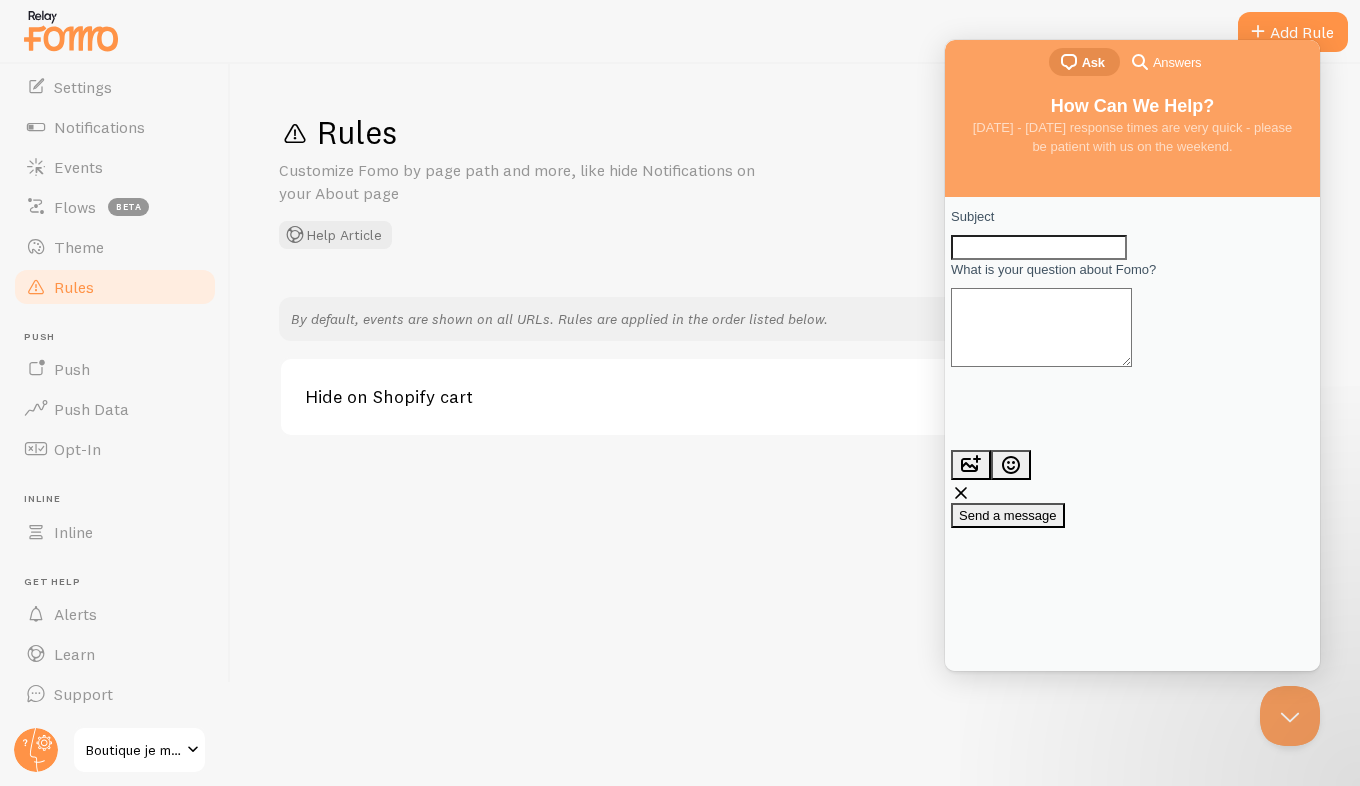 click on "Subject" at bounding box center (1039, 248) 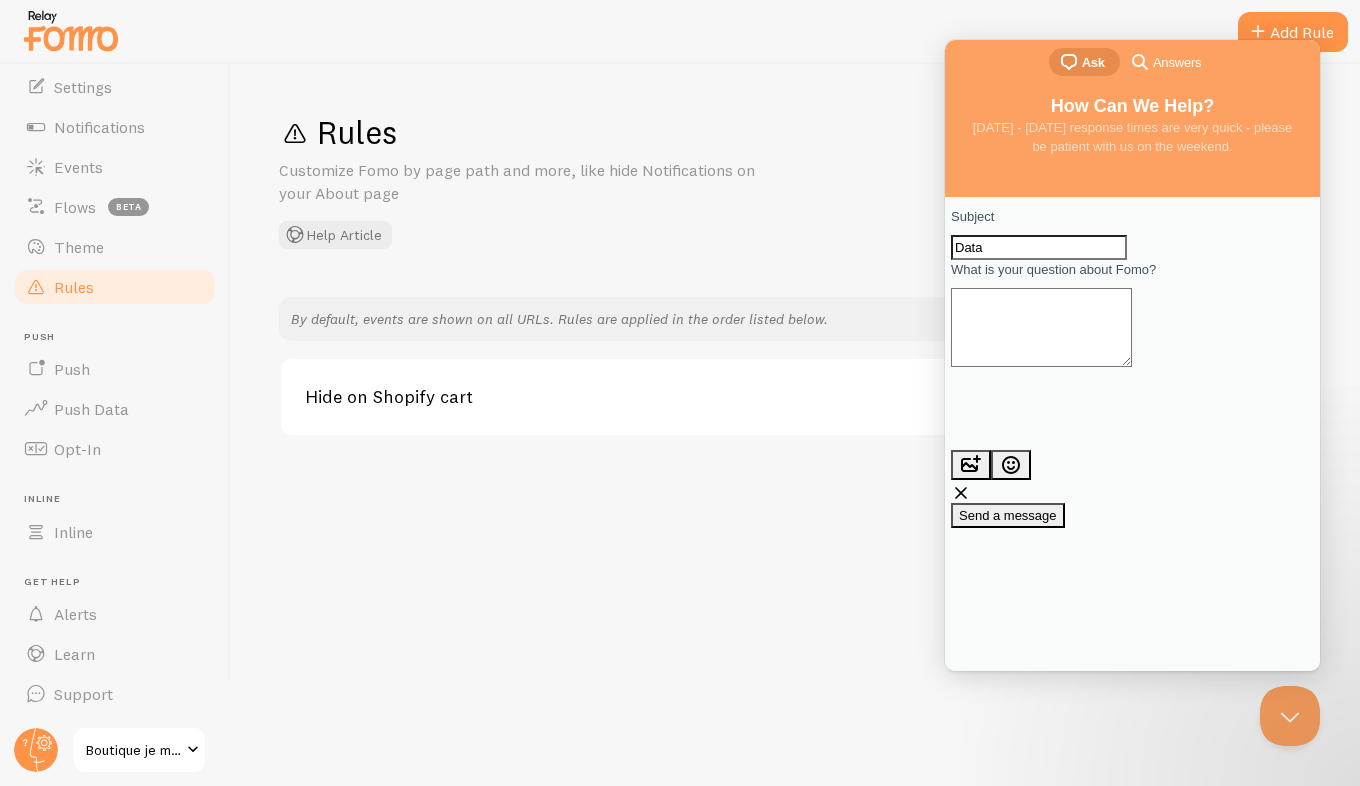 type on "Data" 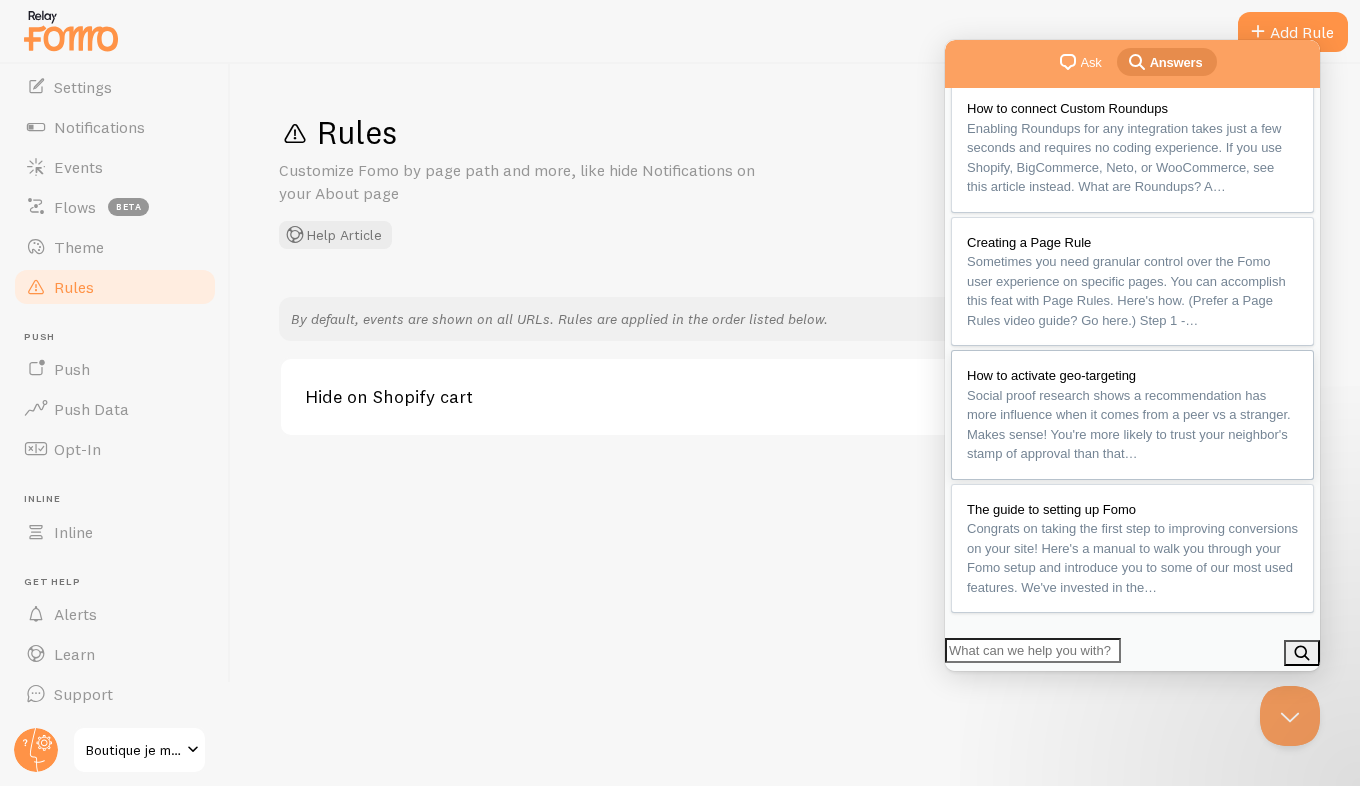 scroll, scrollTop: 367, scrollLeft: 0, axis: vertical 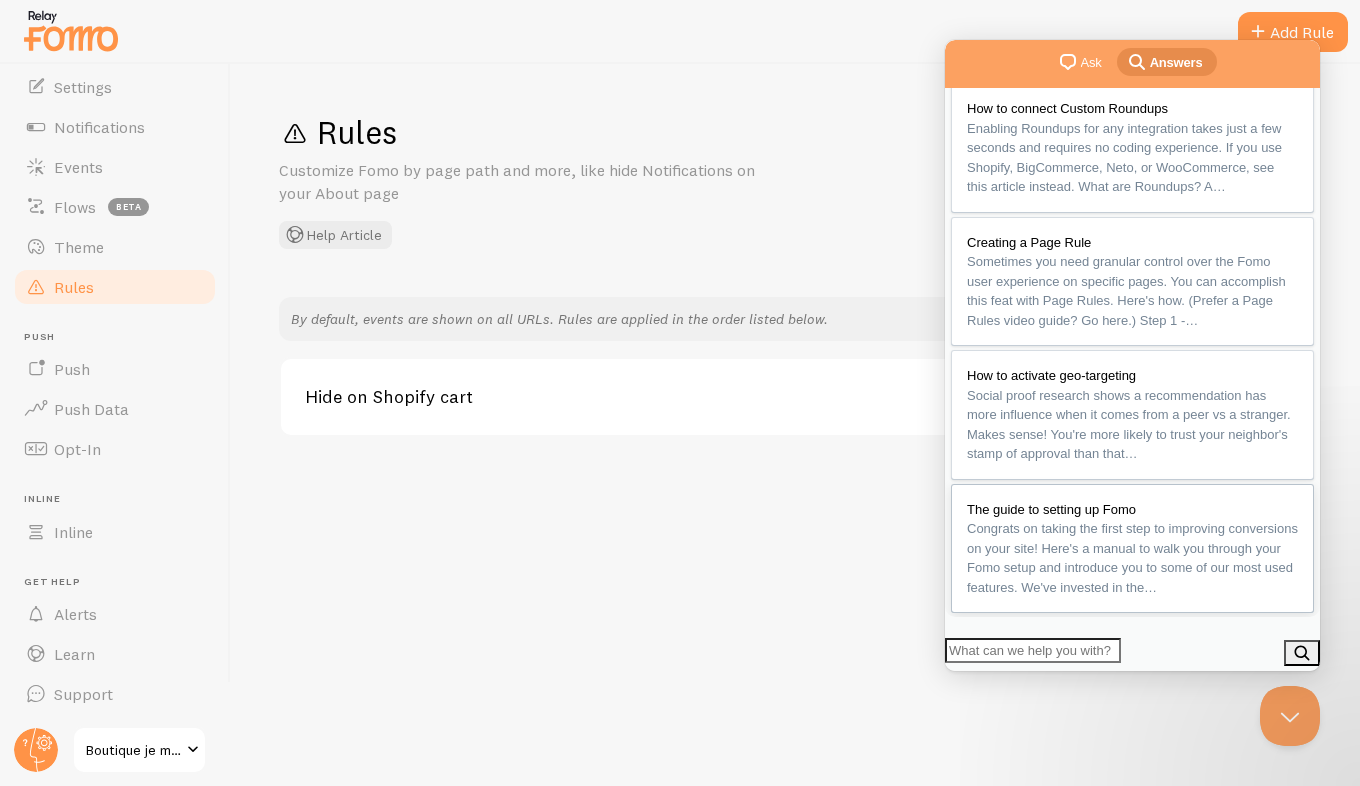 click on "Congrats on taking the first step to improving conversions on your site! Here's a manual to walk you through your Fomo setup and introduce you to some of our most used features. We've invested in the…" at bounding box center [1132, 558] 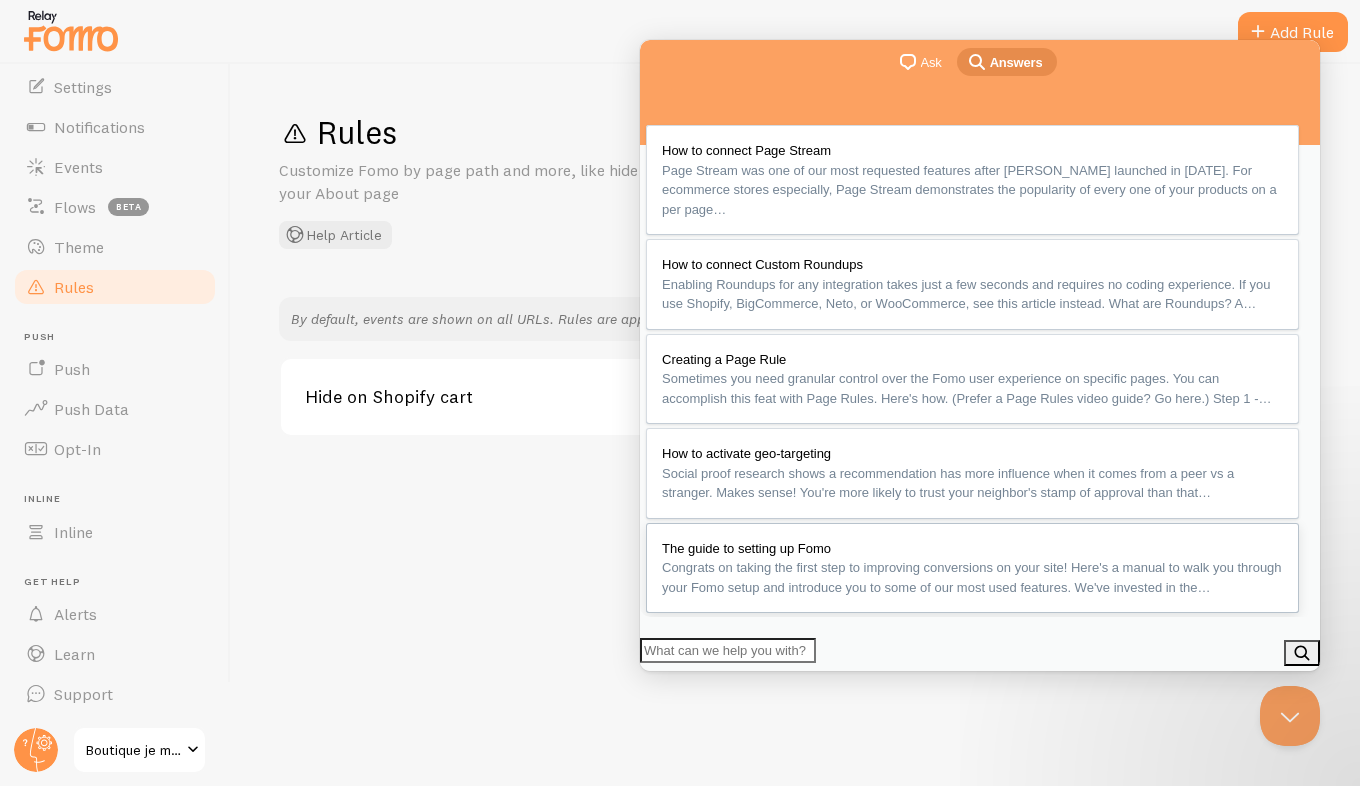 scroll, scrollTop: 158, scrollLeft: 0, axis: vertical 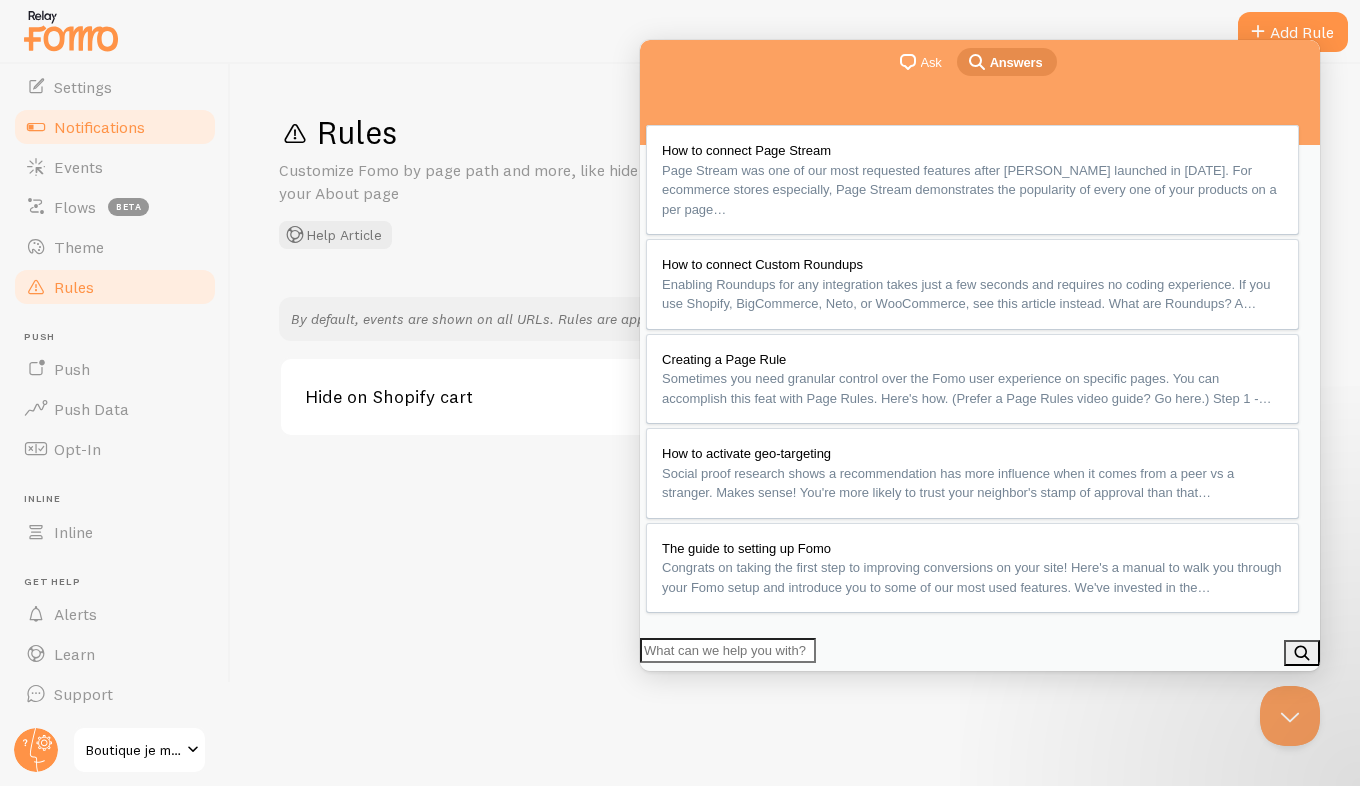 click on "Notifications" at bounding box center (99, 127) 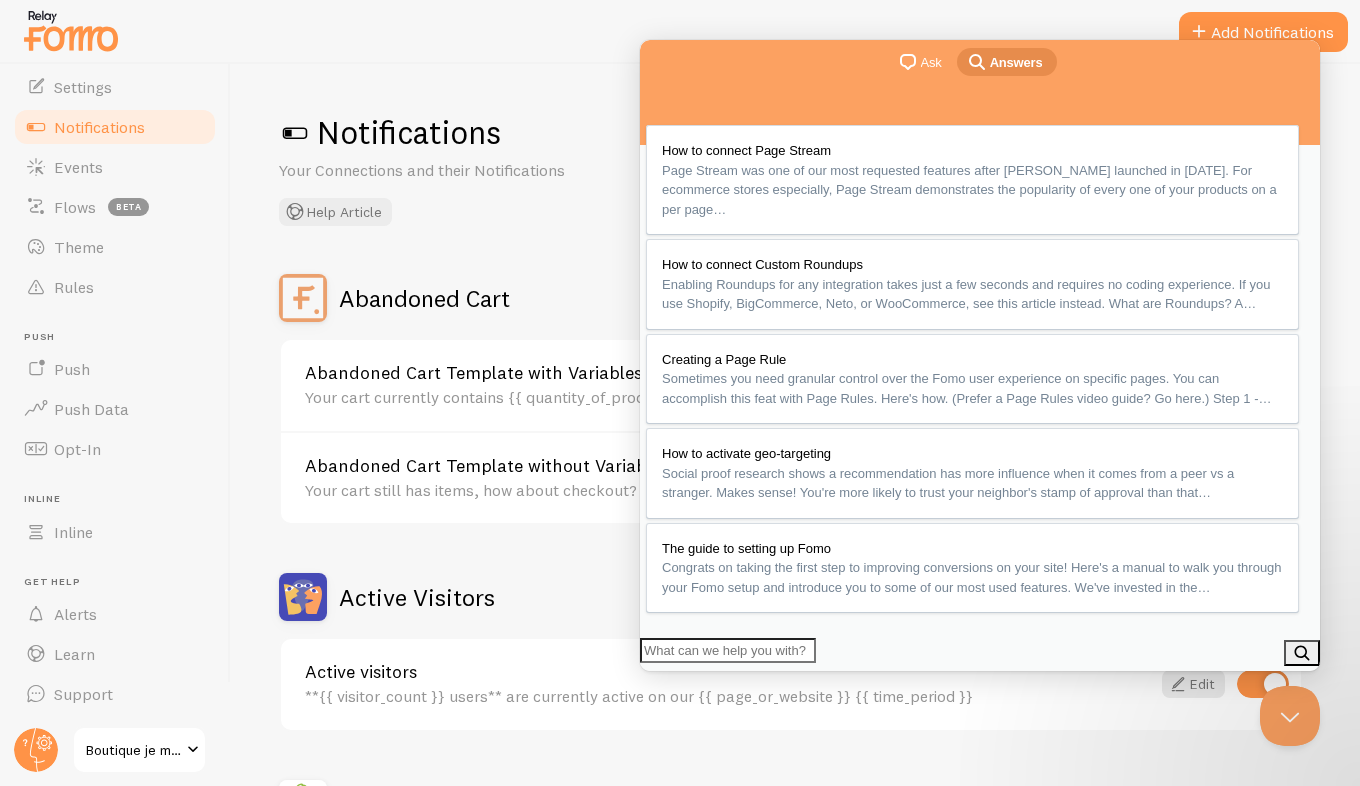 click on "Close" at bounding box center (659, 685) 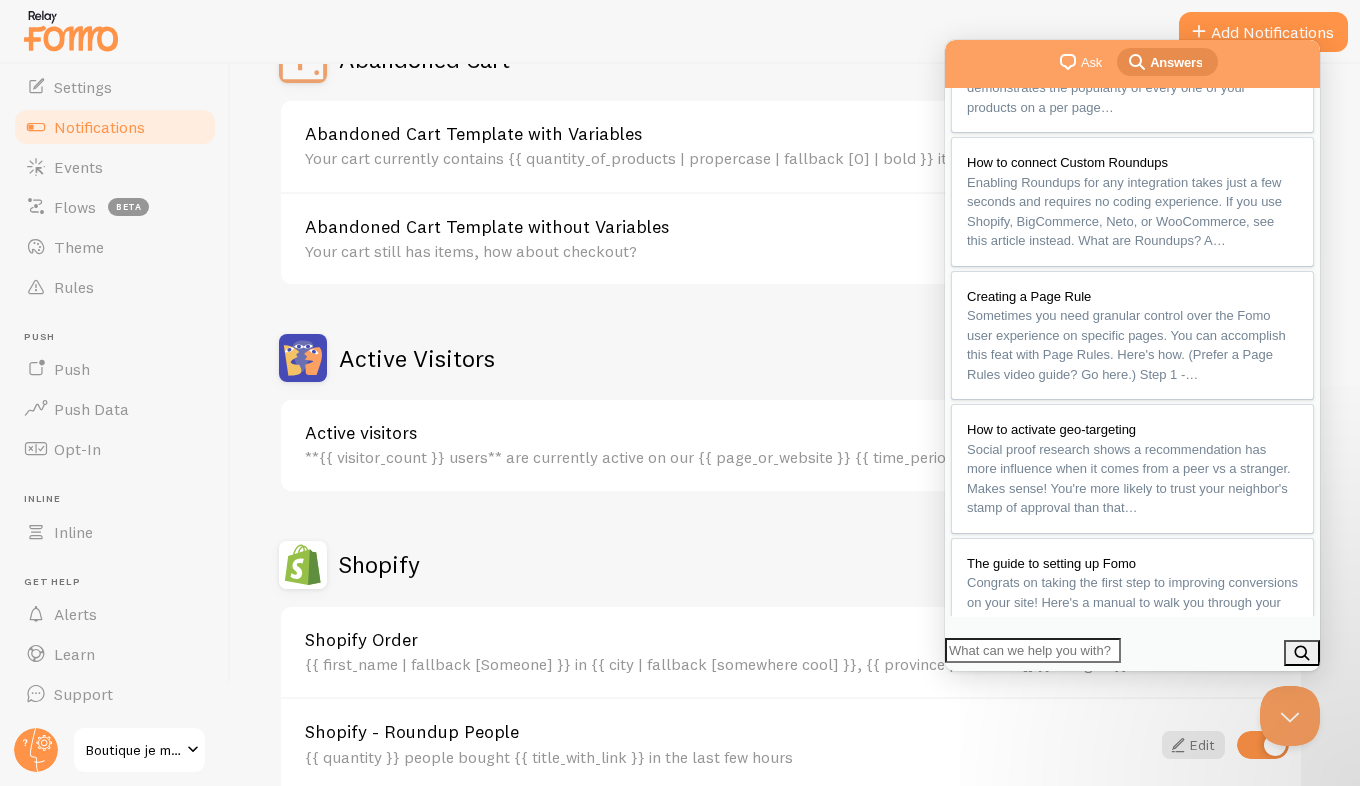 scroll, scrollTop: 266, scrollLeft: 0, axis: vertical 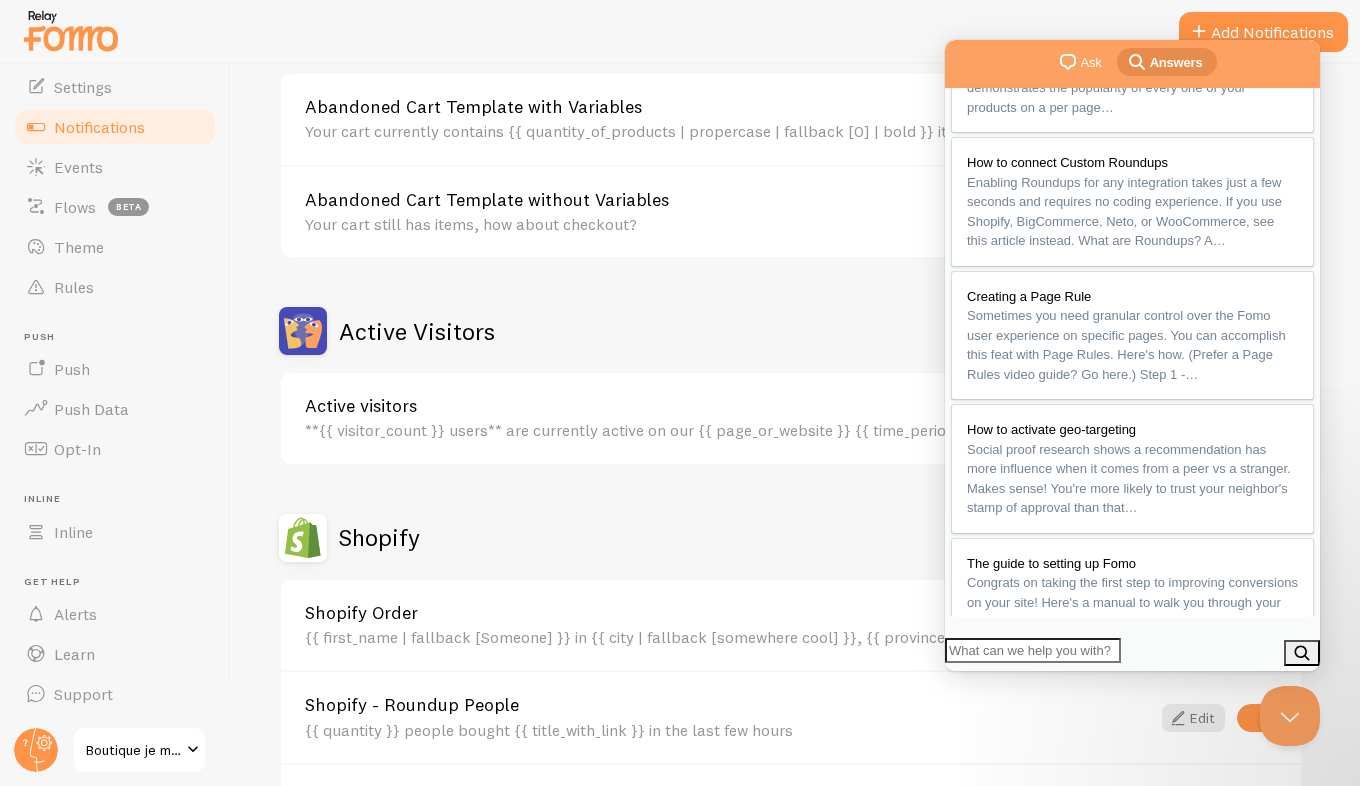 click on "Abandoned Cart Template with Variables
Your cart currently contains {{ quantity_of_products | propercase | fallback [0] | bold }} item(s) with a total value of {{ cart_amount_with_currency | propercase | fallback [0] | bold }}.
Edit" at bounding box center (791, 119) 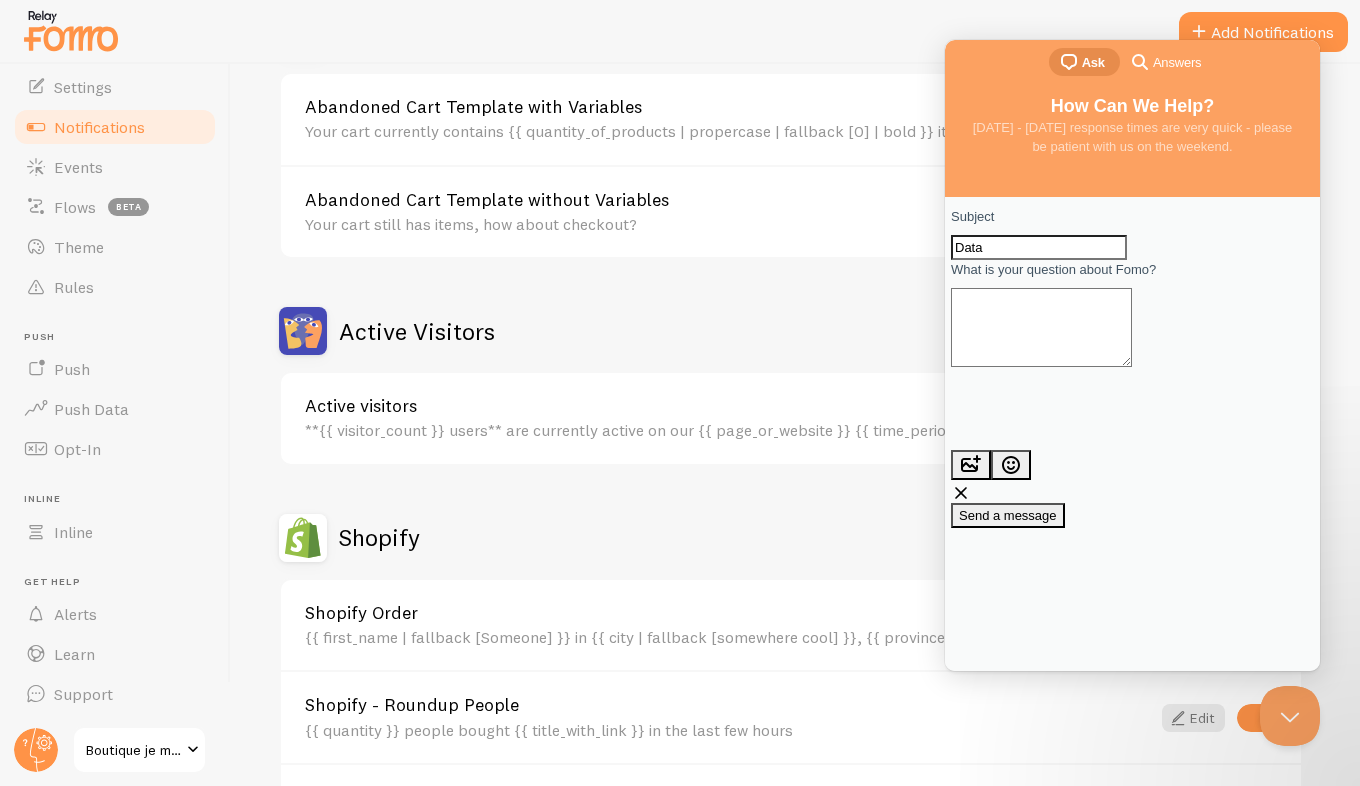 click on "What is your question about Fomo?" at bounding box center [1041, 327] 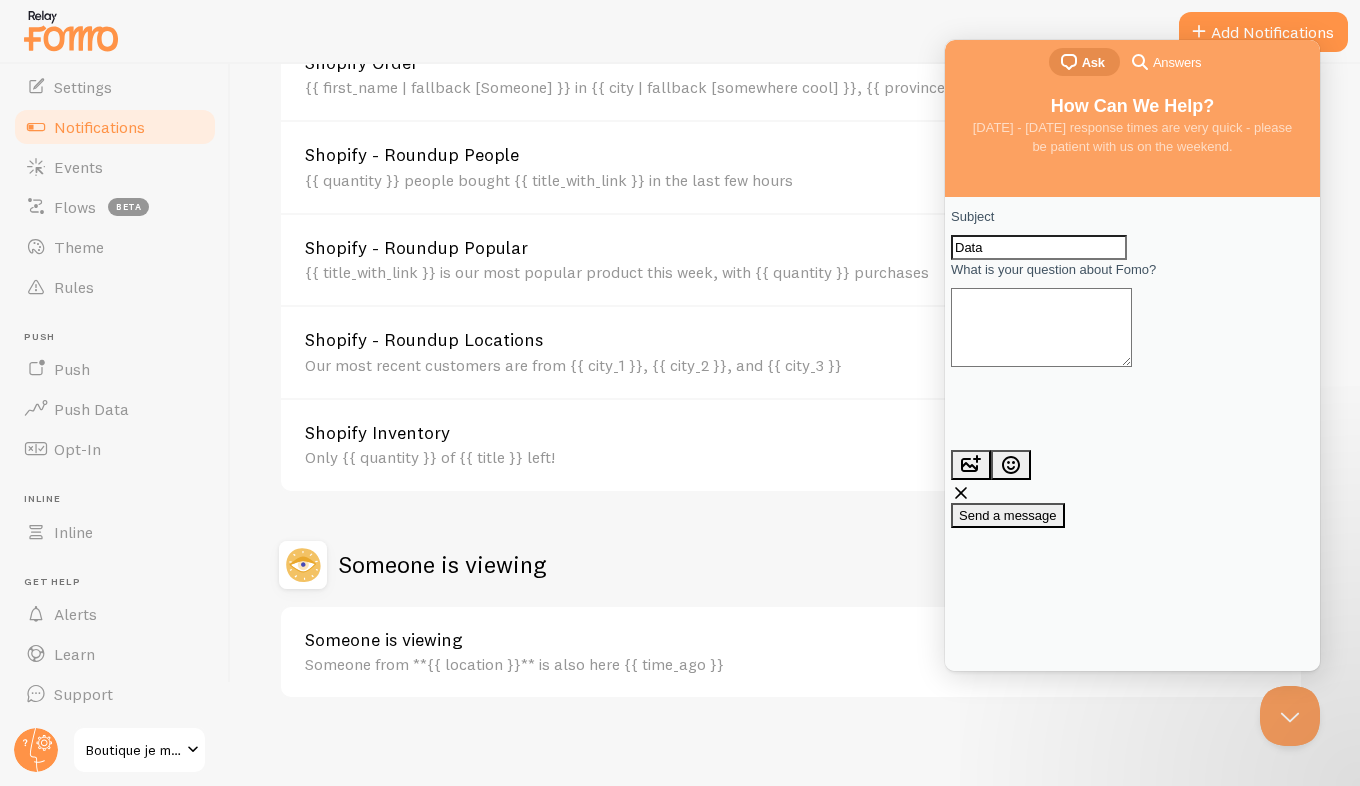 scroll, scrollTop: 825, scrollLeft: 0, axis: vertical 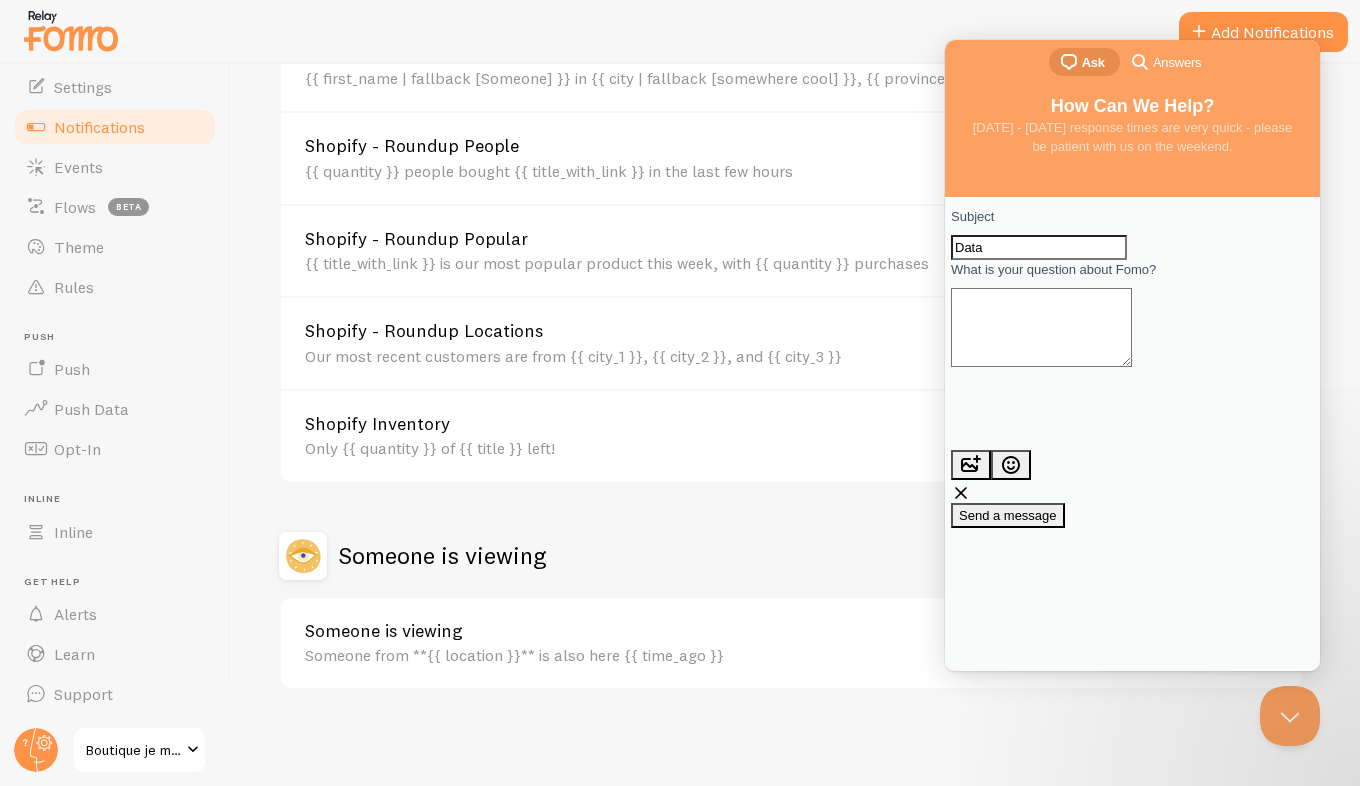click on "What is your question about Fomo?" at bounding box center [1041, 327] 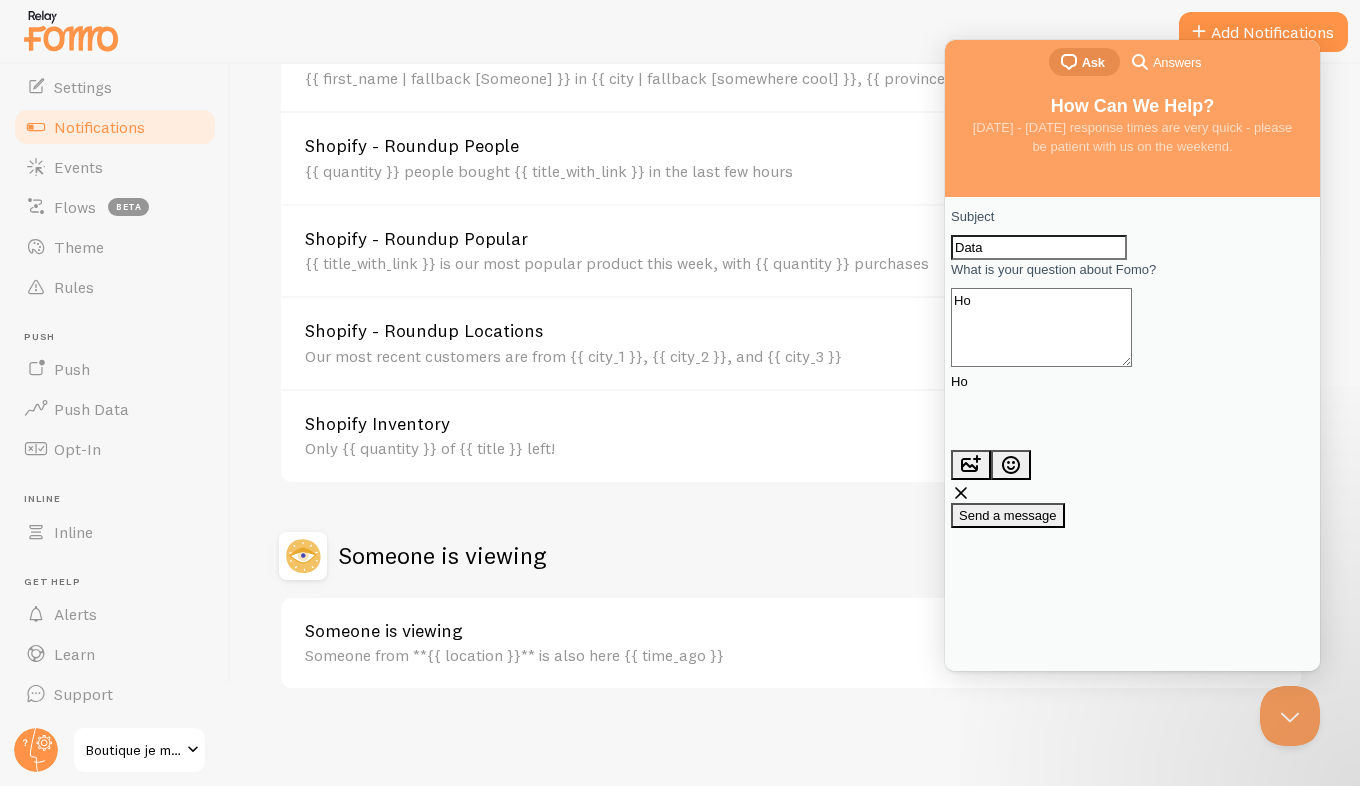 type on "H" 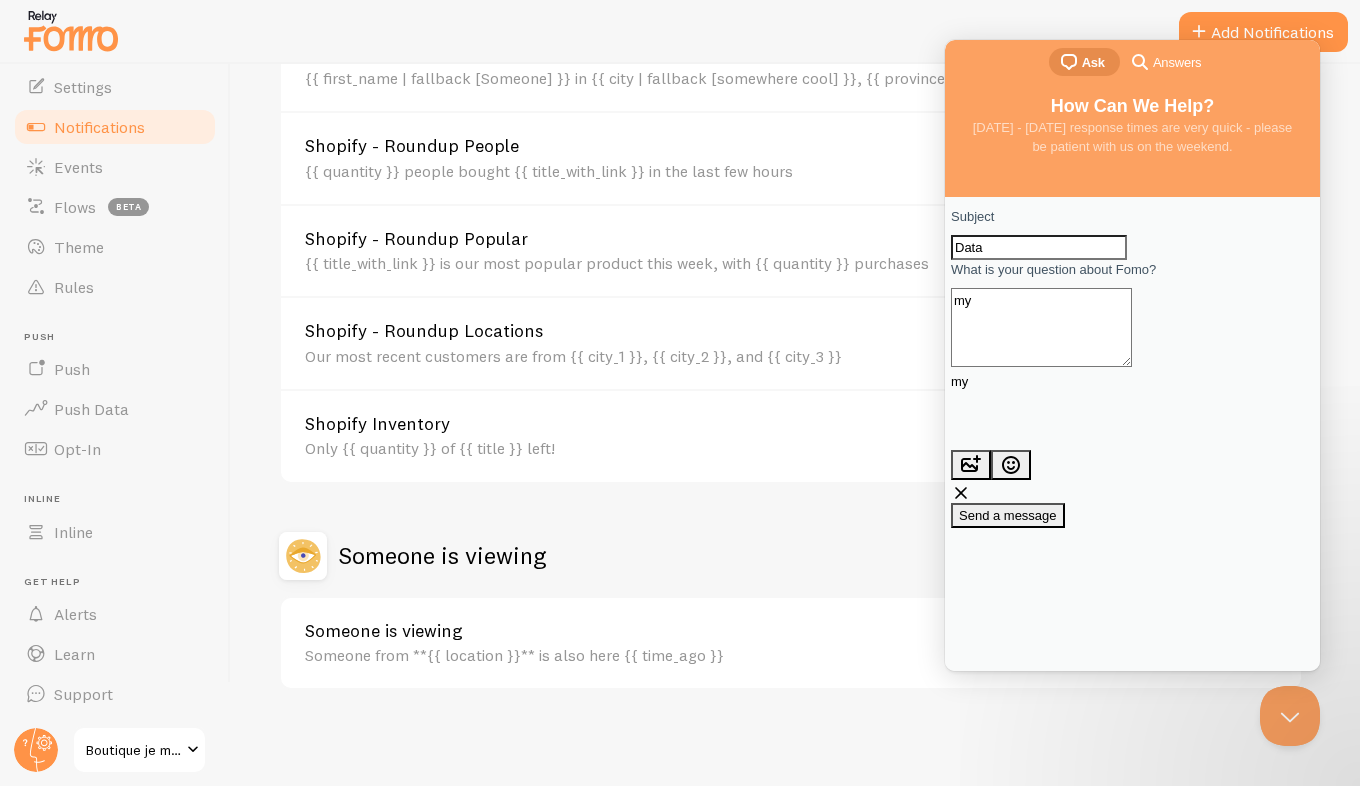 type on "m" 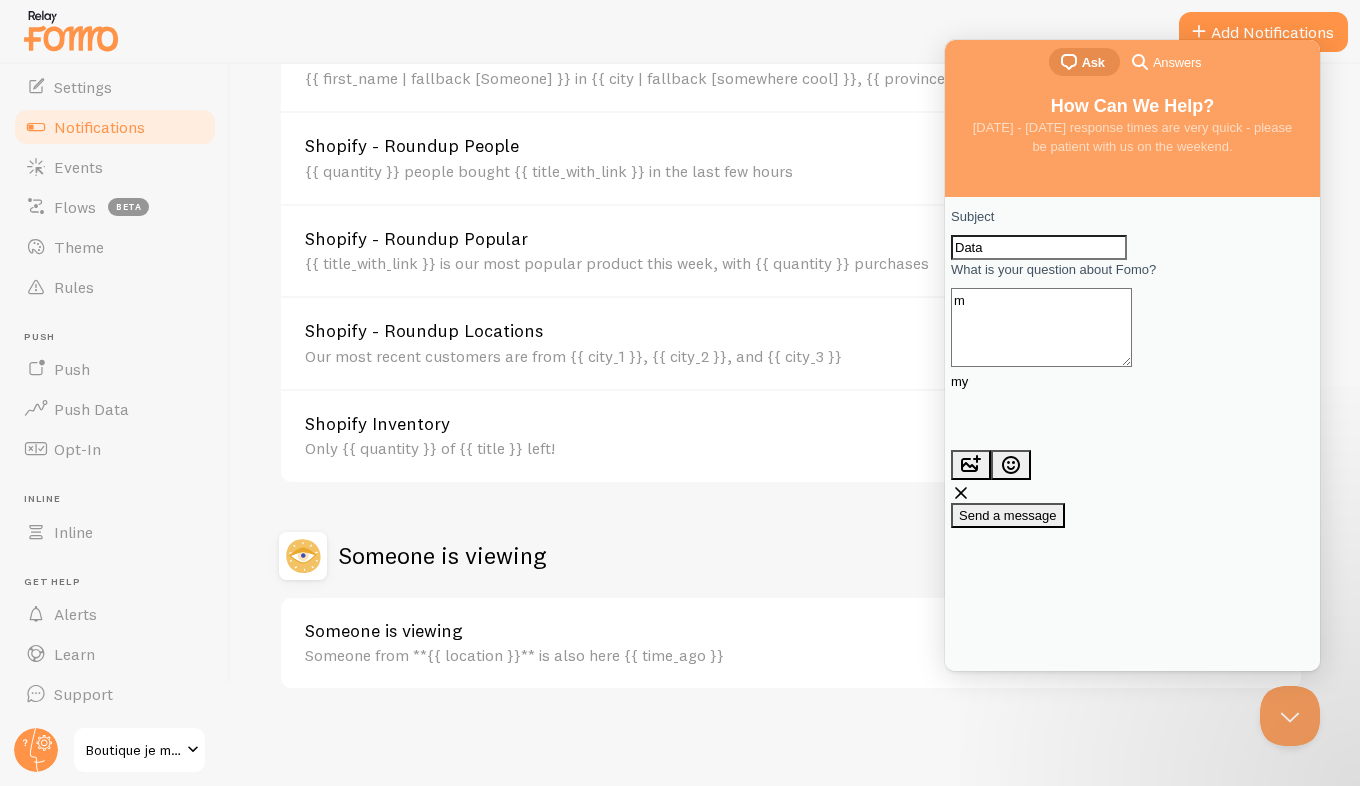 type 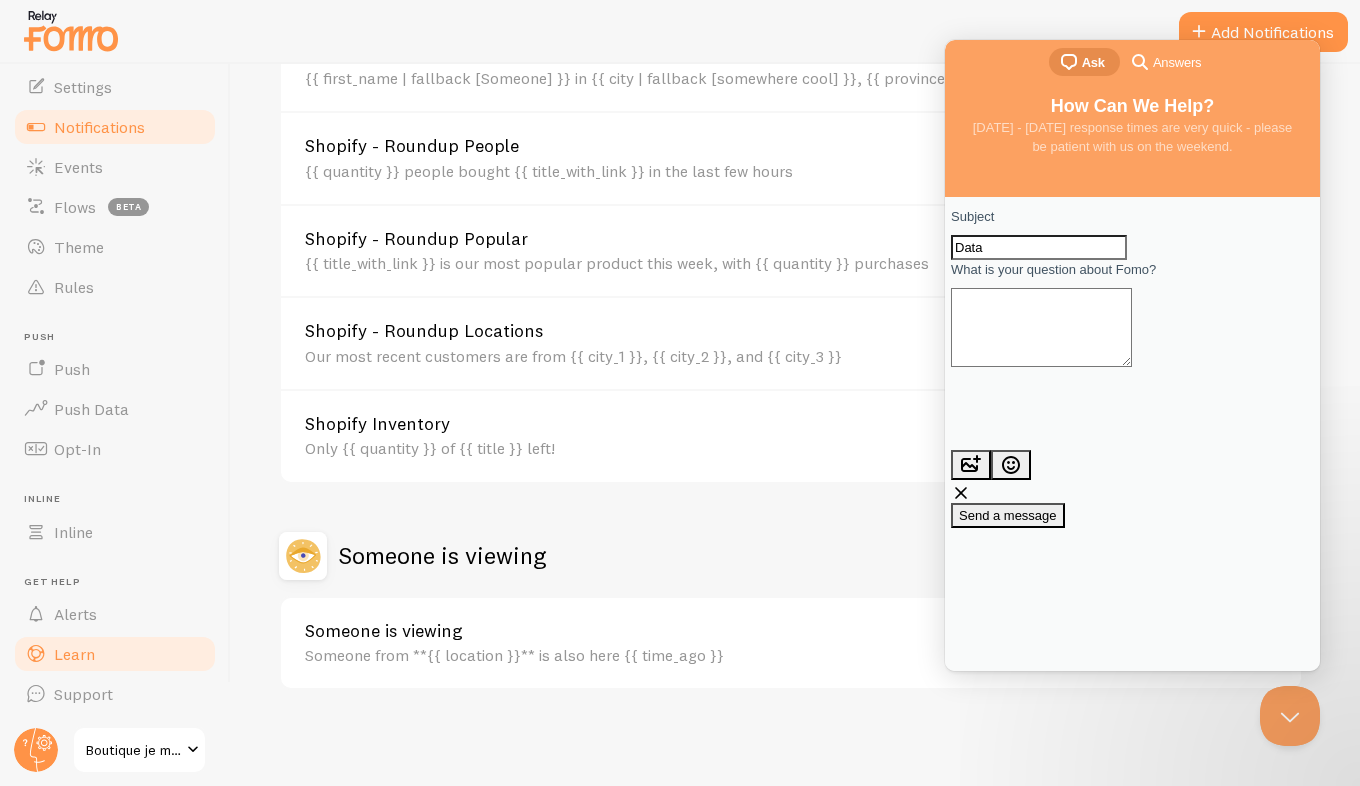 click on "Learn" at bounding box center (115, 654) 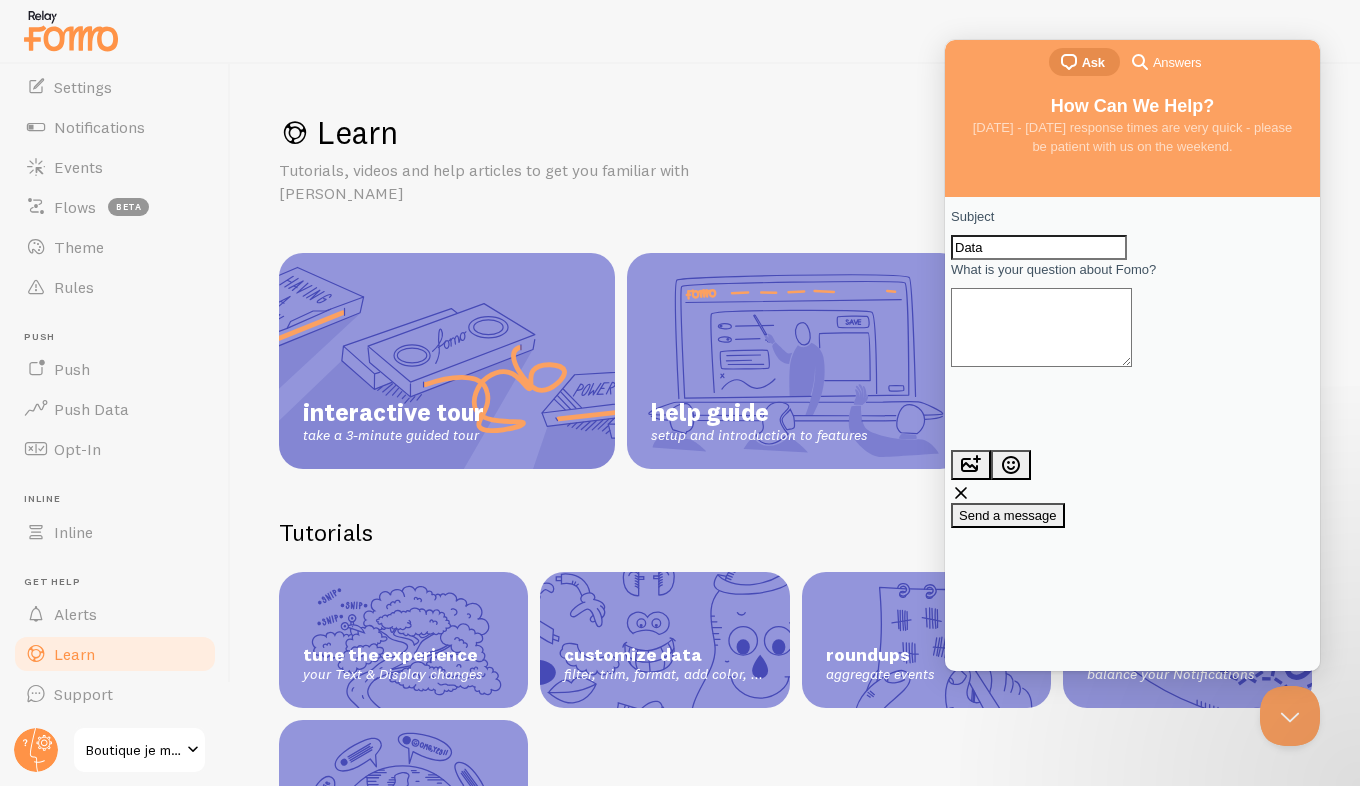 click on "interactive tour
take a 3-minute guided tour" at bounding box center [447, 361] 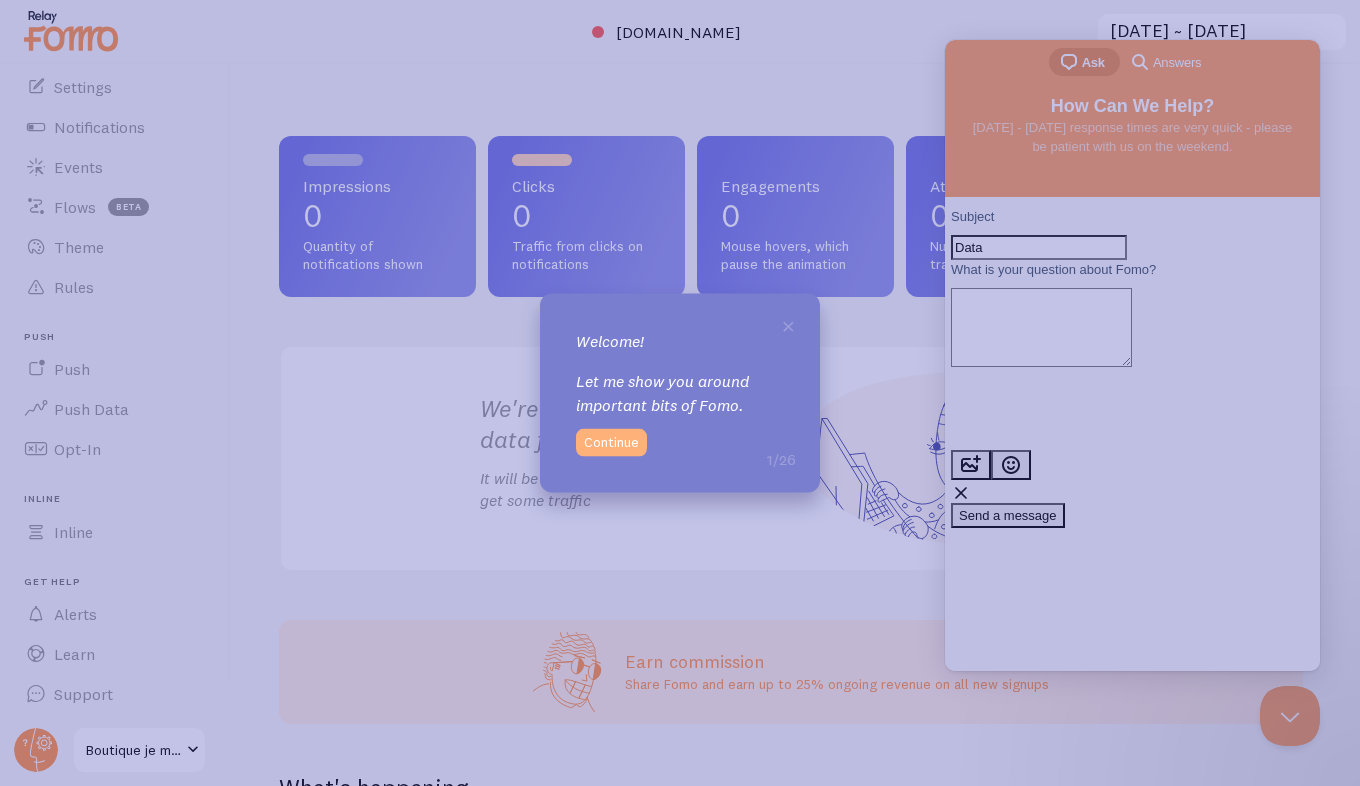 click on "Continue" at bounding box center [611, 442] 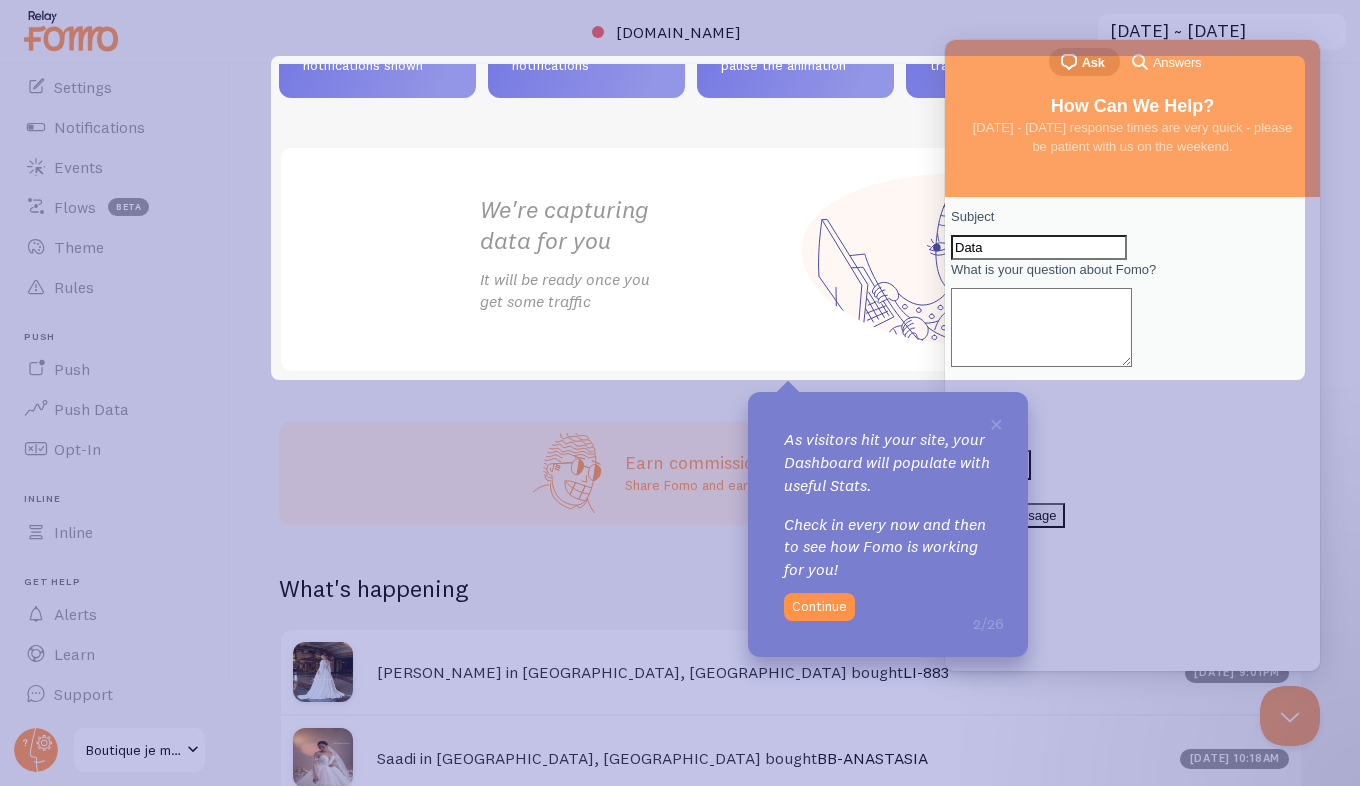 scroll, scrollTop: 200, scrollLeft: 0, axis: vertical 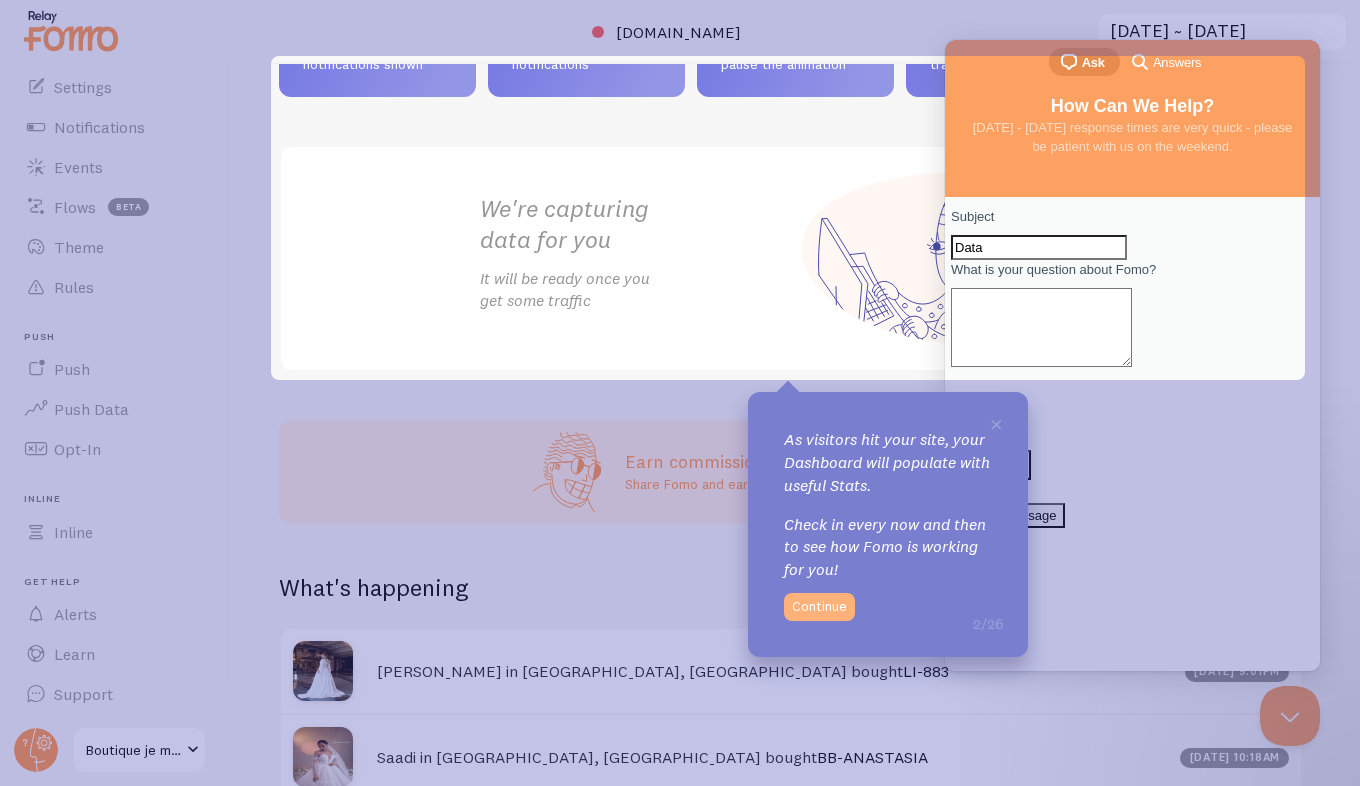 click on "Continue" at bounding box center (819, 607) 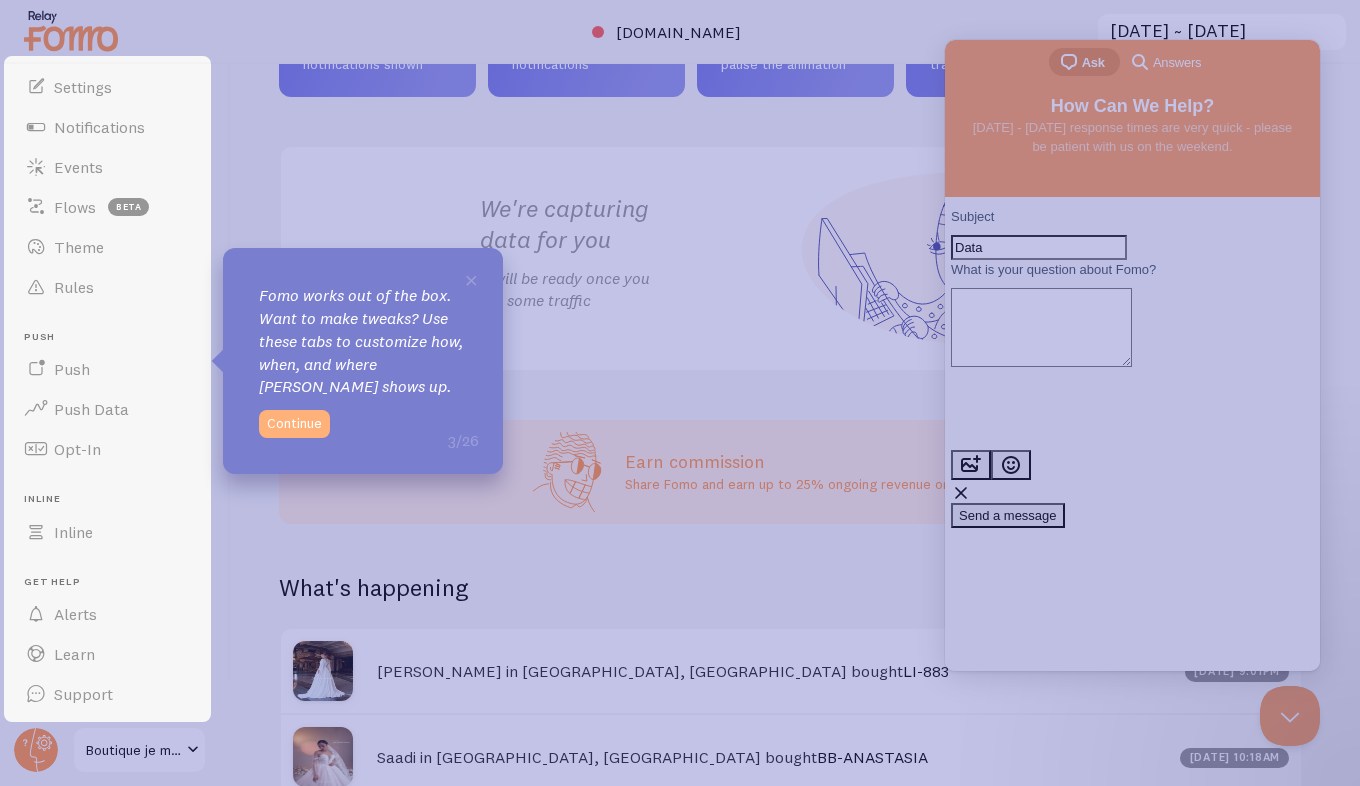 click on "Continue" at bounding box center (294, 424) 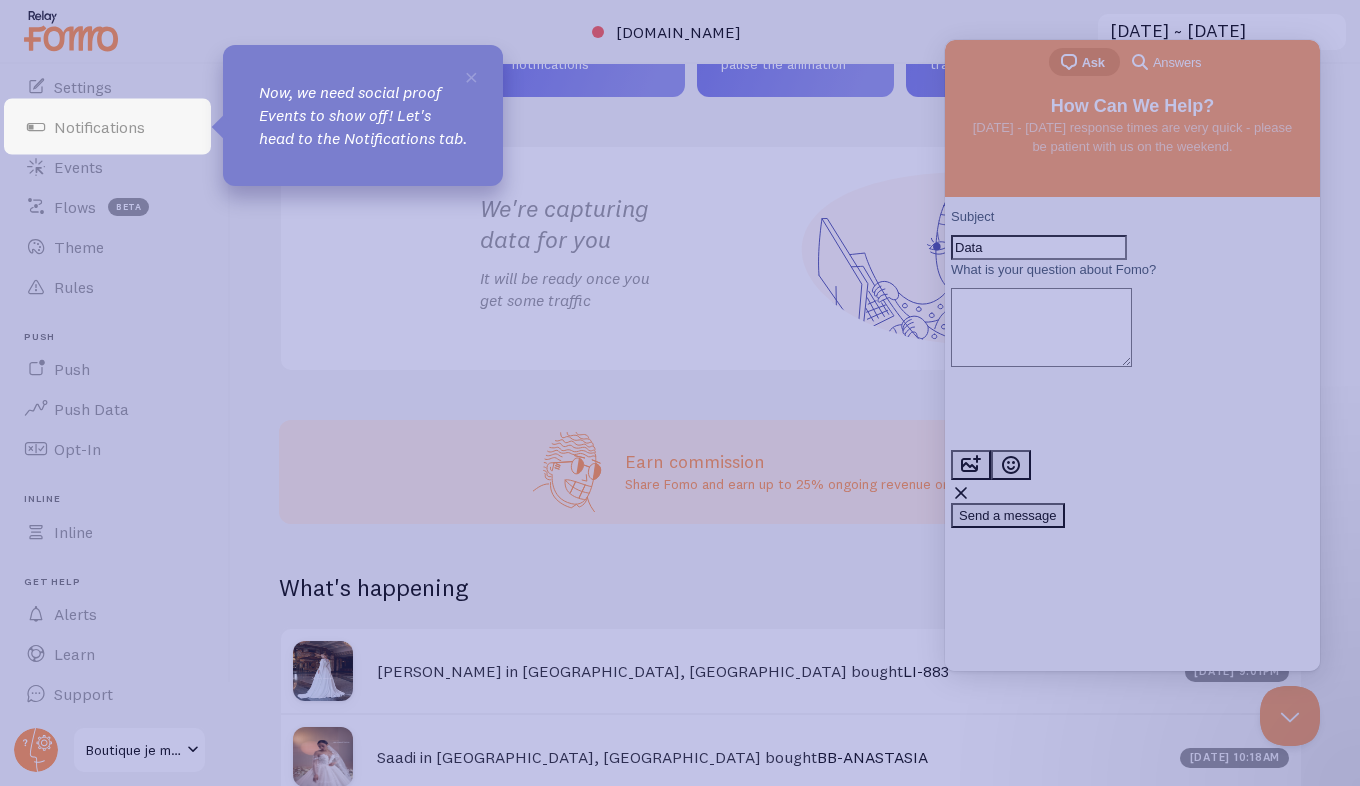 click 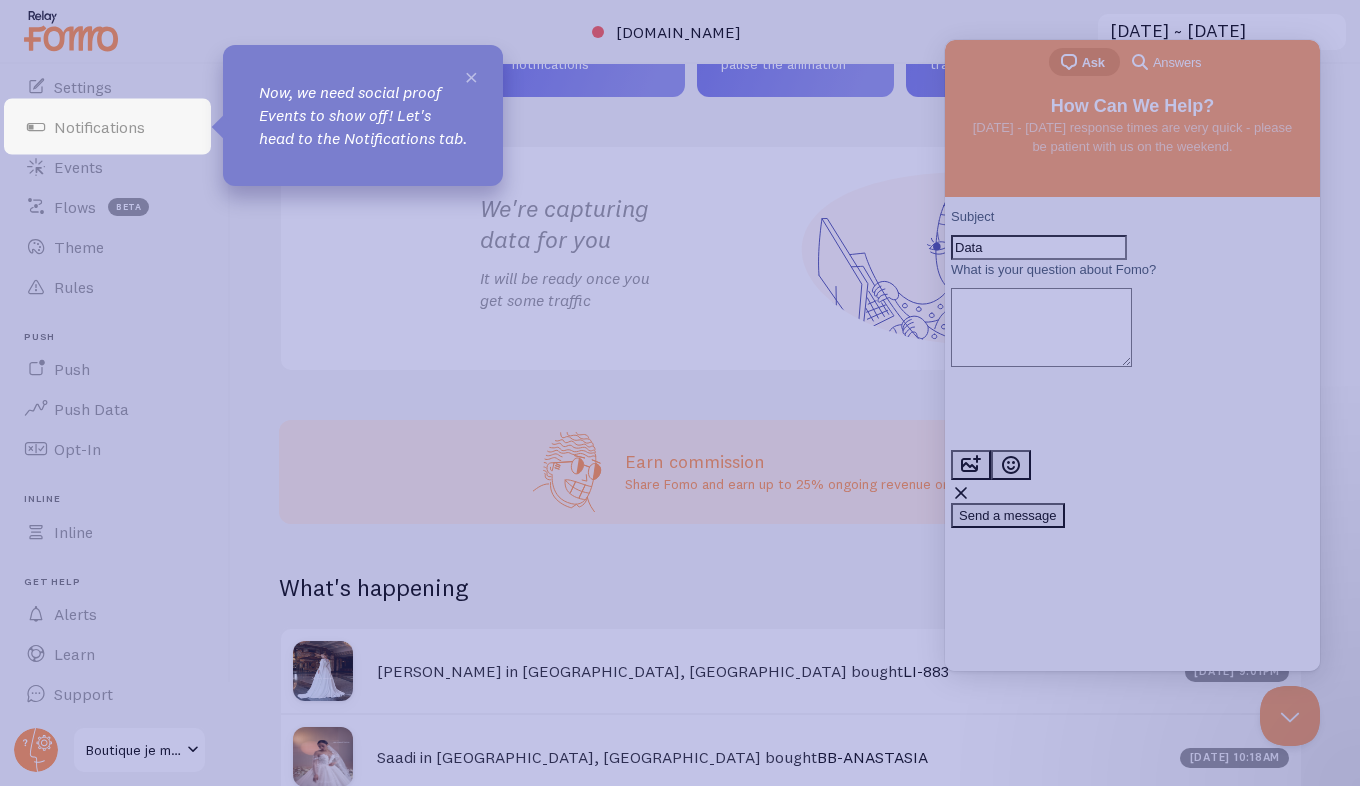 click on "×" at bounding box center [471, 76] 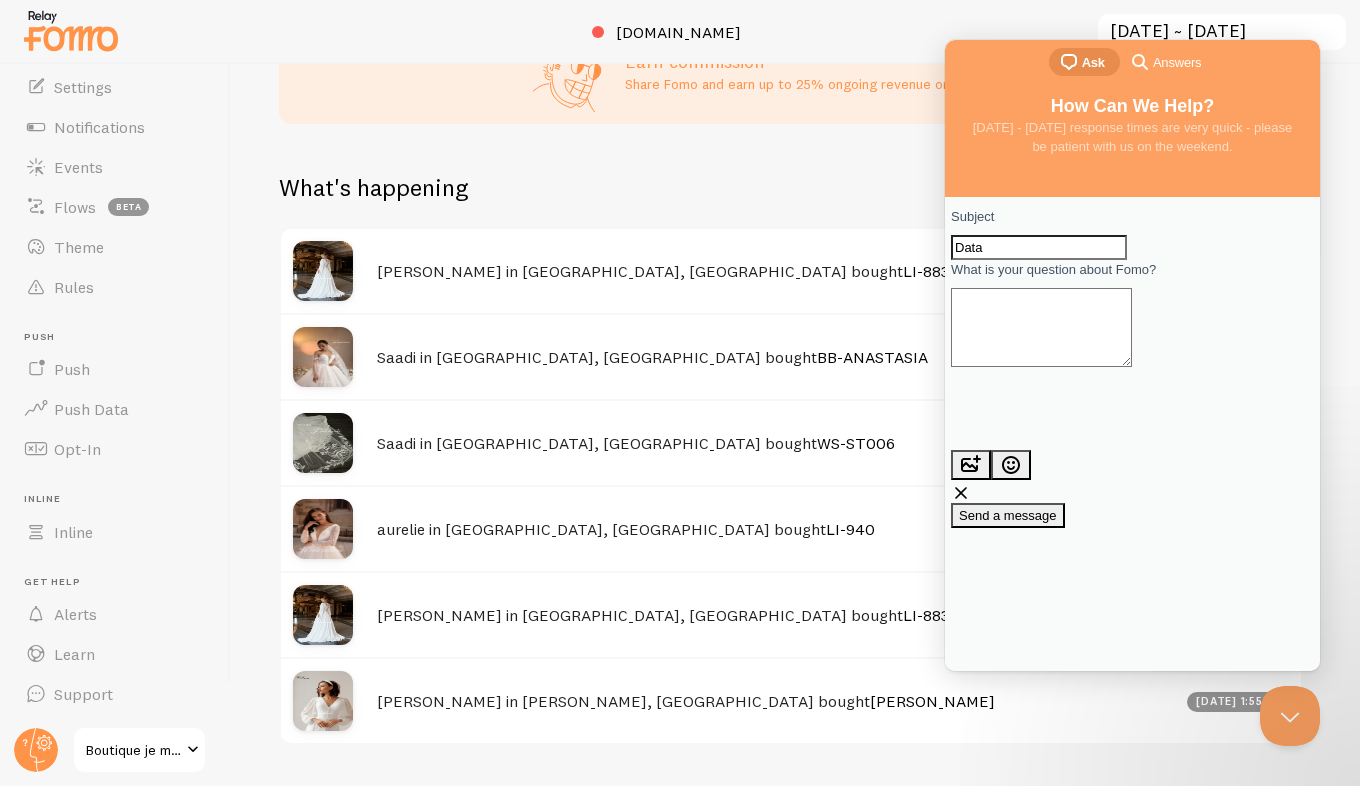 scroll, scrollTop: 655, scrollLeft: 0, axis: vertical 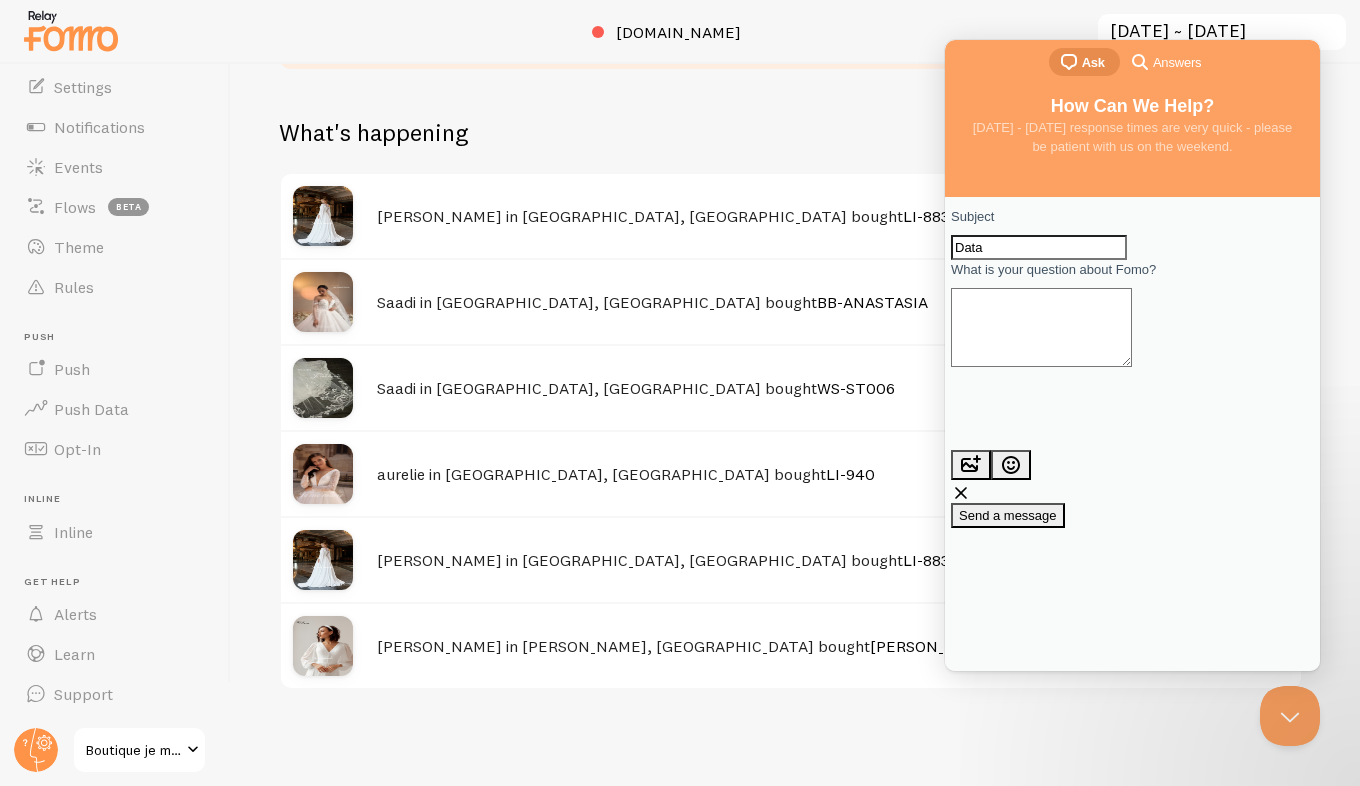 click on "What's happening" at bounding box center (791, 144) 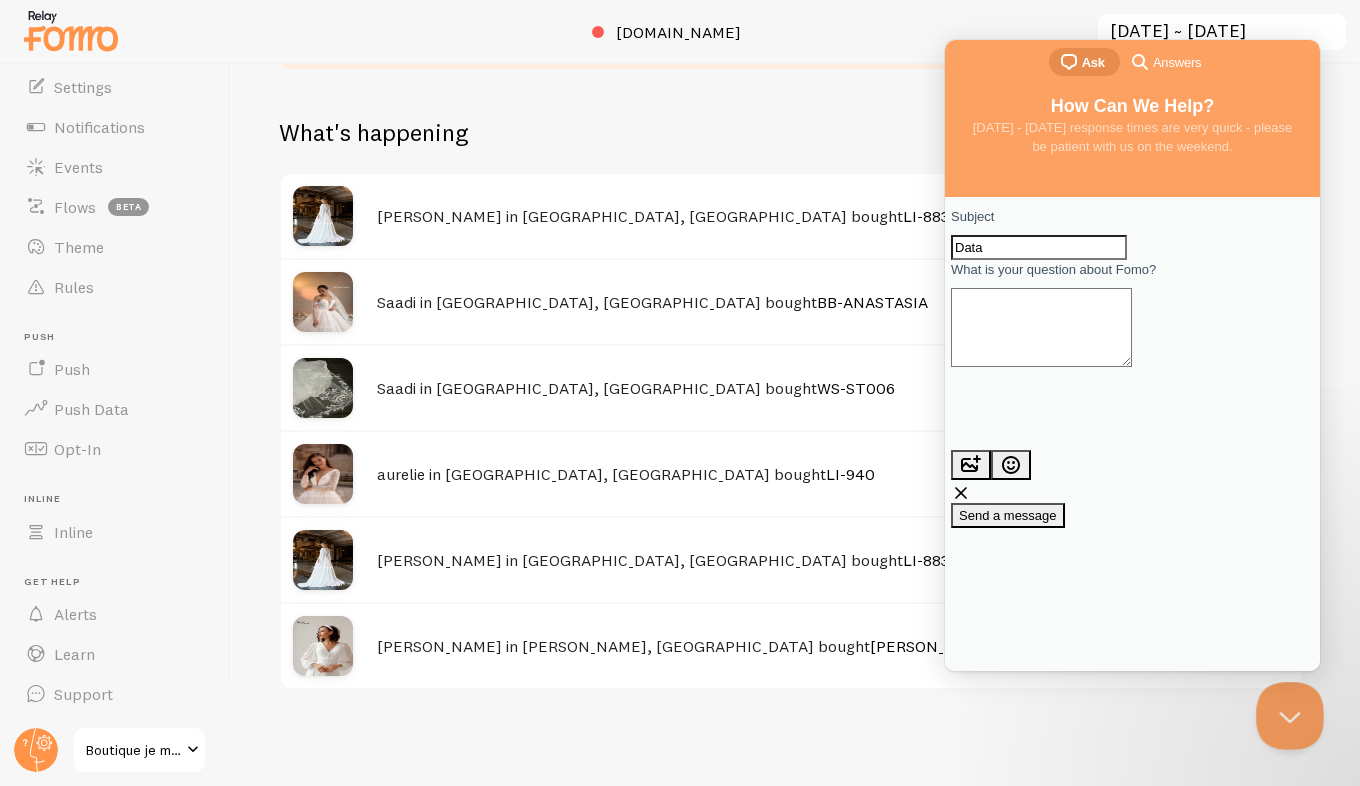 click at bounding box center [1286, 712] 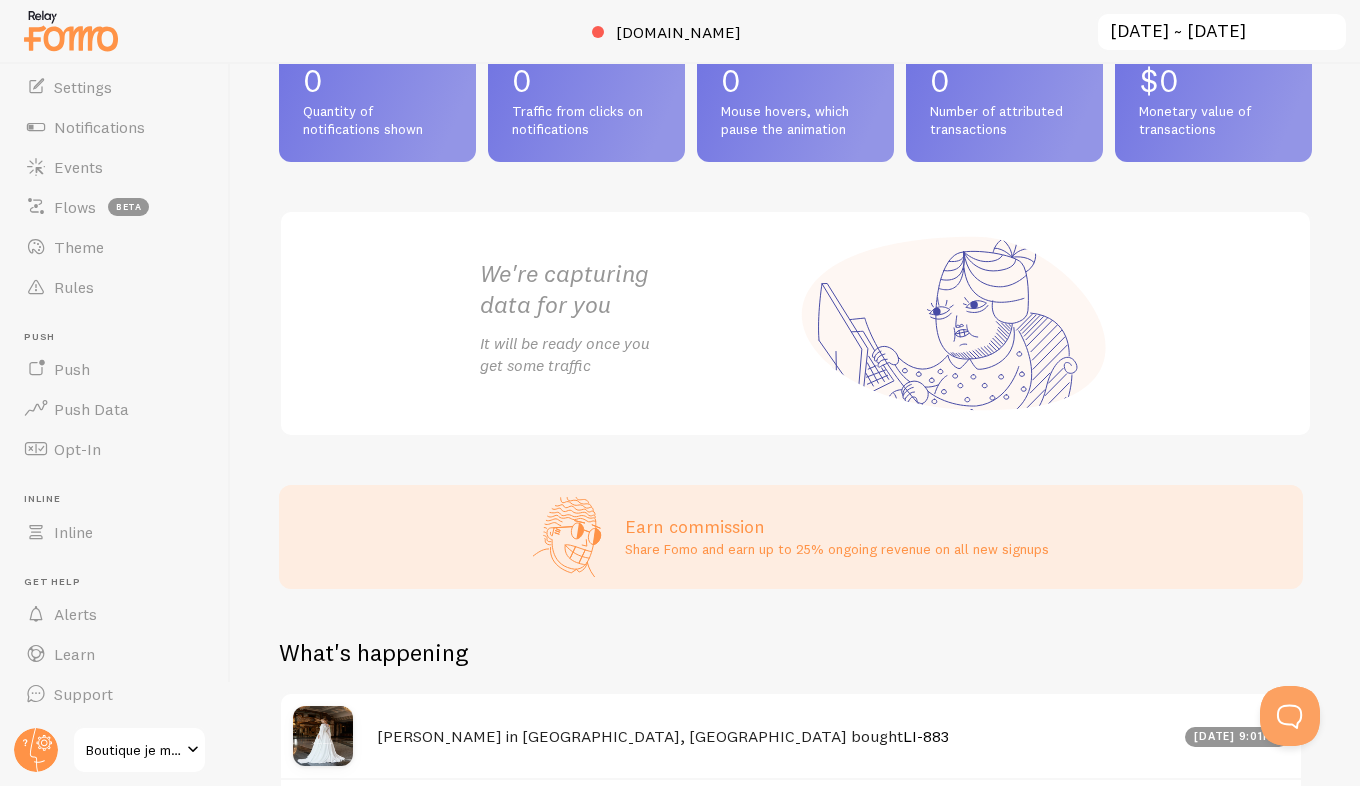 scroll, scrollTop: 0, scrollLeft: 0, axis: both 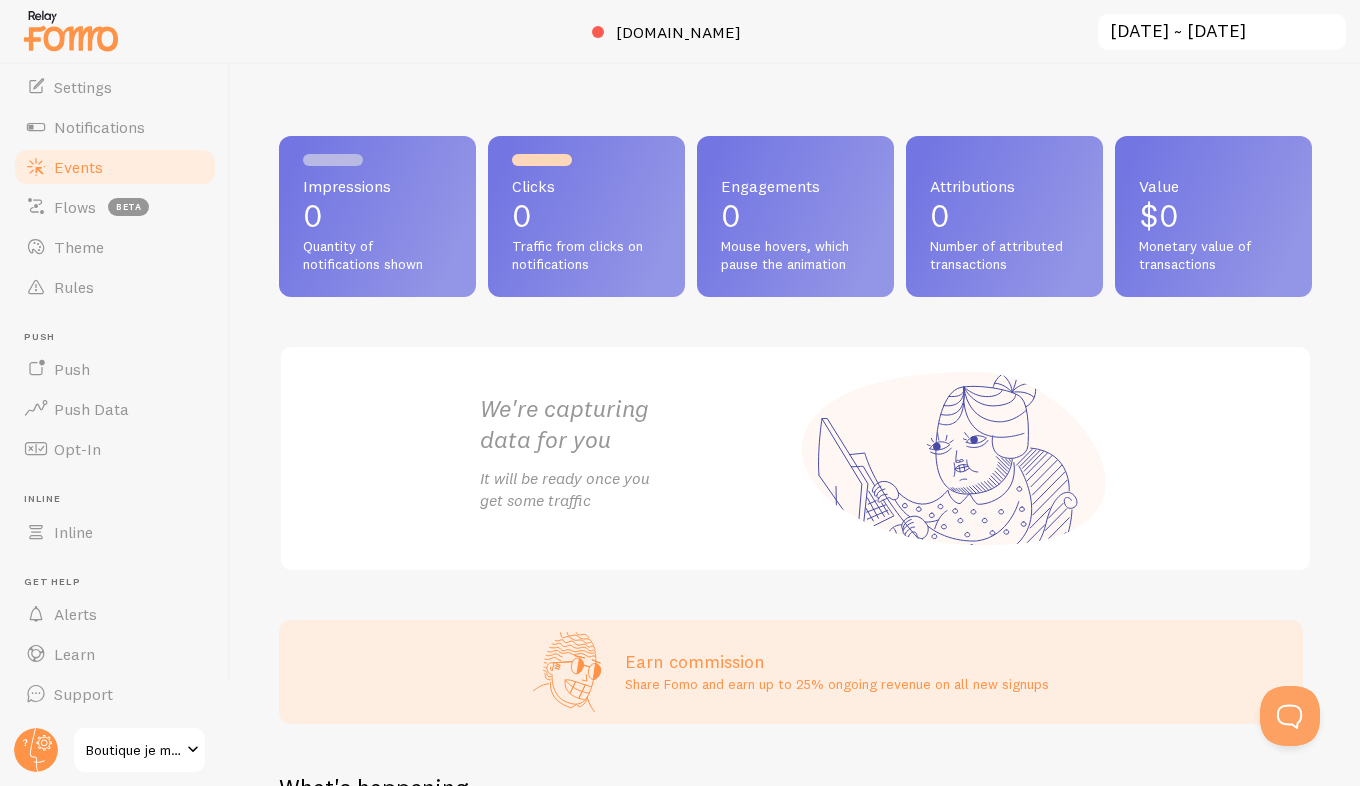 click on "Events" at bounding box center [78, 167] 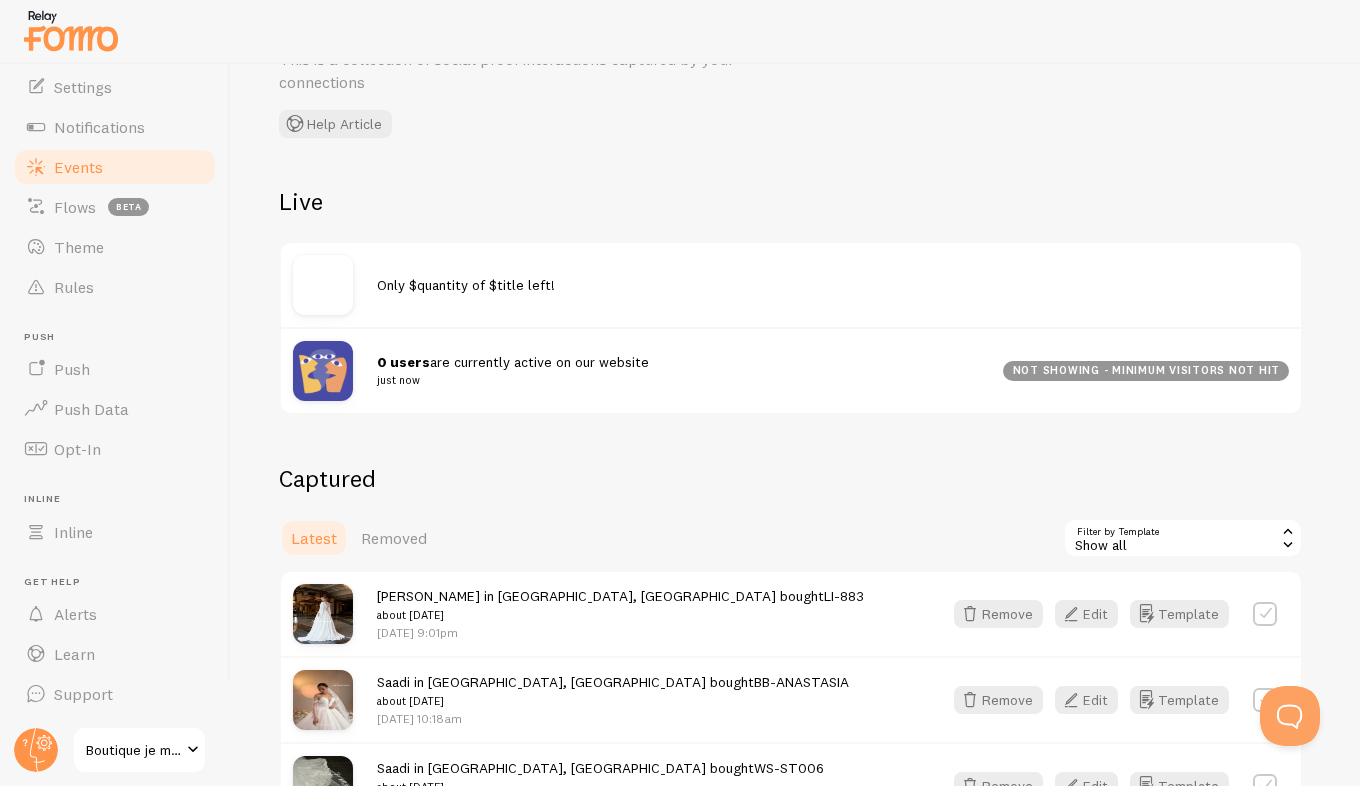 scroll, scrollTop: 0, scrollLeft: 0, axis: both 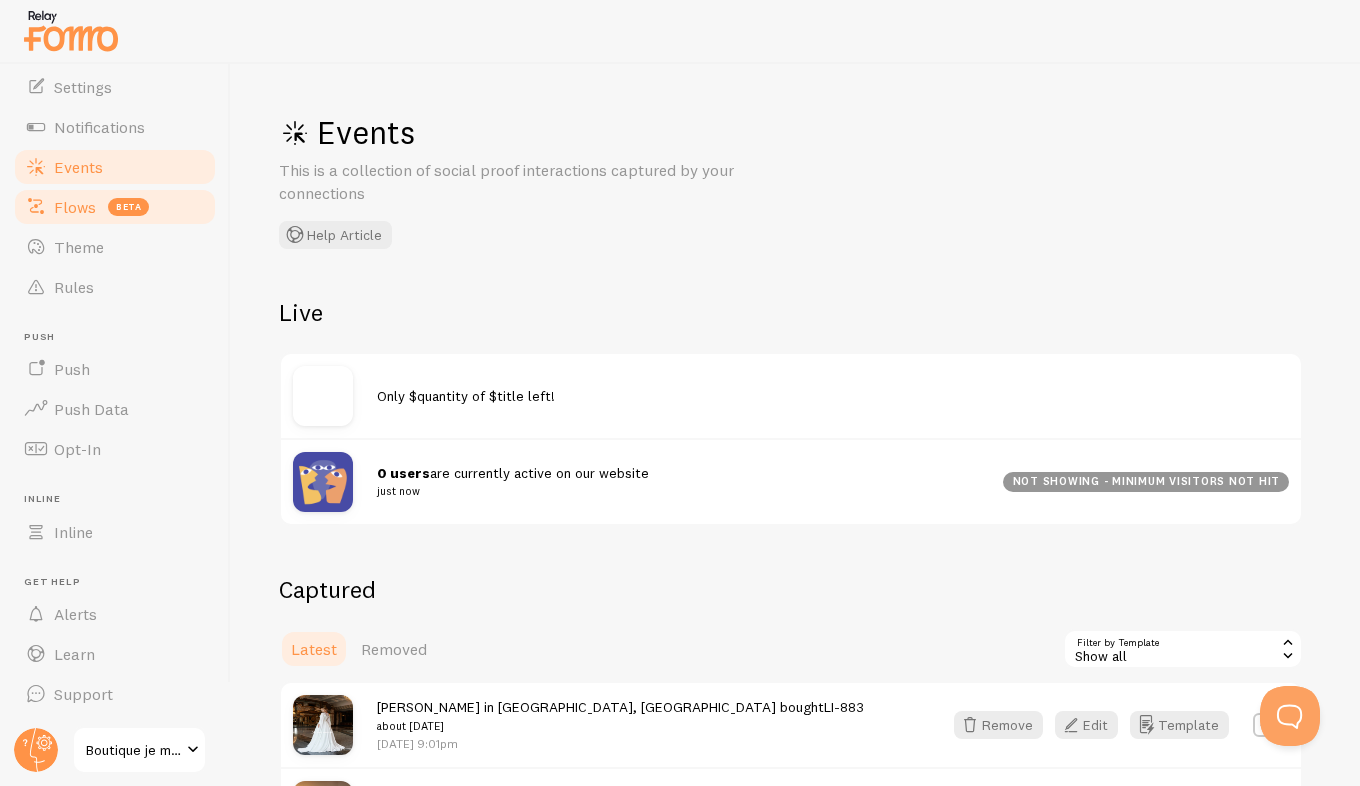 click on "Flows" at bounding box center [75, 207] 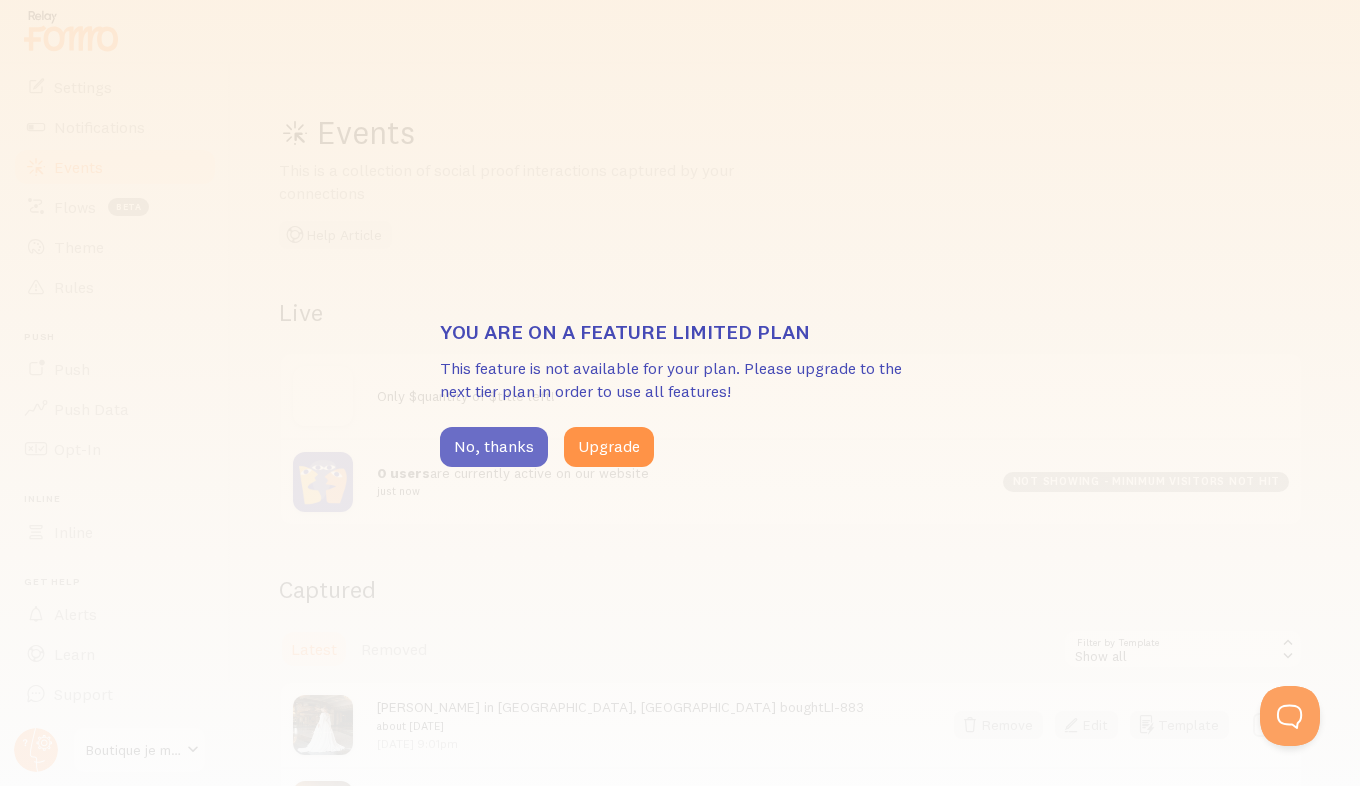 click on "No, thanks" at bounding box center [494, 447] 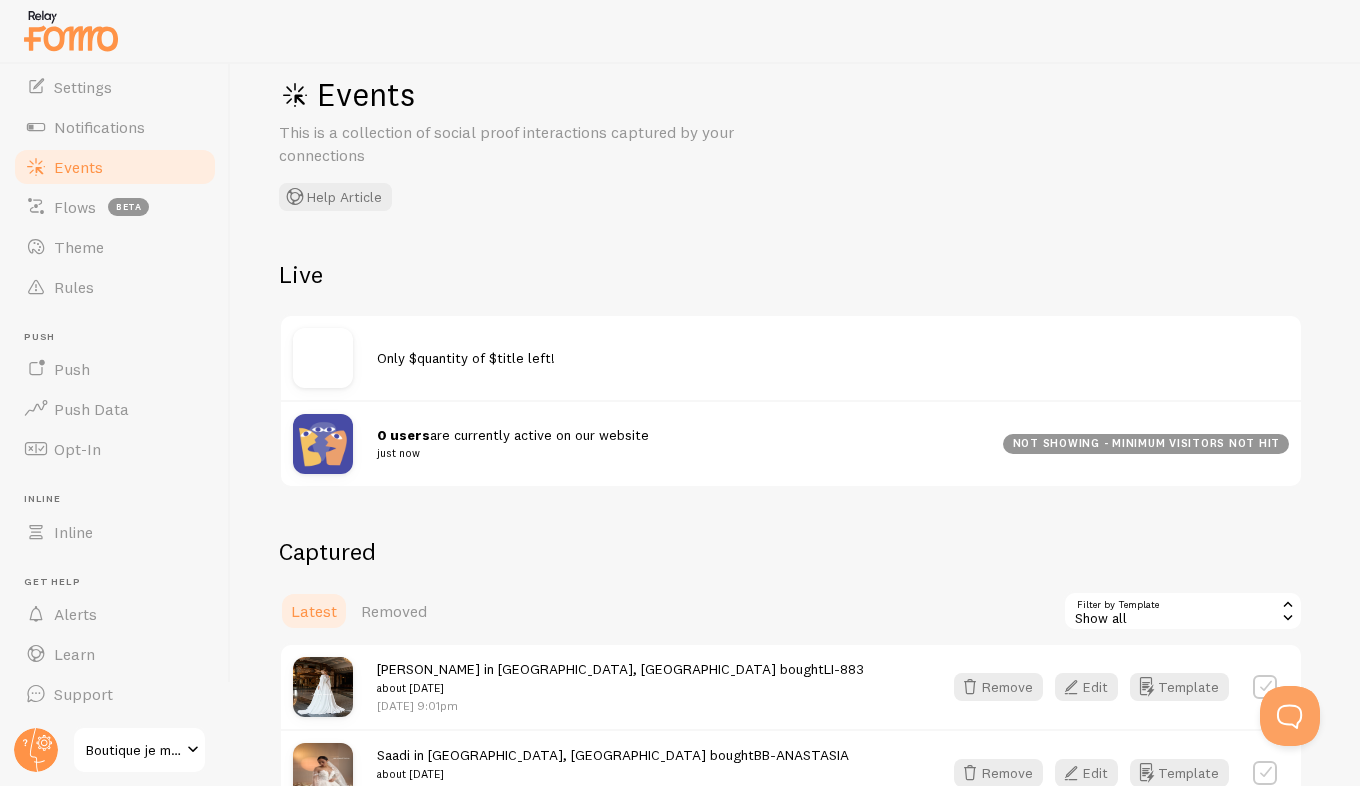 scroll, scrollTop: 0, scrollLeft: 0, axis: both 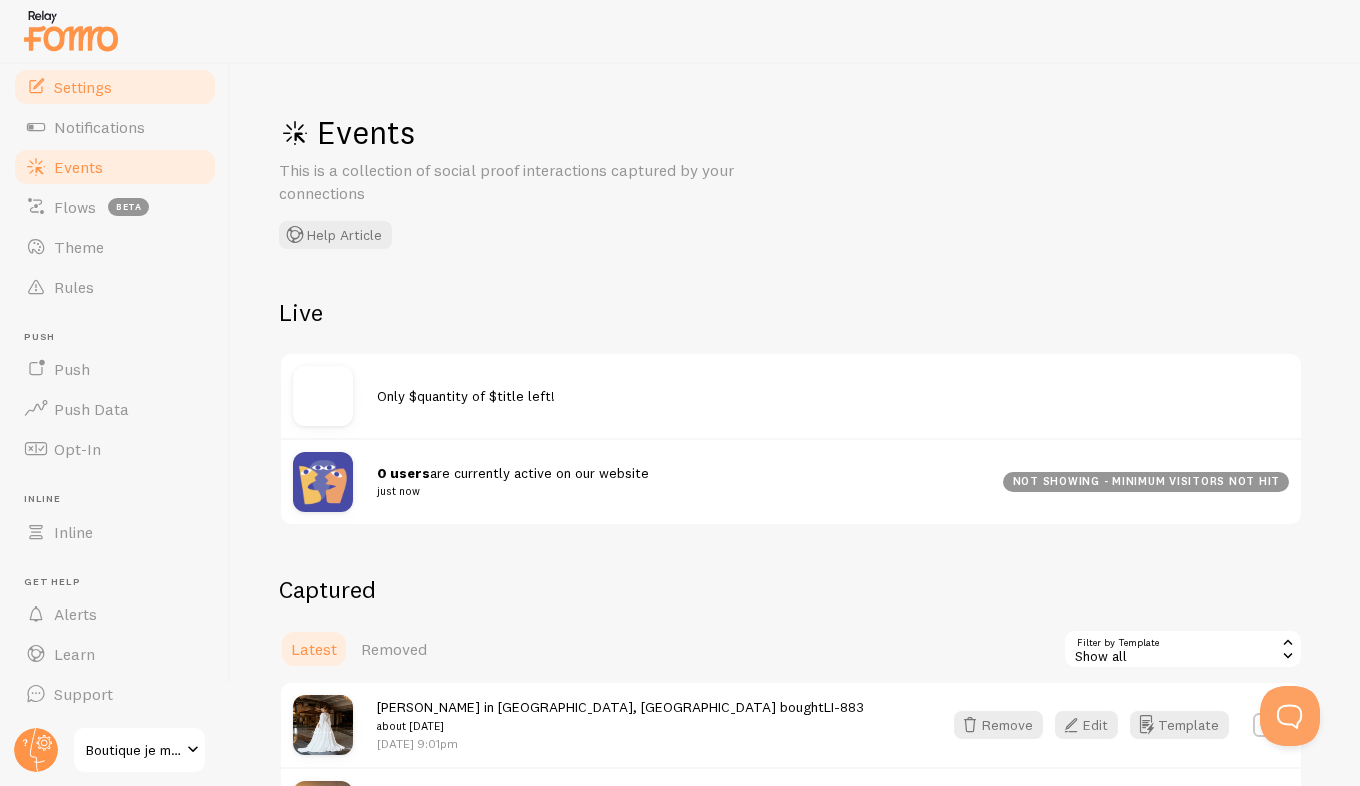 click on "Settings" at bounding box center [83, 87] 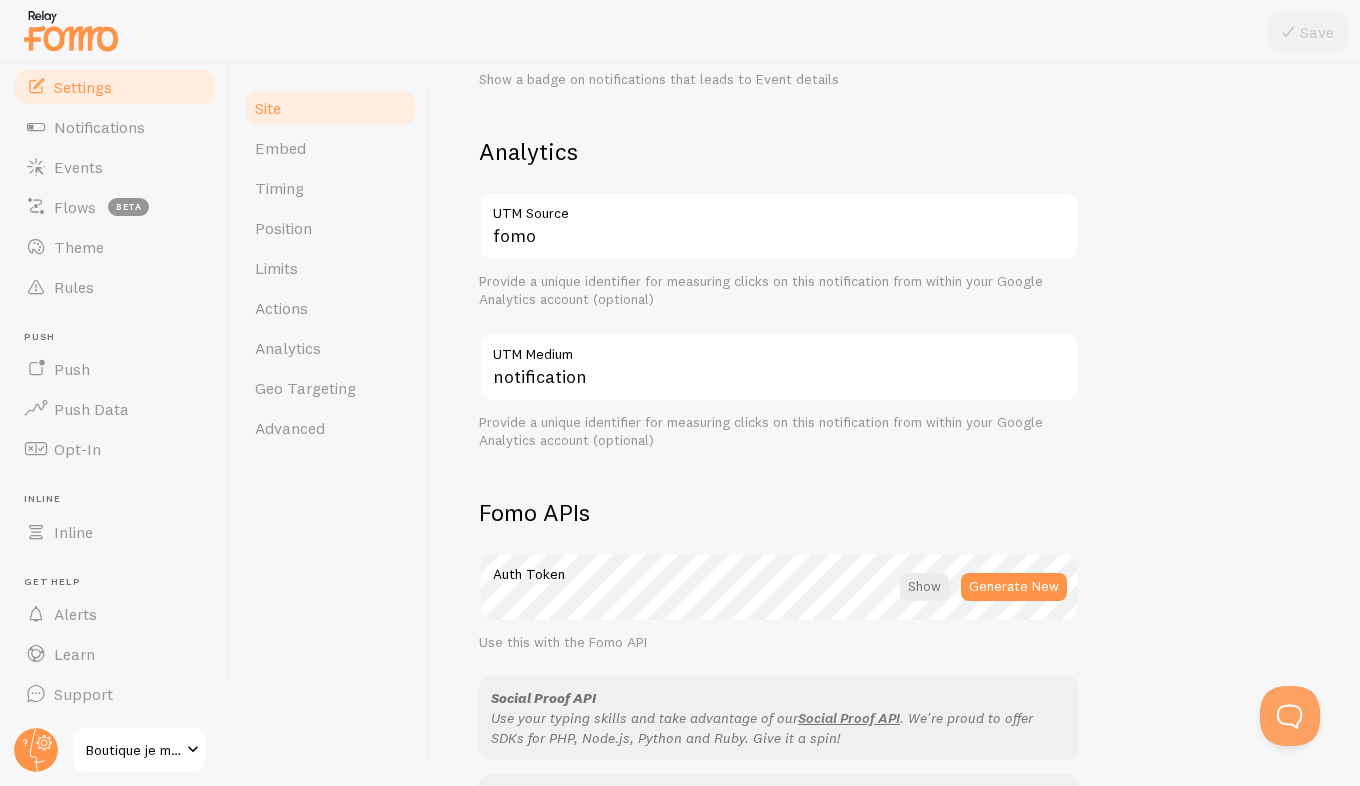 scroll, scrollTop: 702, scrollLeft: 0, axis: vertical 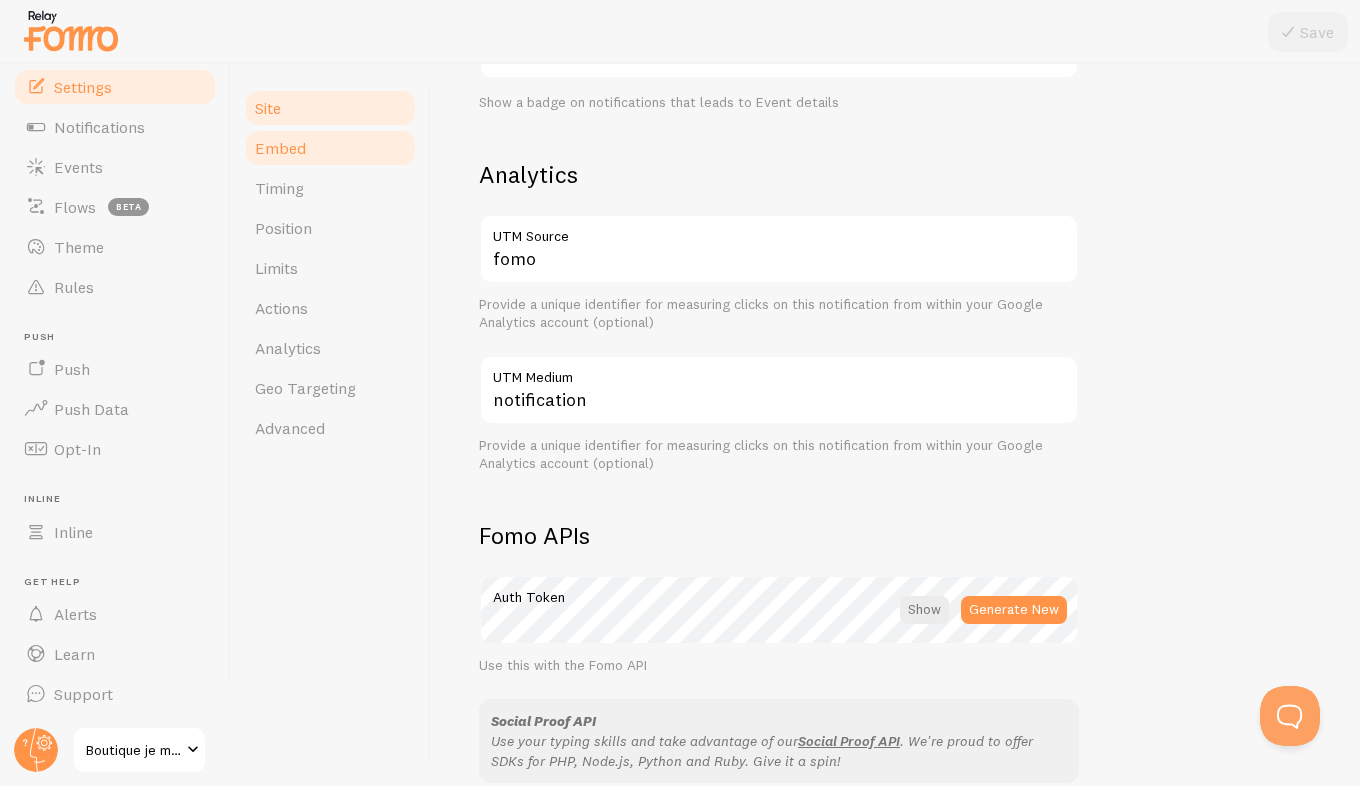 click on "Embed" at bounding box center (280, 148) 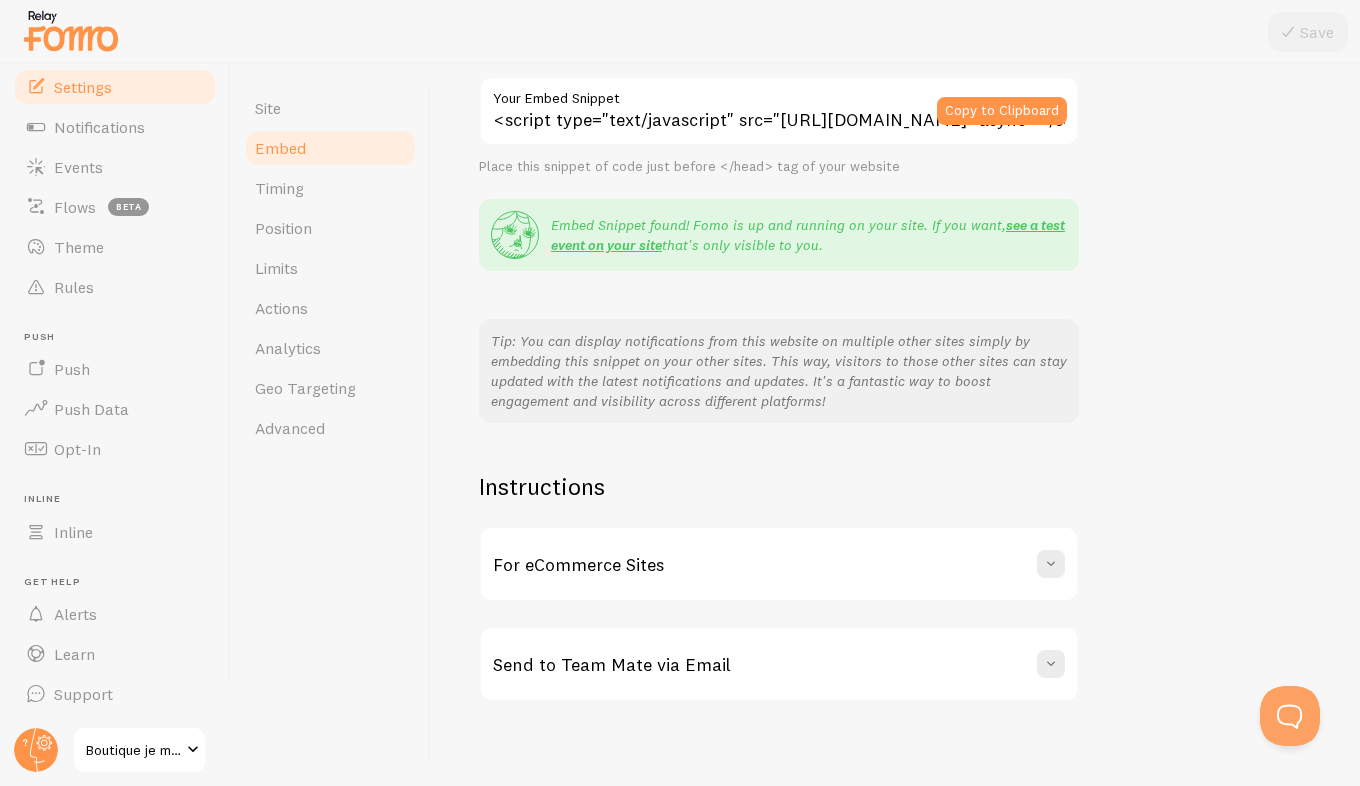 scroll, scrollTop: 287, scrollLeft: 0, axis: vertical 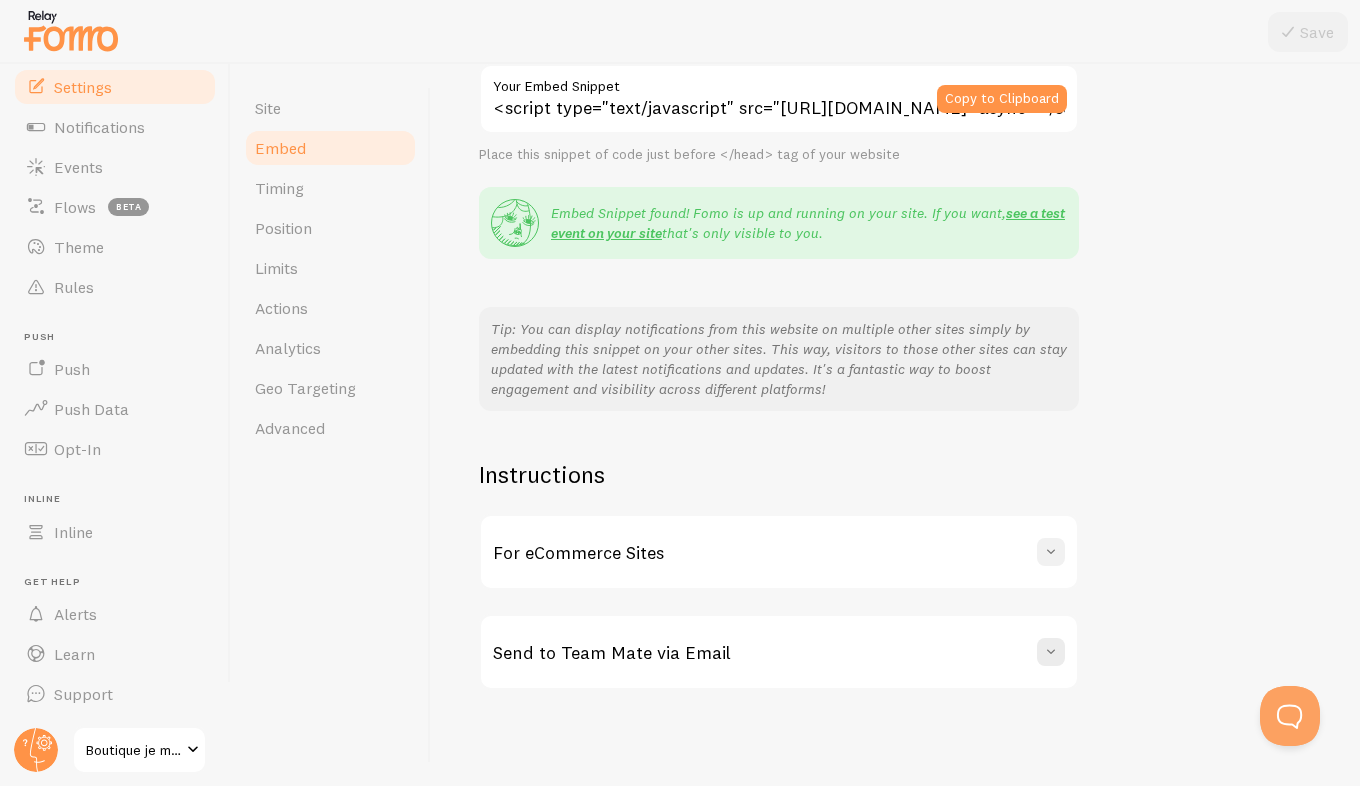 click at bounding box center [1051, 552] 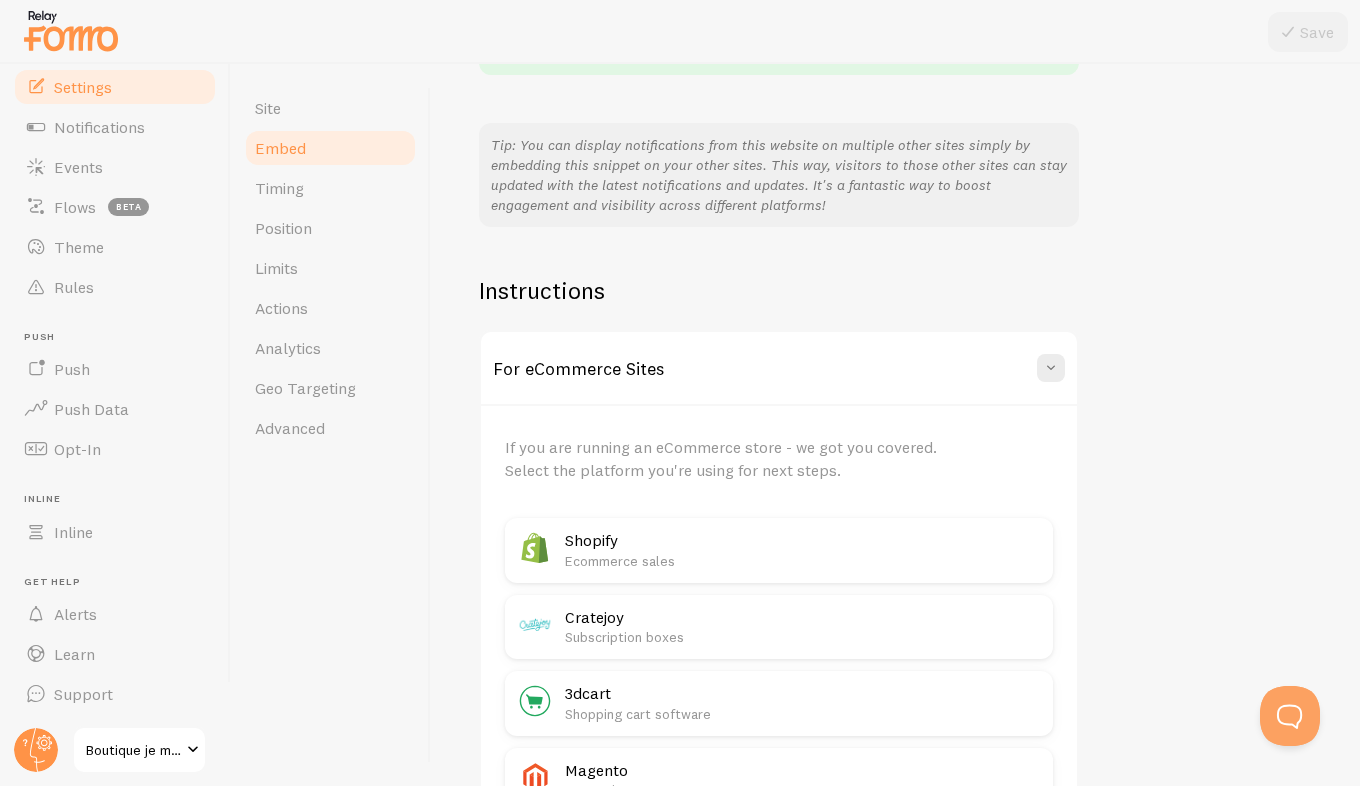 scroll, scrollTop: 487, scrollLeft: 0, axis: vertical 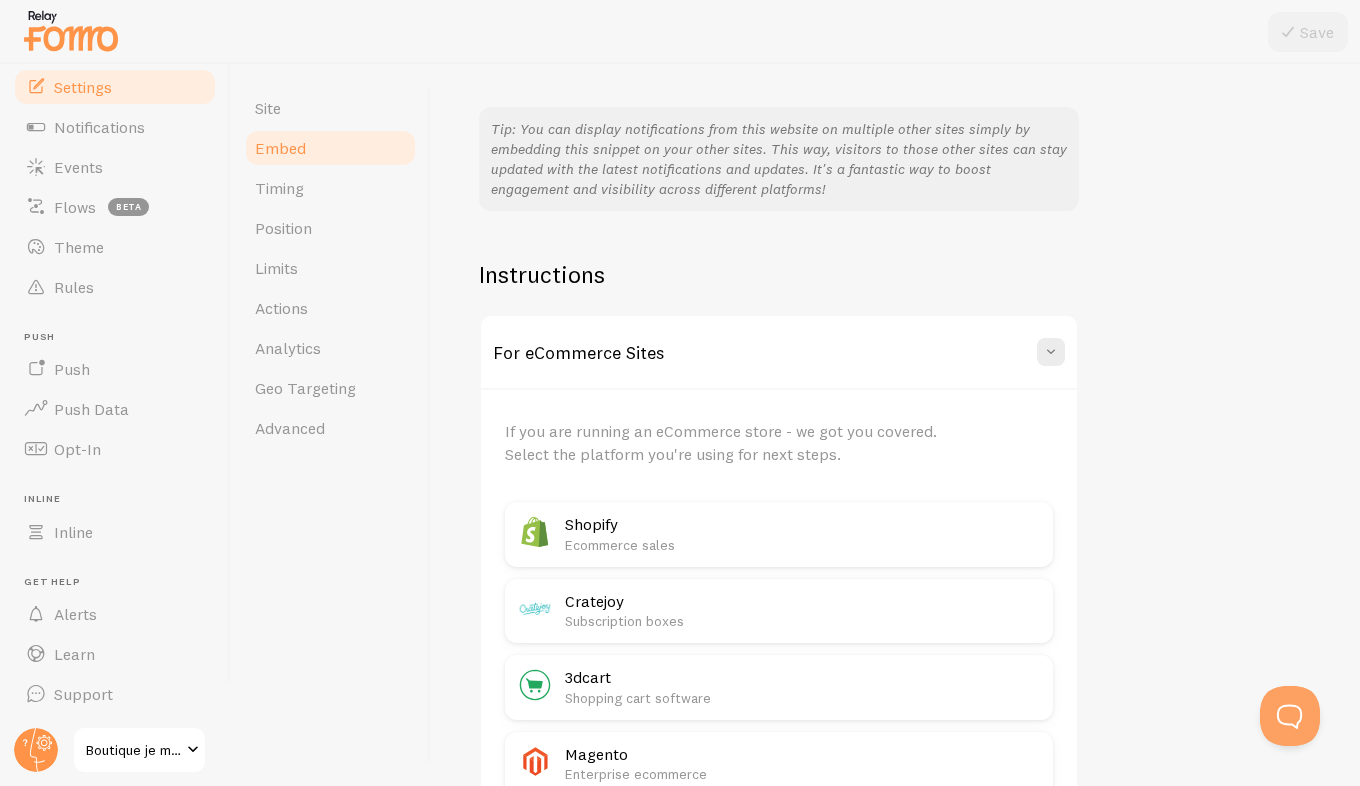 click on "Ecommerce sales" at bounding box center [803, 545] 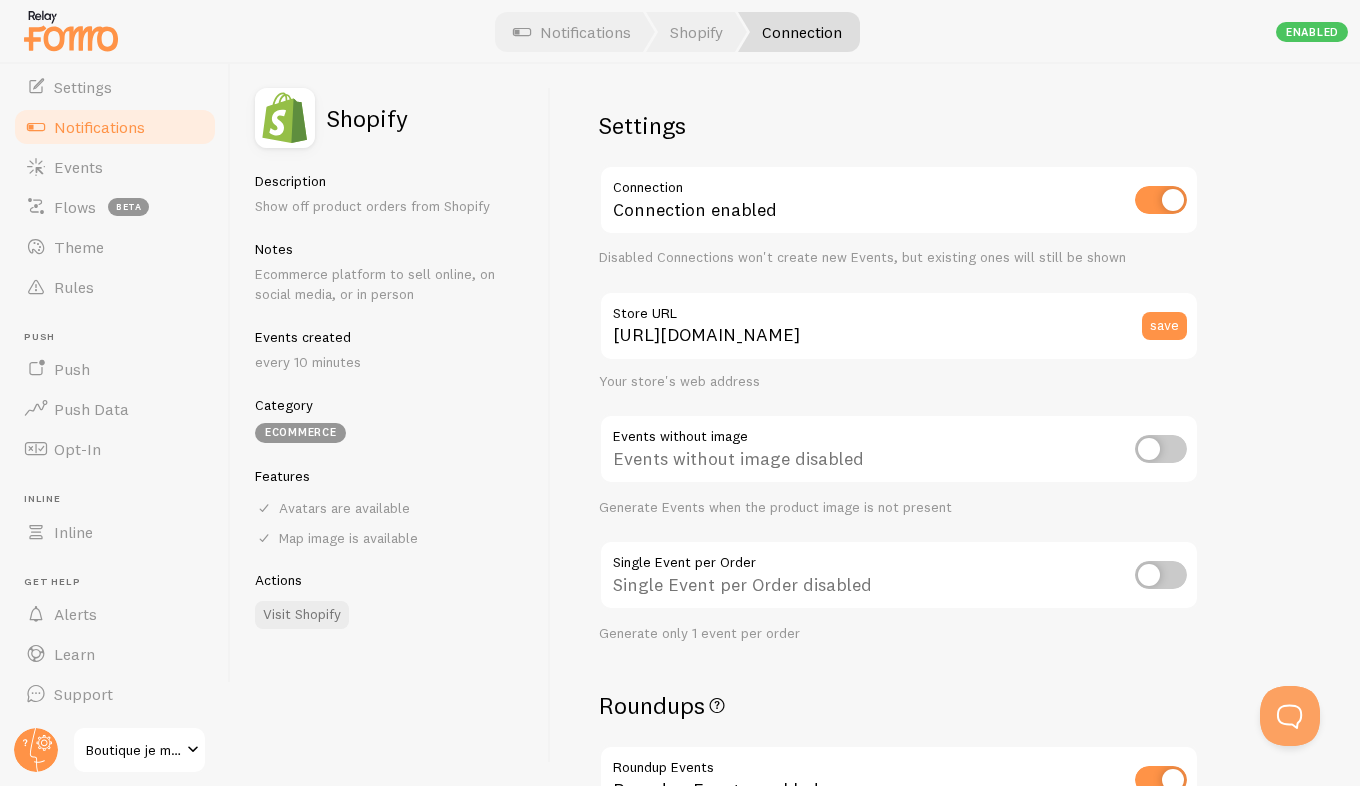 scroll, scrollTop: 0, scrollLeft: 0, axis: both 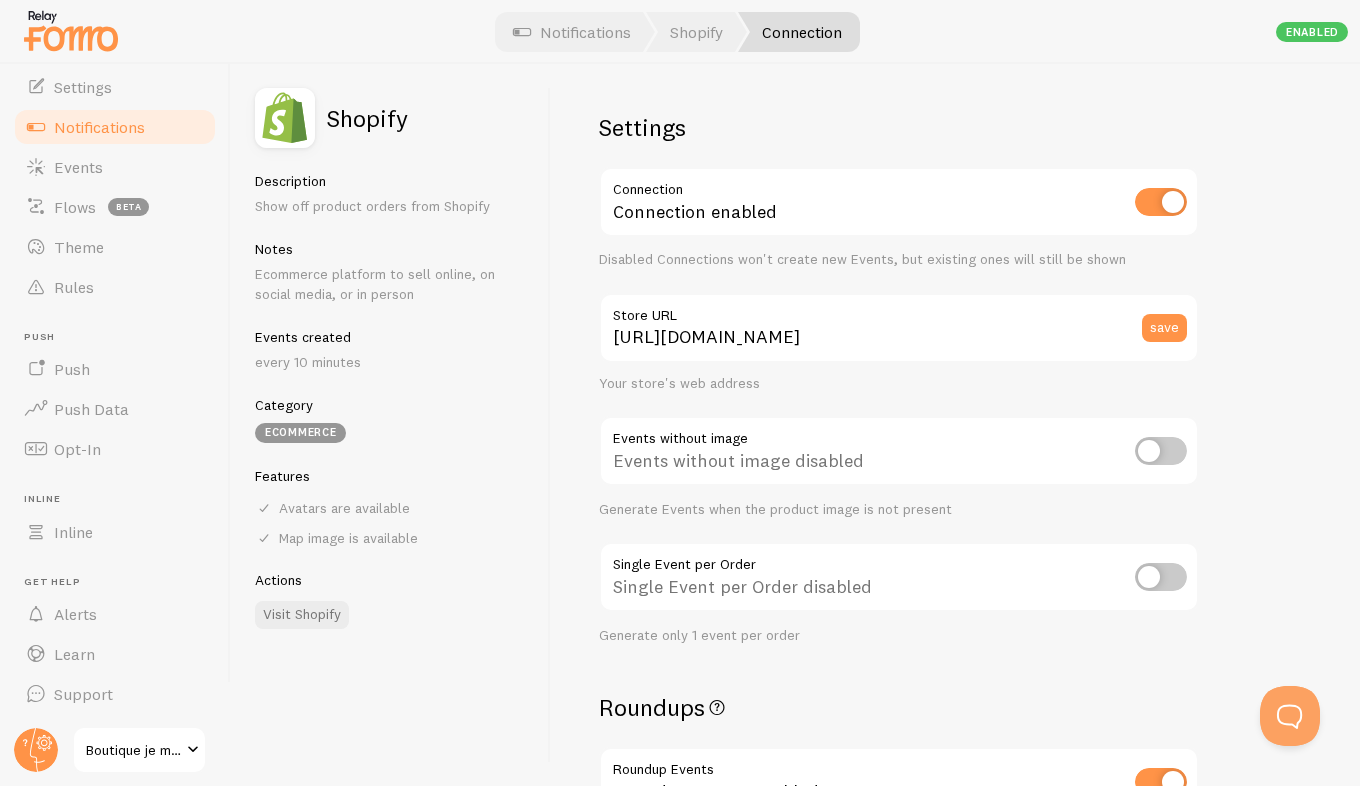 click on "Boutique je me [PERSON_NAME]" at bounding box center [133, 750] 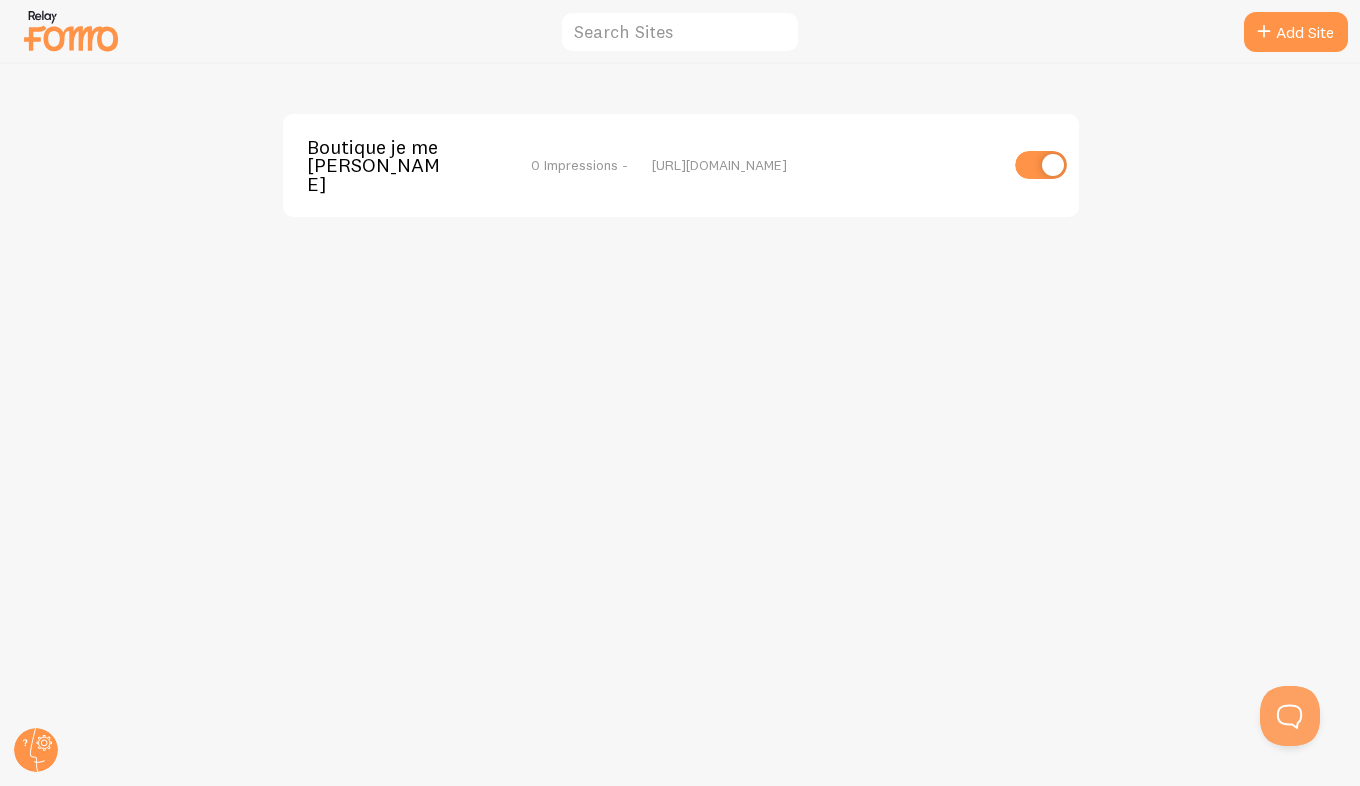 click at bounding box center [71, 30] 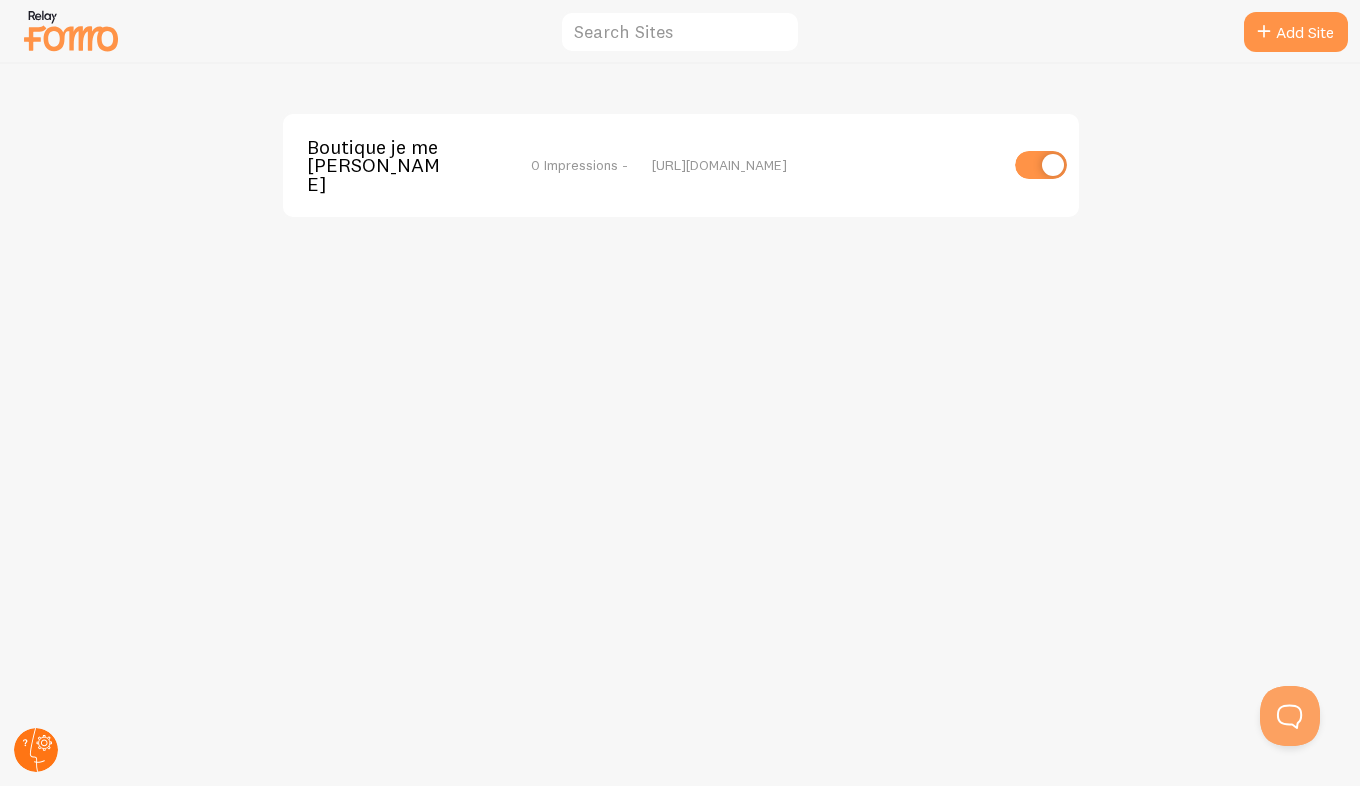 click 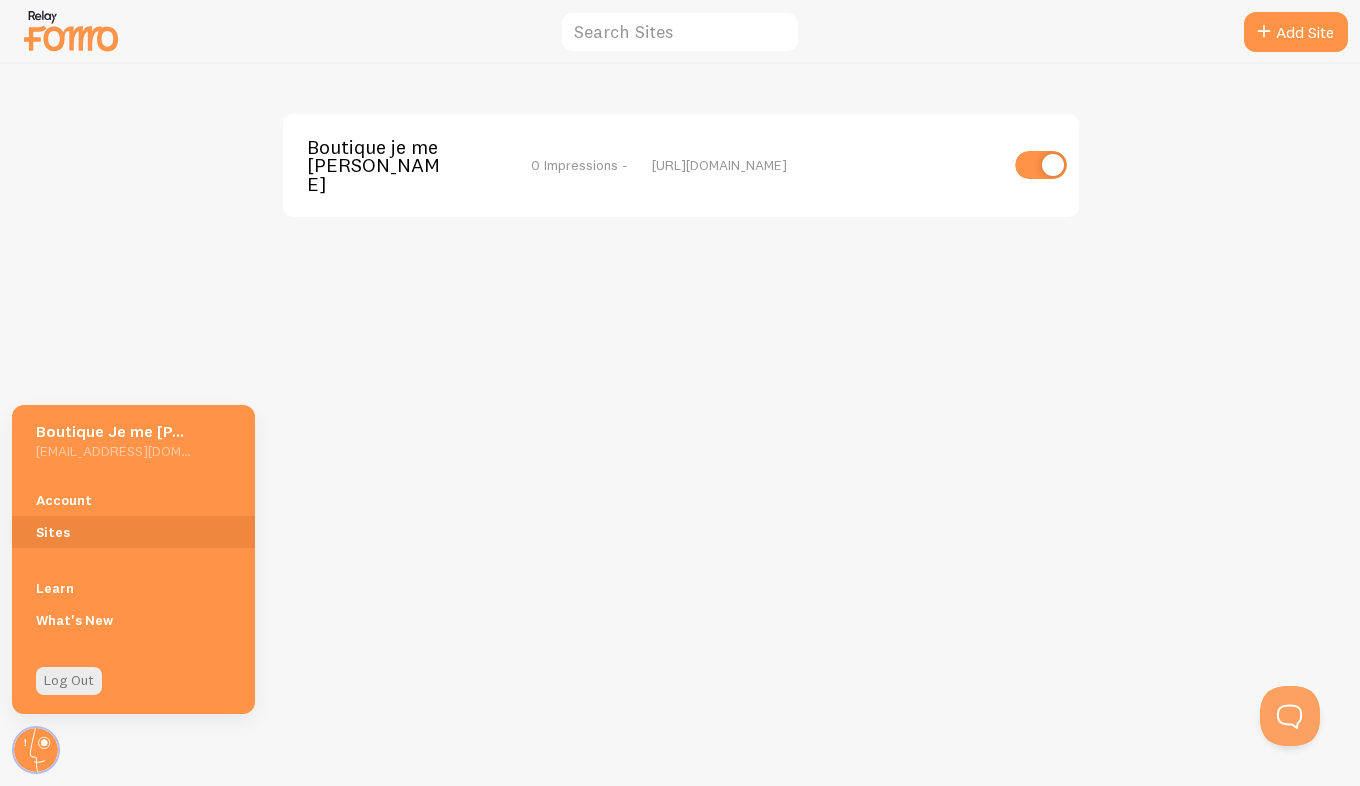 click at bounding box center (71, 30) 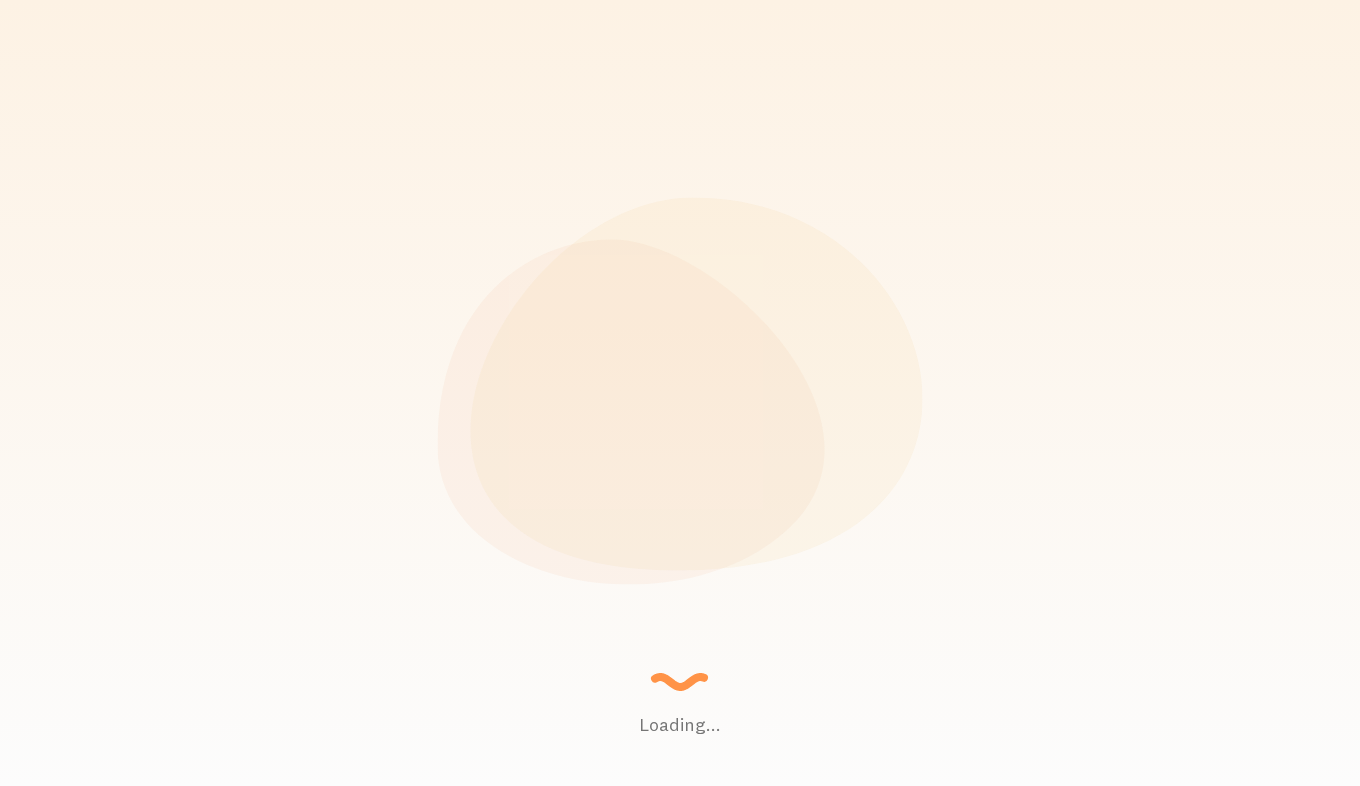 scroll, scrollTop: 0, scrollLeft: 0, axis: both 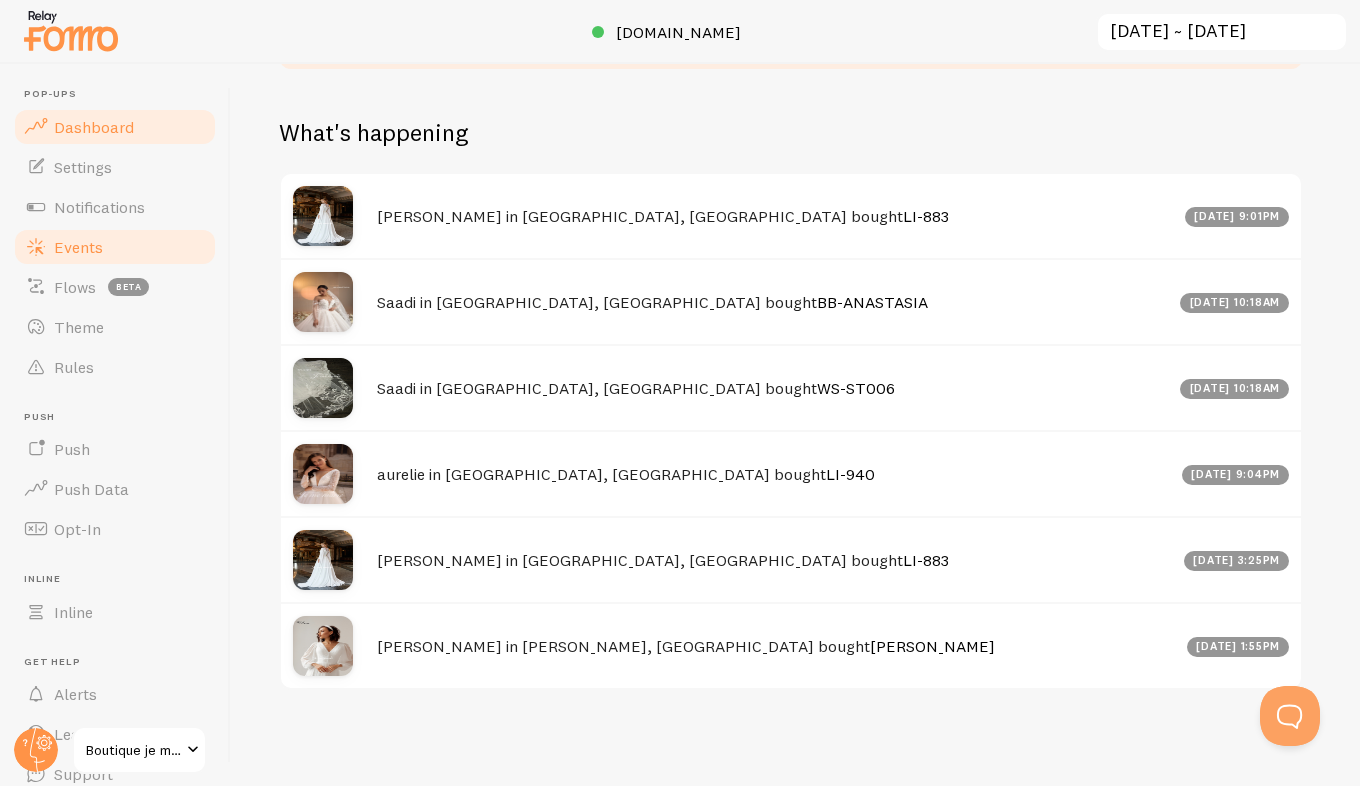 click on "Events" at bounding box center (78, 247) 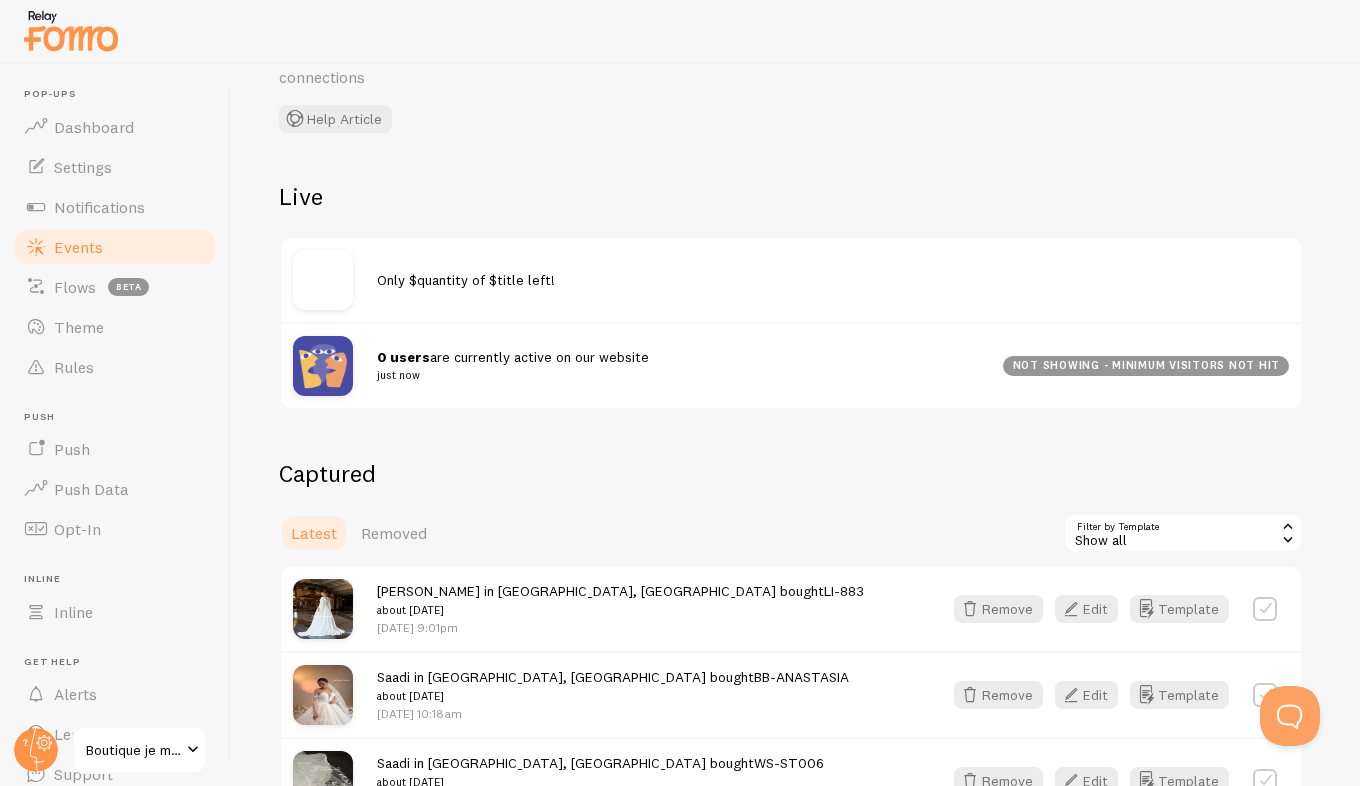 scroll, scrollTop: 200, scrollLeft: 0, axis: vertical 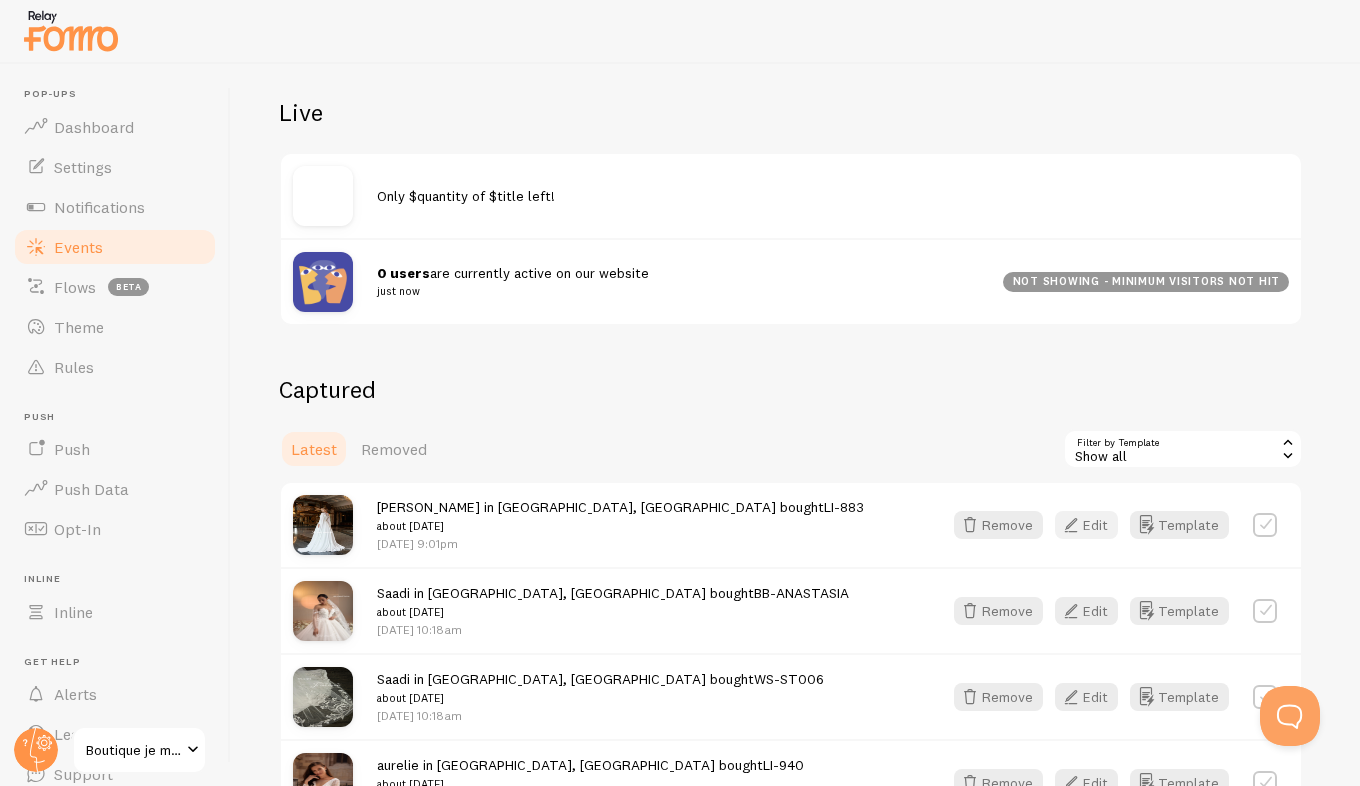 click at bounding box center (1071, 525) 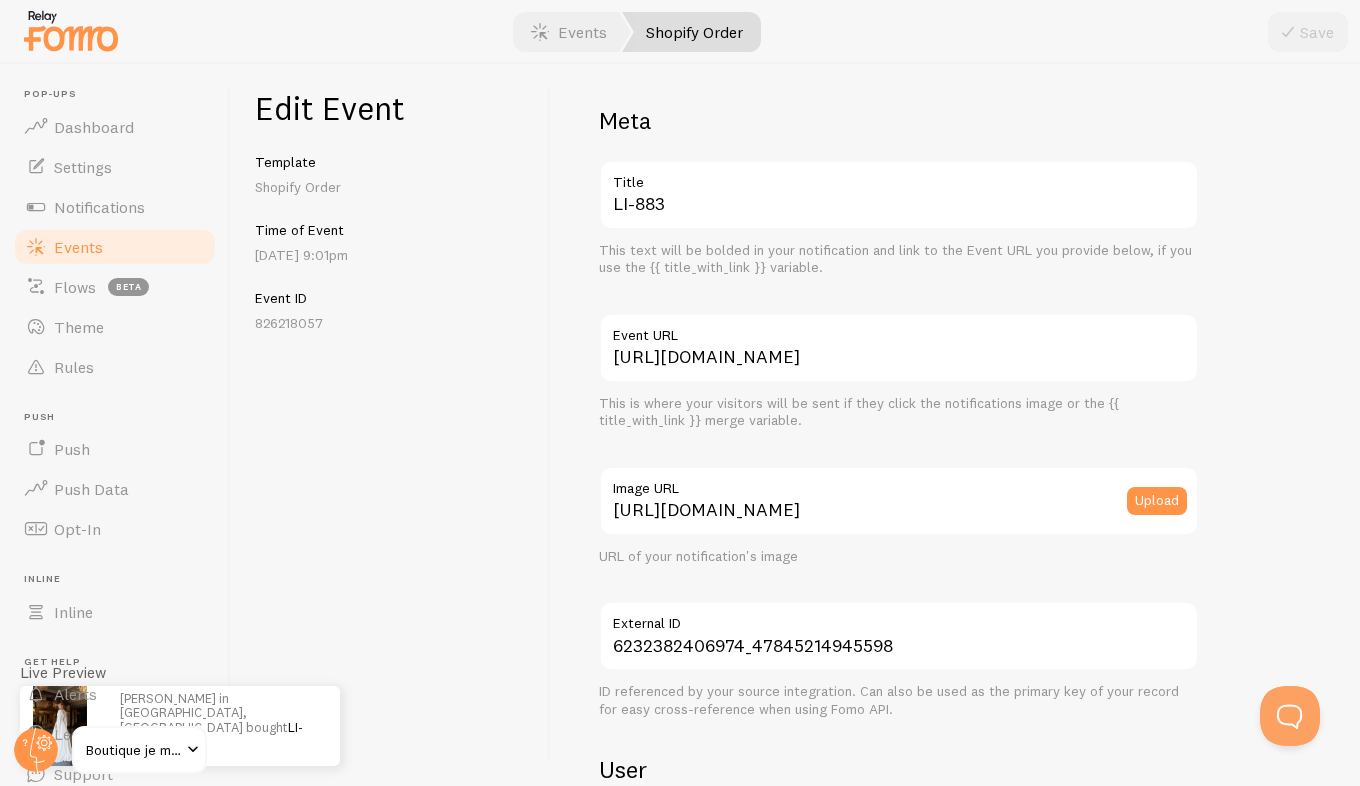 scroll, scrollTop: 0, scrollLeft: 0, axis: both 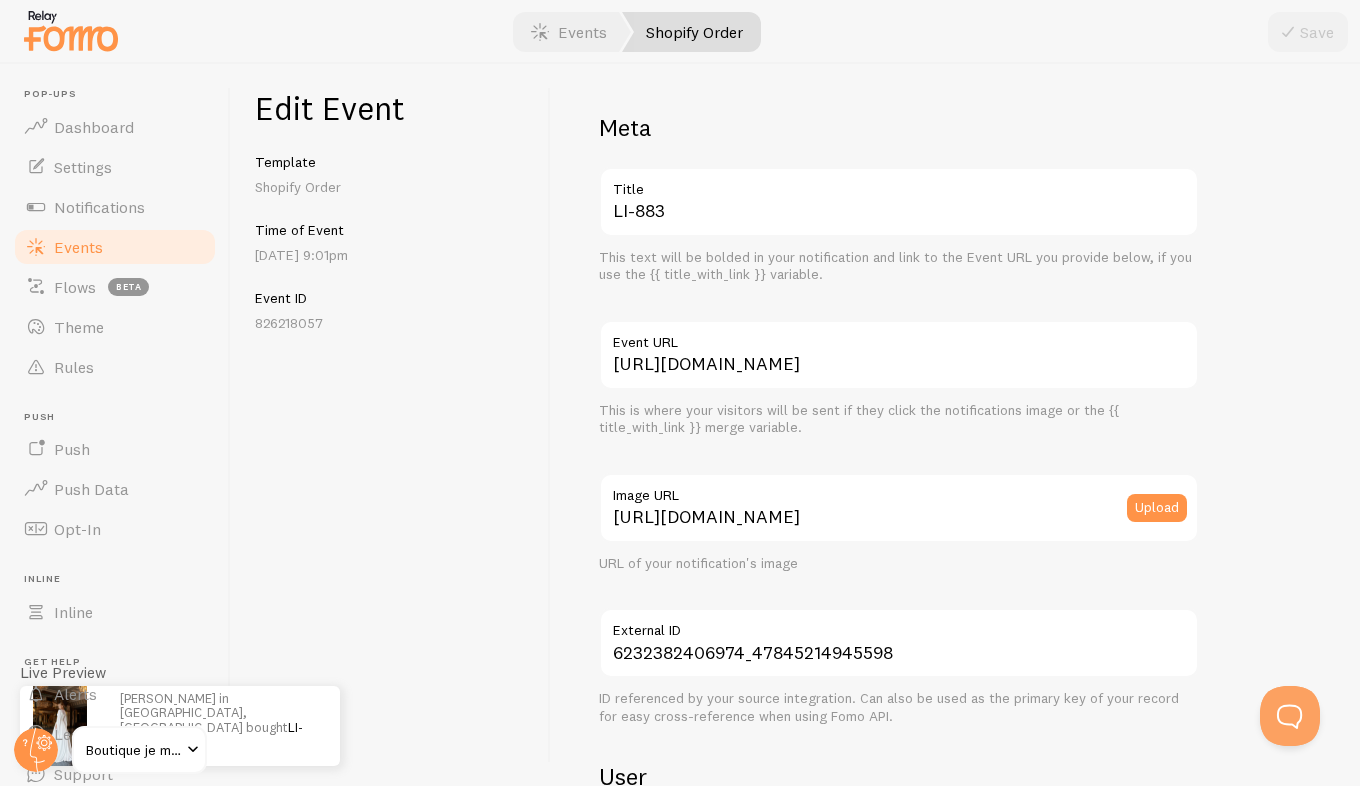 click on "Edit Event
Template   Shopify Order   Time of Event   Jan 17th @ 9:01pm   Event ID   826218057" at bounding box center [391, 425] 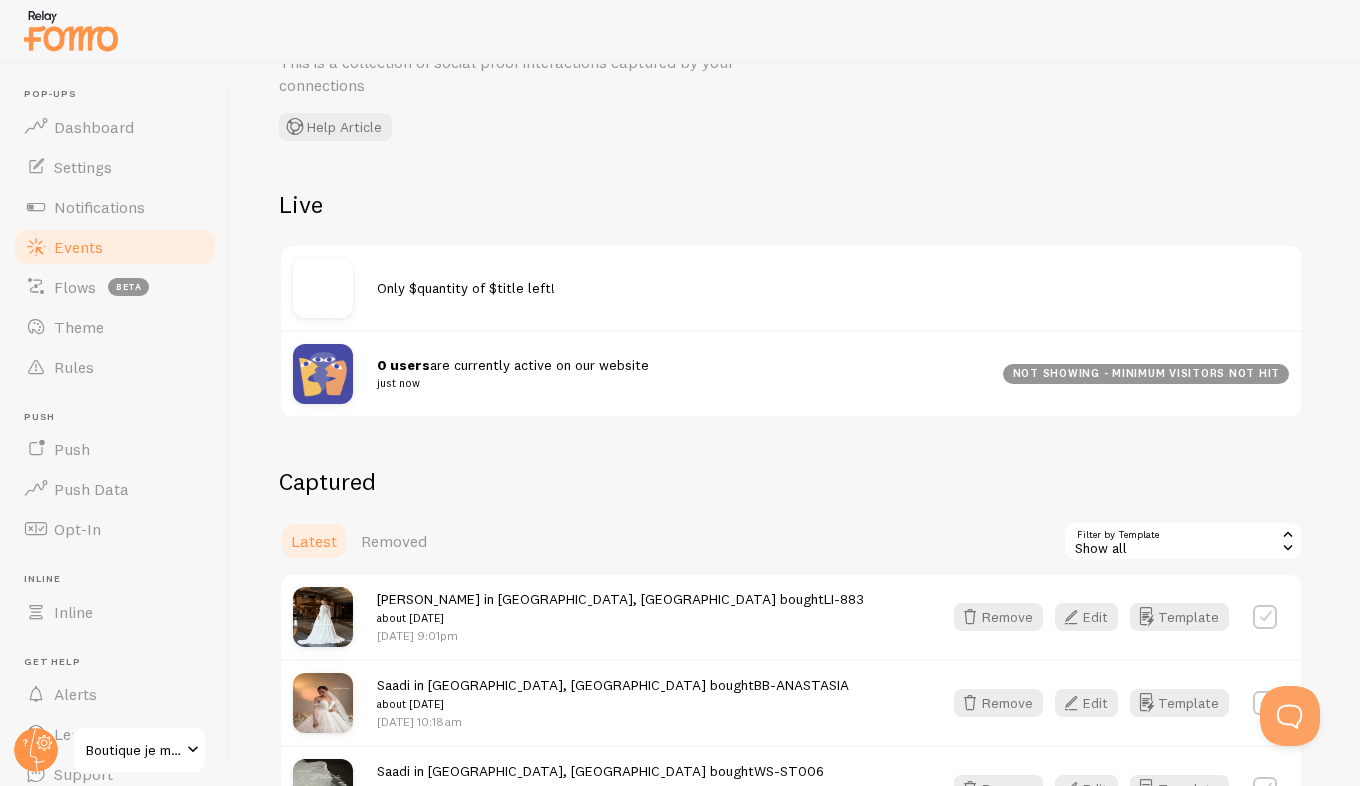 scroll, scrollTop: 200, scrollLeft: 0, axis: vertical 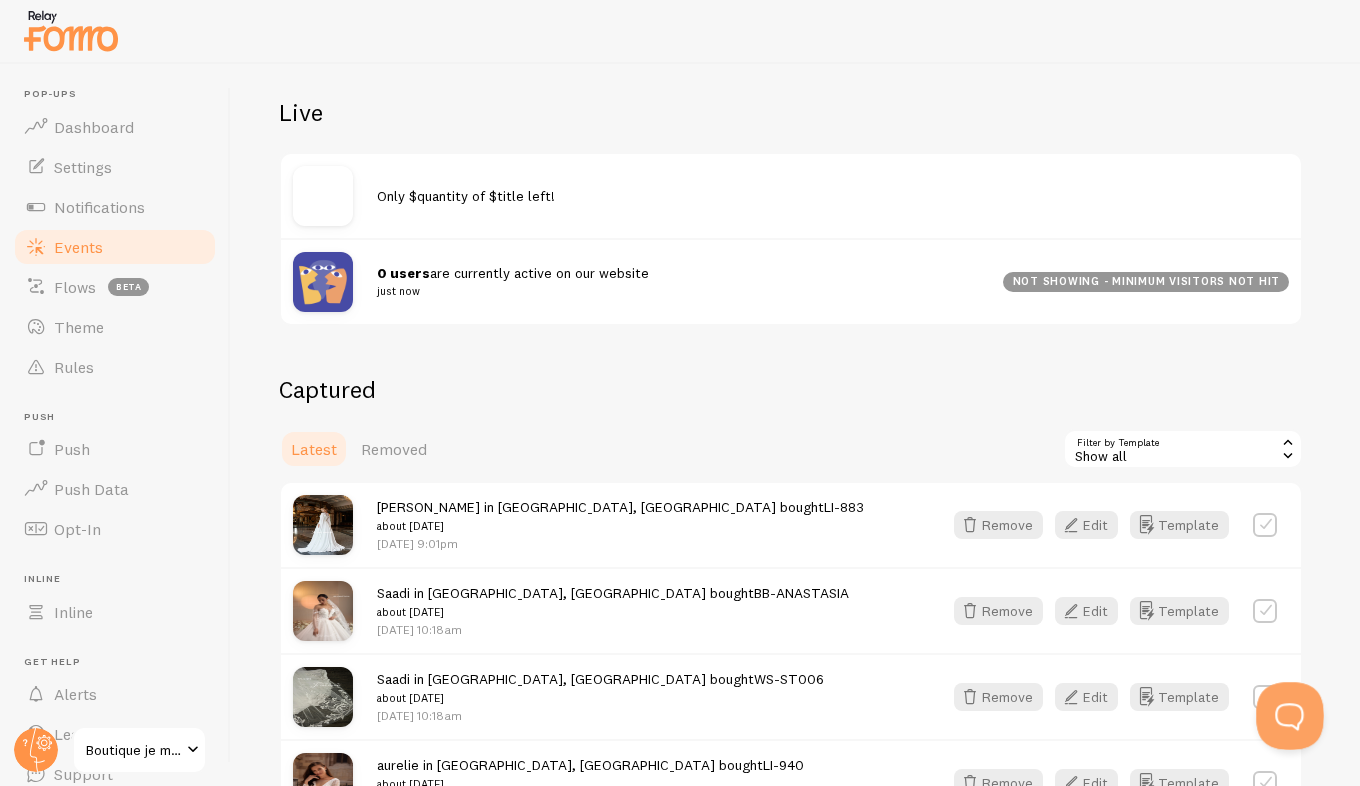 click at bounding box center (1286, 712) 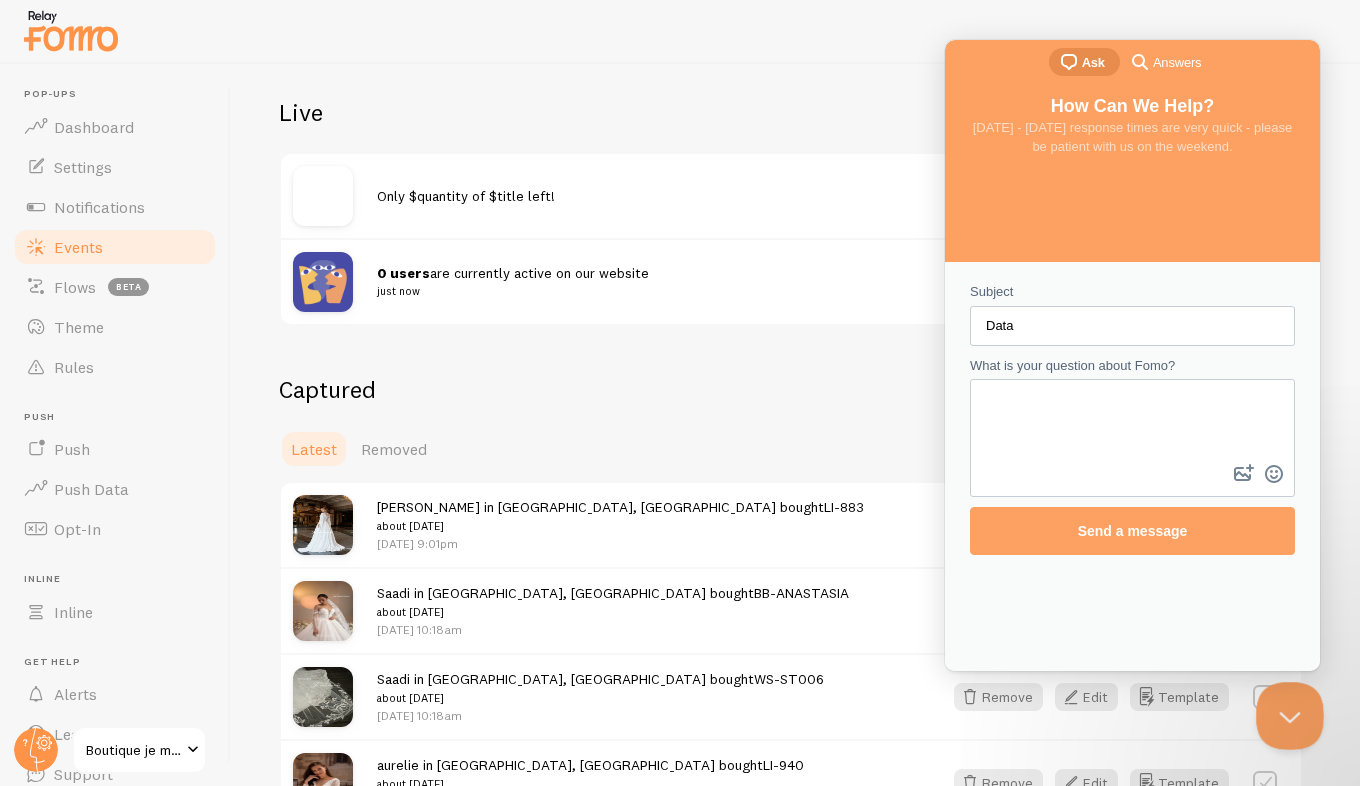 scroll, scrollTop: 0, scrollLeft: 0, axis: both 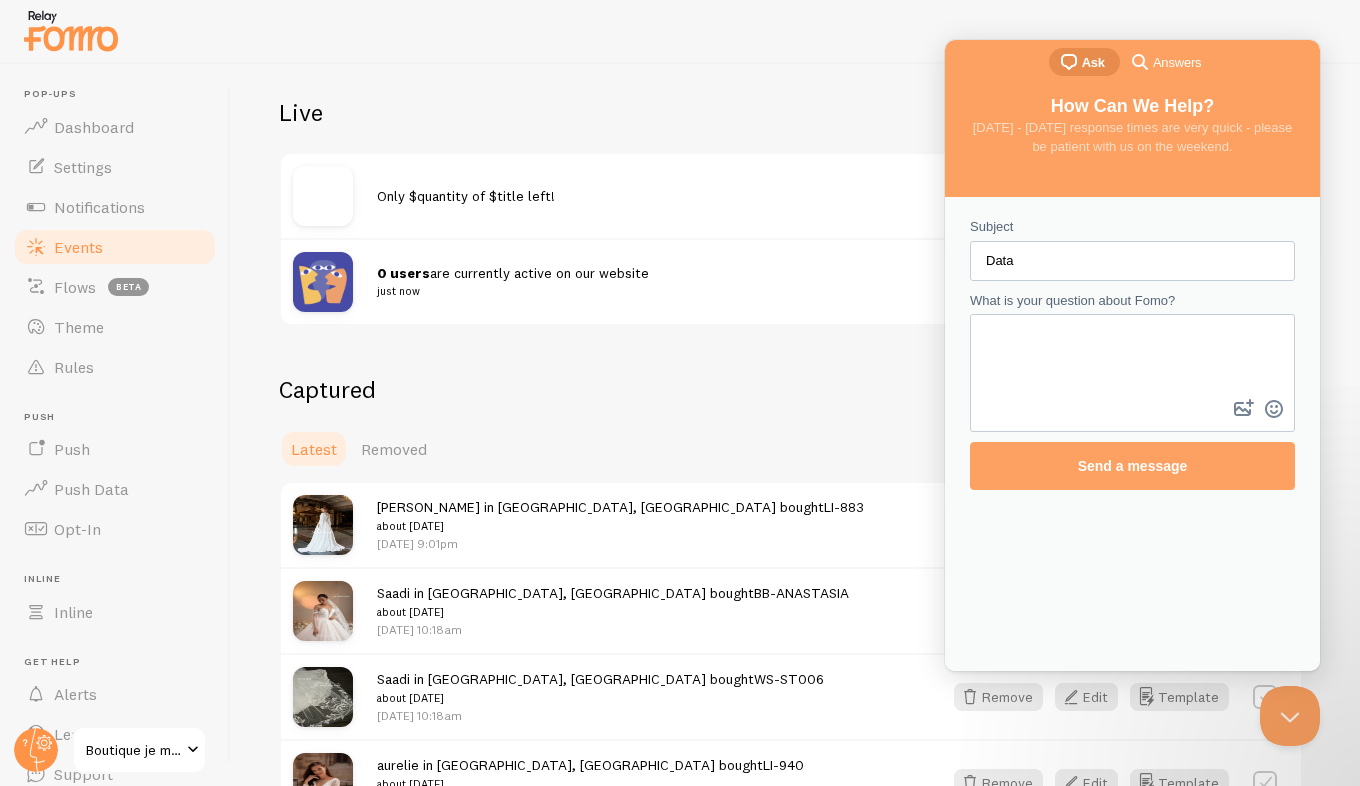 click on "What is your question about Fomo?" at bounding box center (1132, 355) 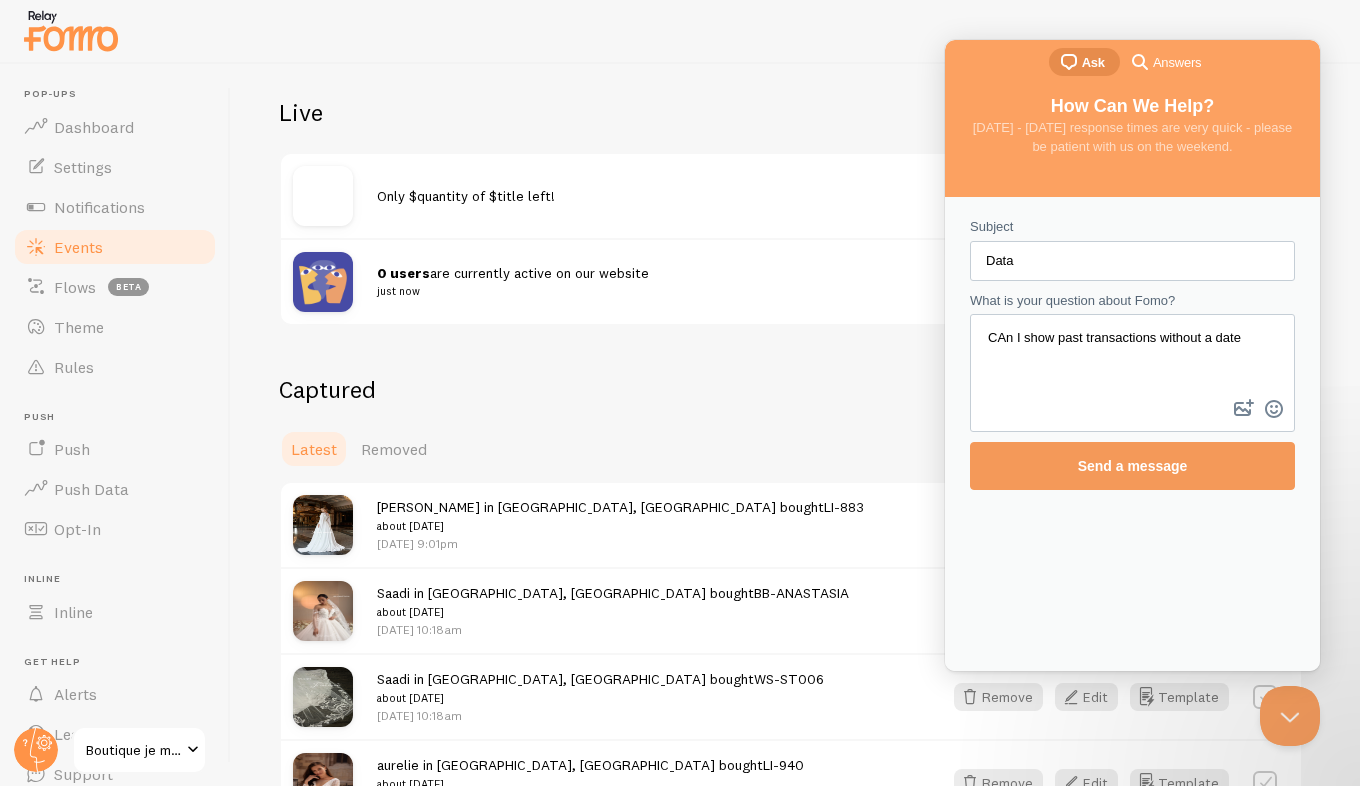 type on "CAn I show past transactions without a date" 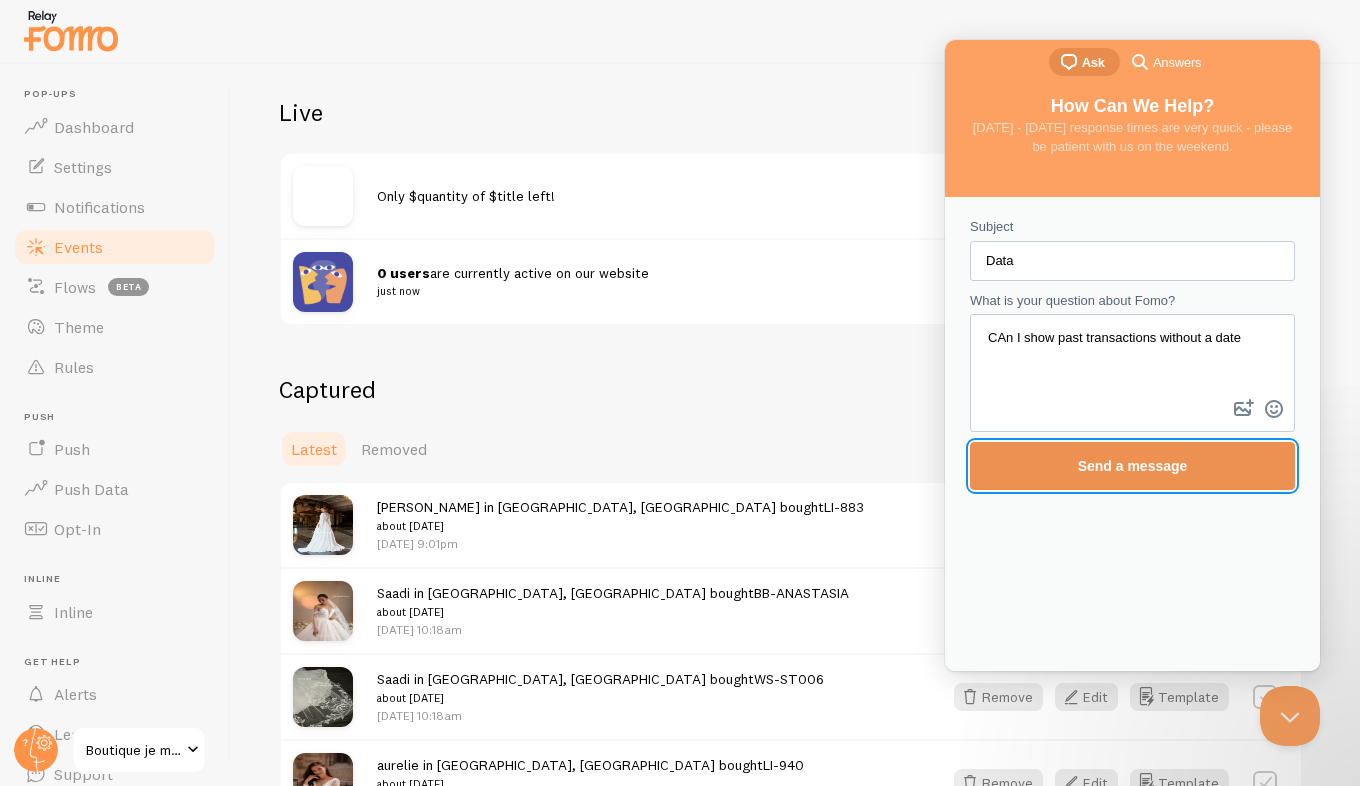 click on "Send a message" at bounding box center [1133, 466] 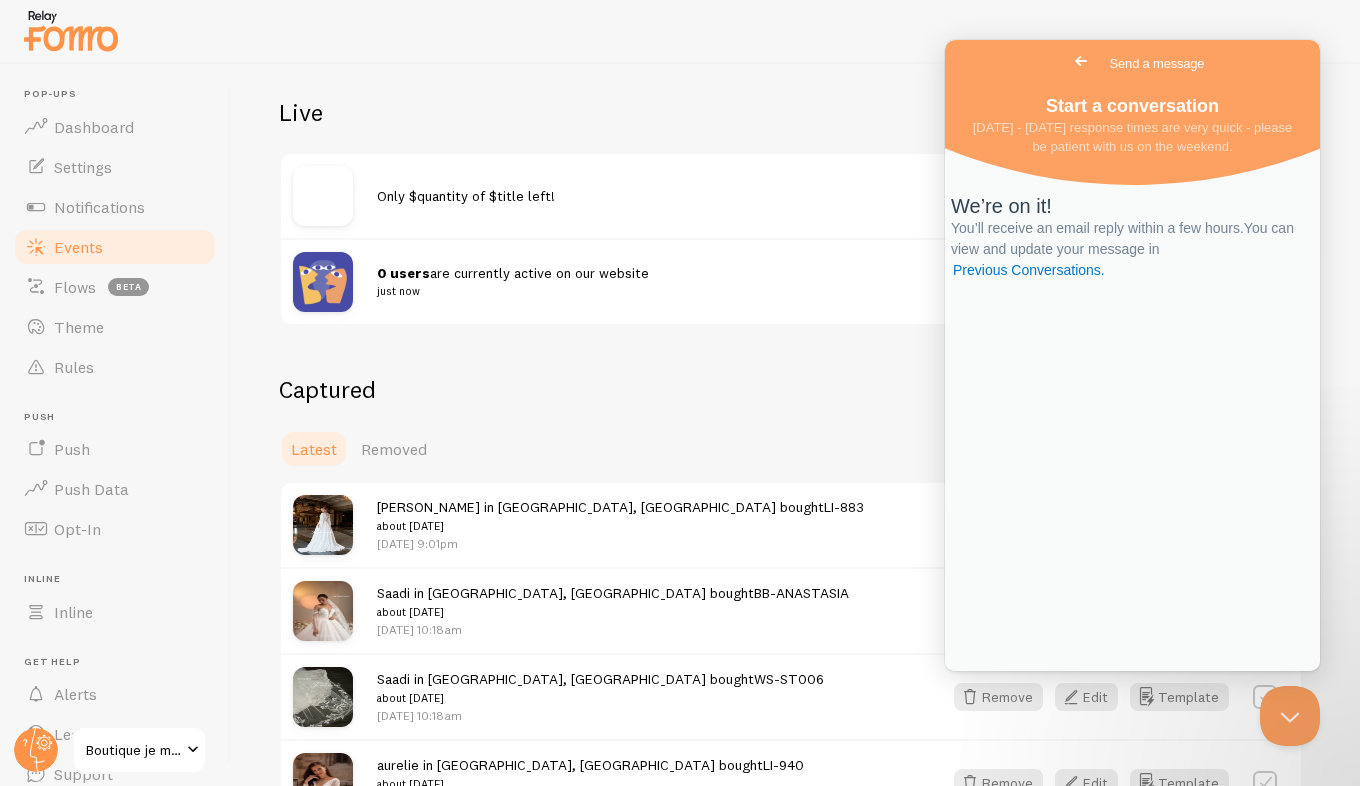 click on "Go back" at bounding box center (1081, 61) 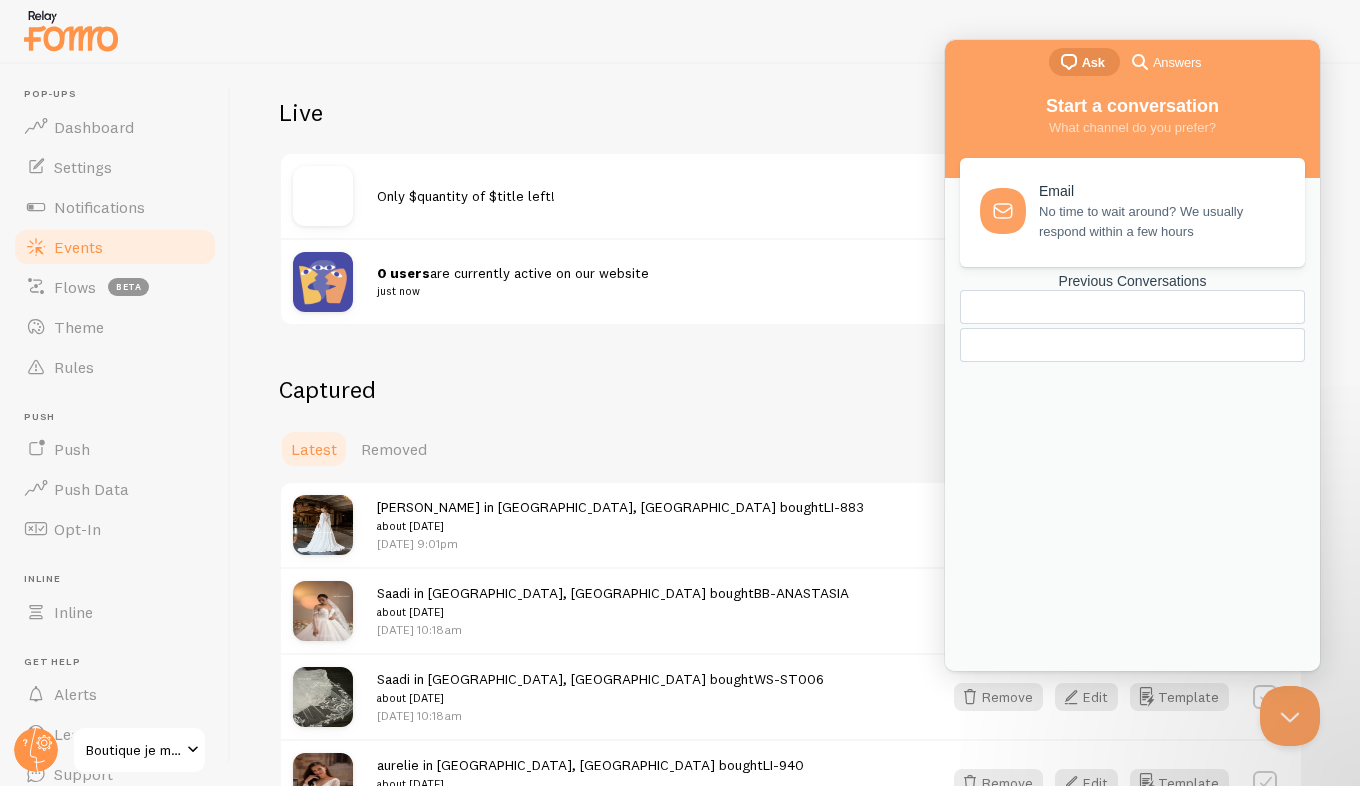 click on "Answers" at bounding box center (1177, 63) 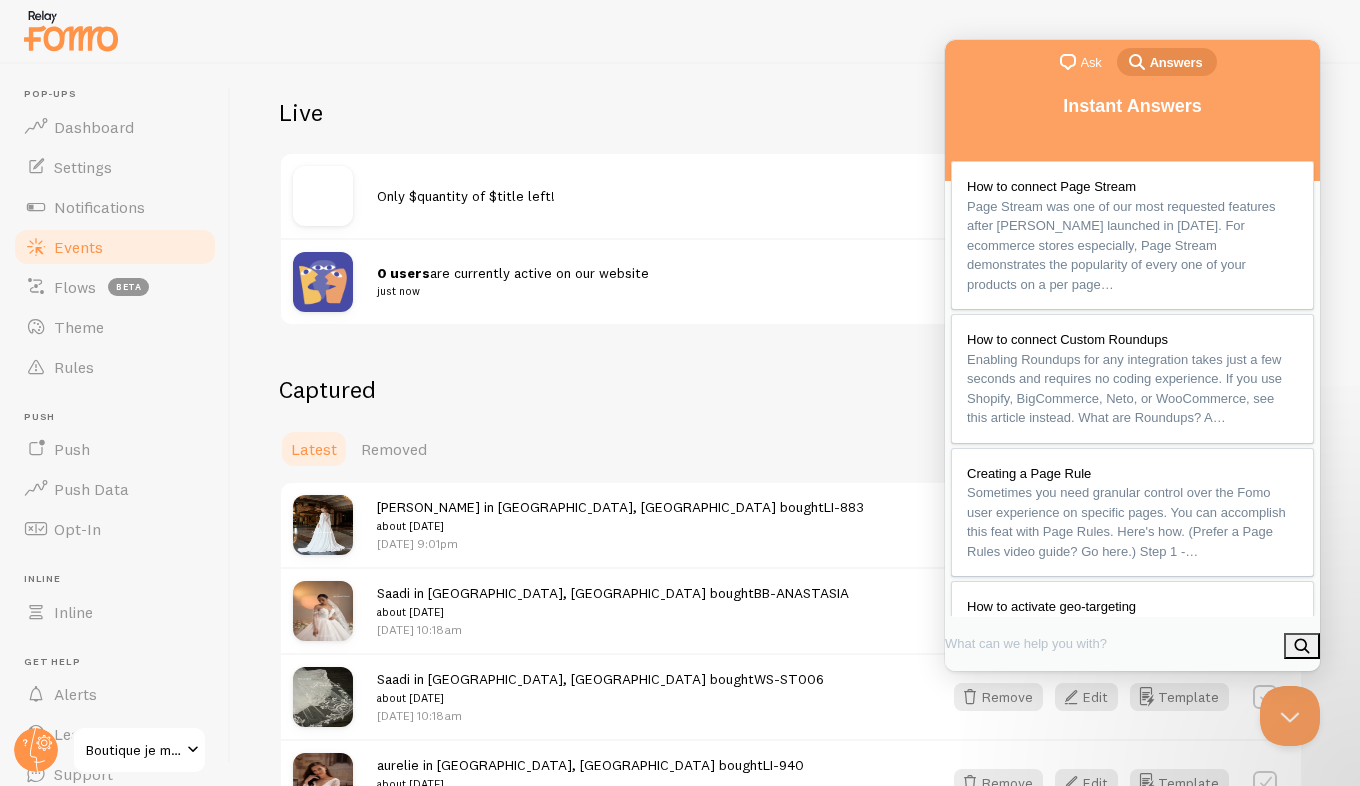 click on "Answers" at bounding box center (1176, 63) 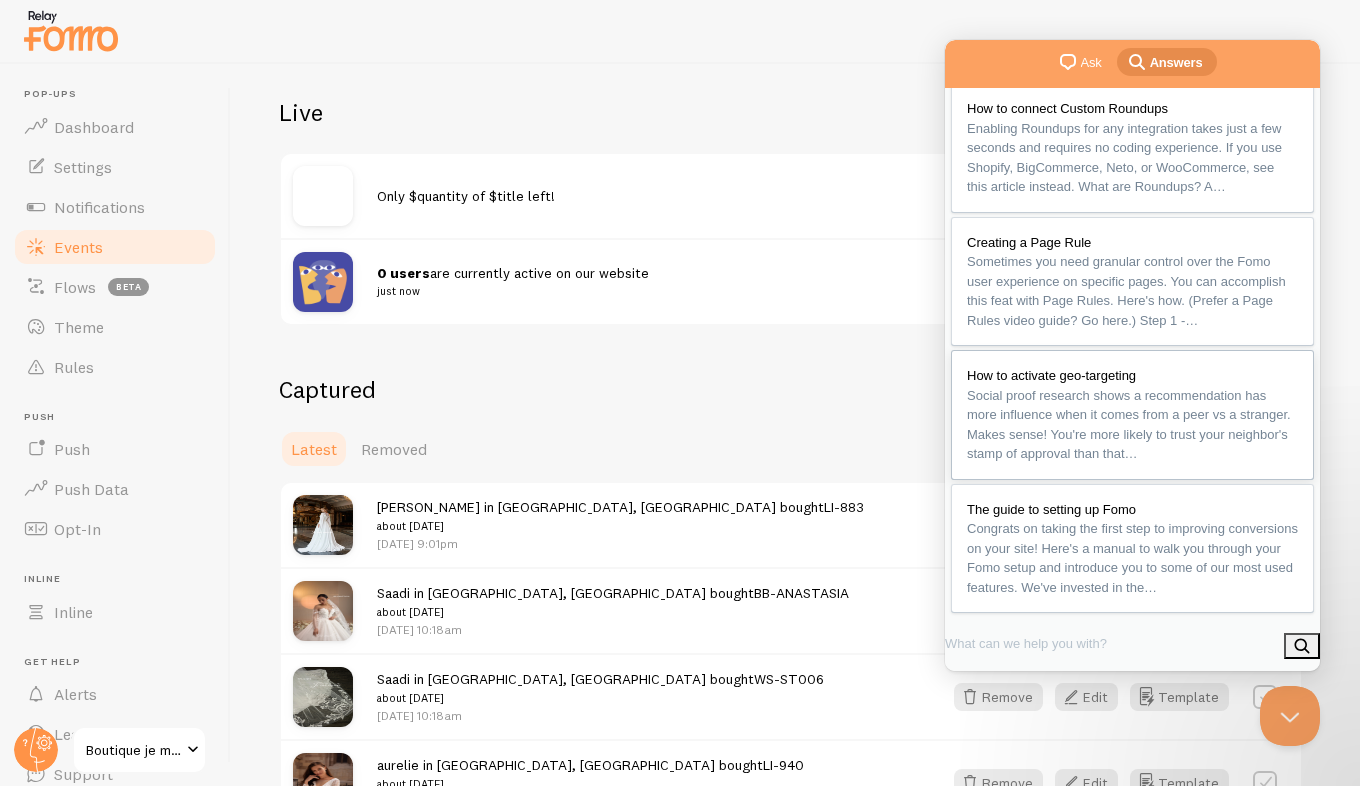 scroll, scrollTop: 367, scrollLeft: 0, axis: vertical 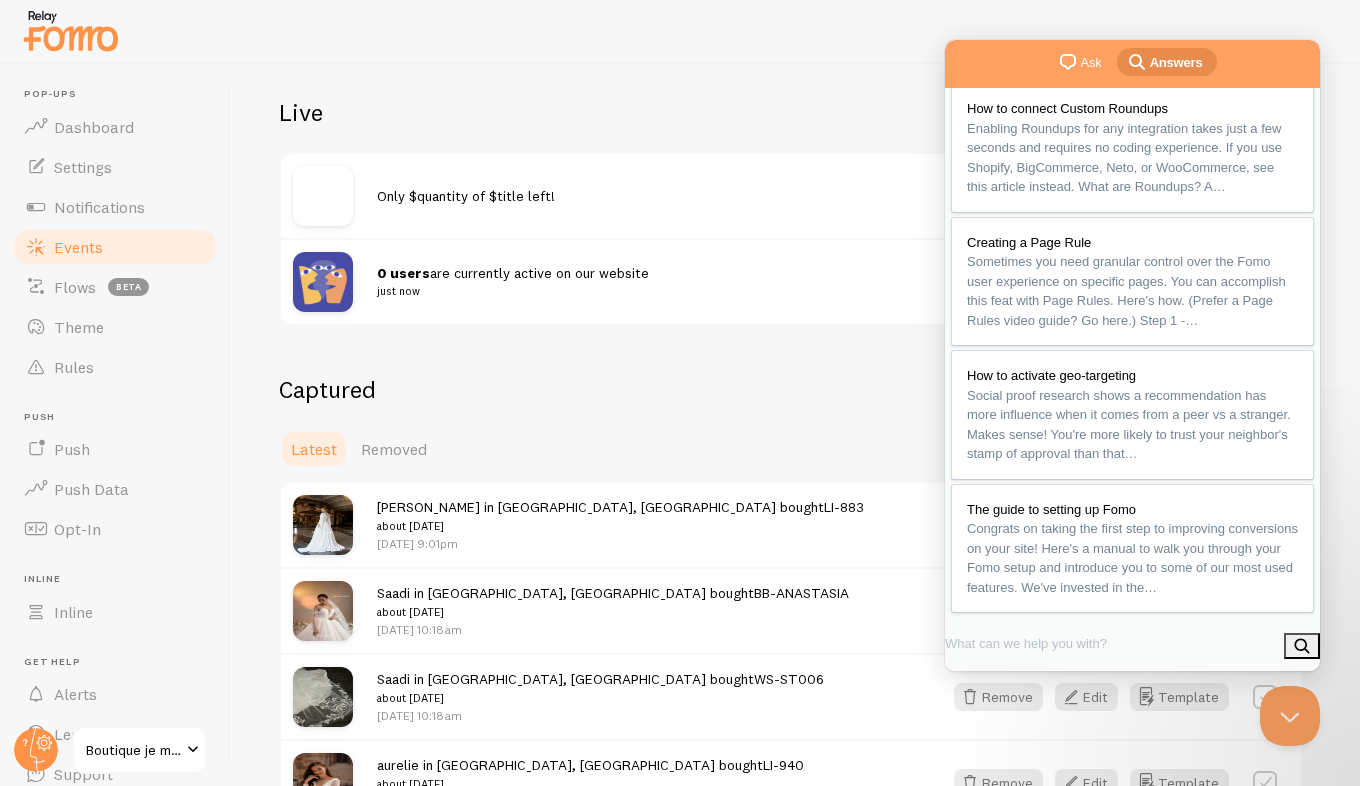 click at bounding box center [1029, 643] 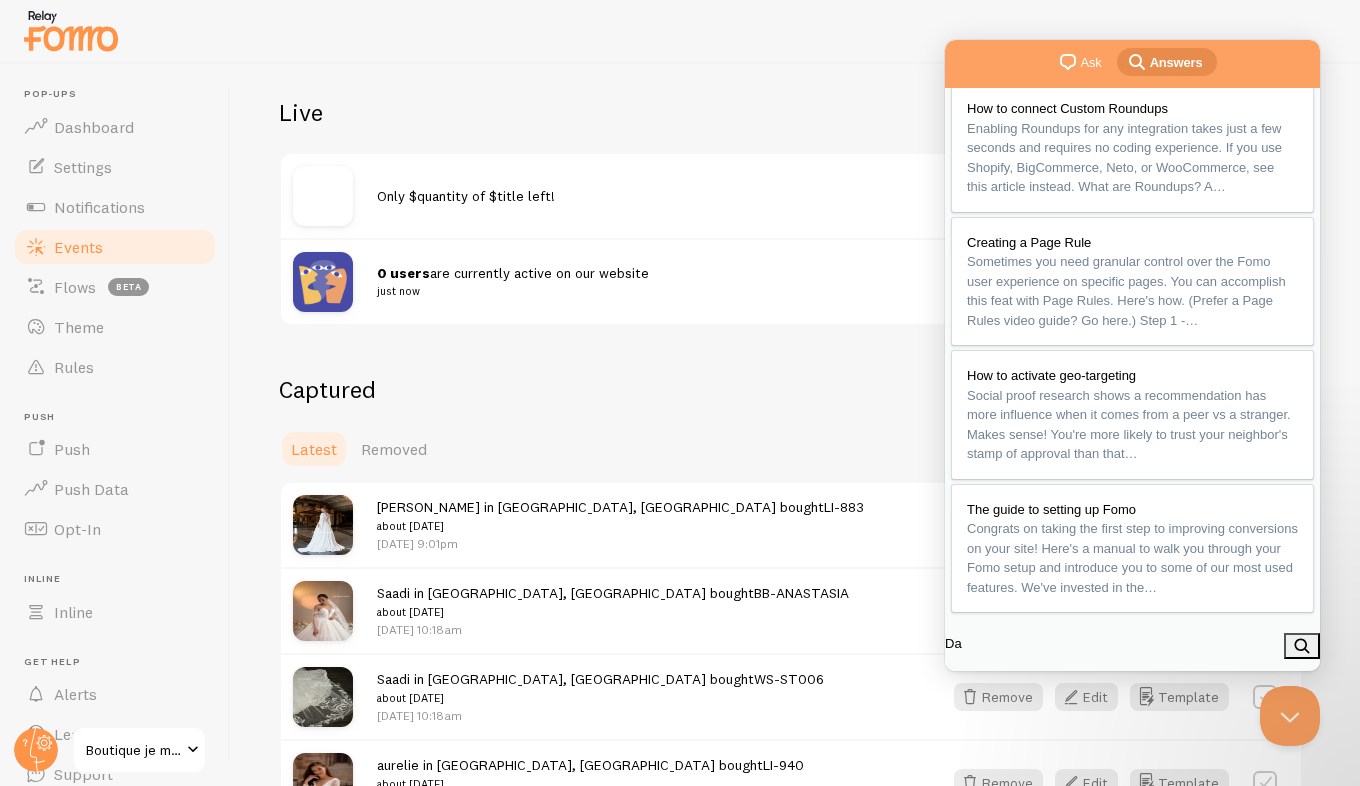 type on "D" 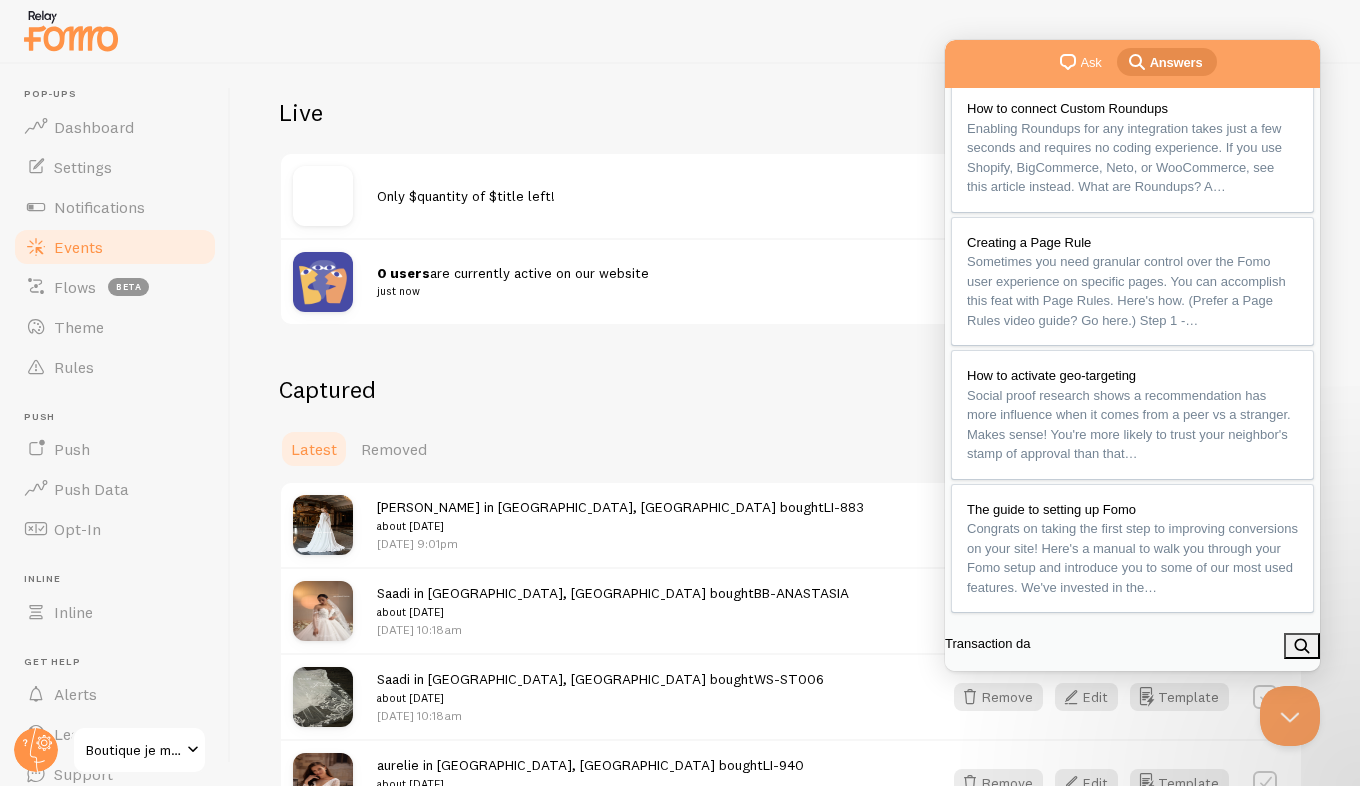 type on "Transaction day" 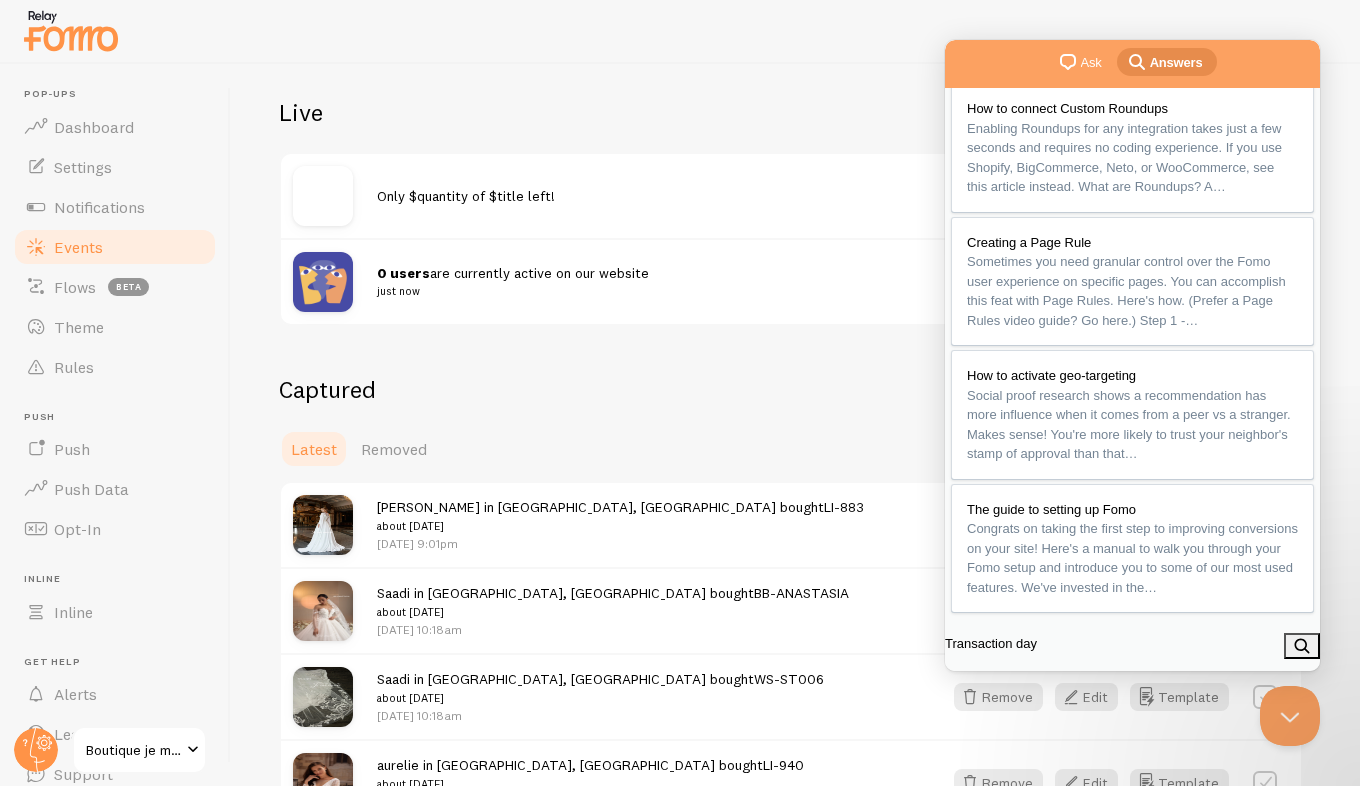click on "search" at bounding box center [1302, 646] 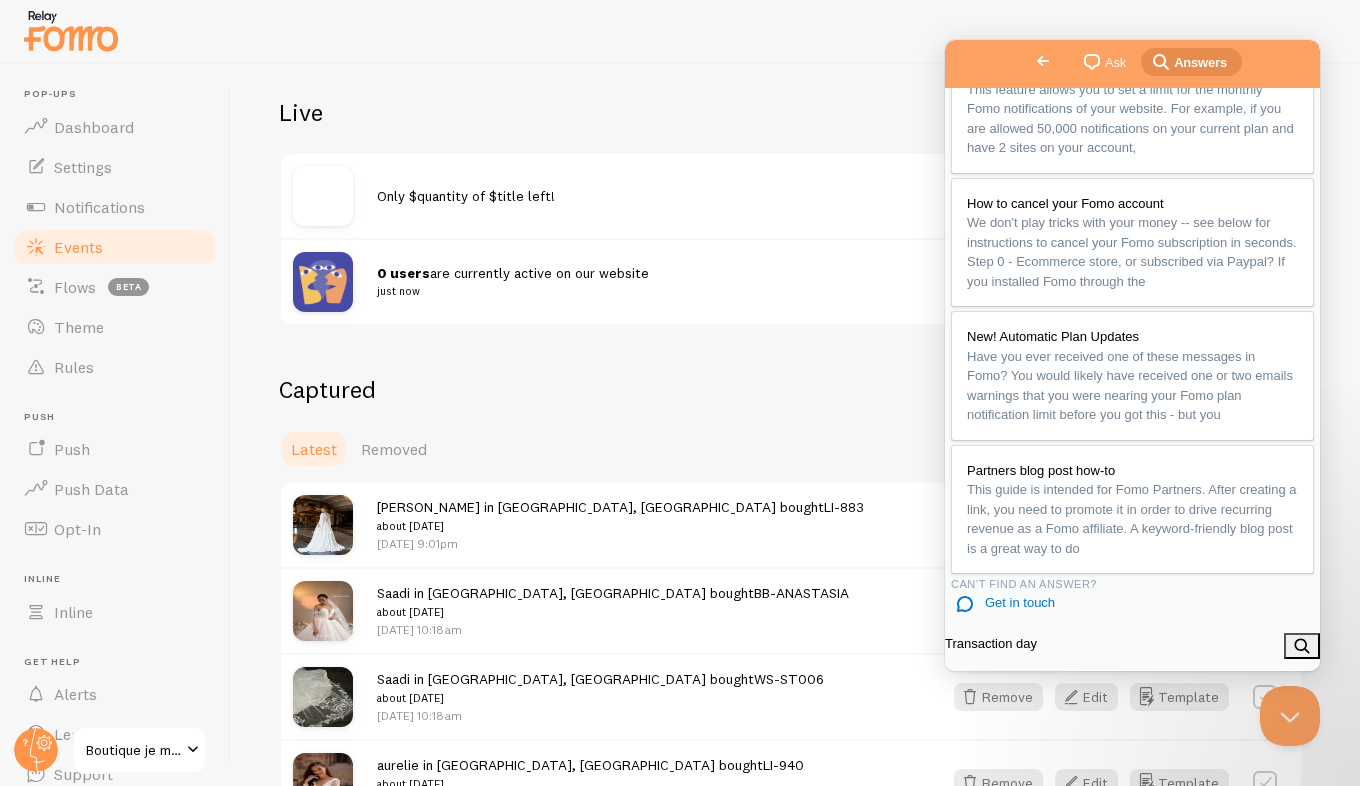 scroll, scrollTop: 1290, scrollLeft: 0, axis: vertical 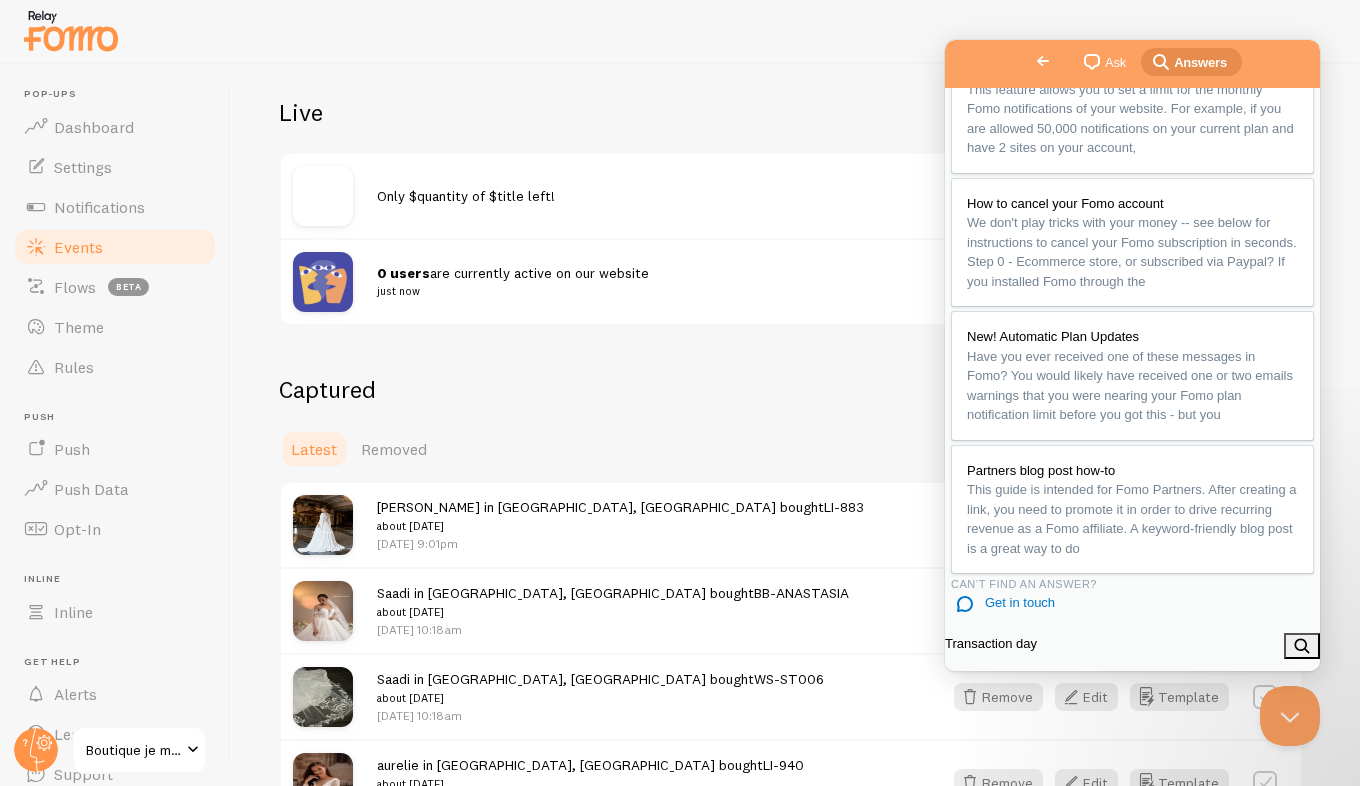 click on "Can’t find an answer? chat Get in touch" at bounding box center (1132, 596) 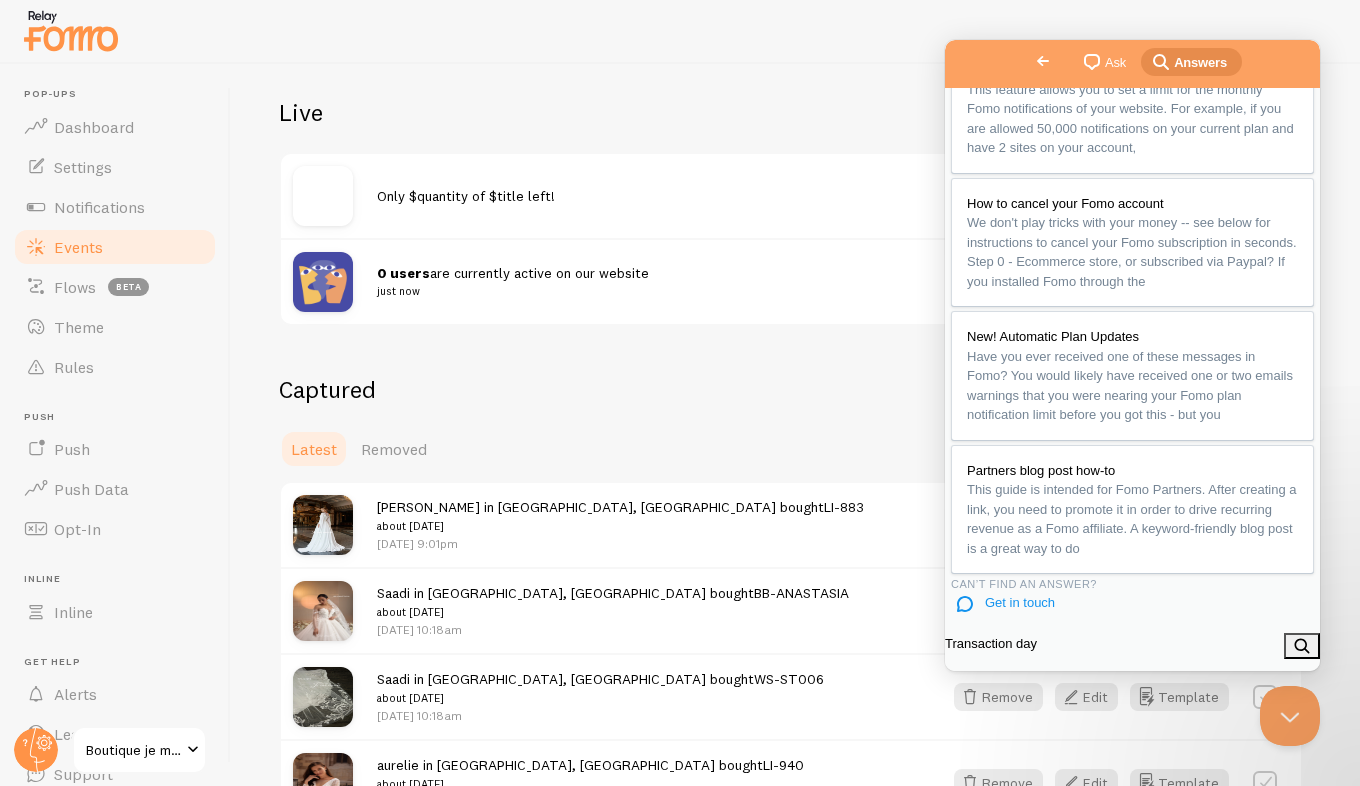 click on "Get in touch" at bounding box center (1020, 602) 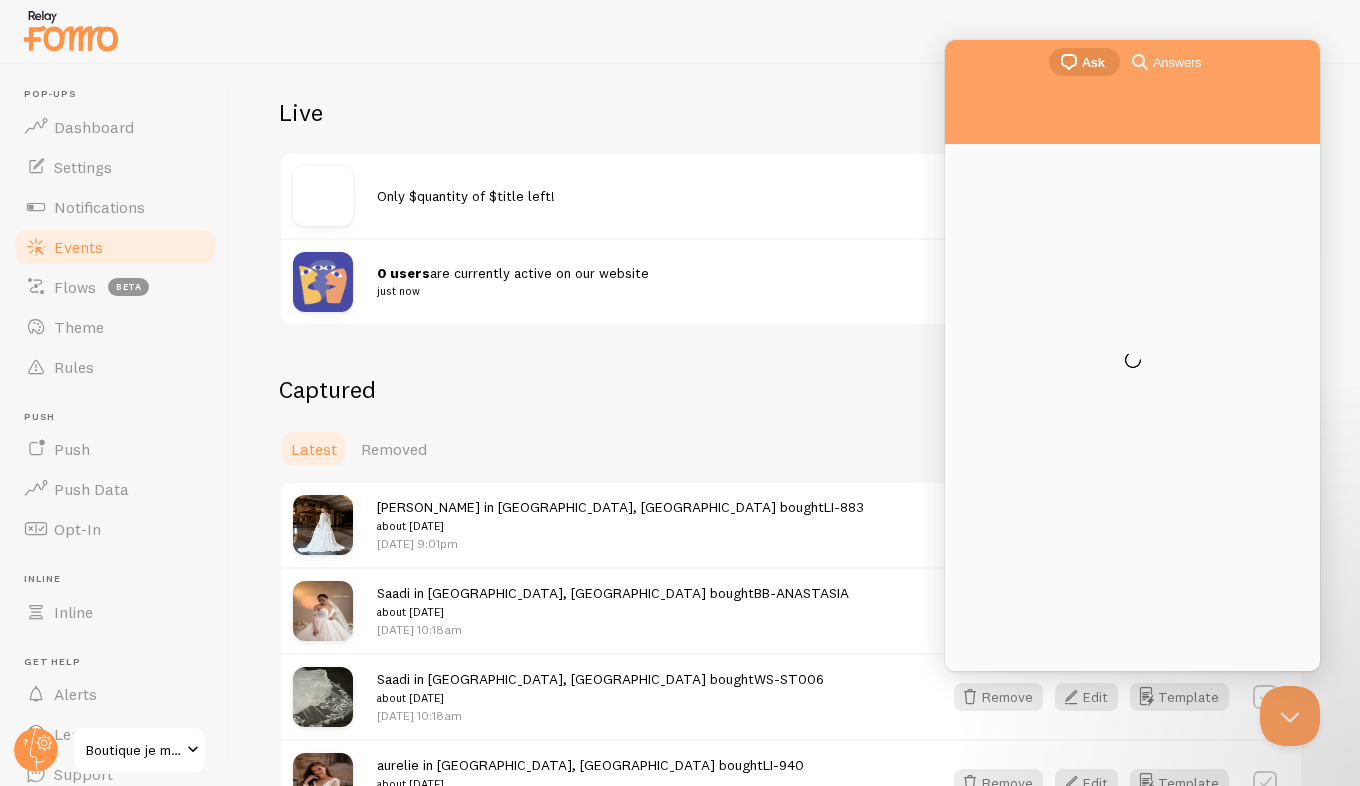 scroll, scrollTop: 0, scrollLeft: 0, axis: both 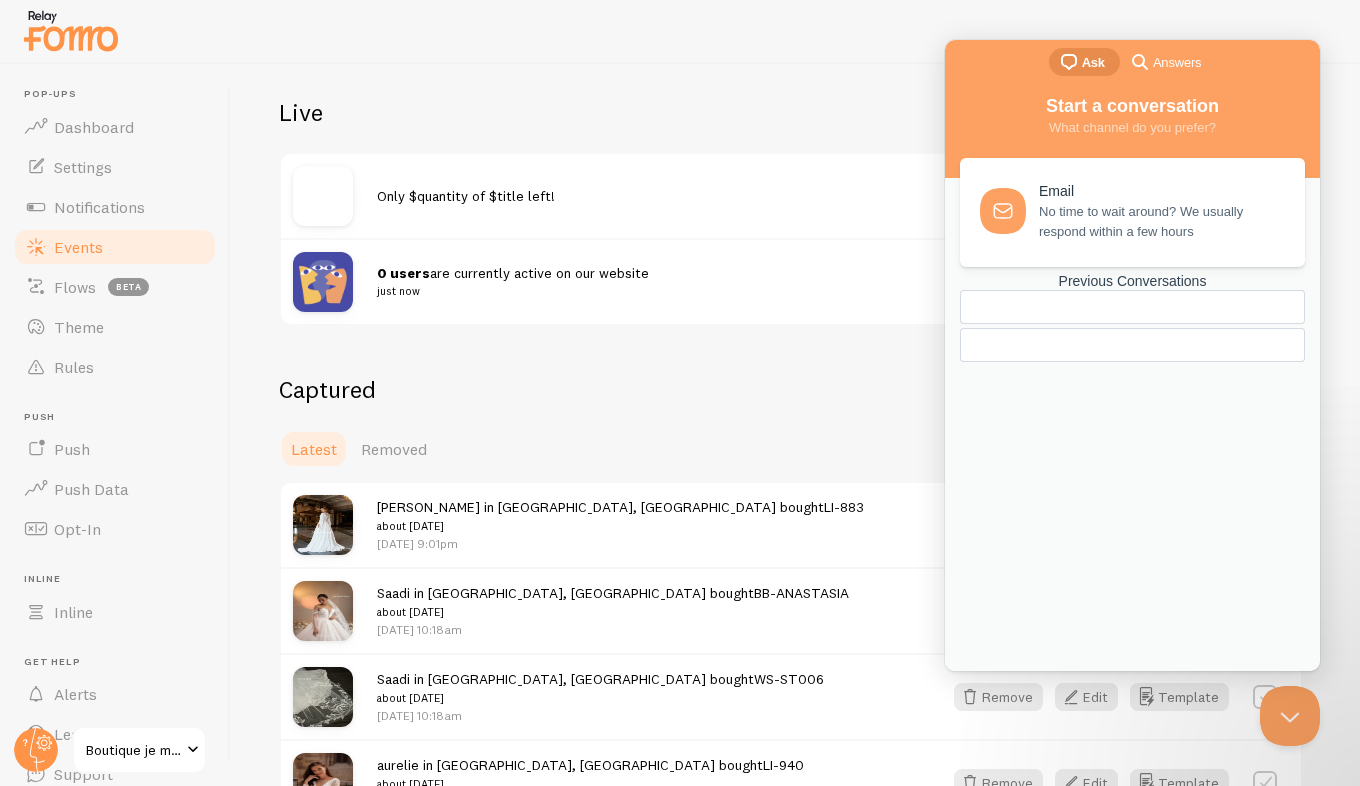 click on "Previous Conversations" at bounding box center [1132, 281] 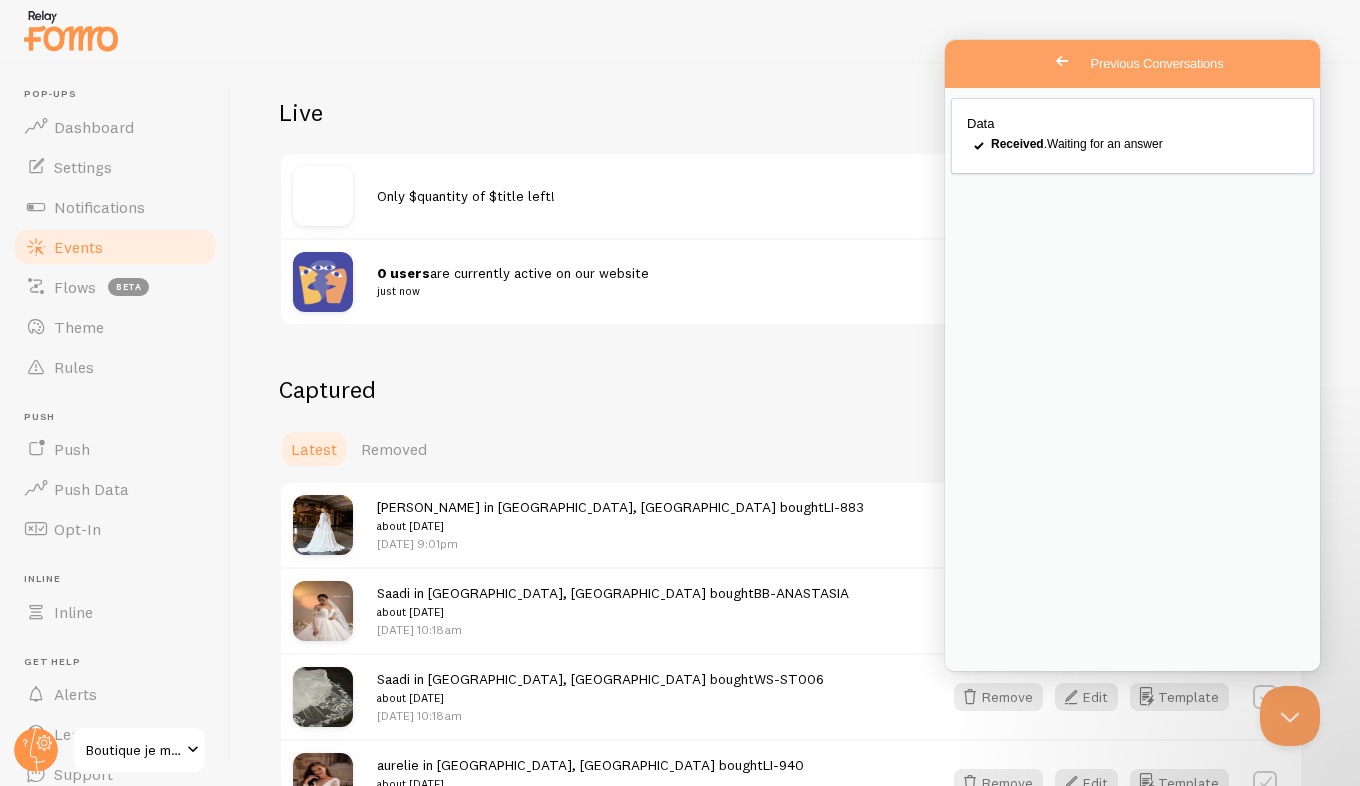 click on "Events
This is a collection of social proof interactions captured by
your connections
Help Article    Live     Only $quantity of $title left!     0 users  are currently active on our website just now
not showing - minimum visitors not hit
Captured
Latest
Removed
Filter by Template   all   Show all       Show all  Active visitors  Someone is viewing  Shopify Order  Shopify - Roundup People  Shopify - Roundup Popular  Shopify - Roundup Locations  Shopify Inventory  Abandoned Cart Template with Variables  Abandoned Cart Template without Variables            HANNAH in Cormack, Newfoundland and Labrador bought  LI-883   about 6 months ago
Jan 17th @ 9:01pm
Remove     Edit     Template              Saadi in Repentigny, Quebec bought  BB-ANASTASIA        Remove" at bounding box center [795, 425] 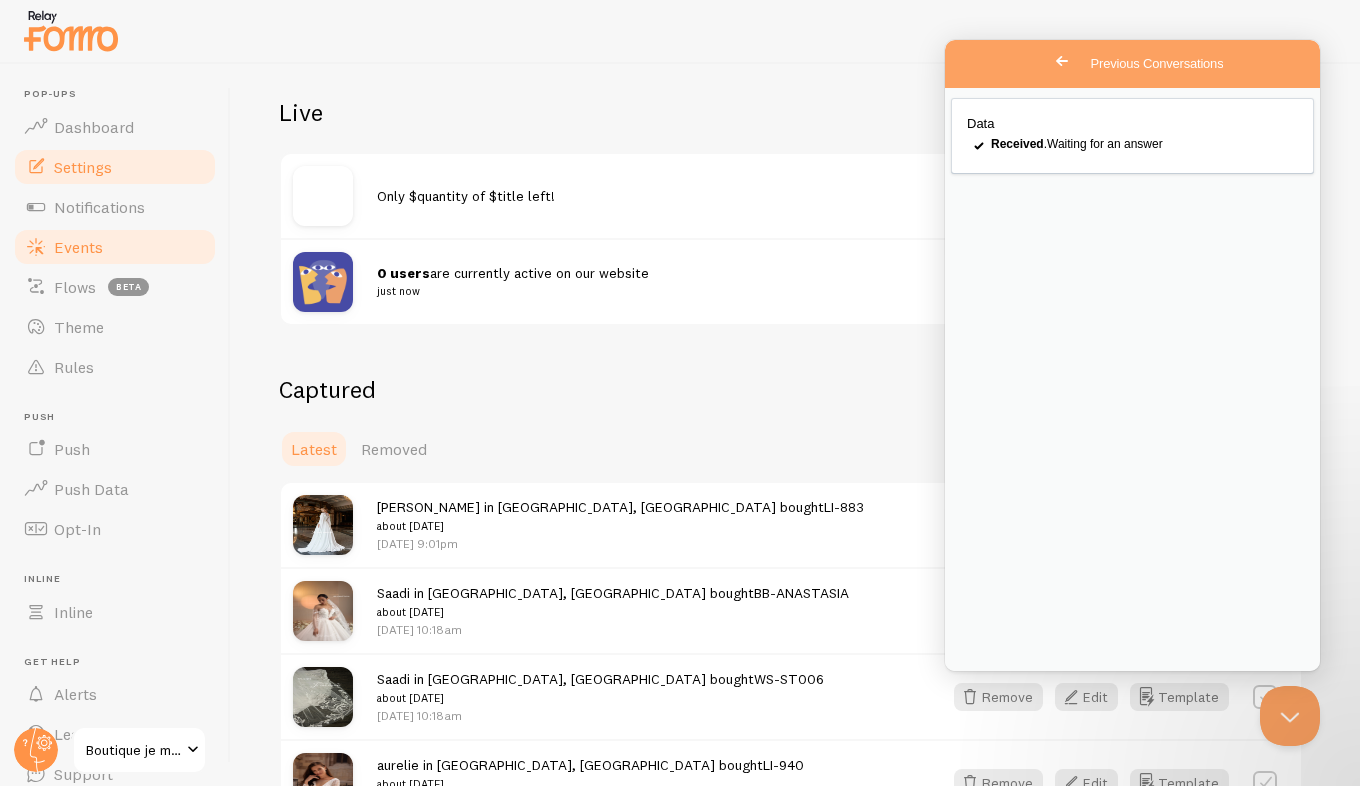 click on "Settings" at bounding box center (83, 167) 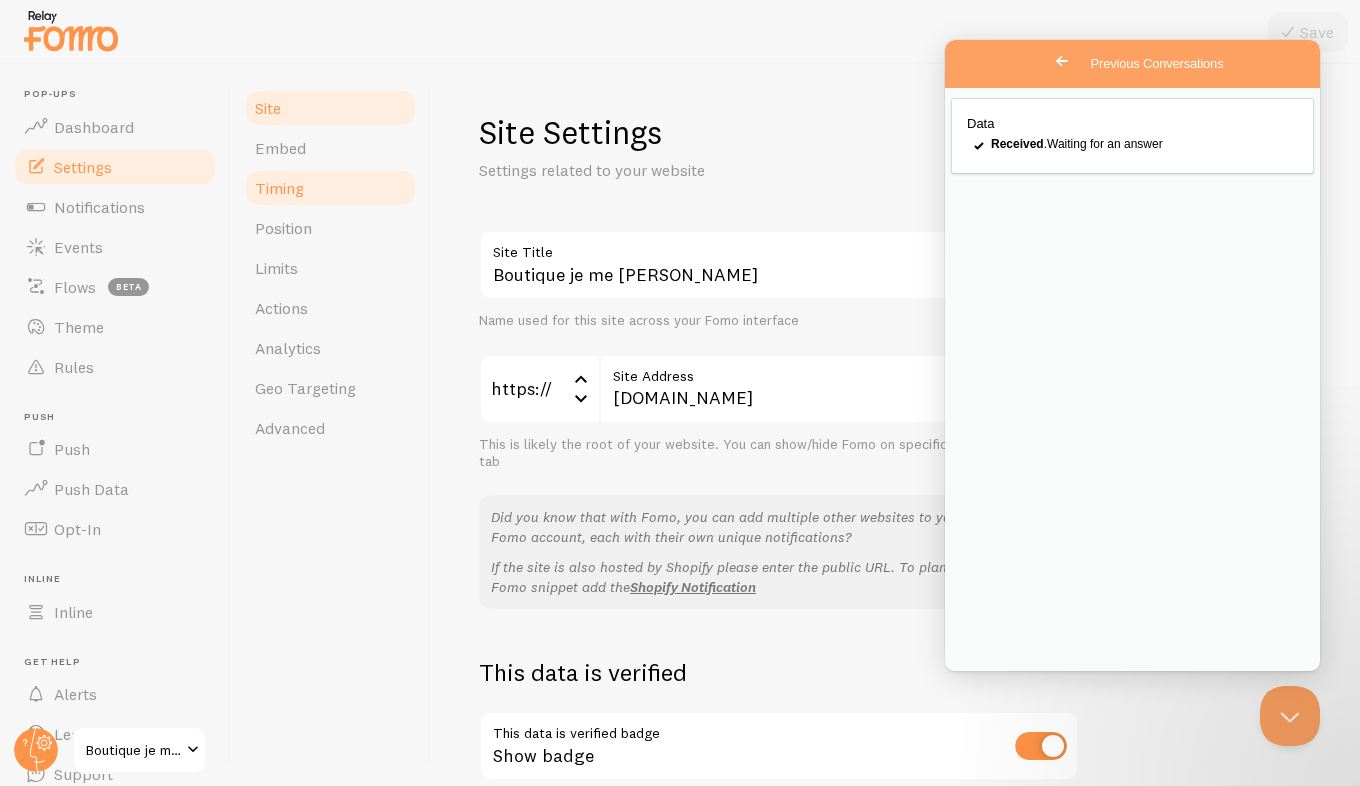 click on "Timing" at bounding box center (279, 188) 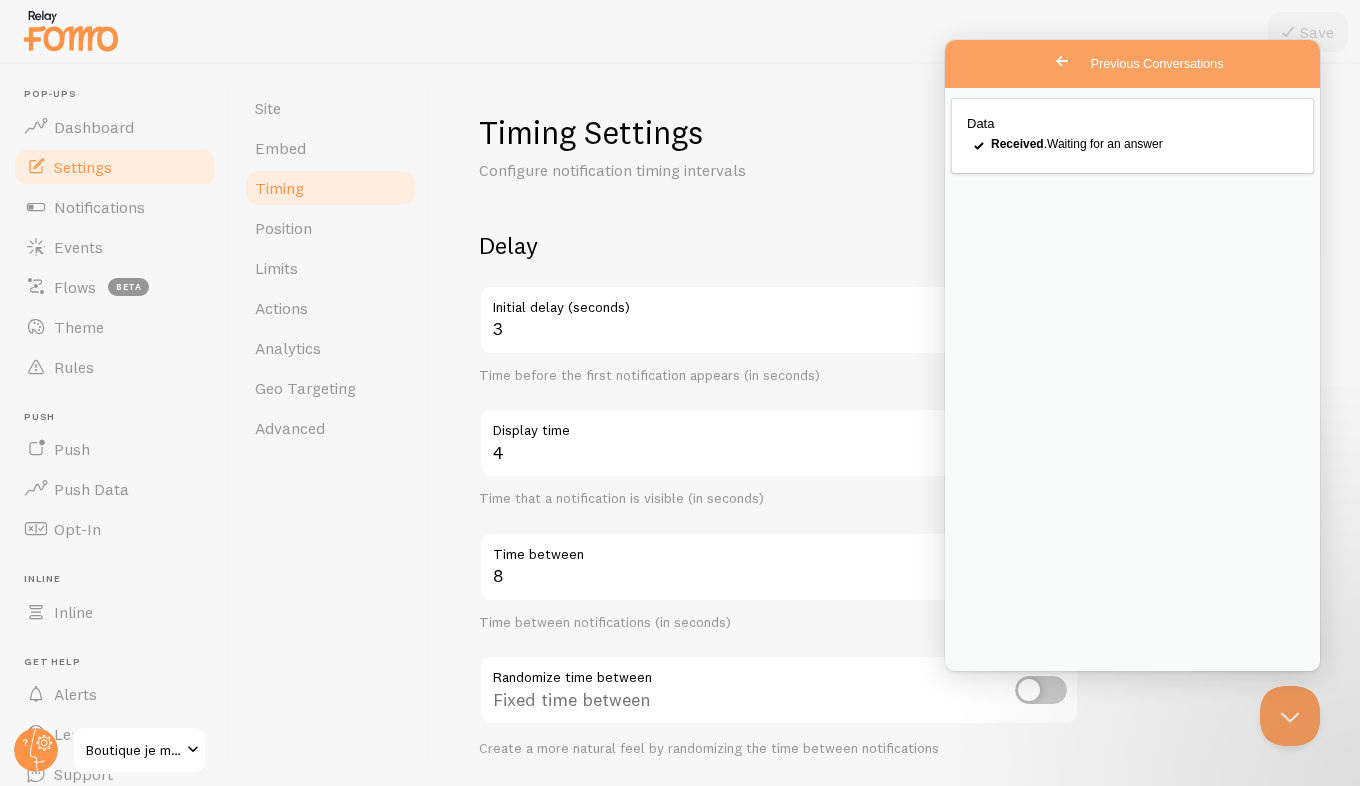 click on "Go back" at bounding box center [1062, 61] 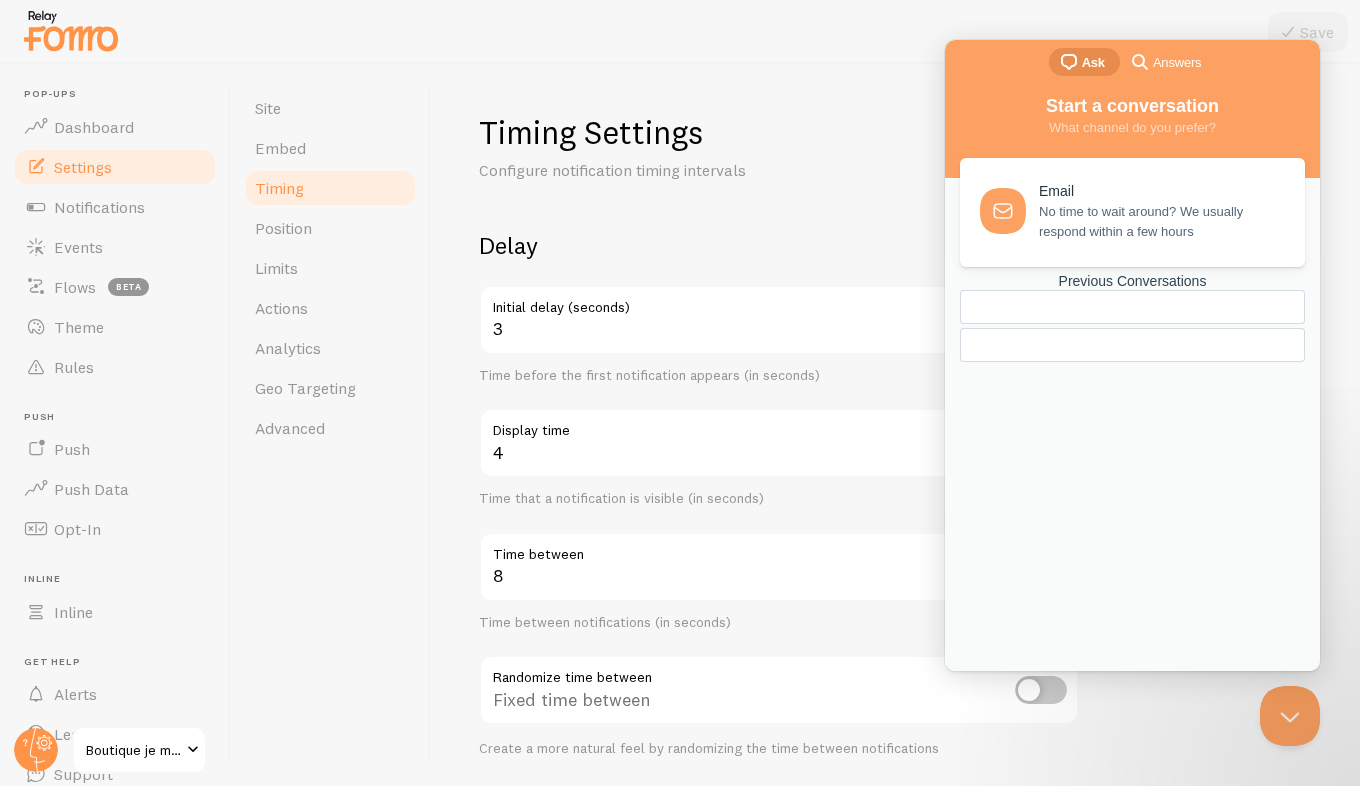 click on "Timing Settings
Configure notification timing intervals
Delay
3   Initial delay (seconds)       Time before the first notification appears (in seconds)       4   Display time       Time that a notification is visible (in seconds)     8   Time between       Time between notifications (in seconds)       Randomize time between   Fixed time between   Create a more natural feel by randomizing the time between notifications
Order
Randomize notification order   Display in chronological order   Choose to display notifications in chronological or randomized order       Loop notifications   Display more than once   Display notifications multiple times when necessary" at bounding box center (895, 425) 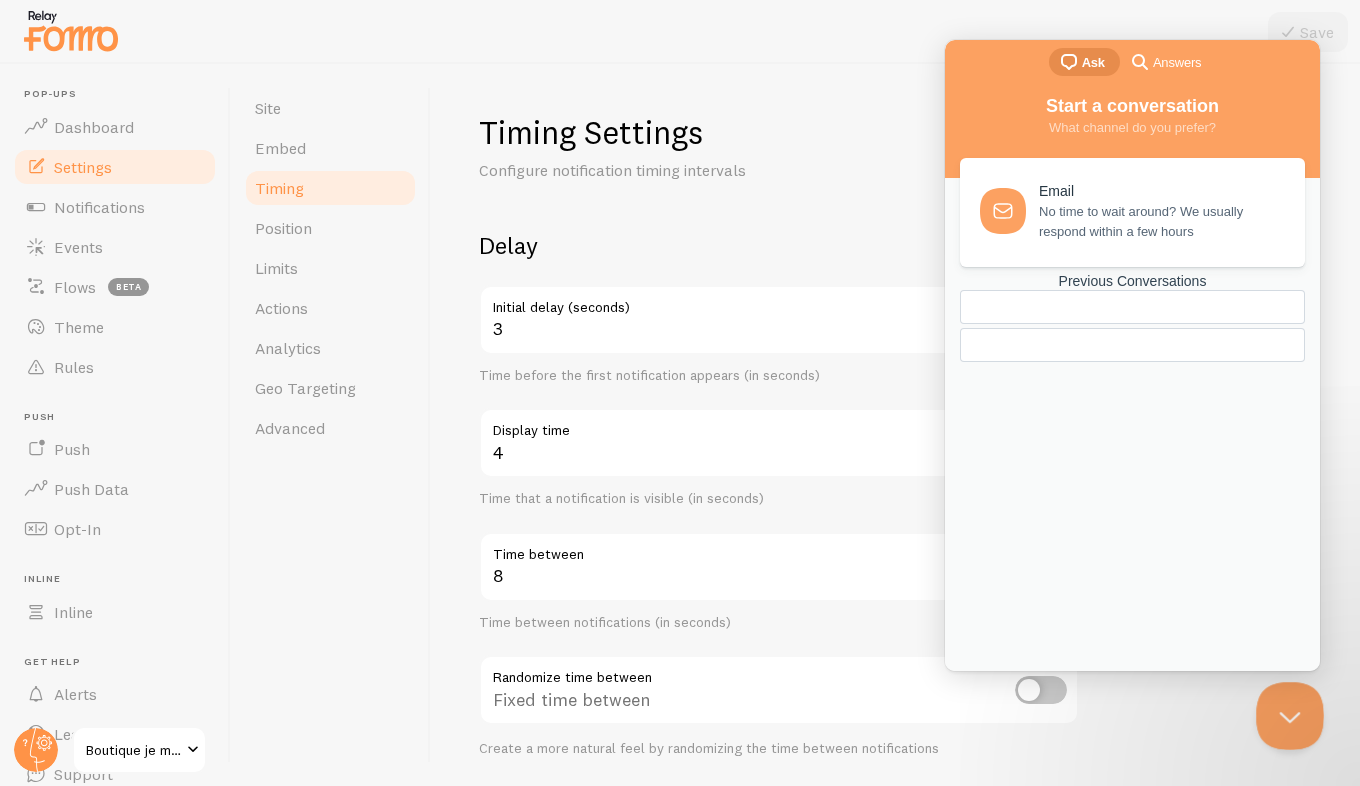 click at bounding box center [1286, 712] 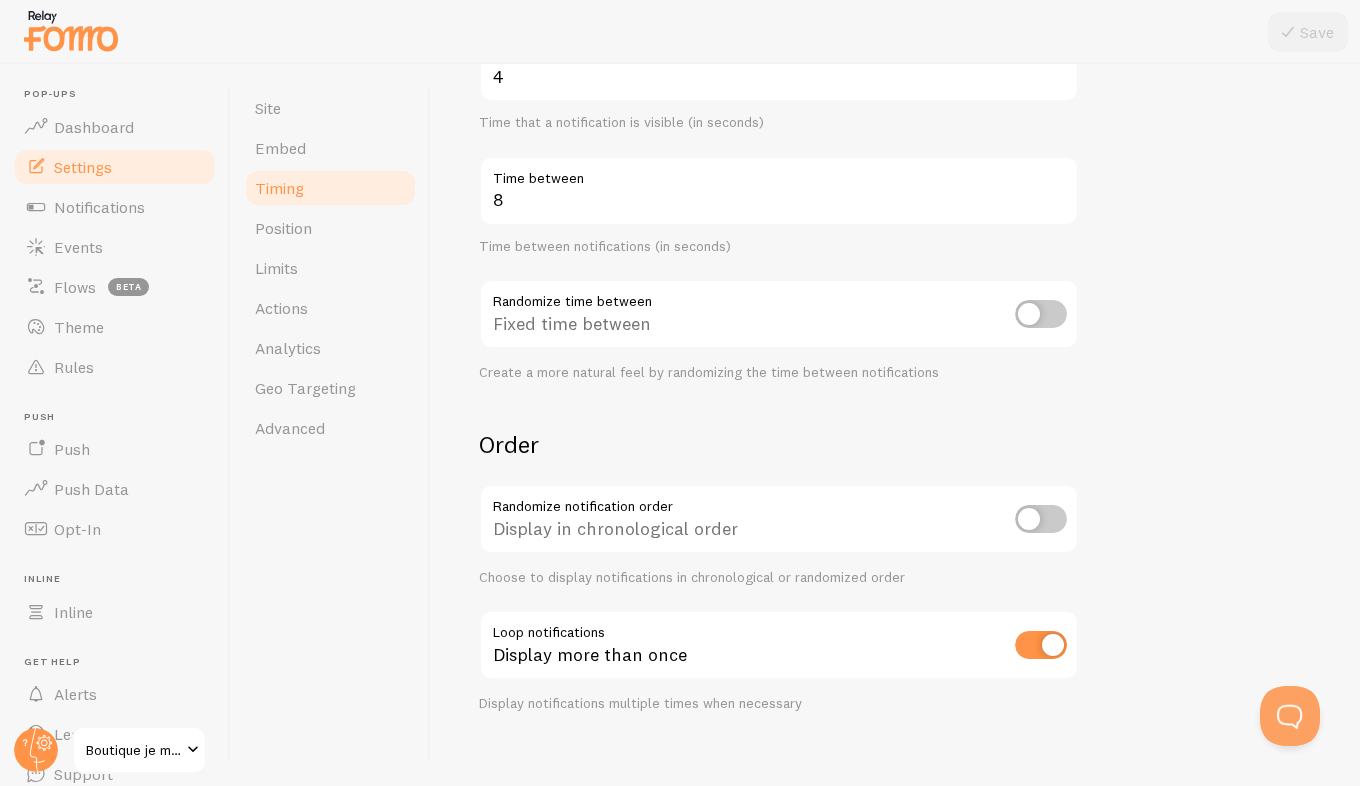 scroll, scrollTop: 398, scrollLeft: 0, axis: vertical 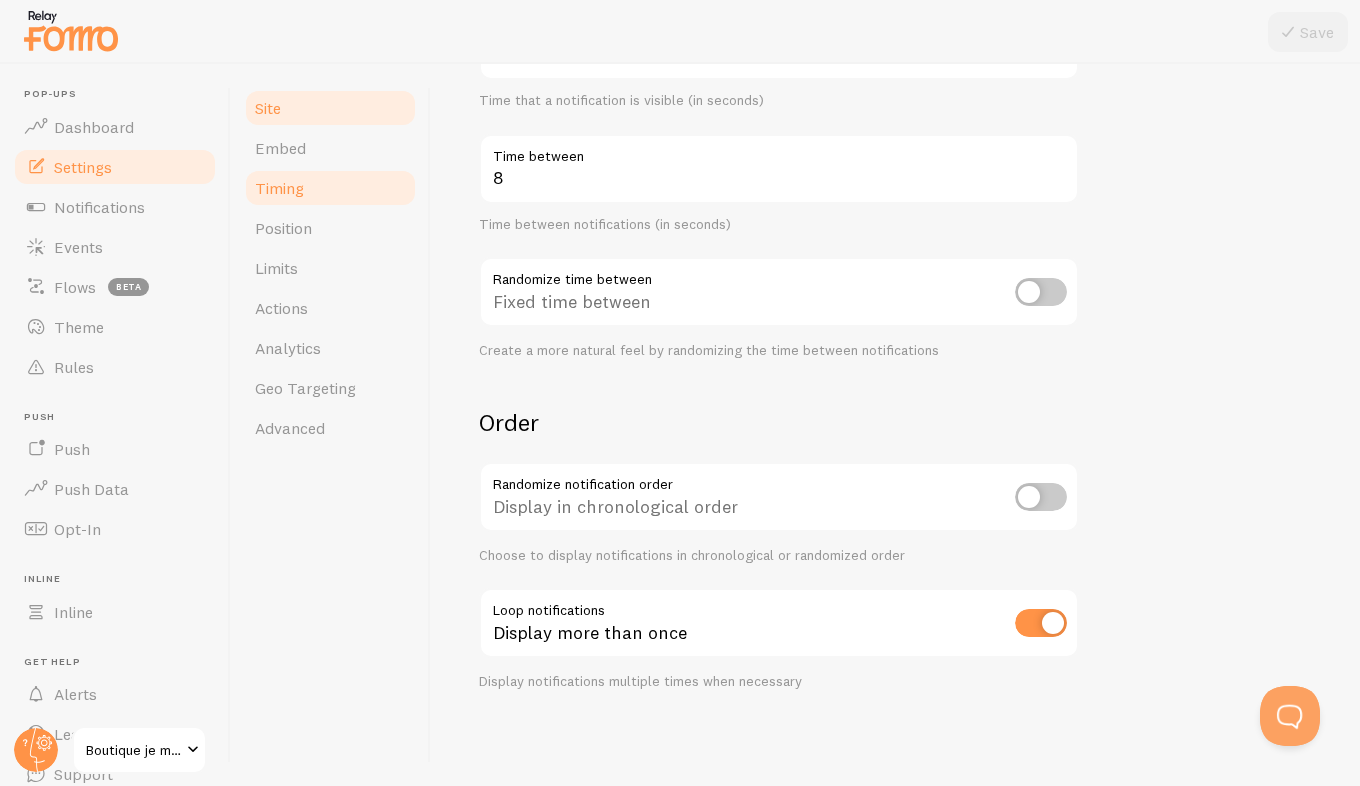 click on "Site" at bounding box center [330, 108] 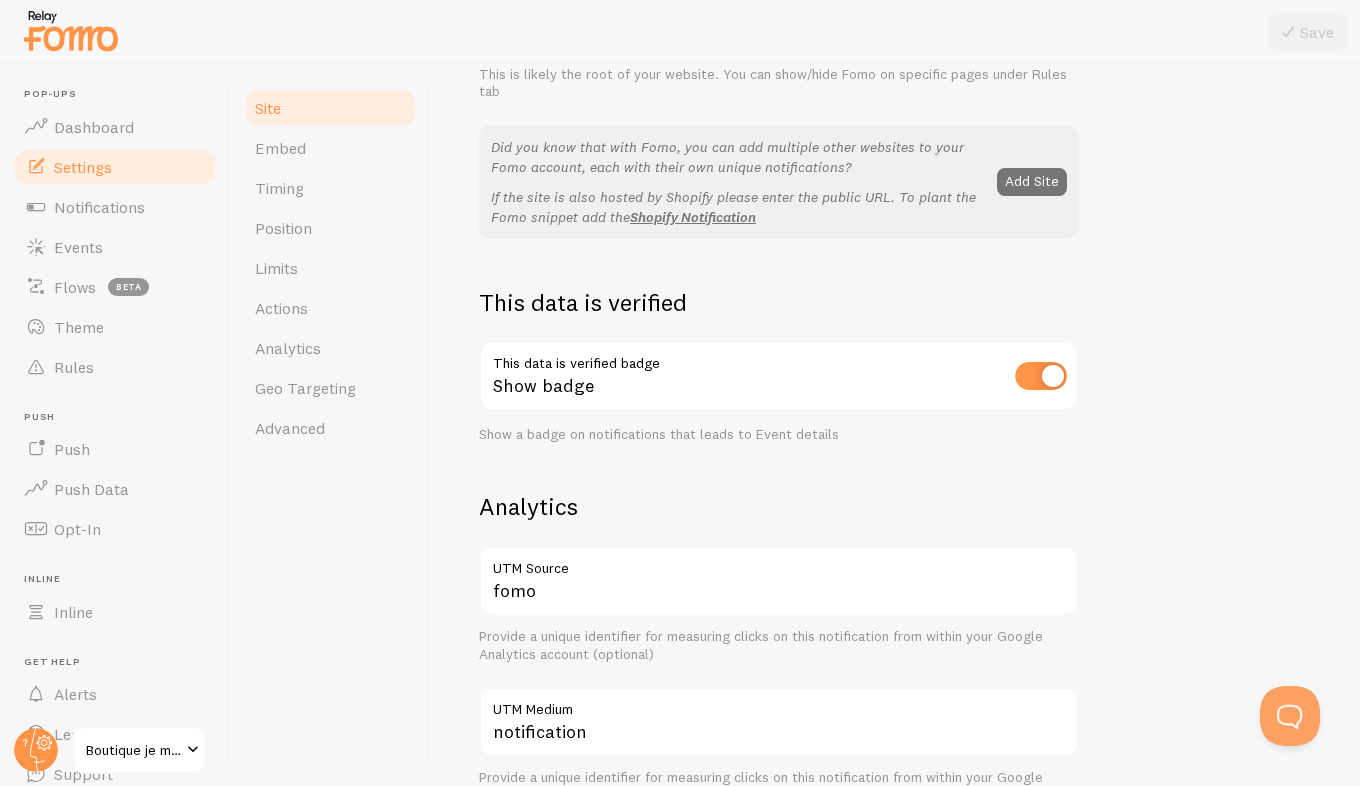 scroll, scrollTop: 400, scrollLeft: 0, axis: vertical 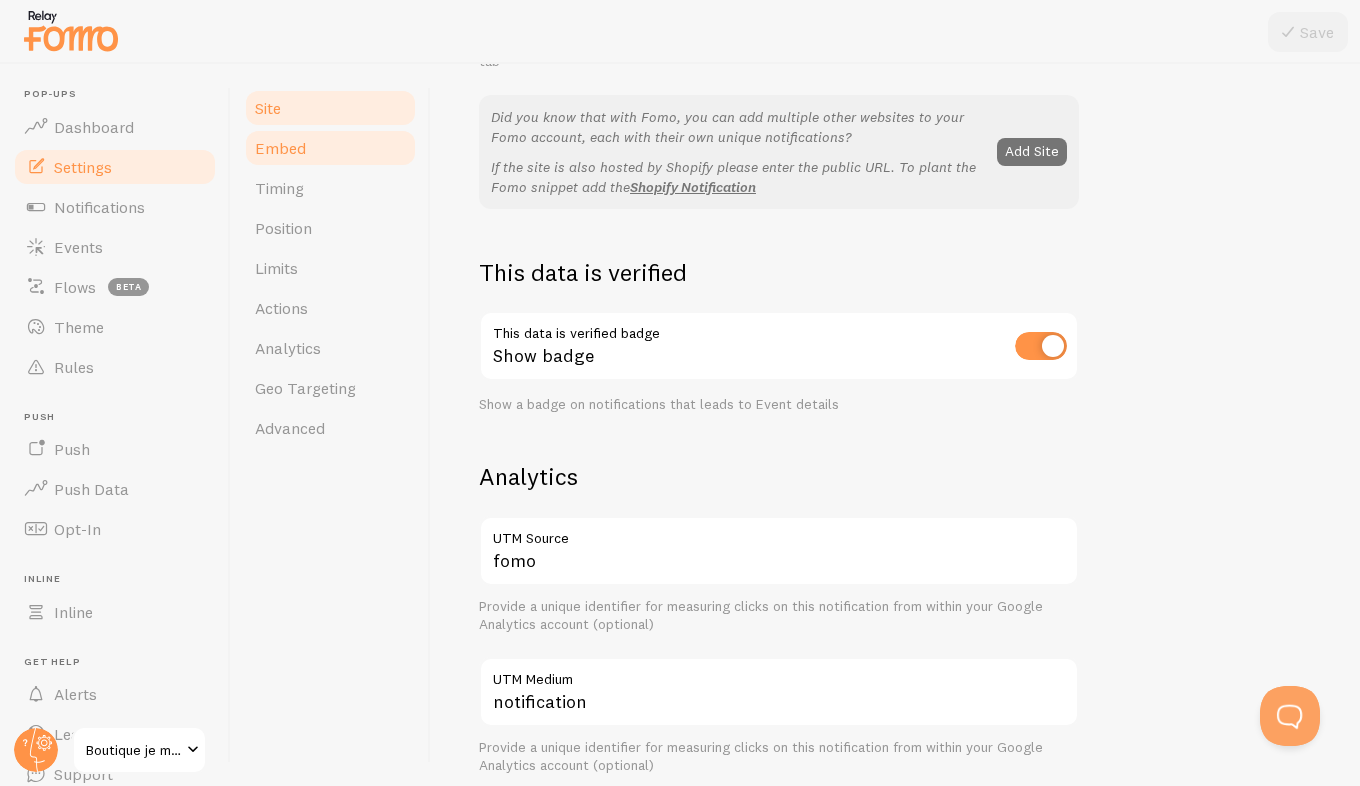 click on "Embed" at bounding box center (330, 148) 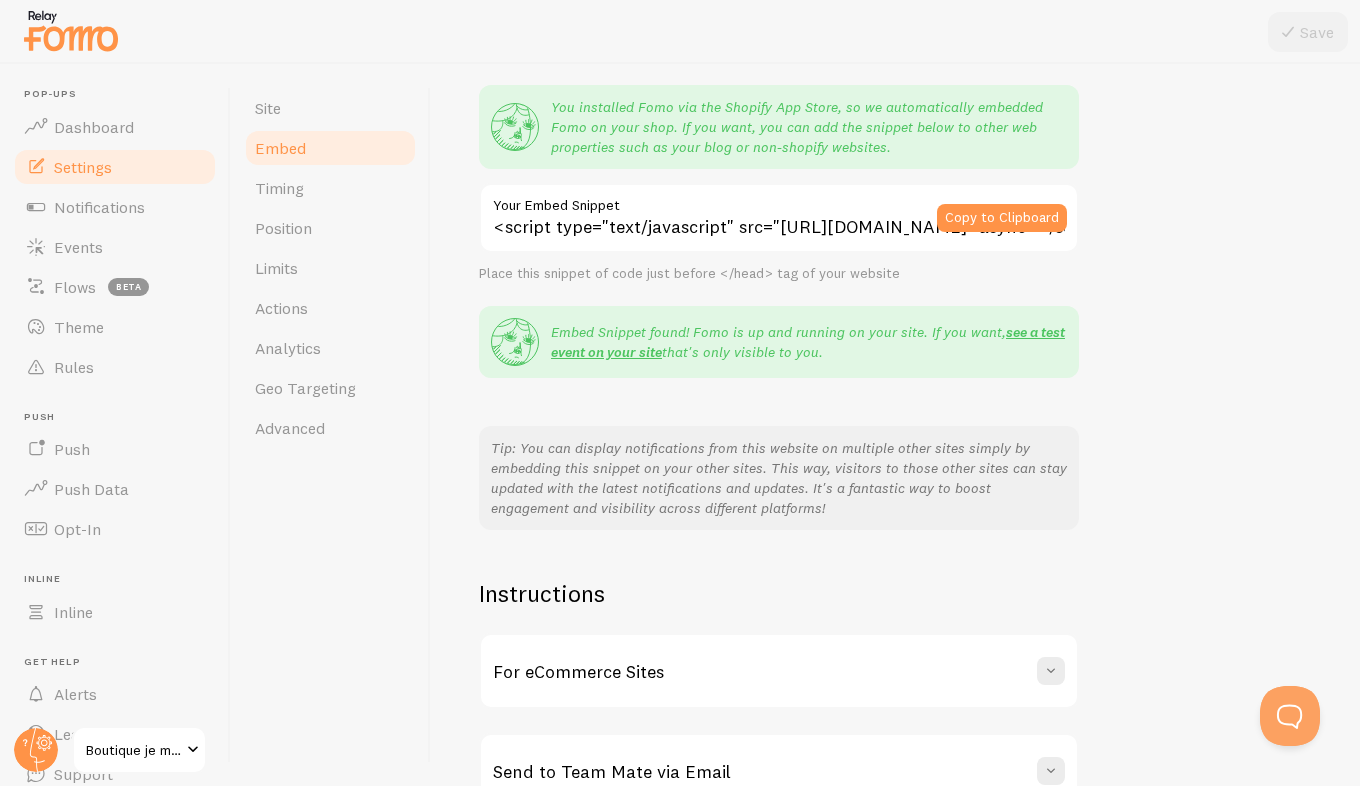 scroll, scrollTop: 287, scrollLeft: 0, axis: vertical 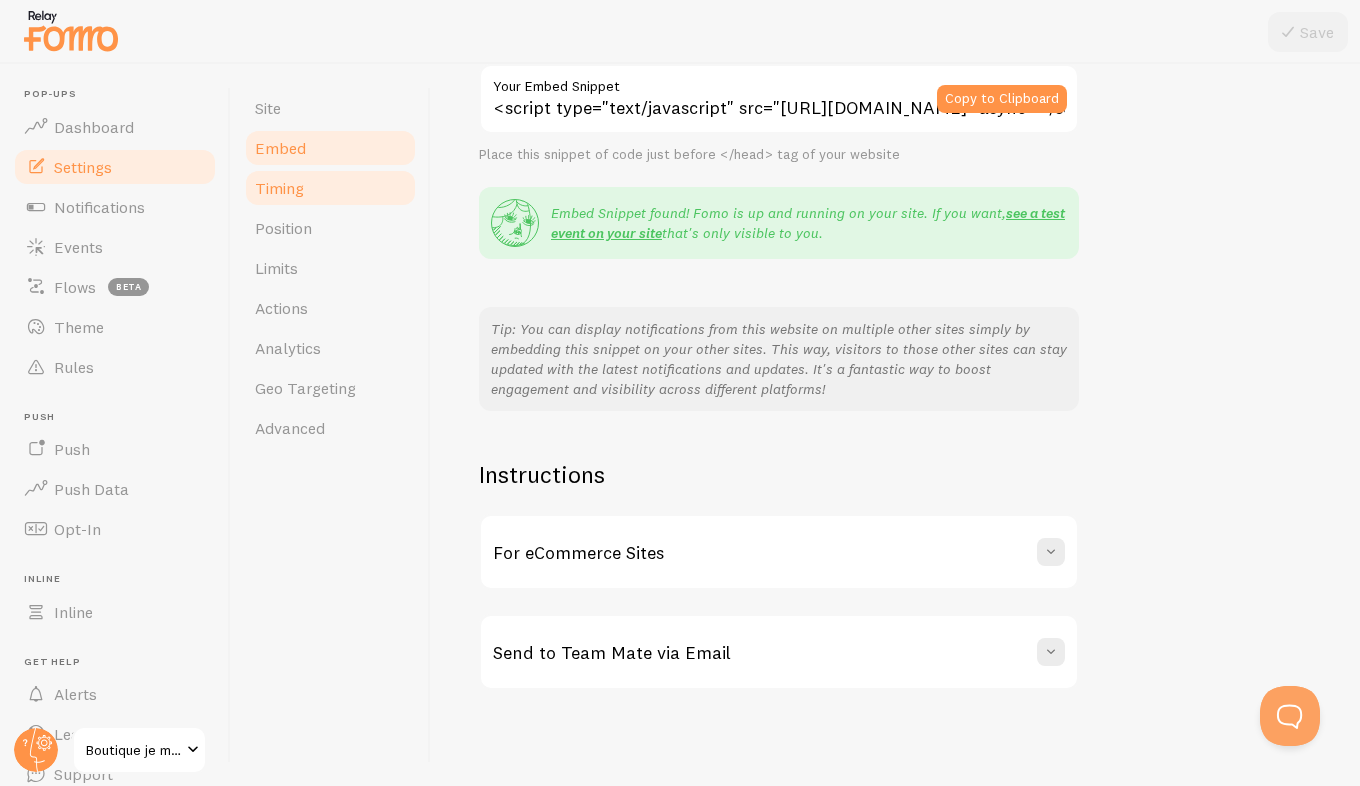 click on "Timing" at bounding box center [279, 188] 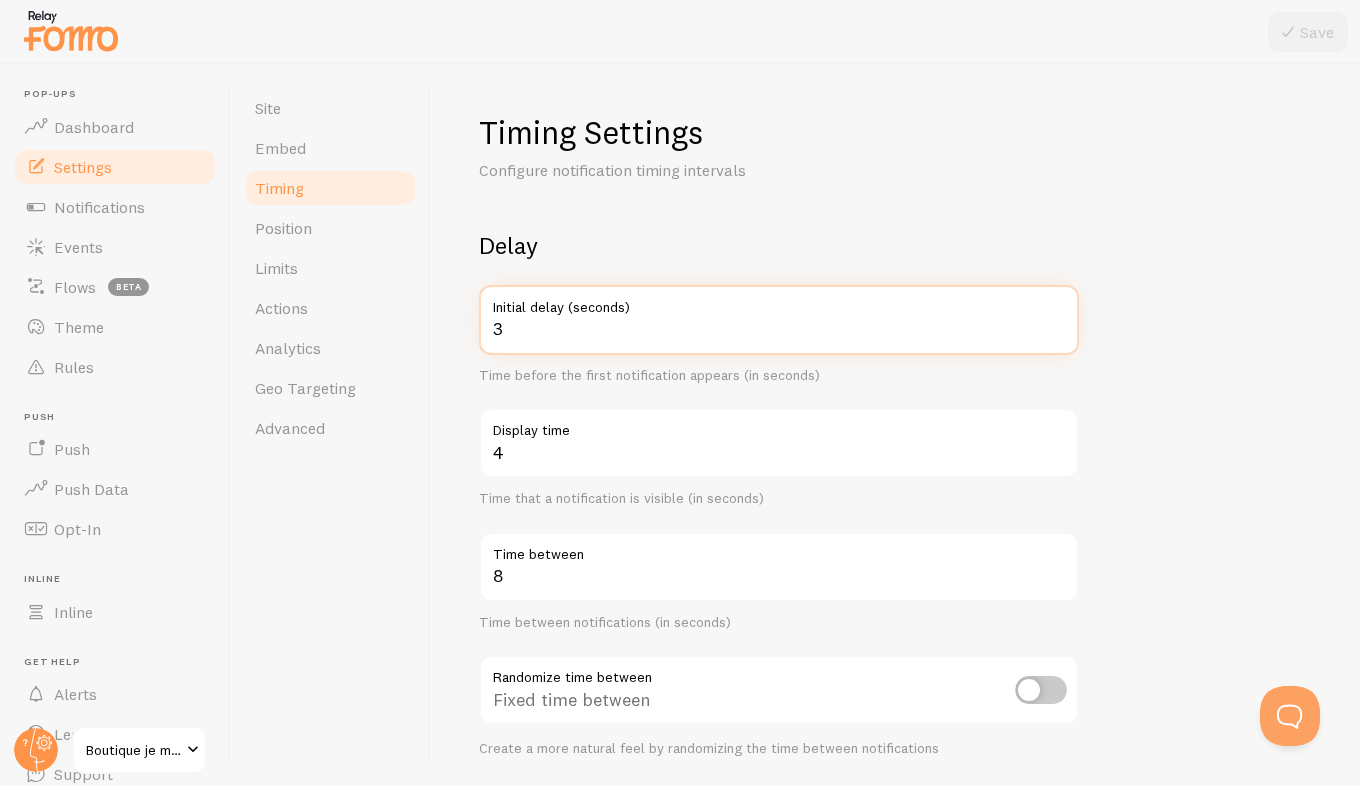 click on "3" at bounding box center [779, 320] 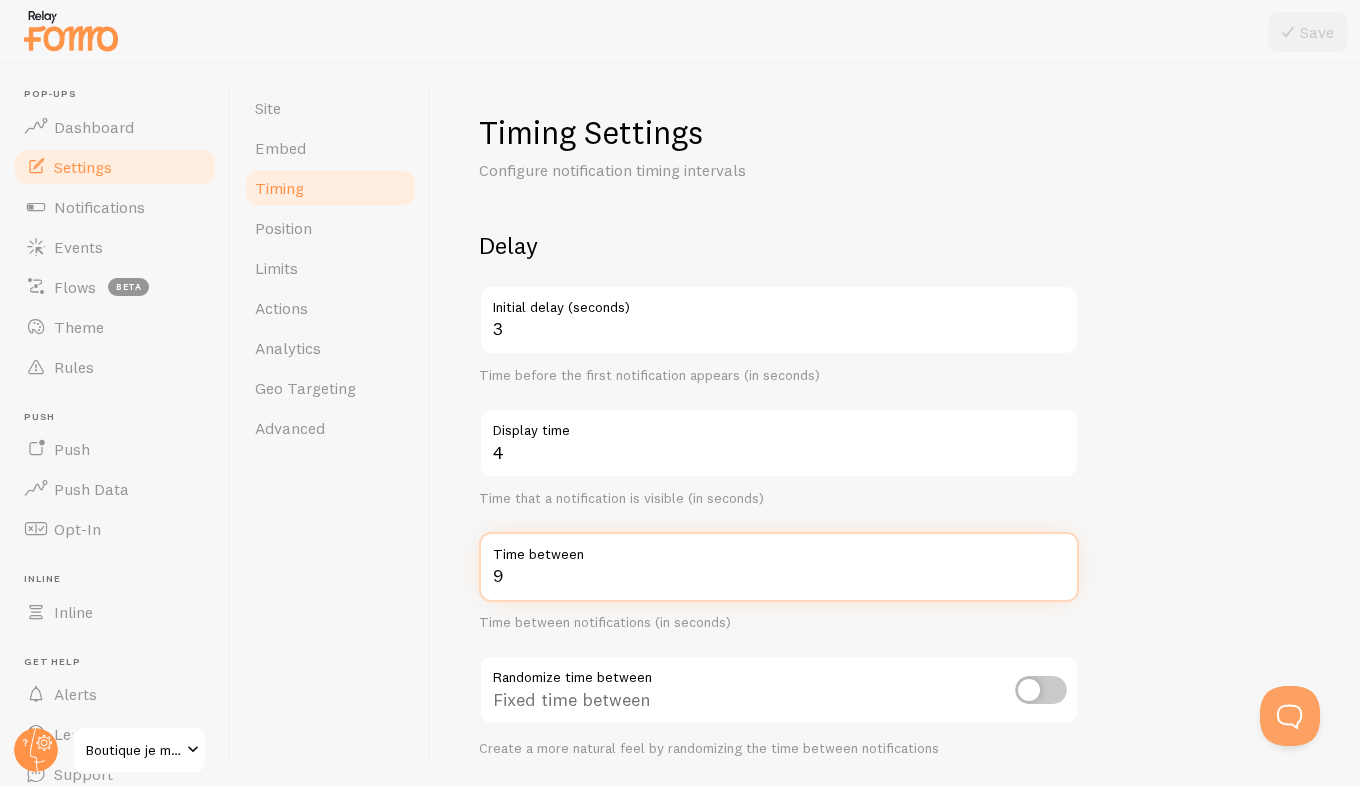 click on "9" at bounding box center [779, 567] 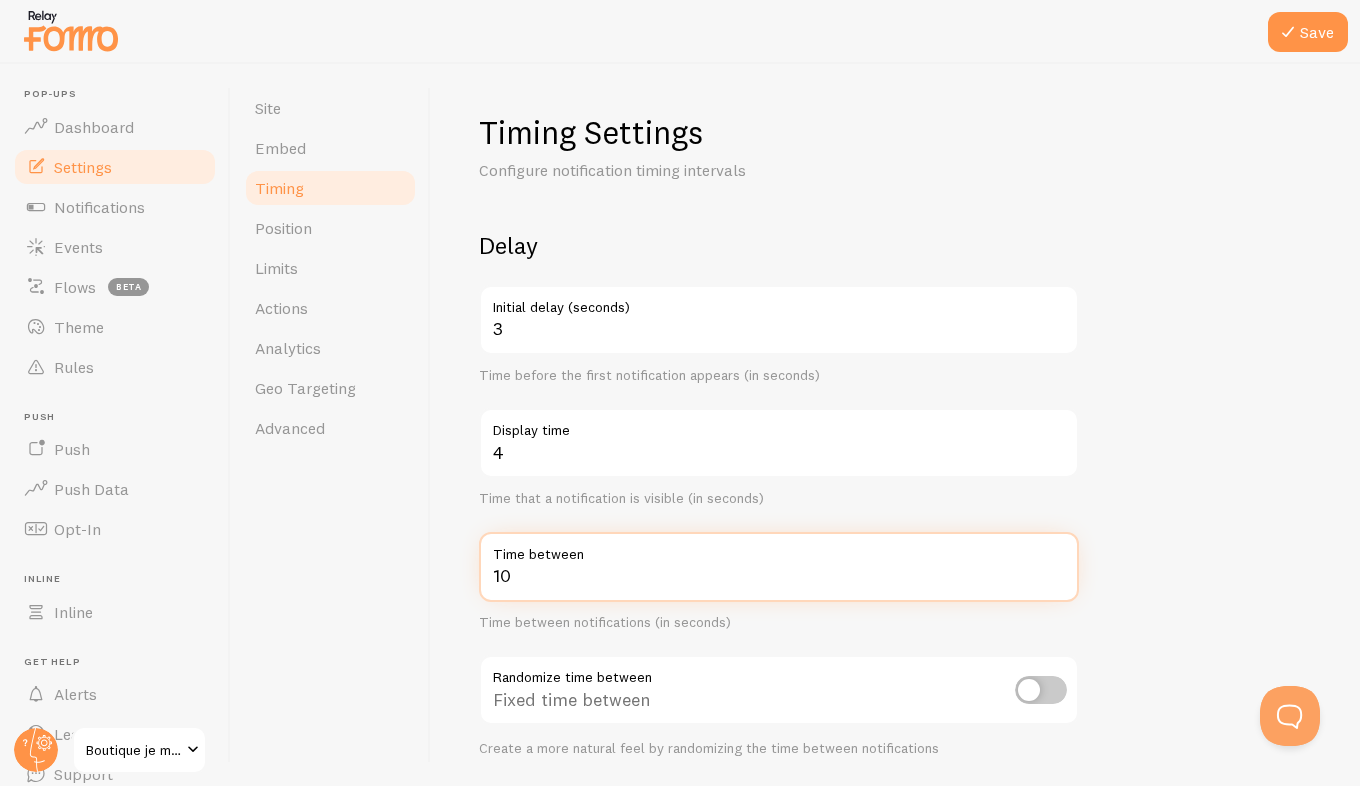 click on "10" at bounding box center [779, 567] 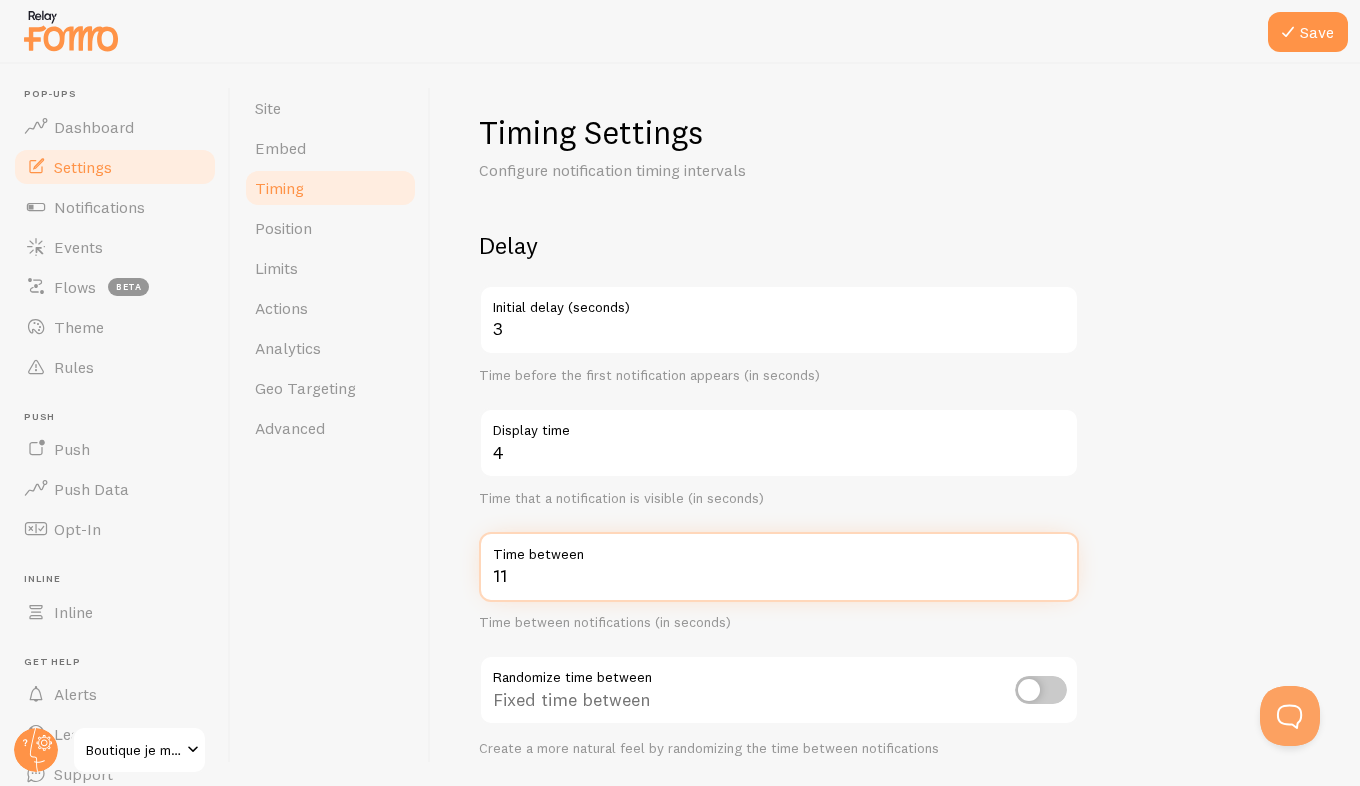 click on "11" at bounding box center (779, 567) 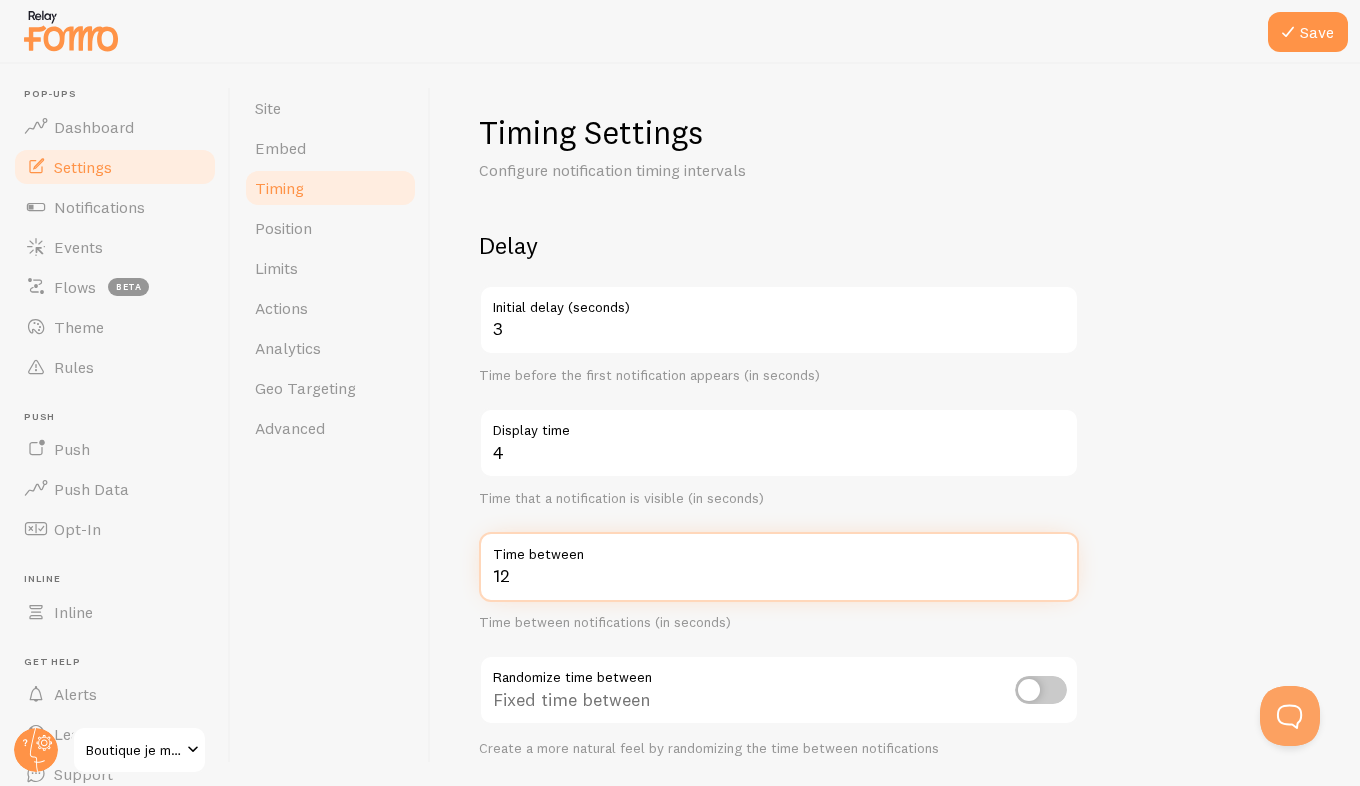 click on "12" at bounding box center (779, 567) 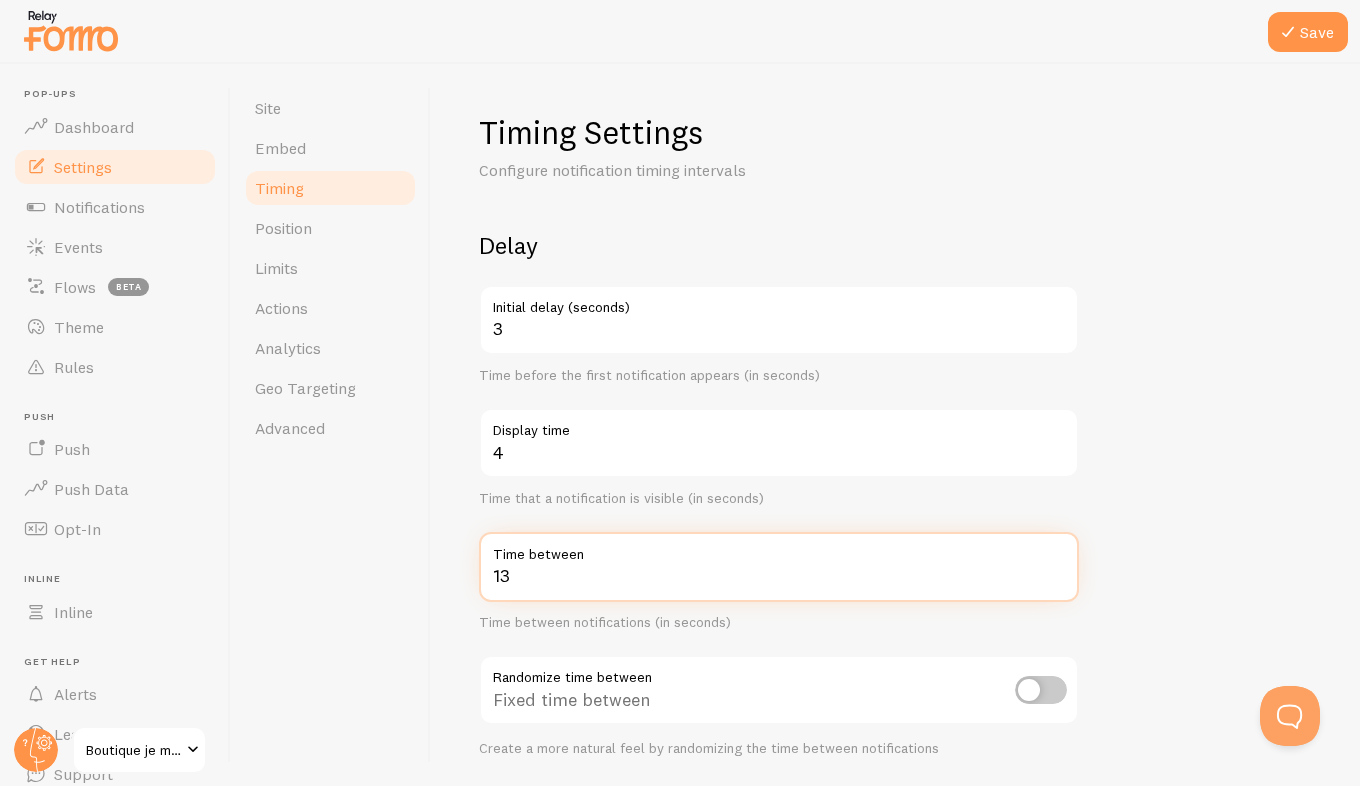 click on "13" at bounding box center [779, 567] 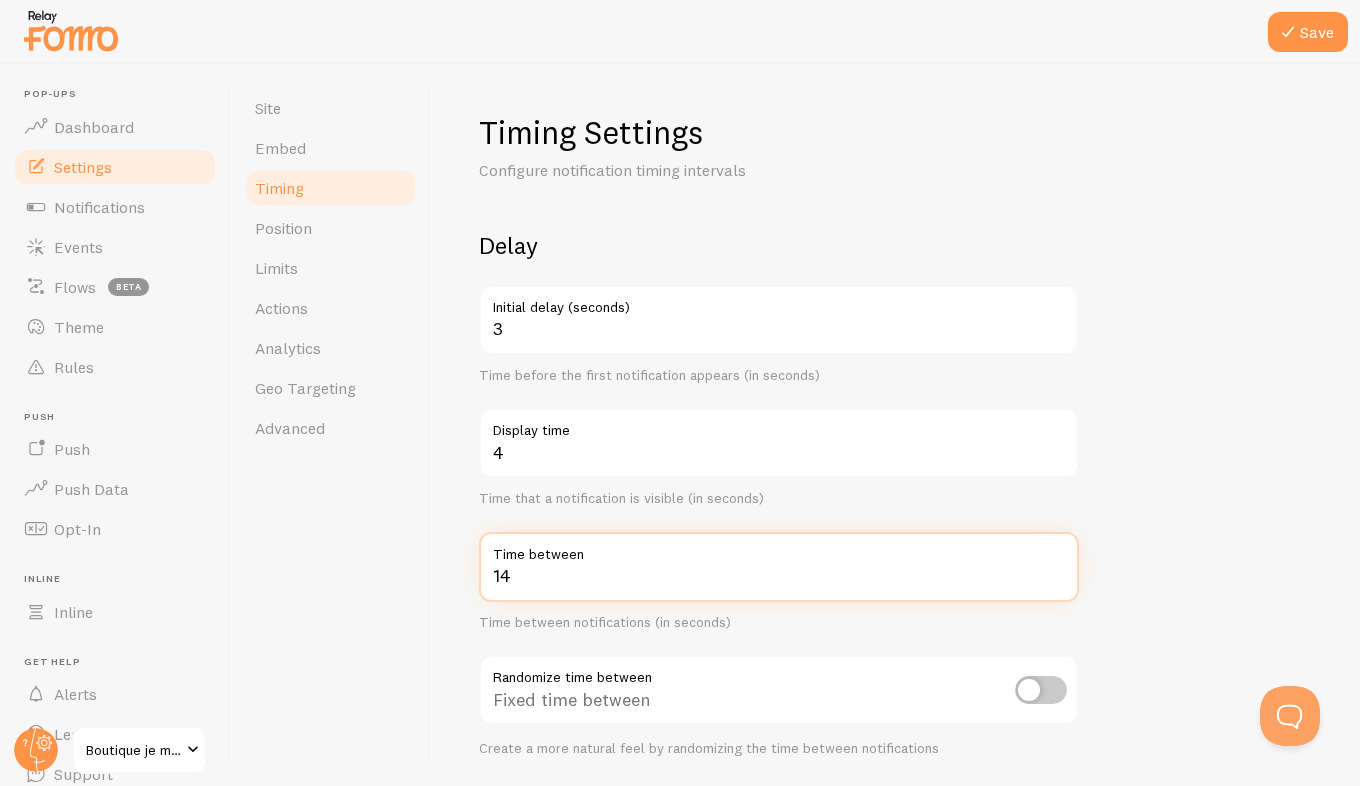 click on "14" at bounding box center (779, 567) 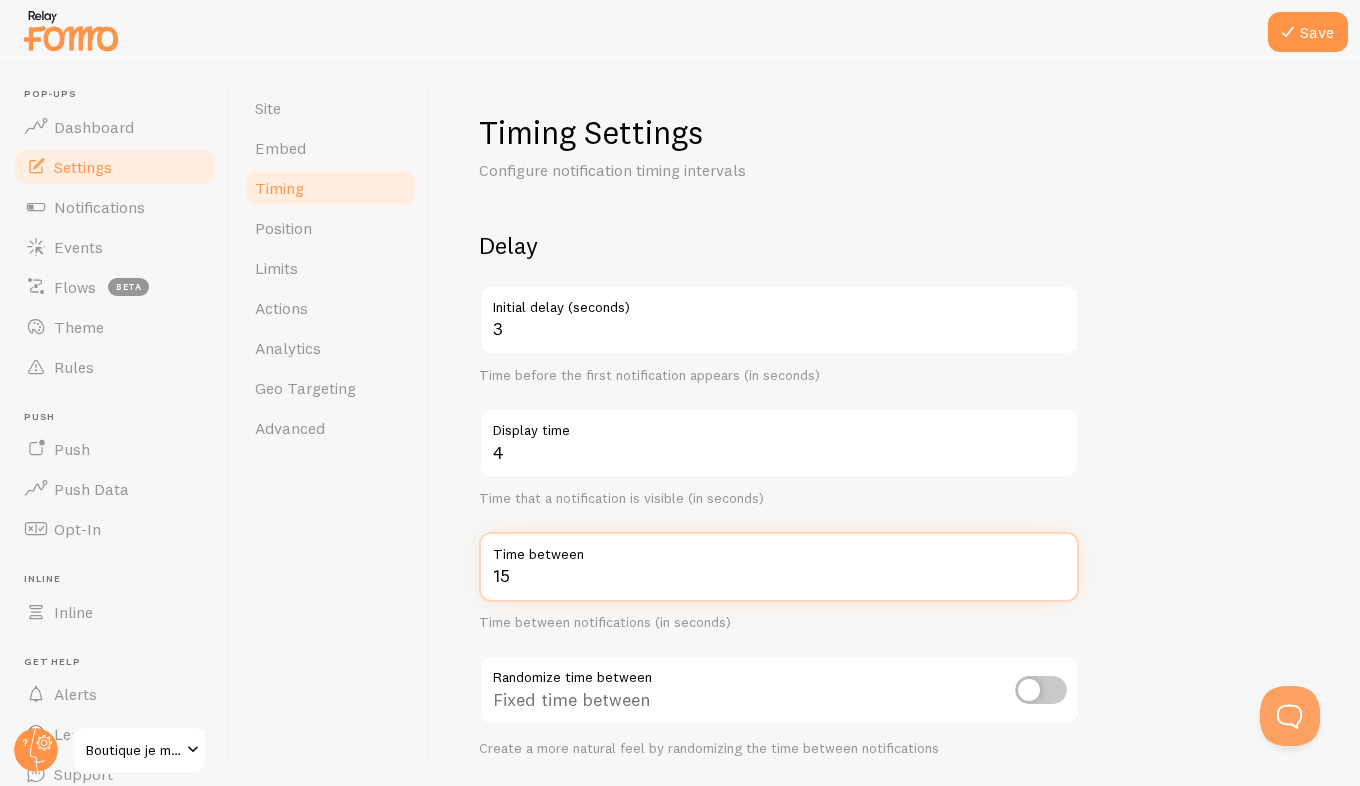 click on "15" at bounding box center (779, 567) 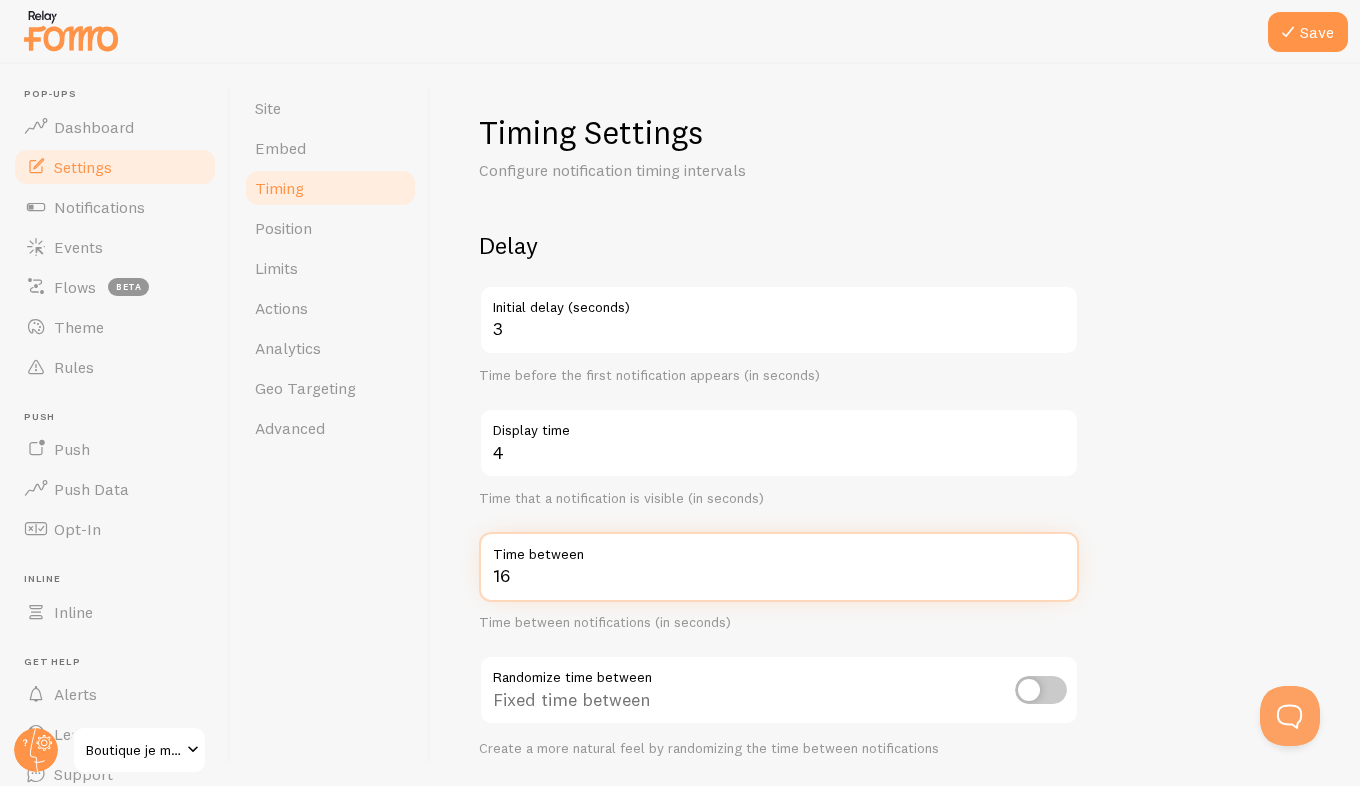 click on "16" at bounding box center [779, 567] 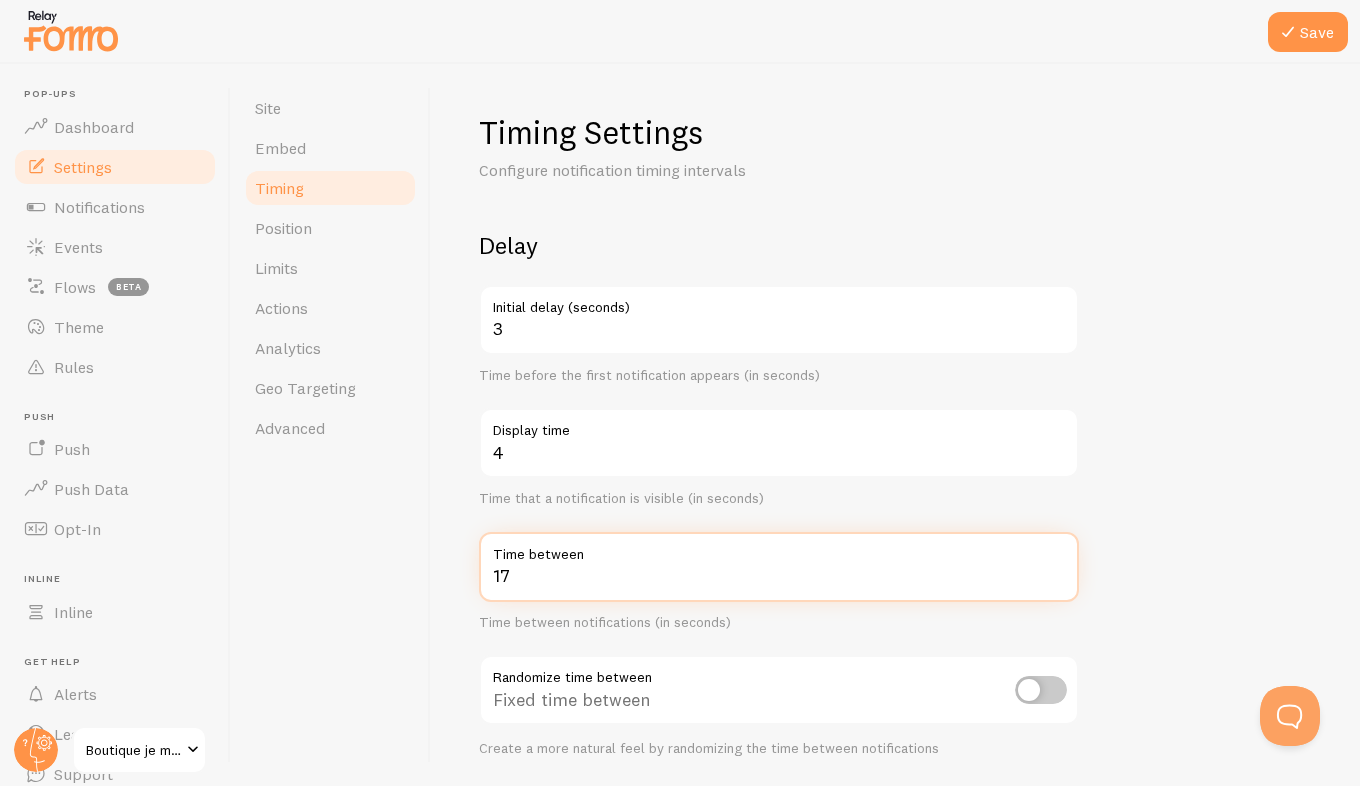 click on "17" at bounding box center (779, 567) 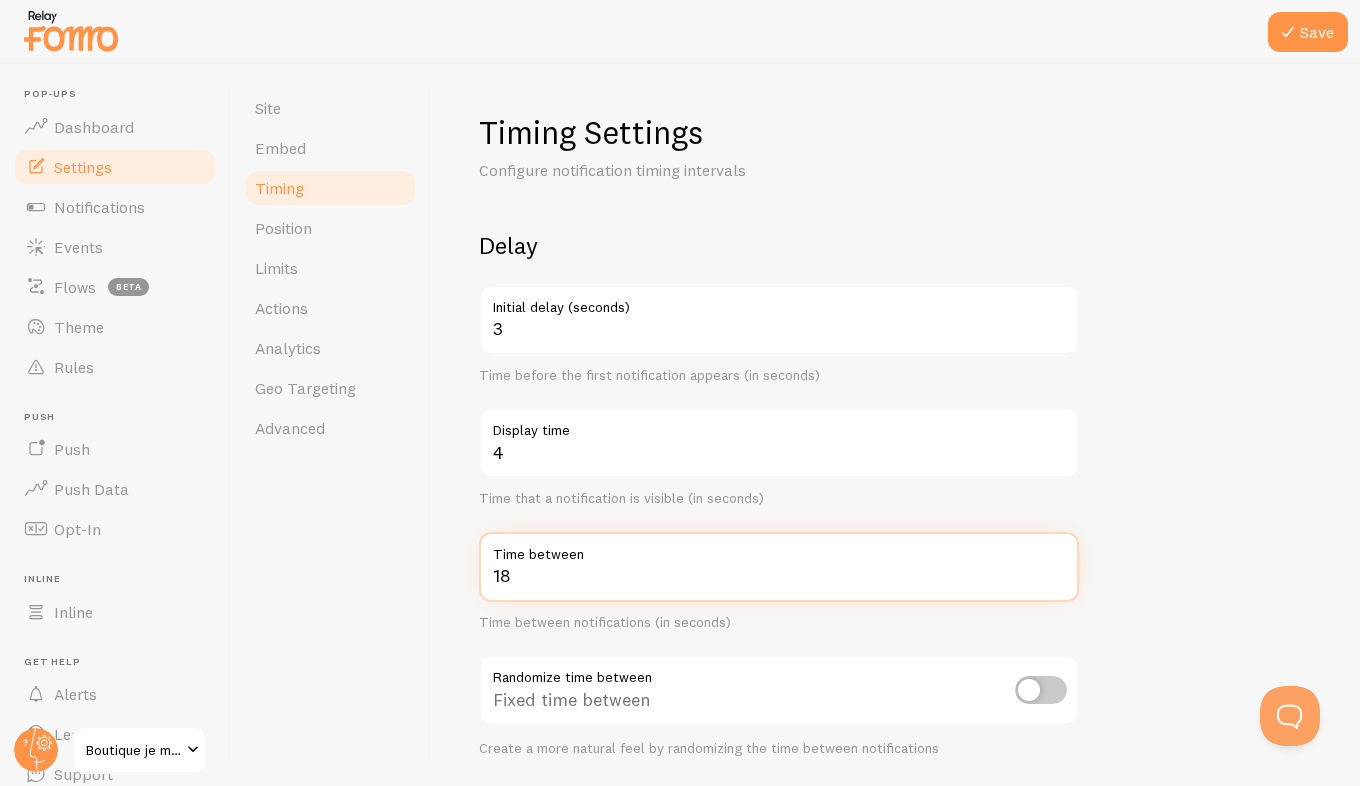 type on "18" 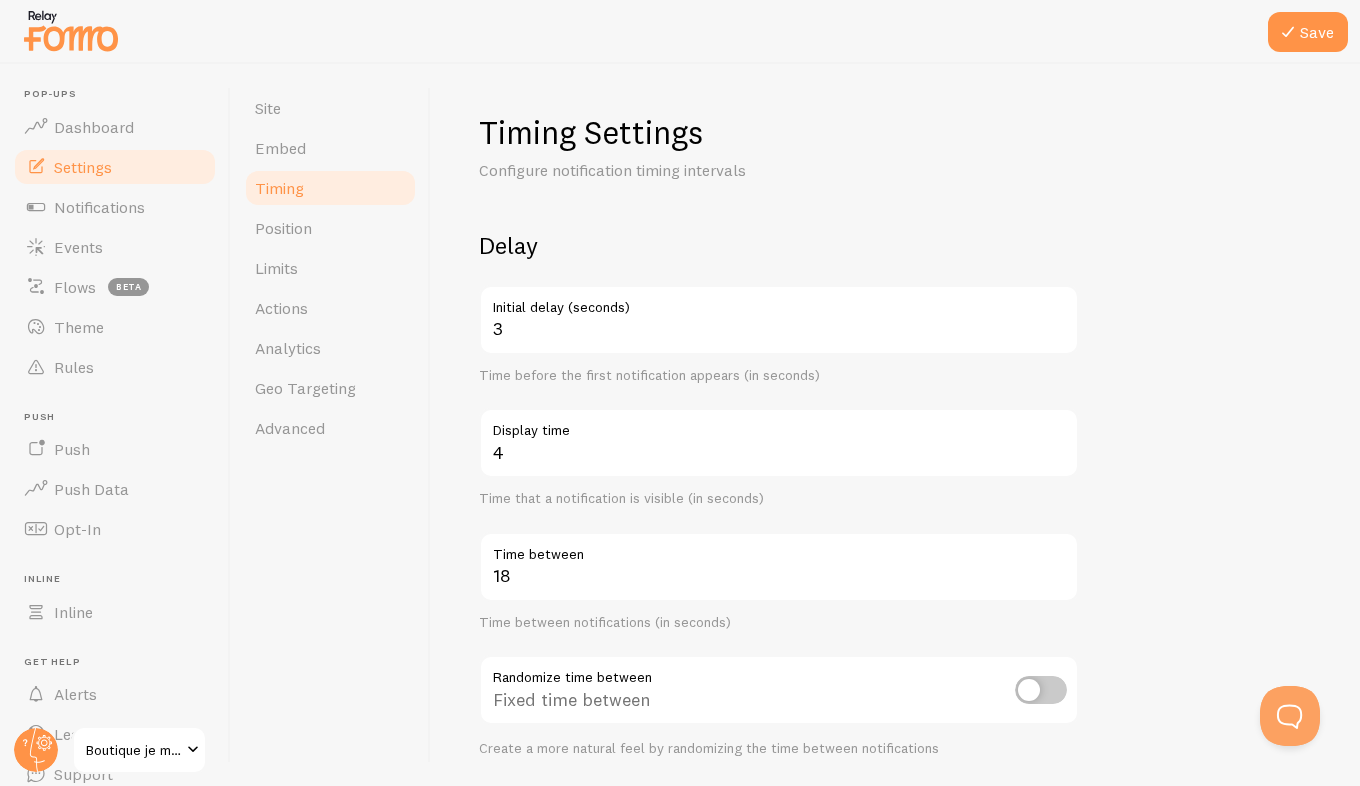 click on "Delay
3   Initial delay (seconds)       Time before the first notification appears (in seconds)       4   Display time       Time that a notification is visible (in seconds)     18   Time between       Time between notifications (in seconds)       Randomize time between   Fixed time between   Create a more natural feel by randomizing the time between notifications
Order
Randomize notification order   Display in chronological order   Choose to display notifications in chronological or randomized order       Loop notifications   Display more than once   Display notifications multiple times when necessary" at bounding box center [895, 659] 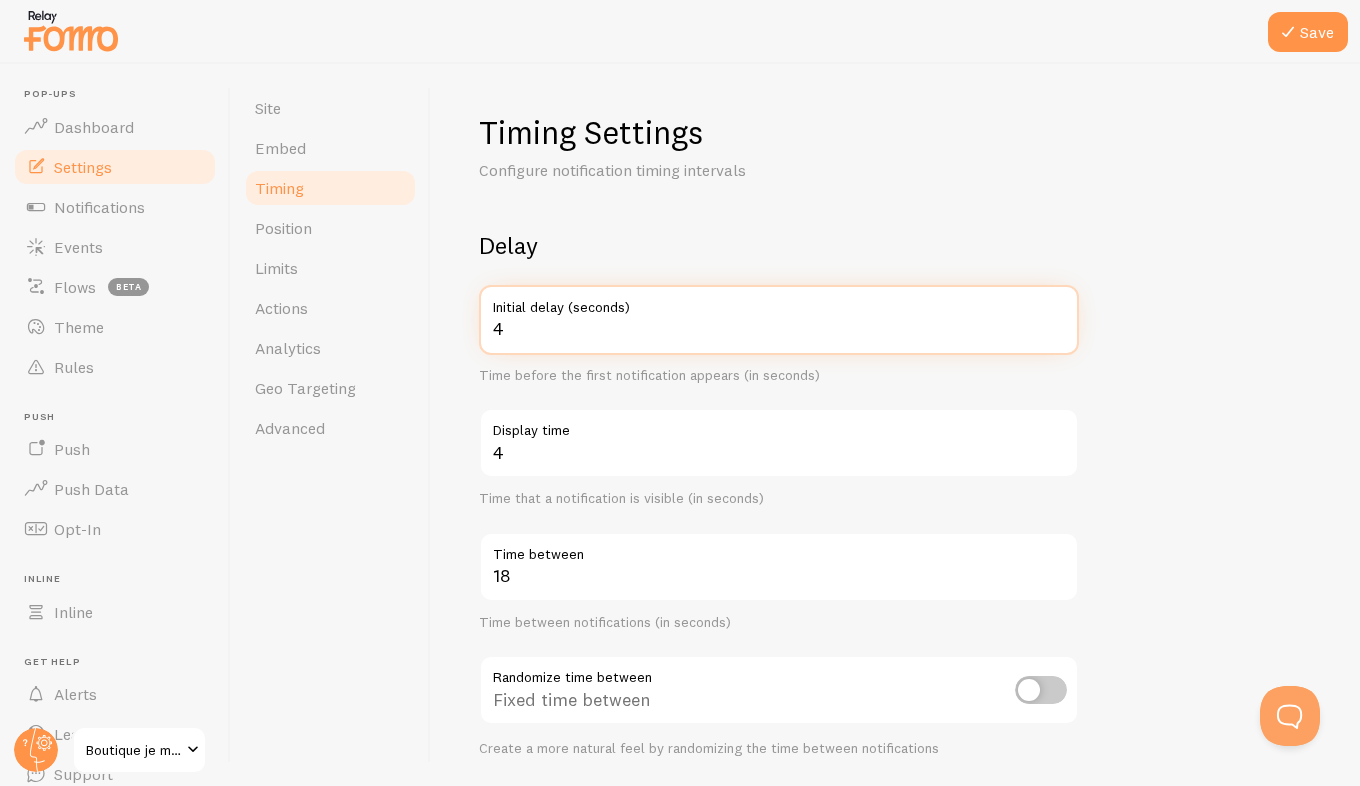 click on "4" at bounding box center [779, 320] 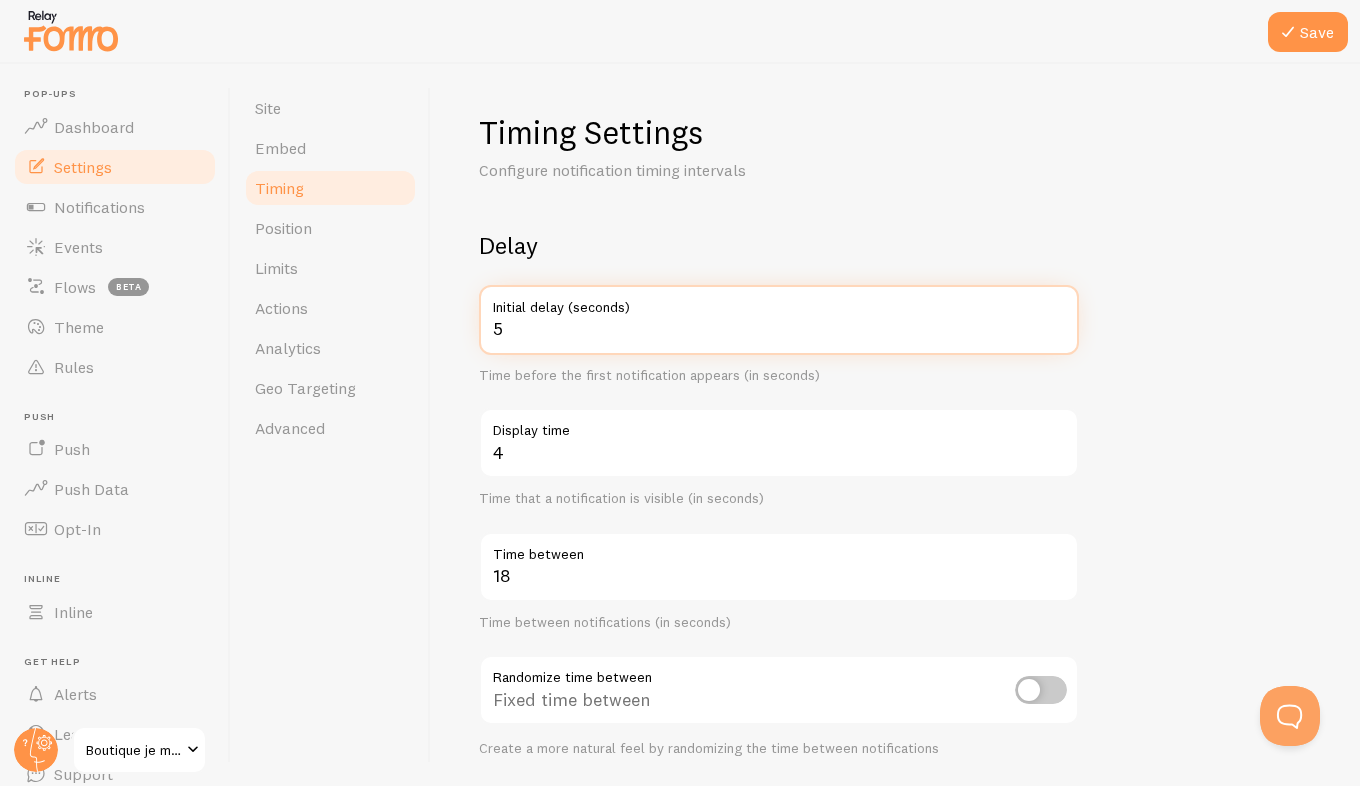 click on "5" at bounding box center [779, 320] 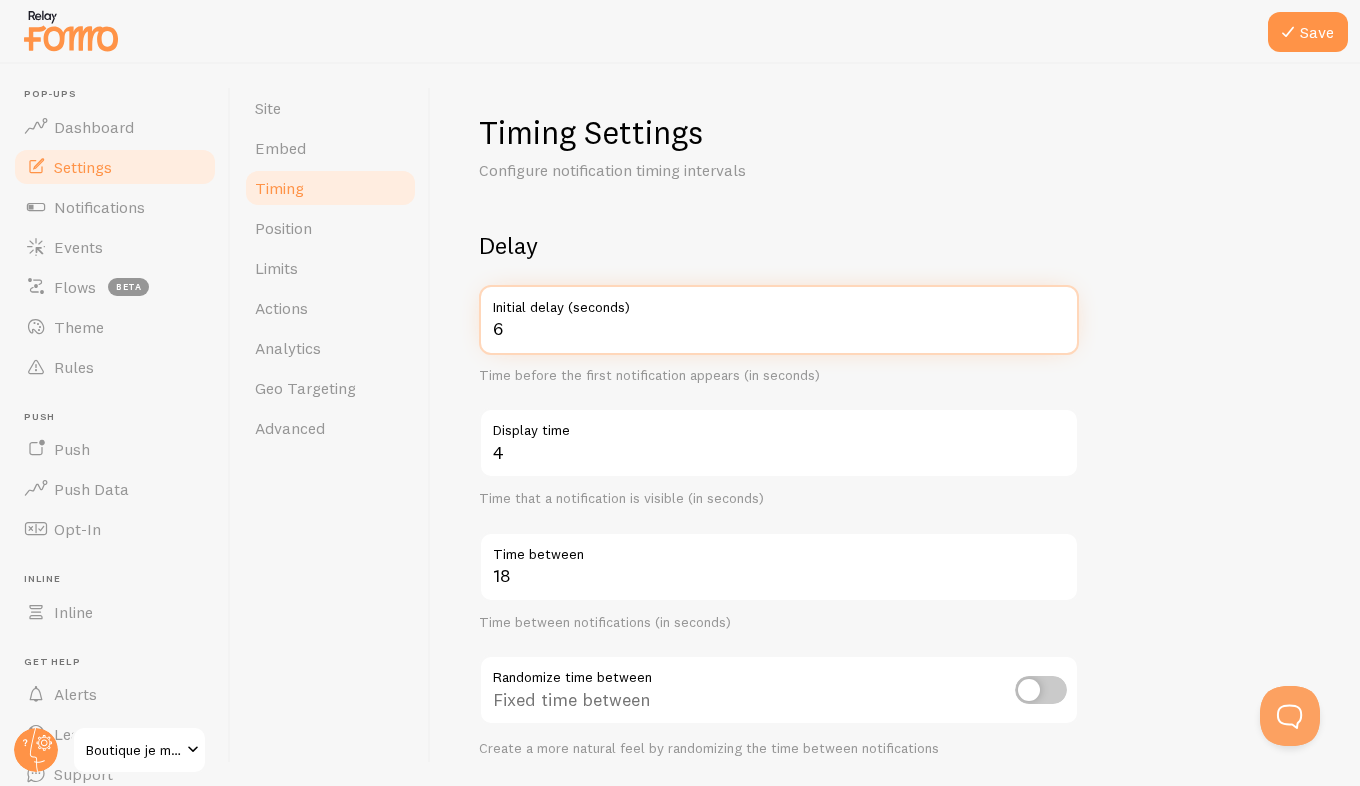 click on "6" at bounding box center (779, 320) 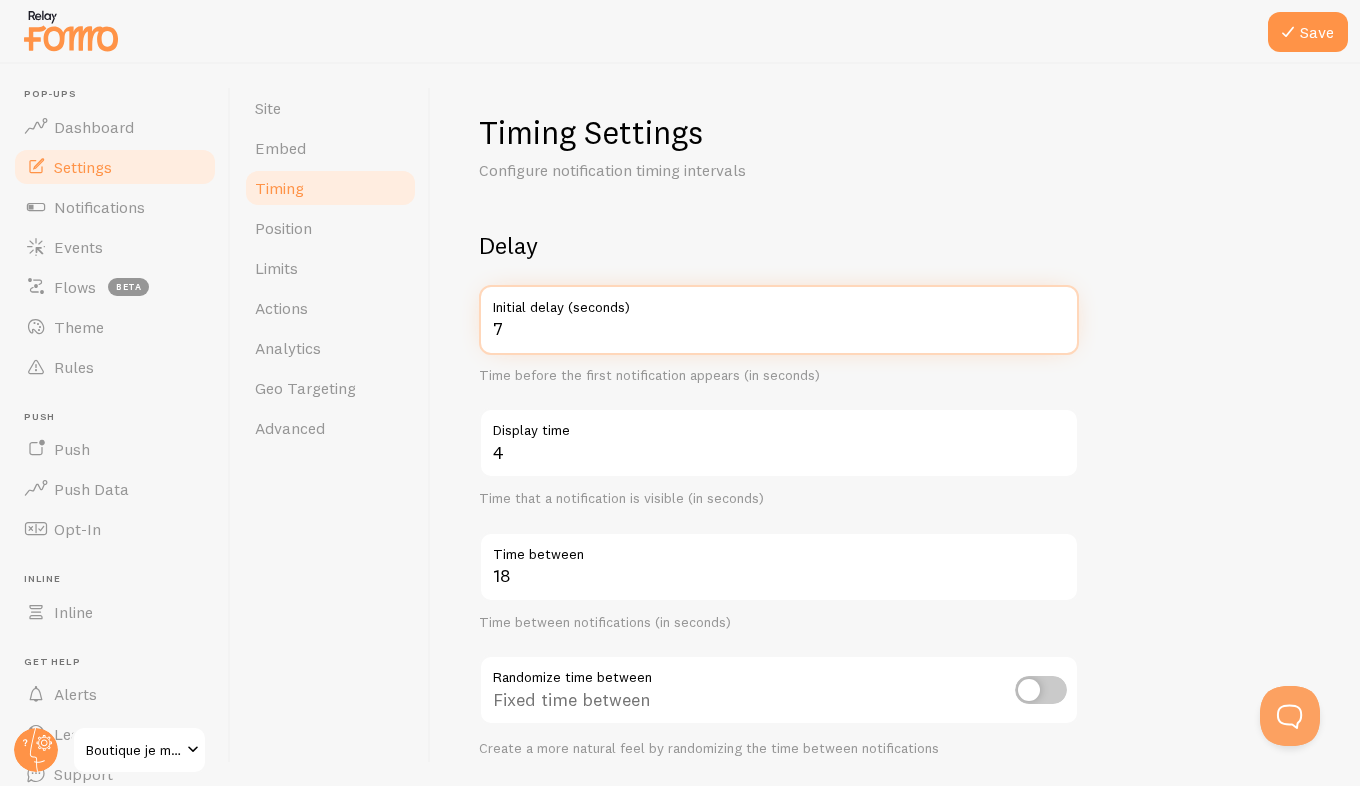 click on "7" at bounding box center [779, 320] 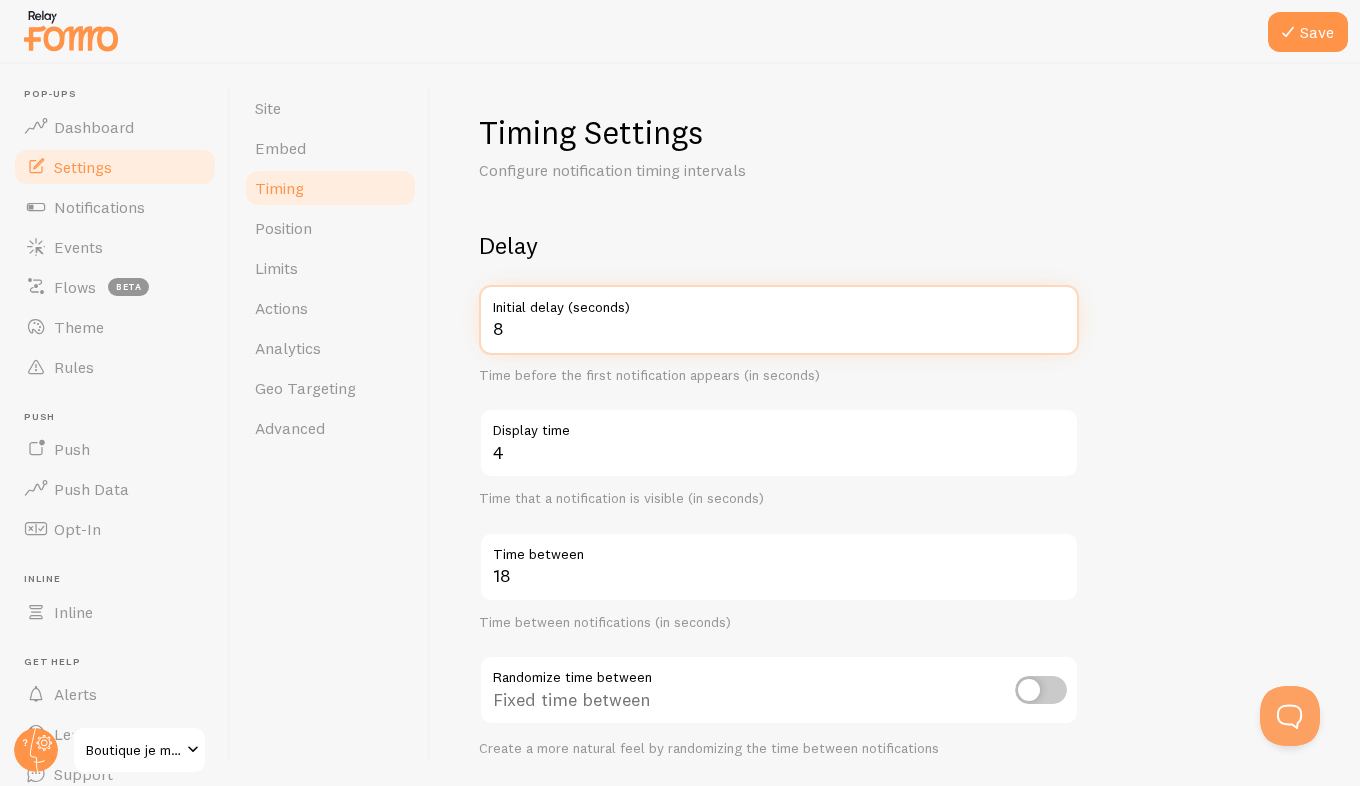 type on "8" 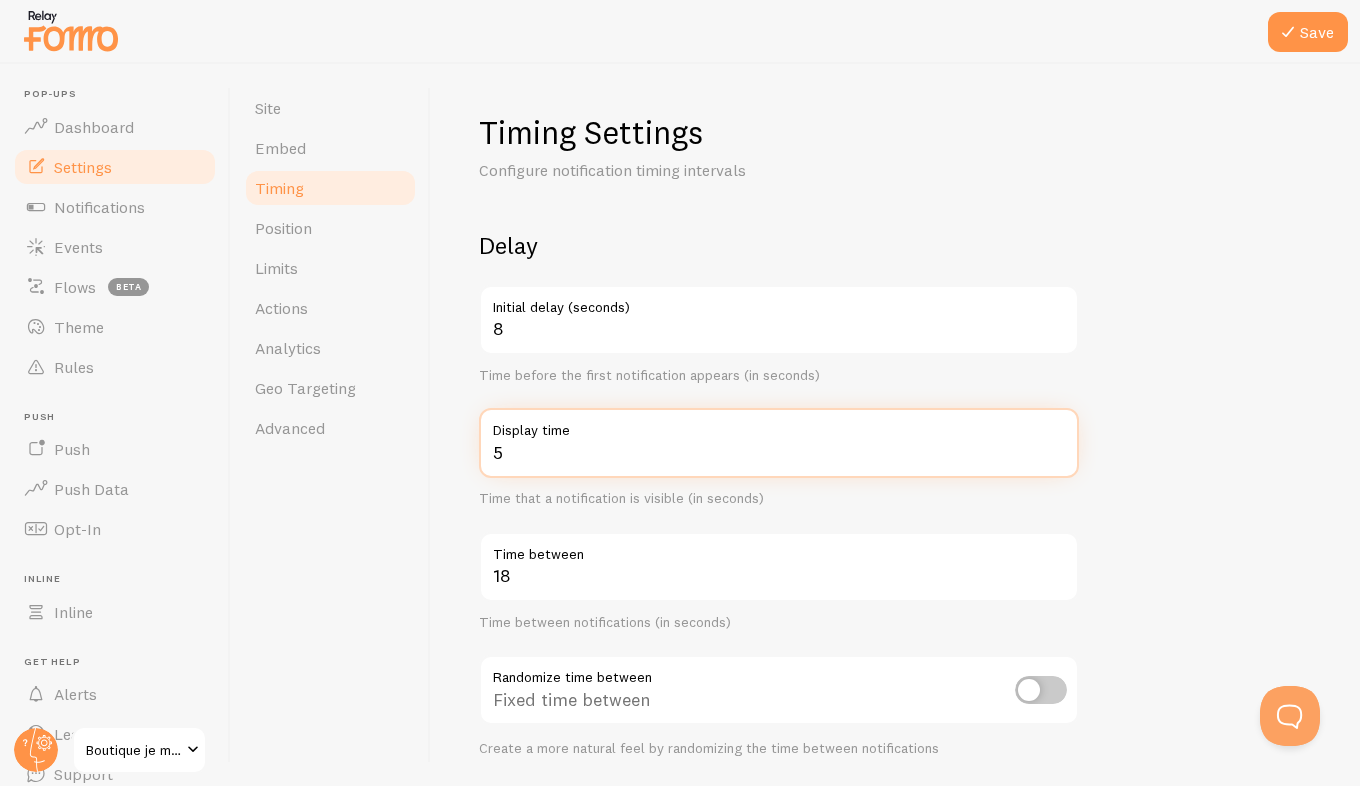 click on "5" at bounding box center (779, 443) 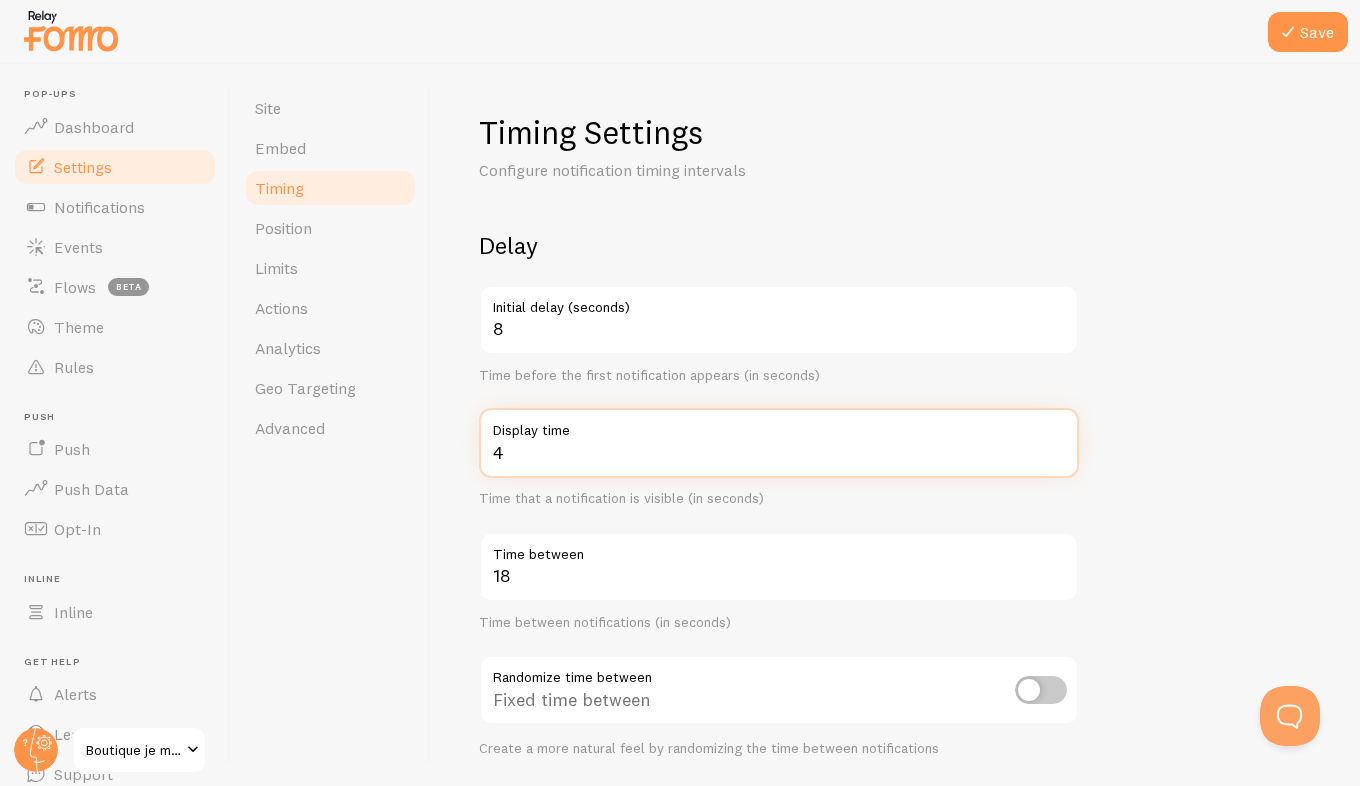 click on "4" at bounding box center (779, 443) 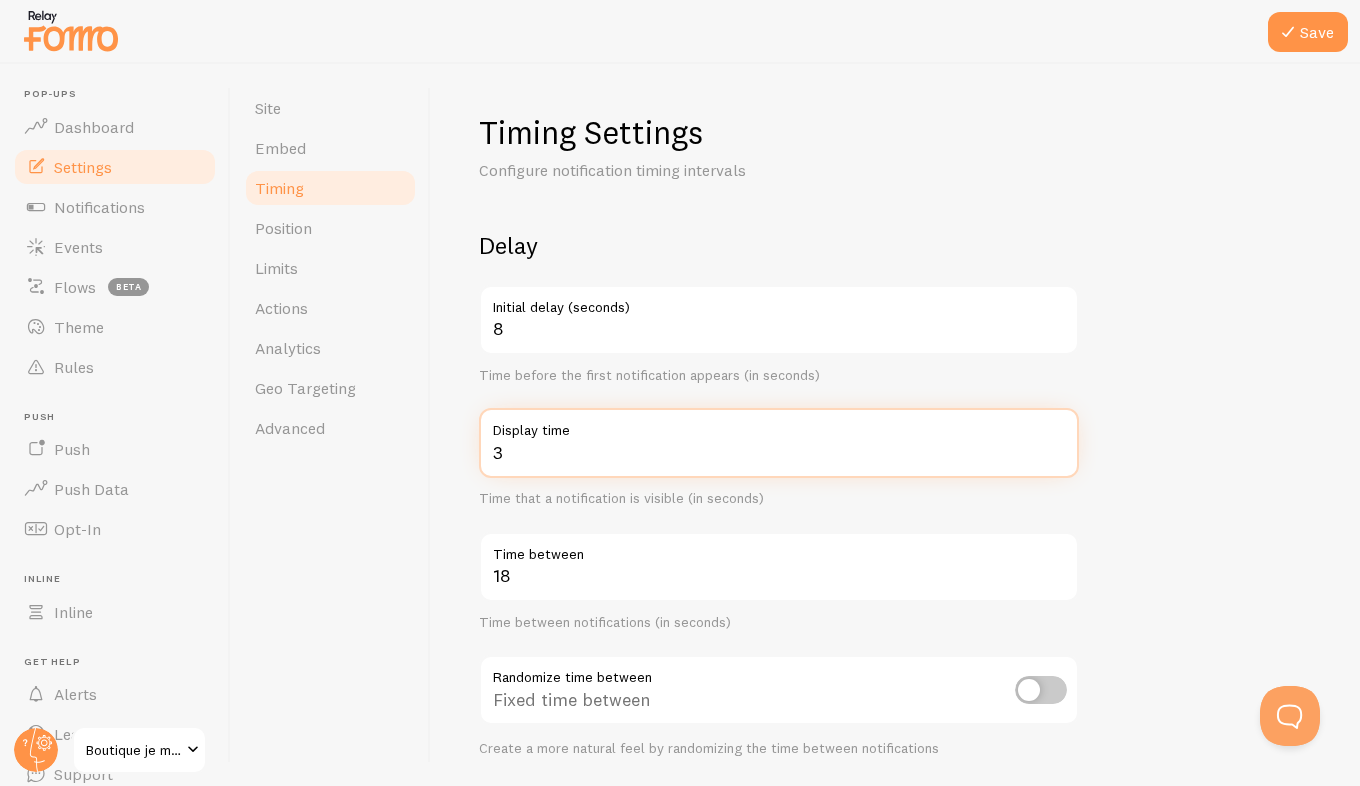 type on "3" 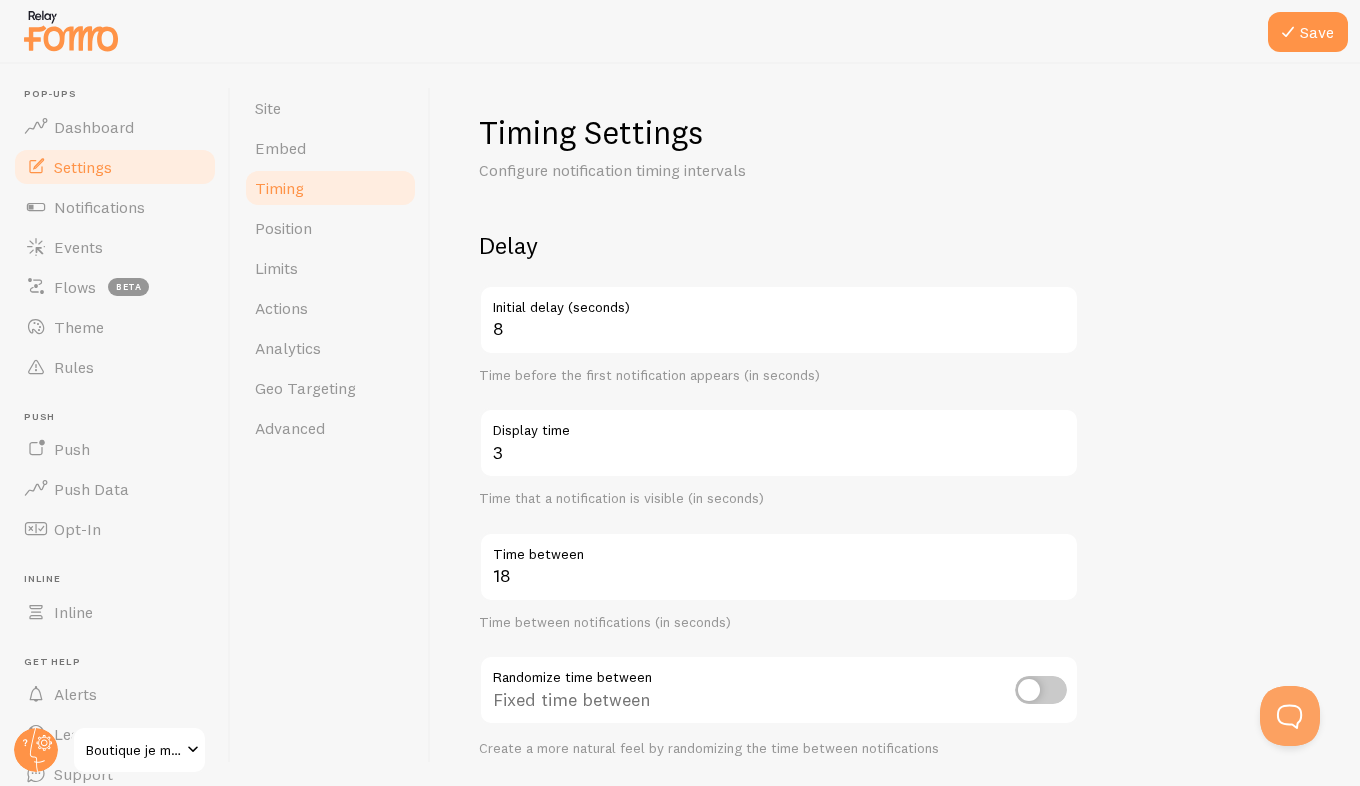 click on "Delay
8   Initial delay (seconds)       Time before the first notification appears (in seconds)       3   Display time       Time that a notification is visible (in seconds)     18   Time between       Time between notifications (in seconds)       Randomize time between   Fixed time between   Create a more natural feel by randomizing the time between notifications
Order
Randomize notification order   Display in chronological order   Choose to display notifications in chronological or randomized order       Loop notifications   Display more than once   Display notifications multiple times when necessary" at bounding box center (895, 659) 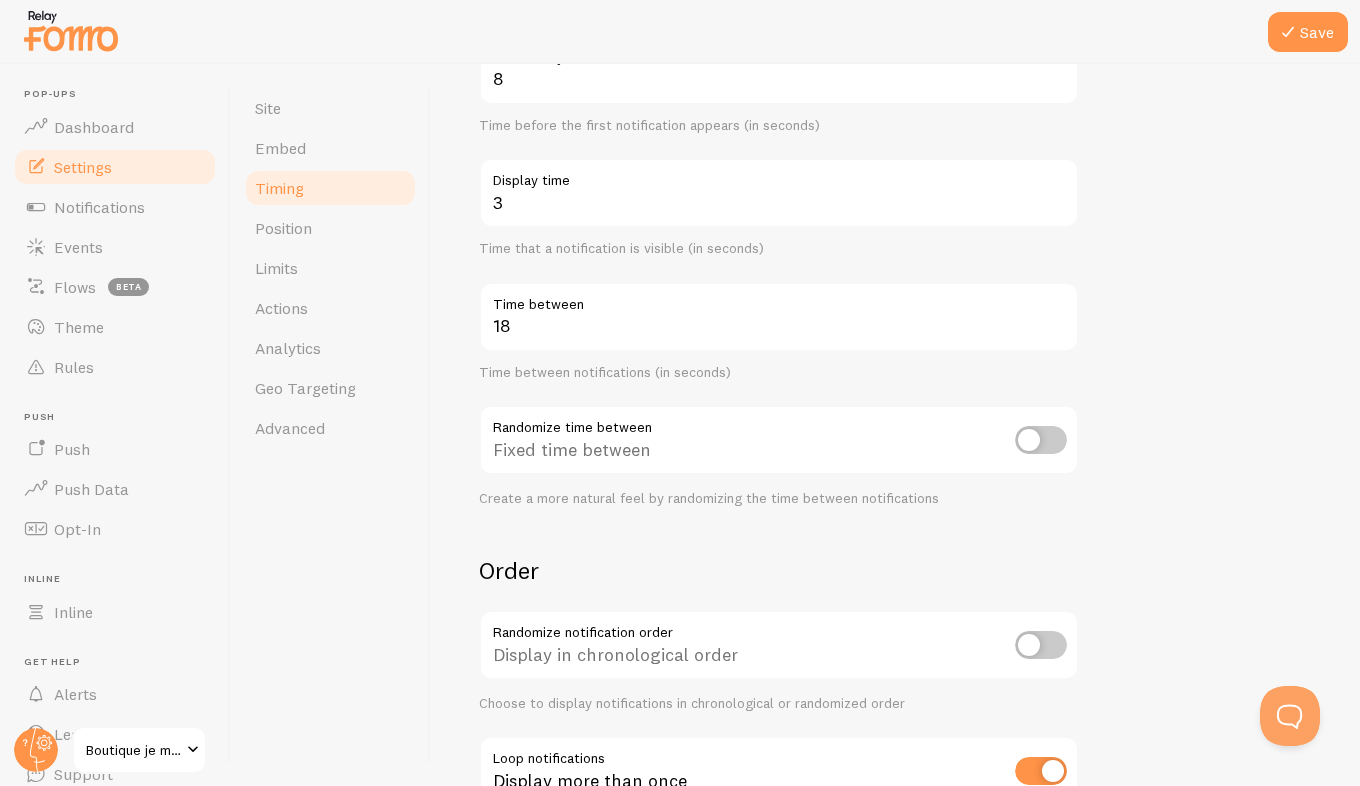 scroll, scrollTop: 398, scrollLeft: 0, axis: vertical 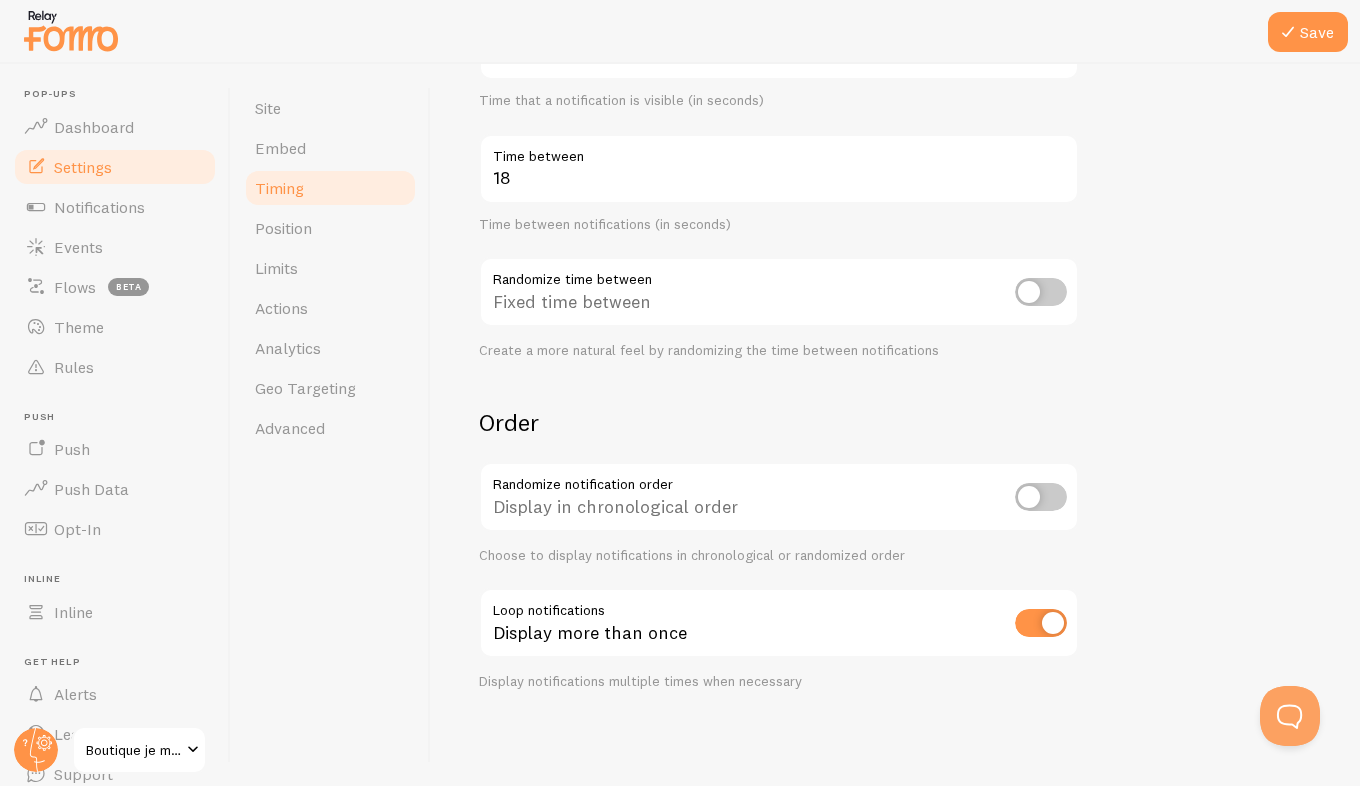 drag, startPoint x: 293, startPoint y: 238, endPoint x: 862, endPoint y: 100, distance: 585.49554 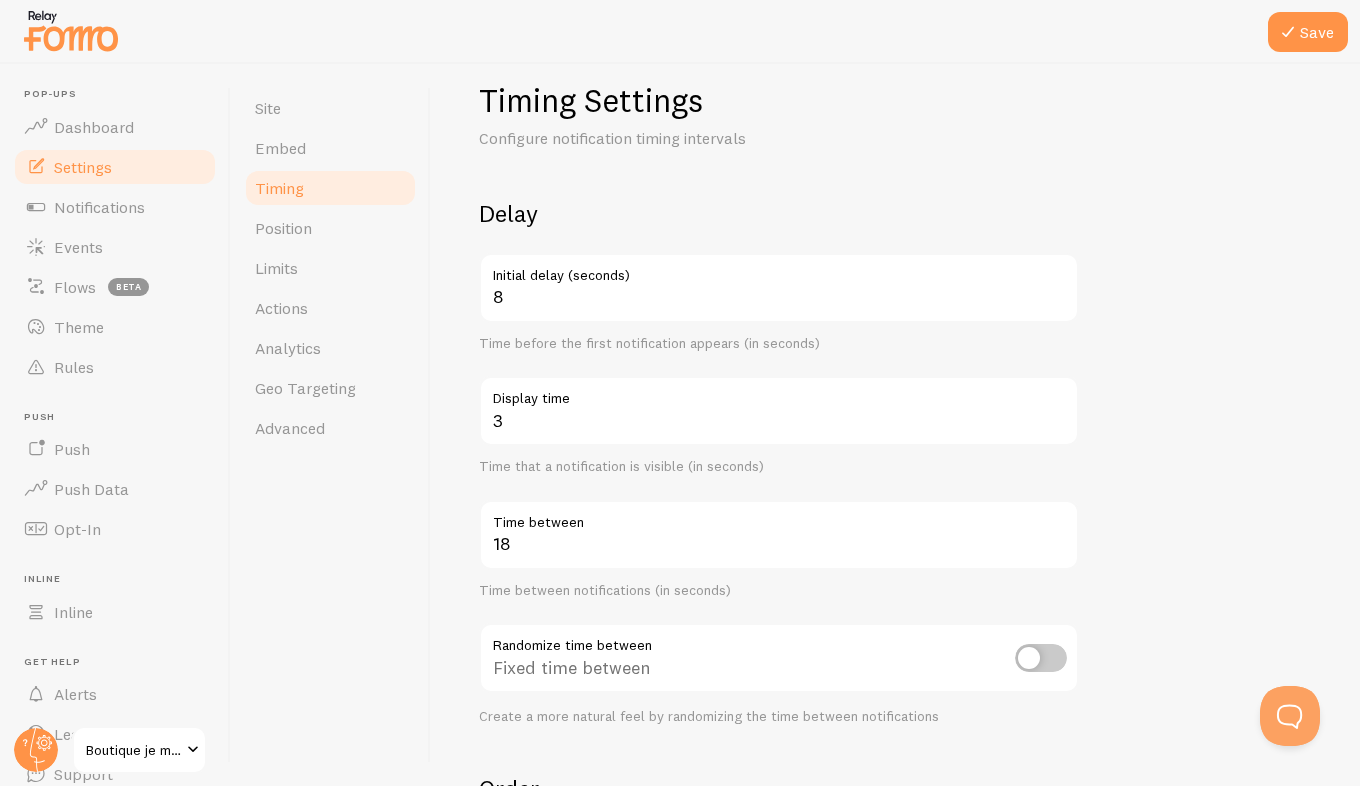 scroll, scrollTop: 0, scrollLeft: 0, axis: both 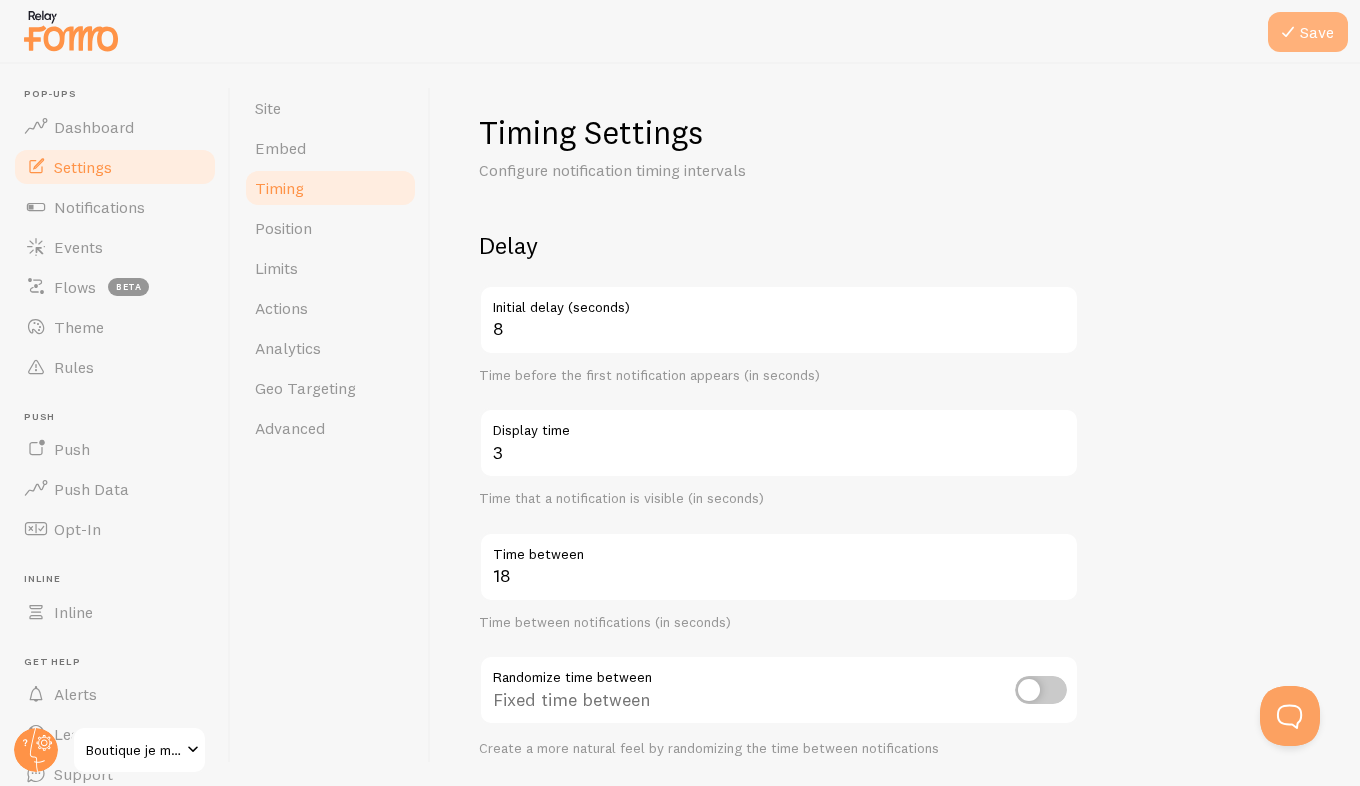 click at bounding box center (1288, 32) 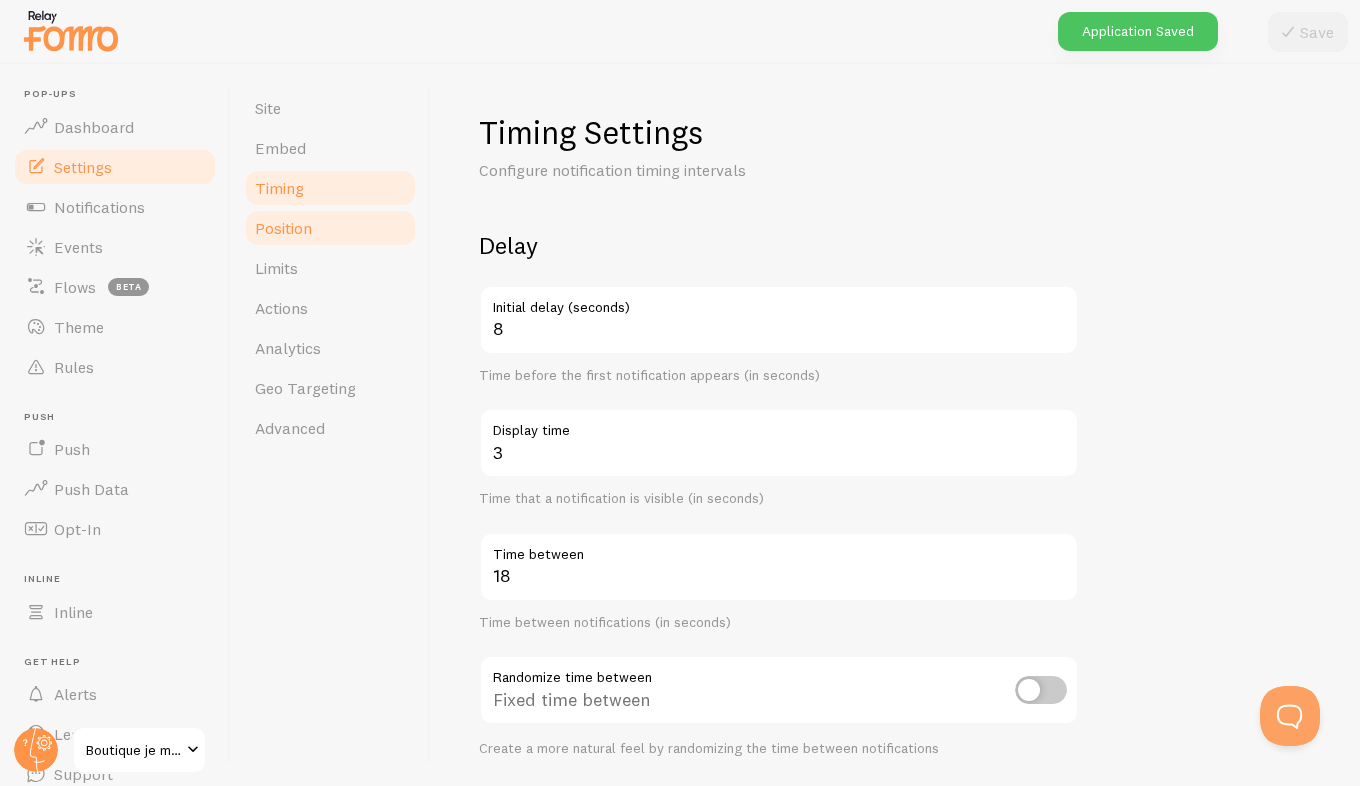 click on "Position" at bounding box center [283, 228] 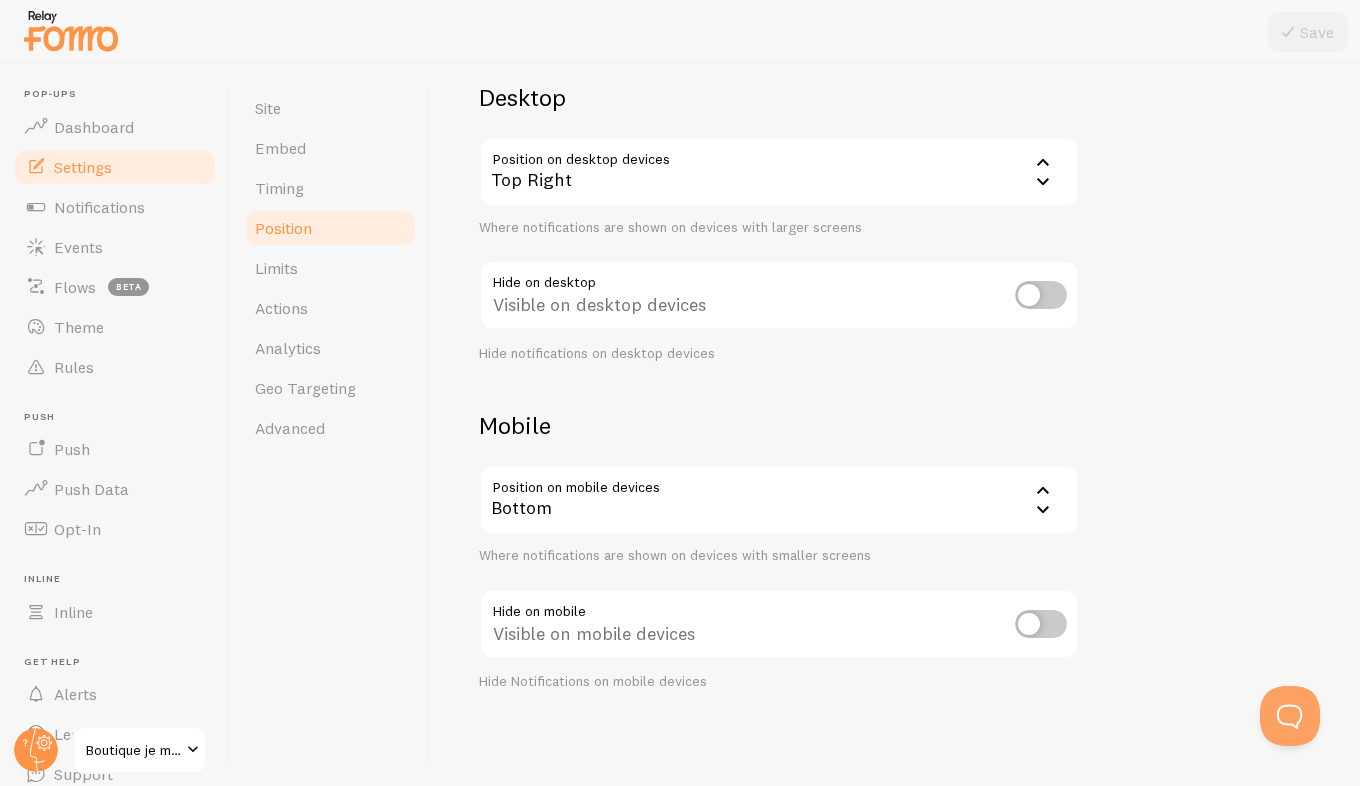 scroll, scrollTop: 148, scrollLeft: 0, axis: vertical 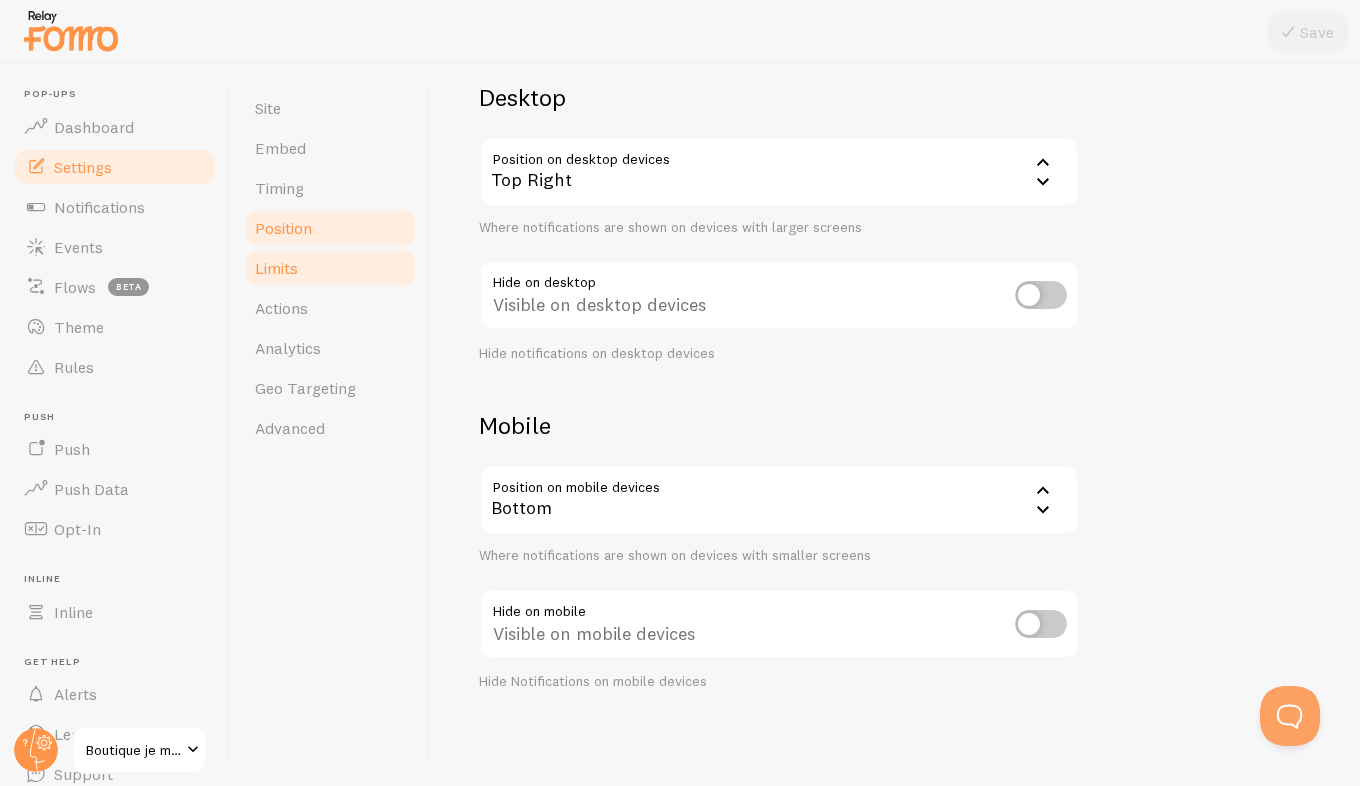 click on "Limits" at bounding box center [276, 268] 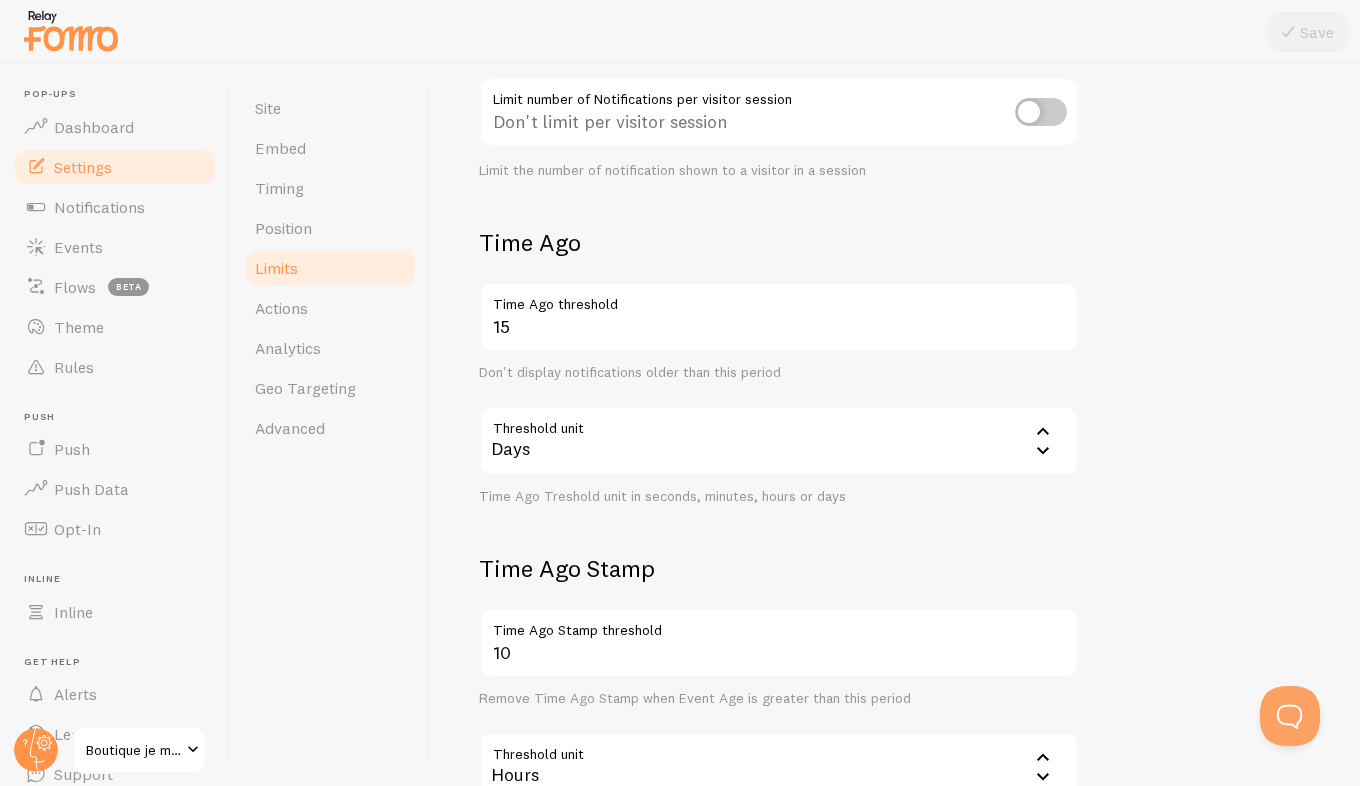 scroll, scrollTop: 333, scrollLeft: 0, axis: vertical 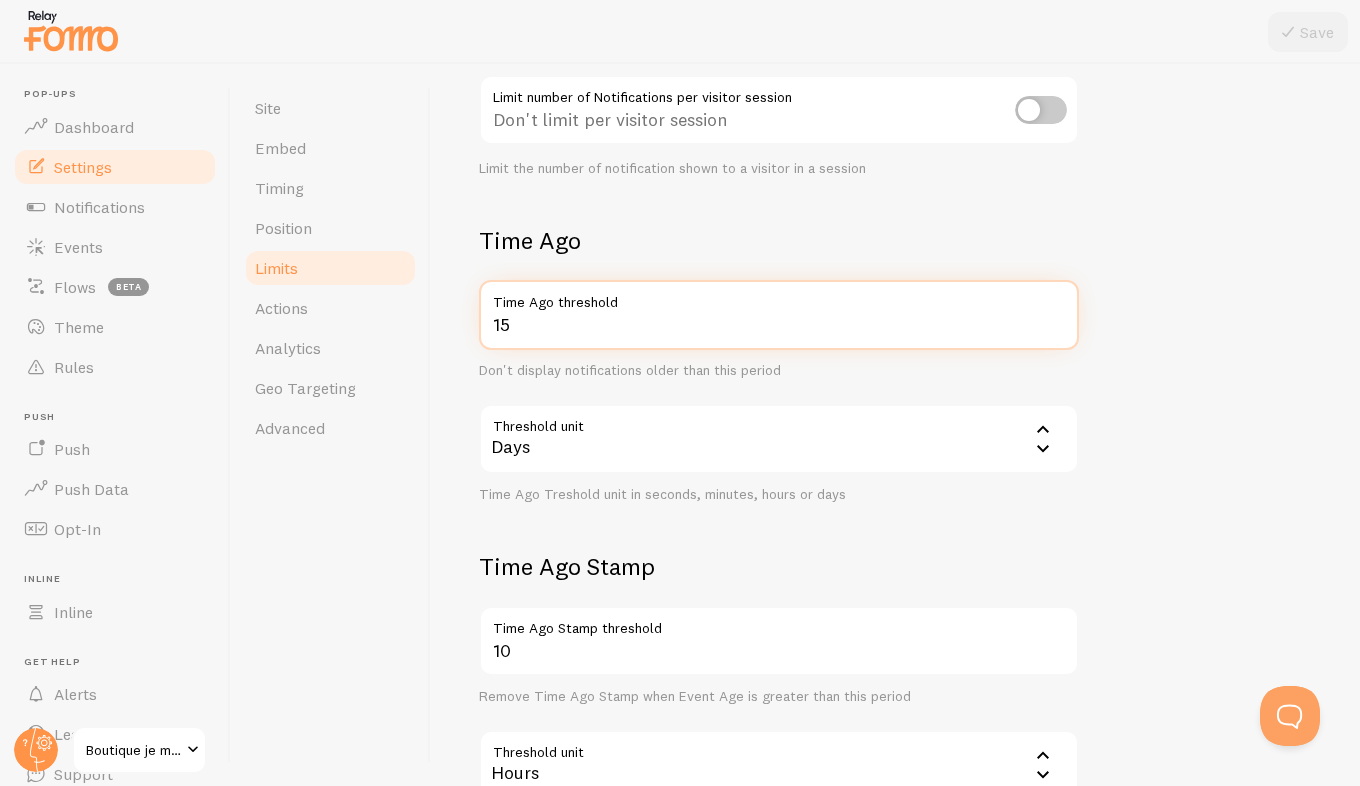 click on "15" at bounding box center [779, 315] 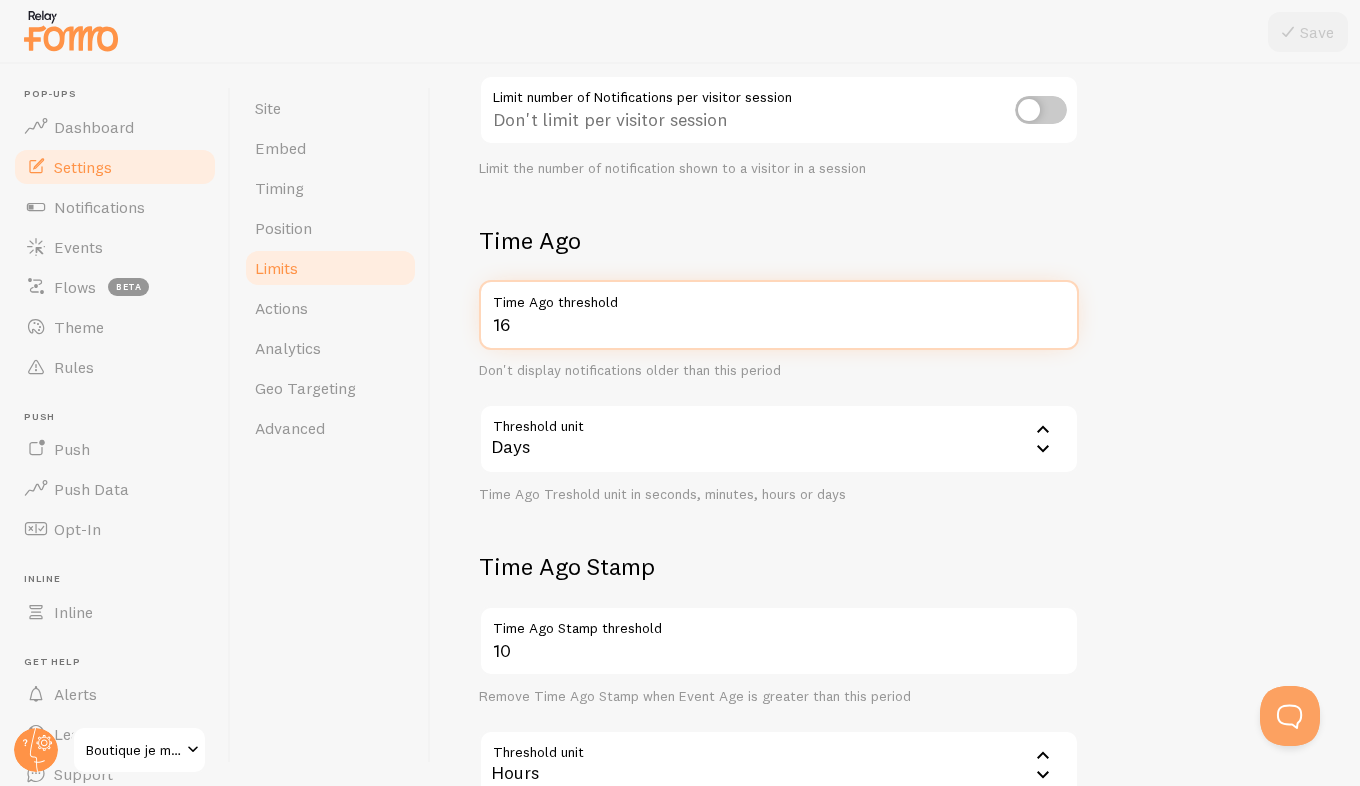 click on "16" at bounding box center [779, 315] 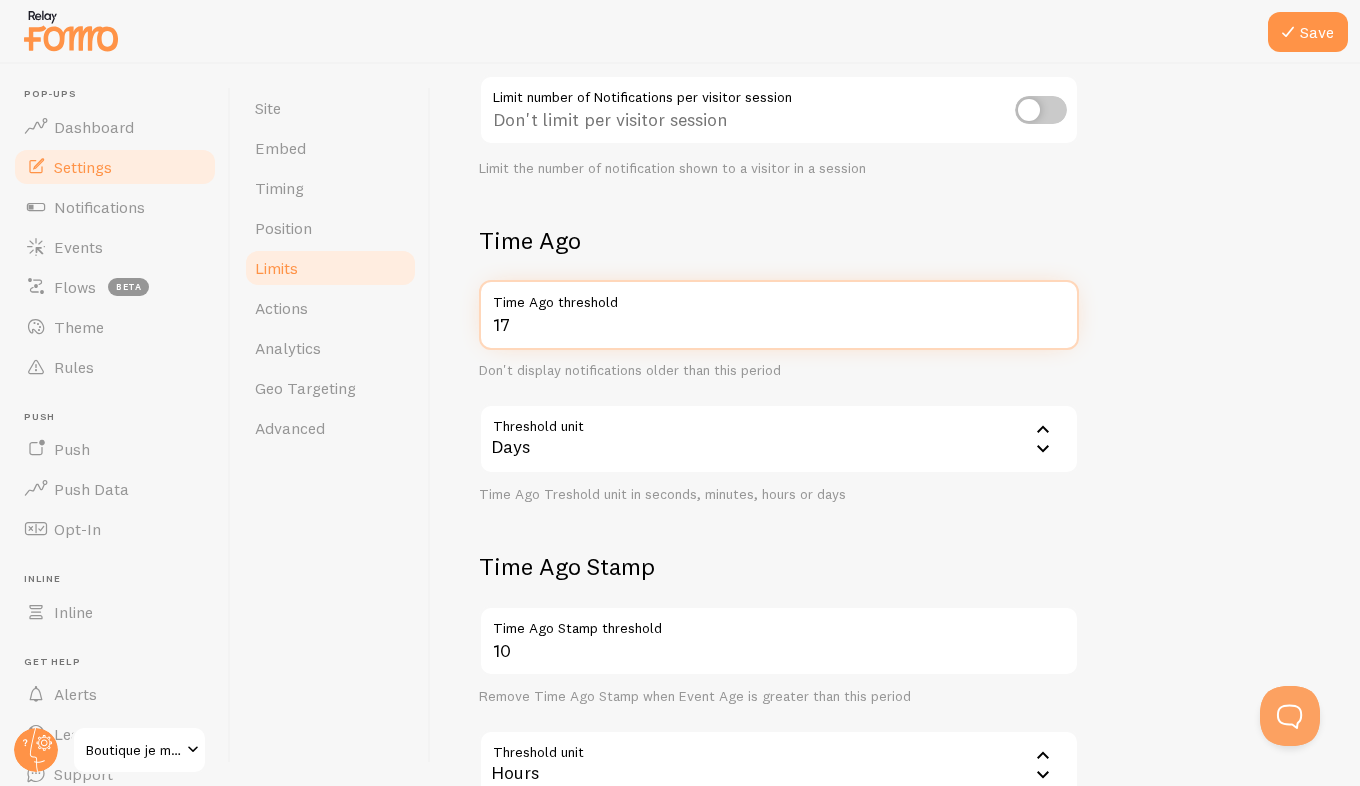 click on "17" at bounding box center (779, 315) 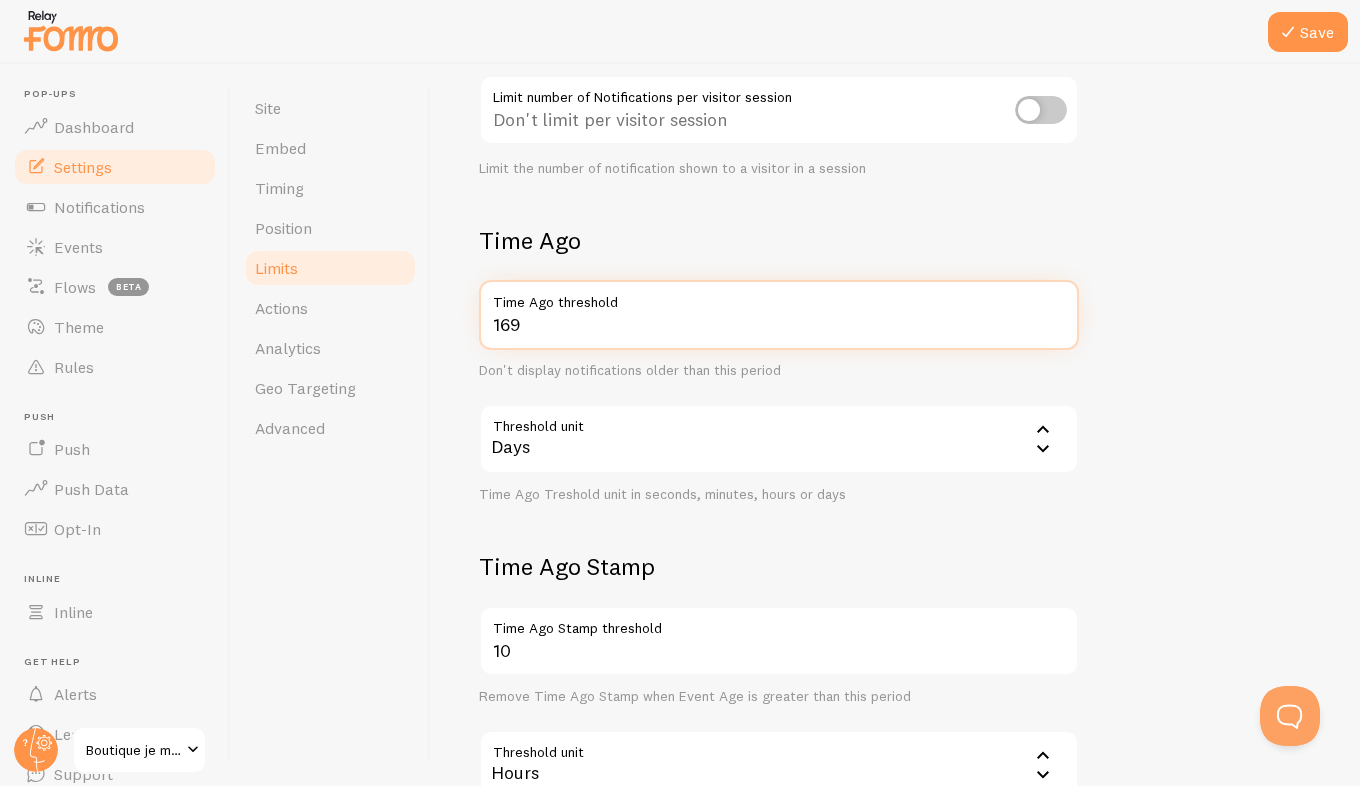 click on "169" at bounding box center (779, 315) 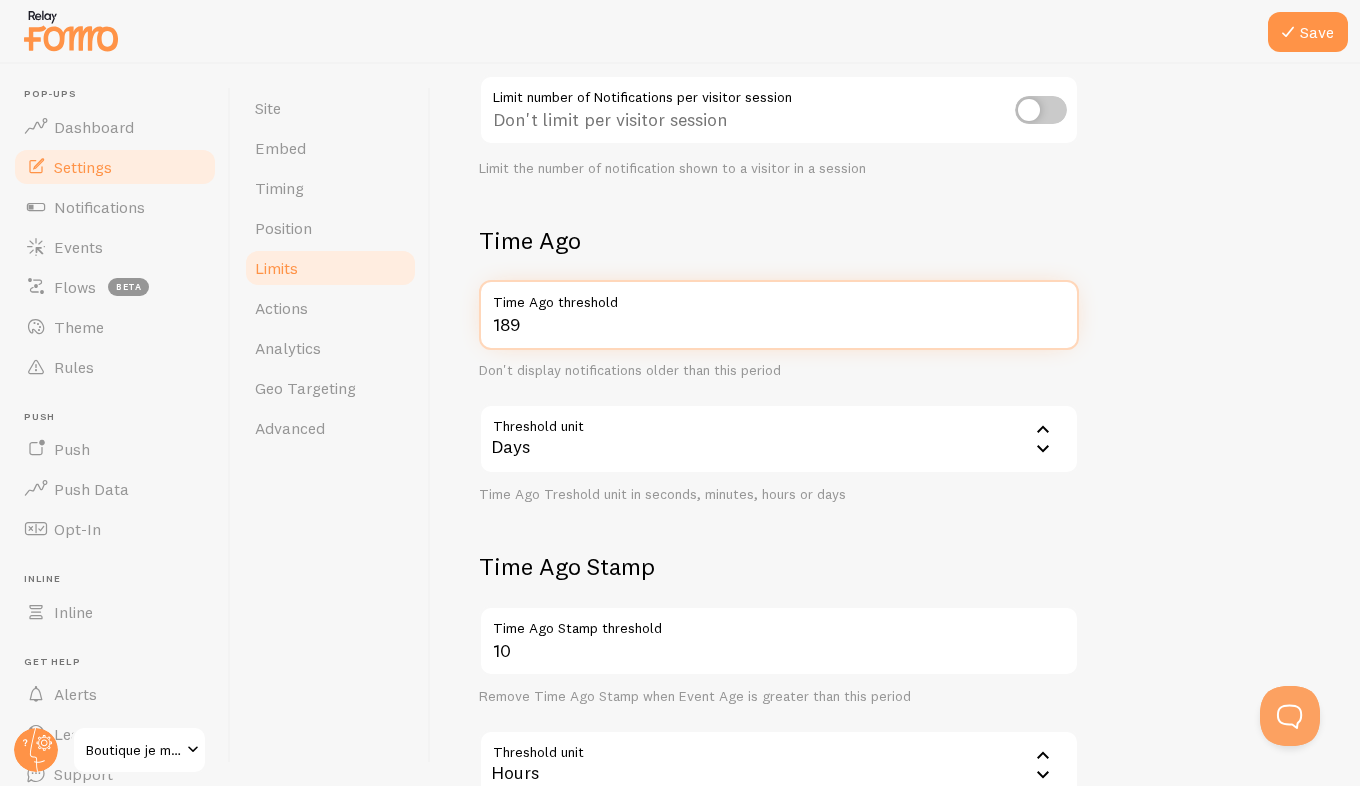 click on "189" at bounding box center [779, 315] 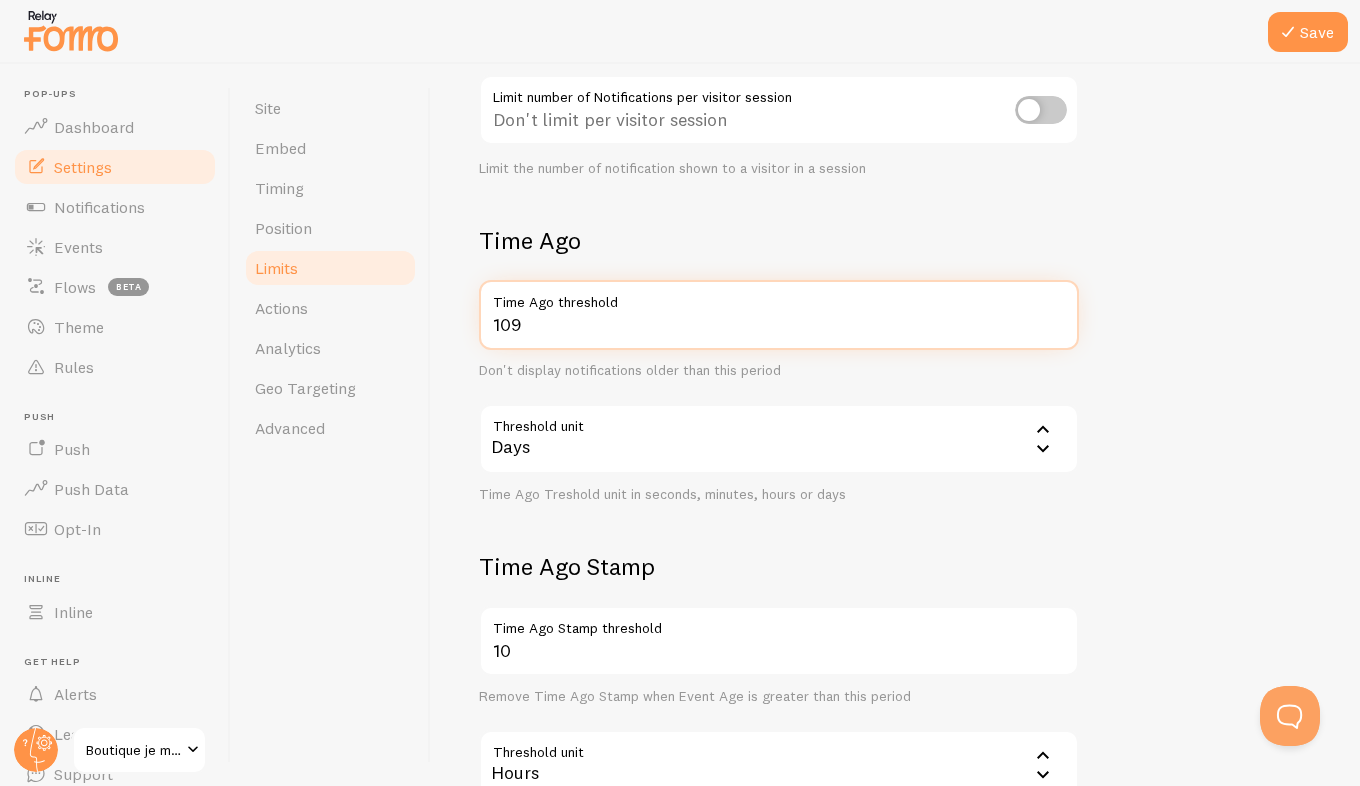click on "109" at bounding box center [779, 315] 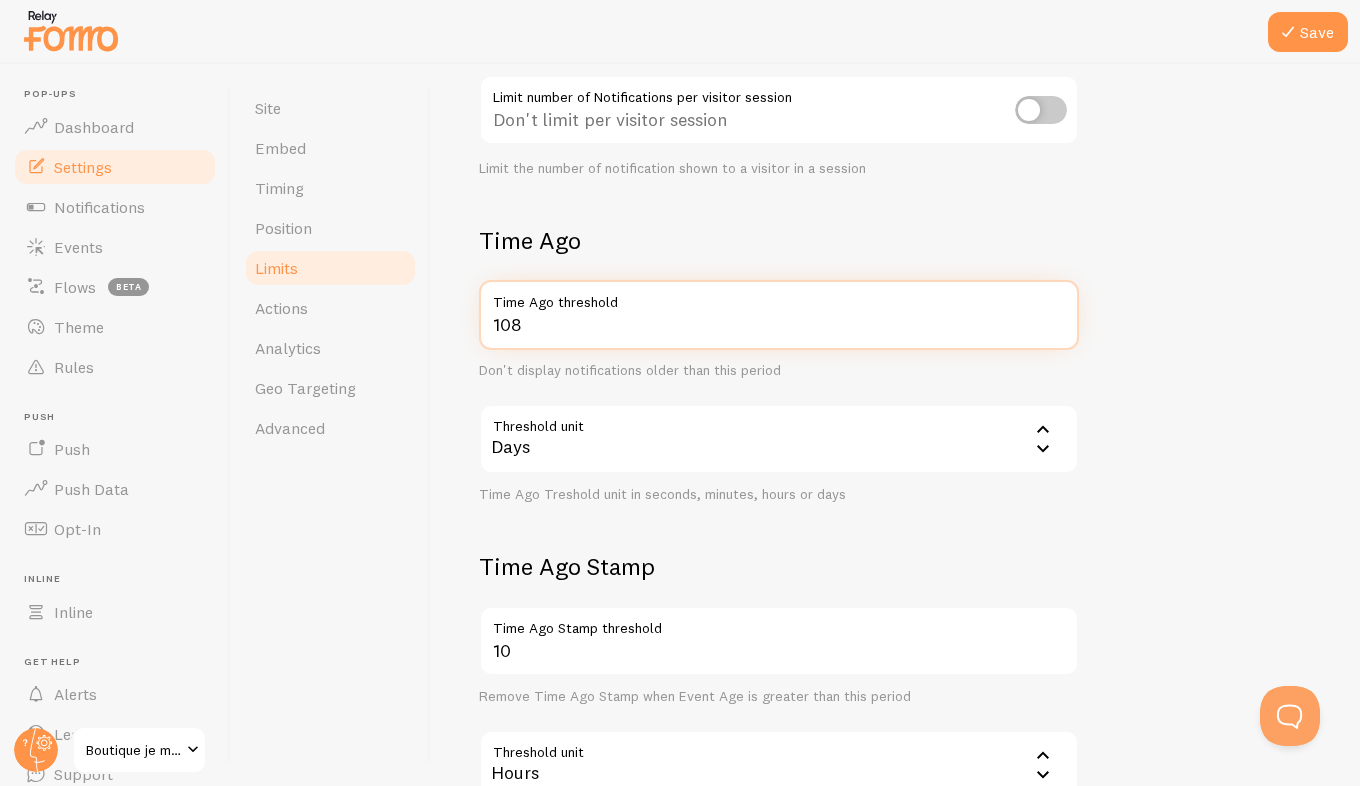 click on "108" at bounding box center [779, 315] 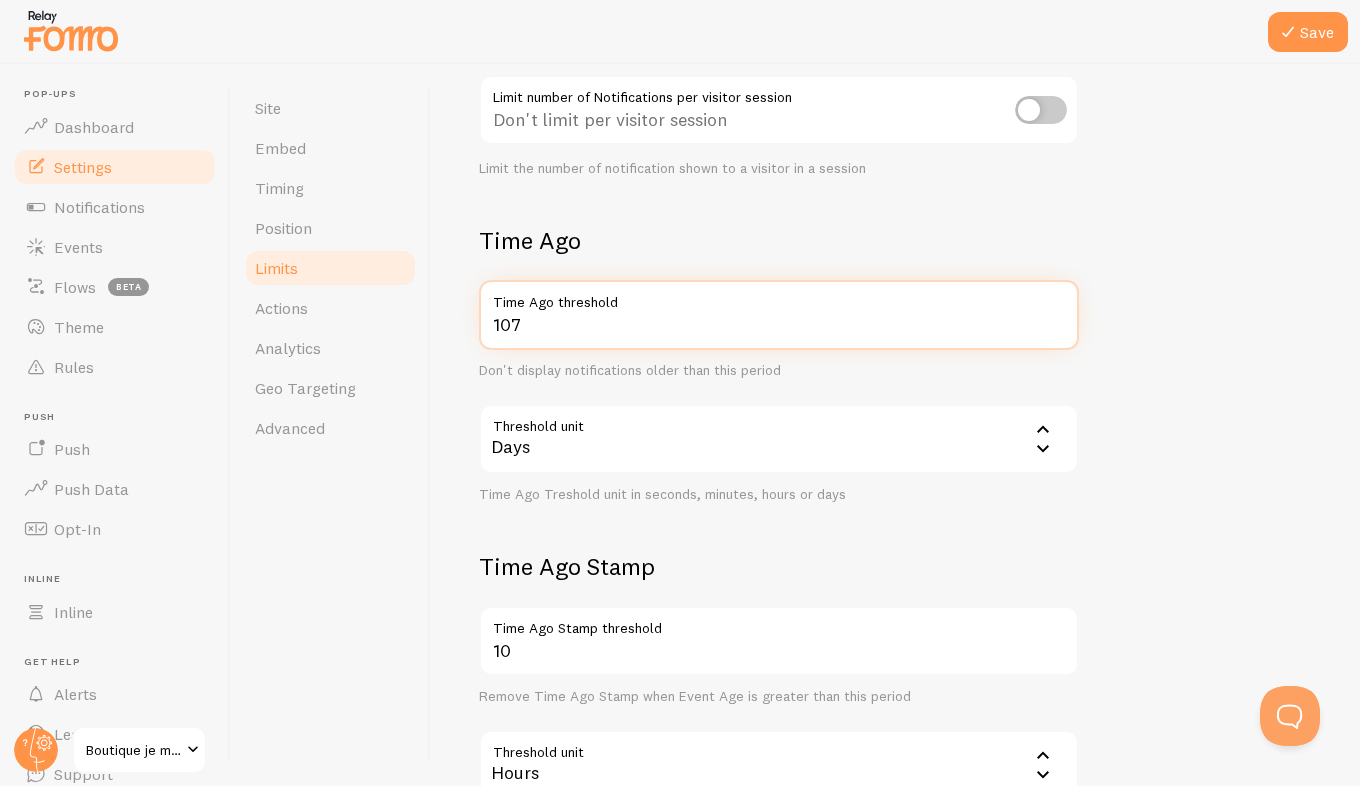 click on "107" at bounding box center (779, 315) 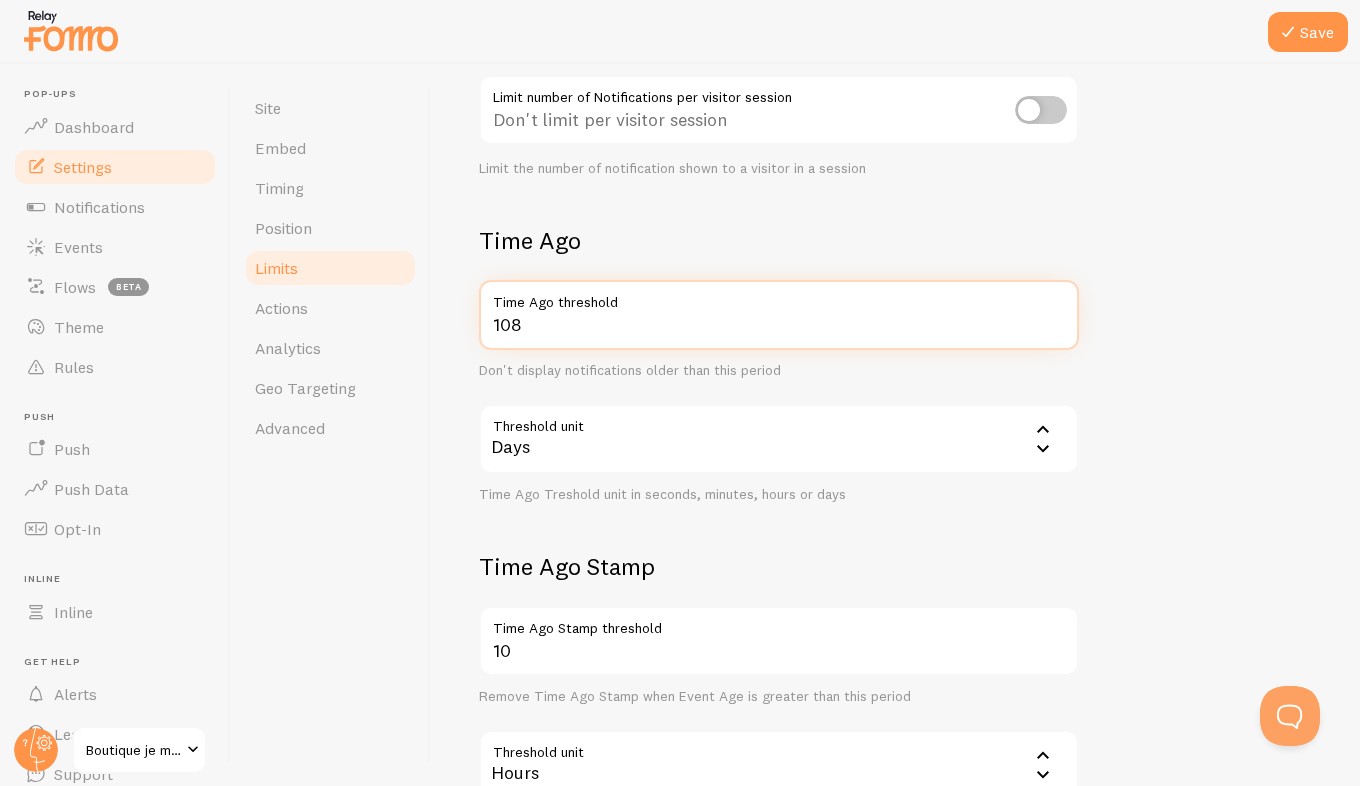 click on "108" at bounding box center [779, 315] 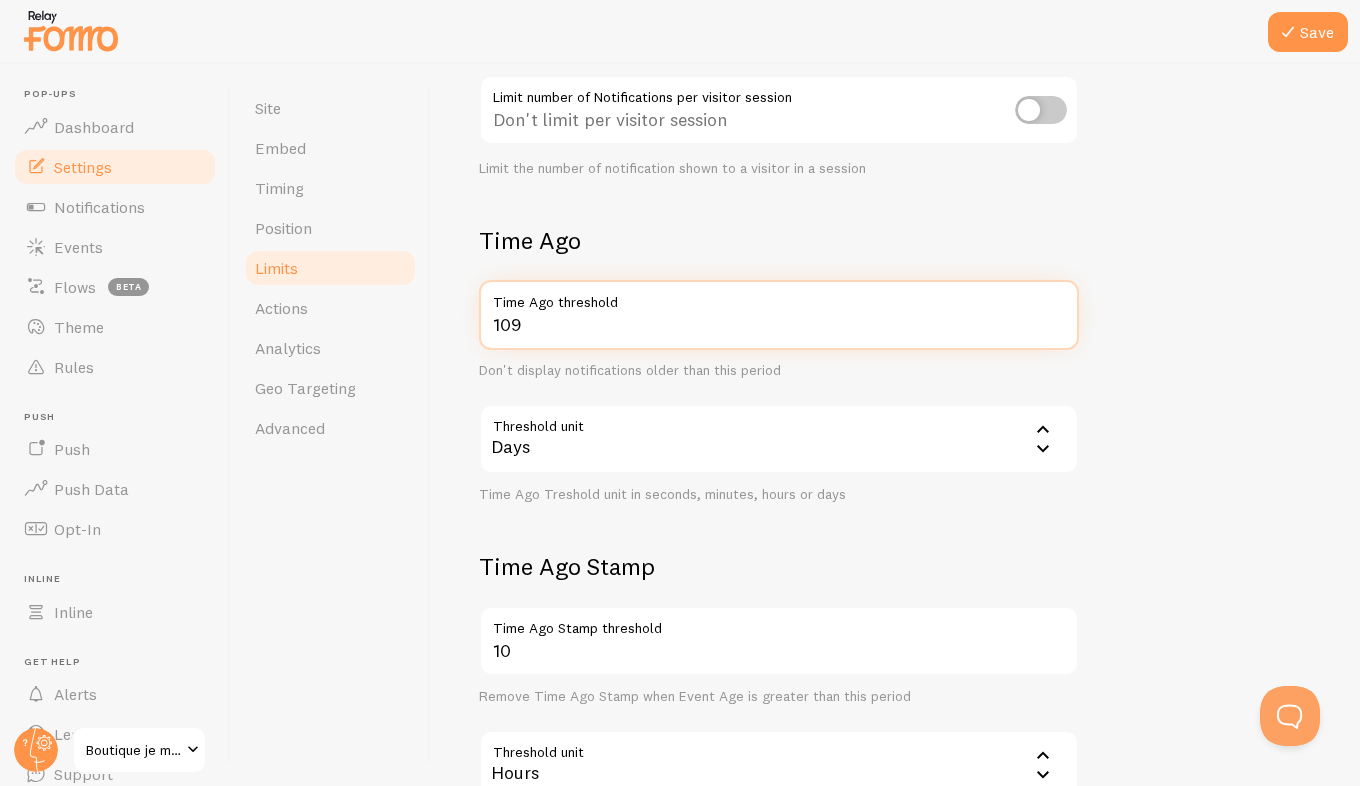 click on "109" at bounding box center (779, 315) 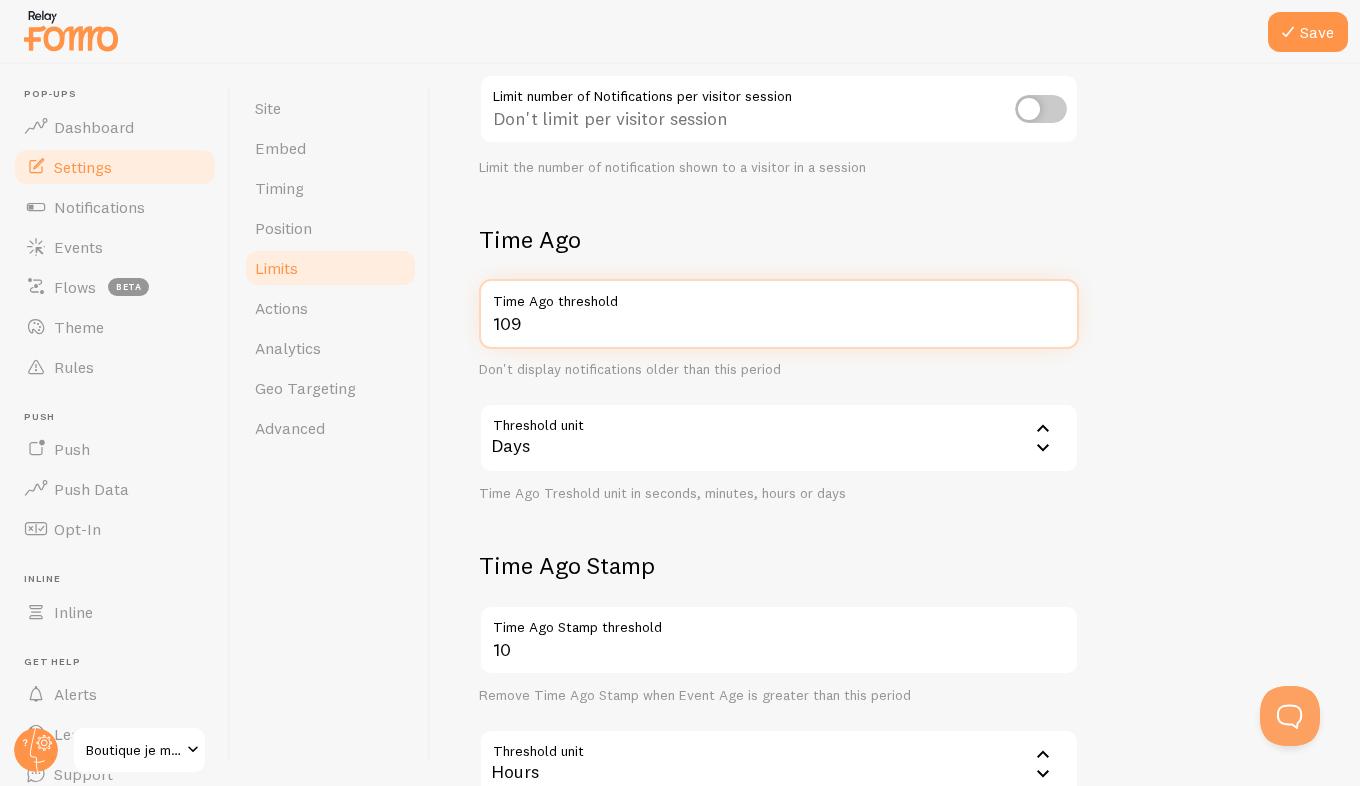 scroll, scrollTop: 333, scrollLeft: 0, axis: vertical 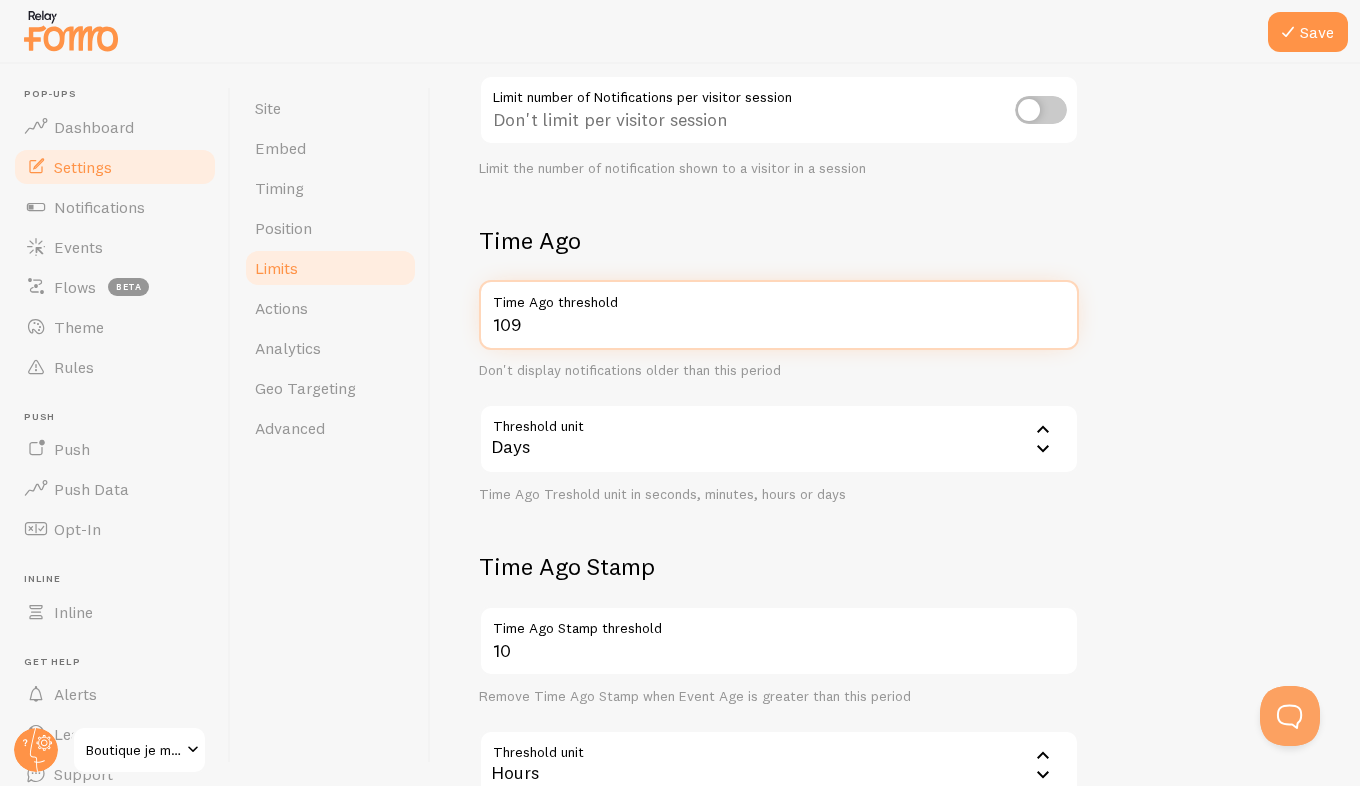 drag, startPoint x: 599, startPoint y: 325, endPoint x: 430, endPoint y: 315, distance: 169.2956 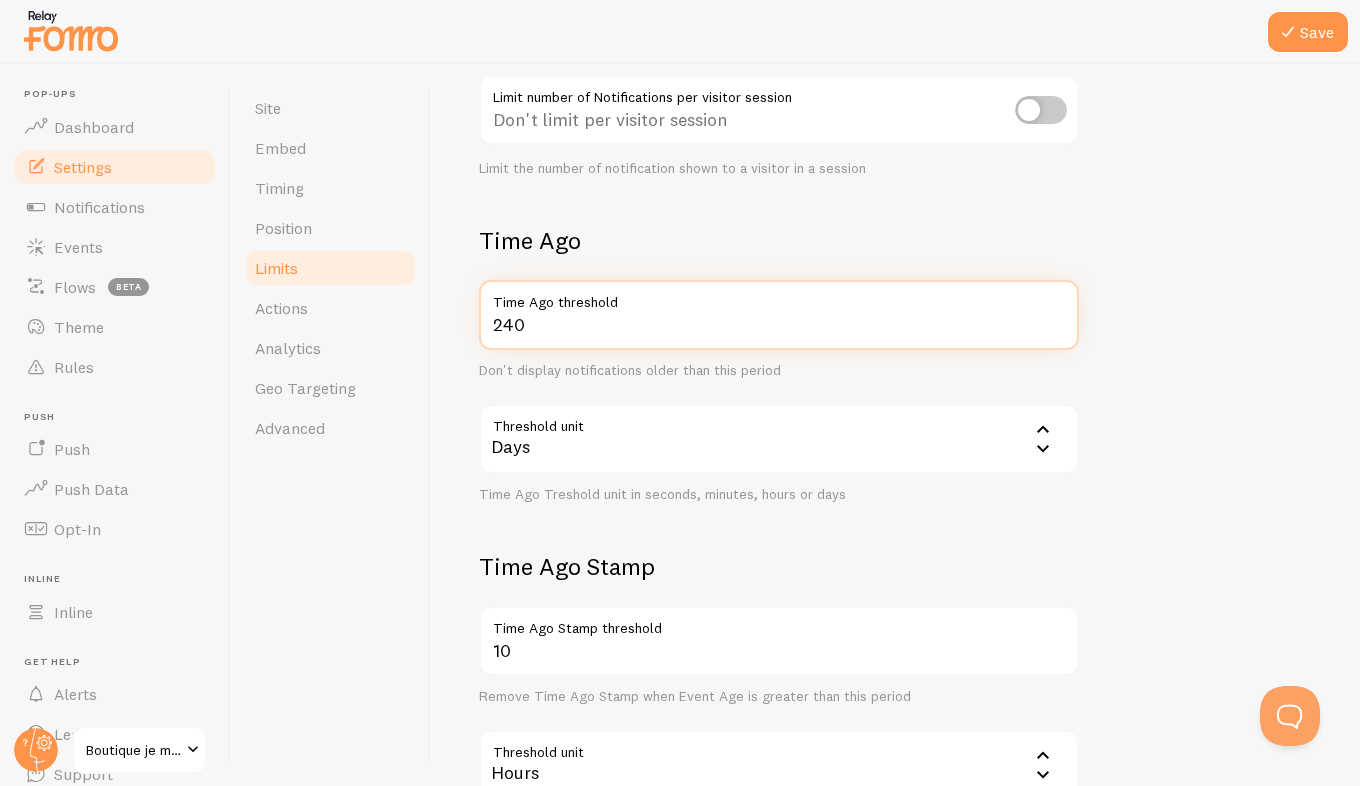 type on "240" 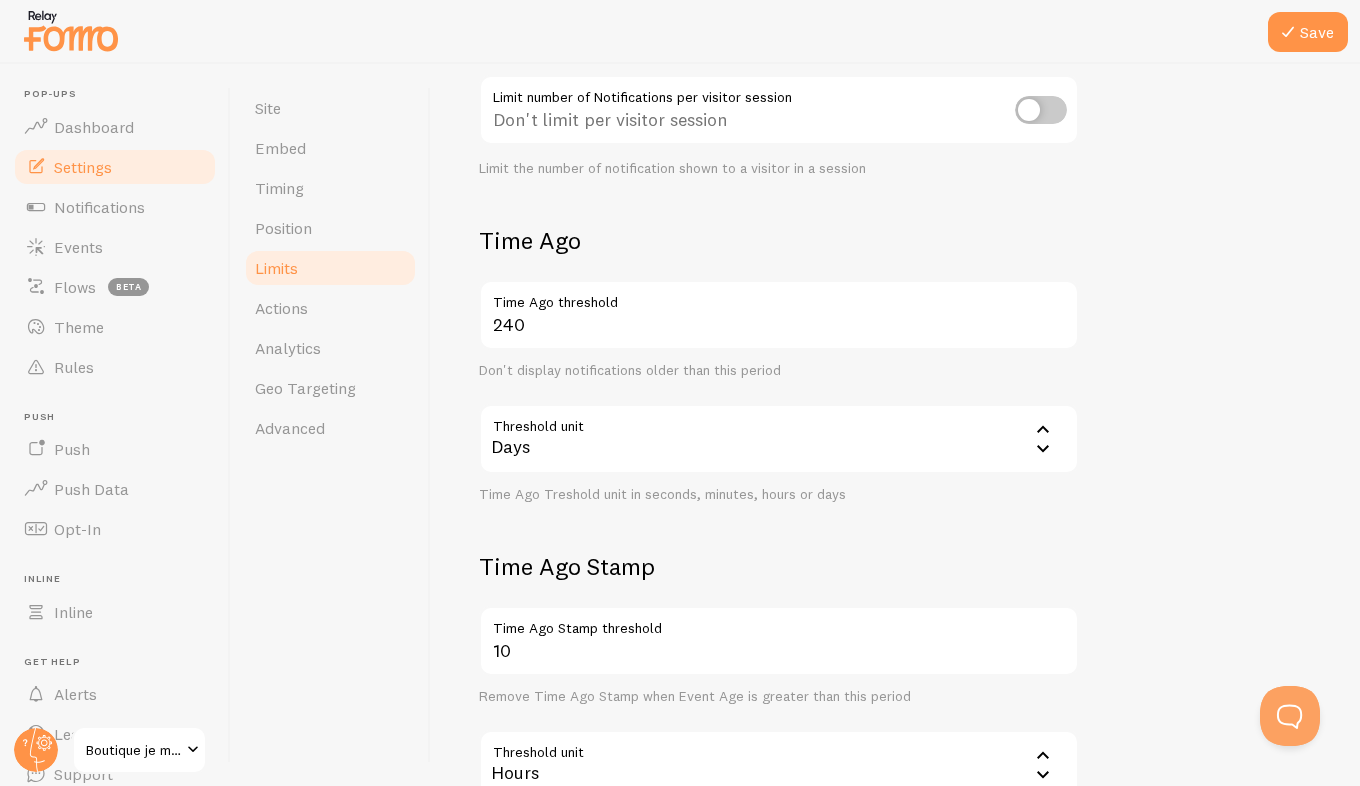 click on "Notification Count
20   Max Notifications shown per page       Limit the number of Notifications shown on a page         Limit number of Notifications per visitor session   Don't limit per visitor session   Limit the number of notification shown to a visitor in a session
Time Ago
240   Time Ago threshold       Don't display notifications older than this period   Threshold unit   86400   Days       Seconds  Minutes  Hours  Days    Time Ago Treshold unit in seconds, minutes, hours or days
Time Ago Stamp
10   Time Ago Stamp threshold       Remove Time Ago Stamp when Event Age is greater than this period   Threshold unit   3600   Hours       Seconds  Minutes  Hours  Days    Time Ago Stamp treshold unit in seconds, minutes, hours or days" at bounding box center [895, 363] 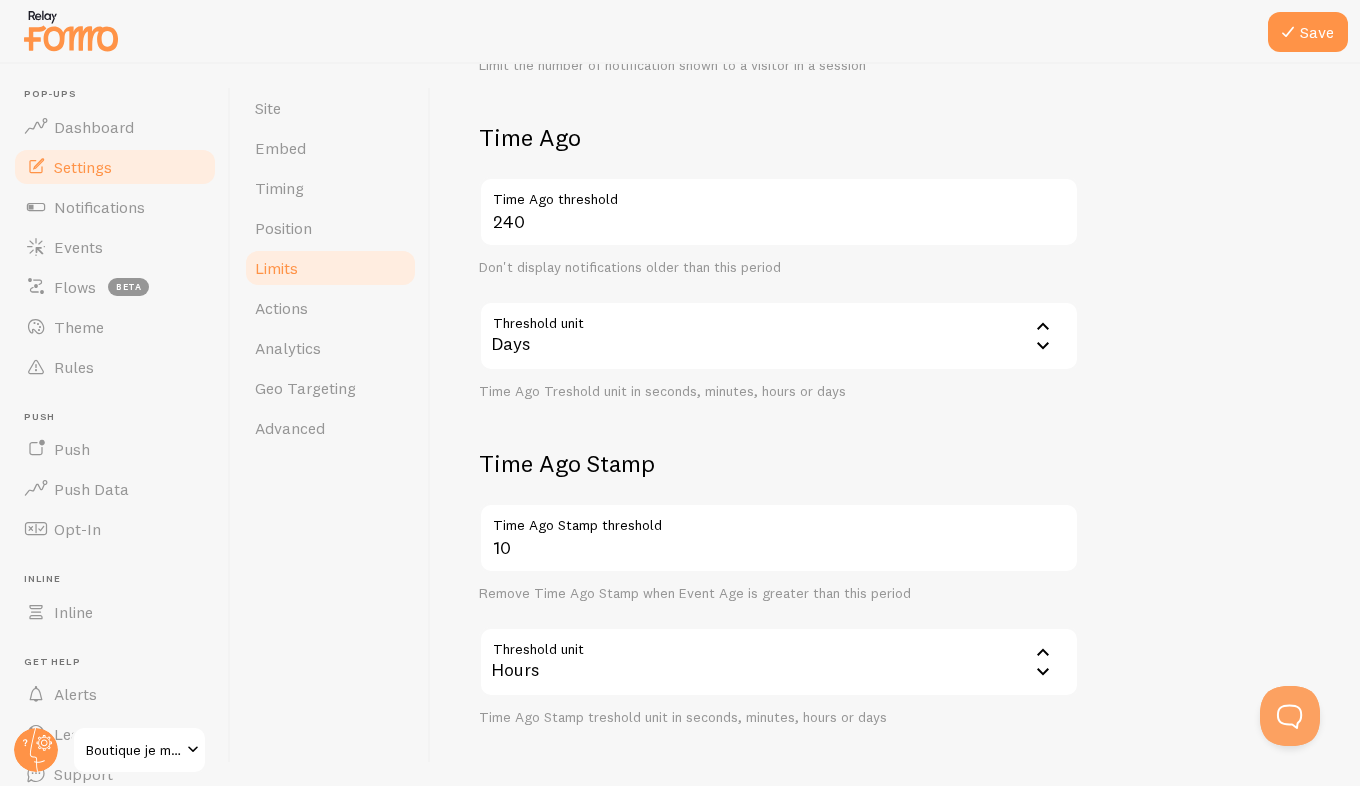scroll, scrollTop: 466, scrollLeft: 0, axis: vertical 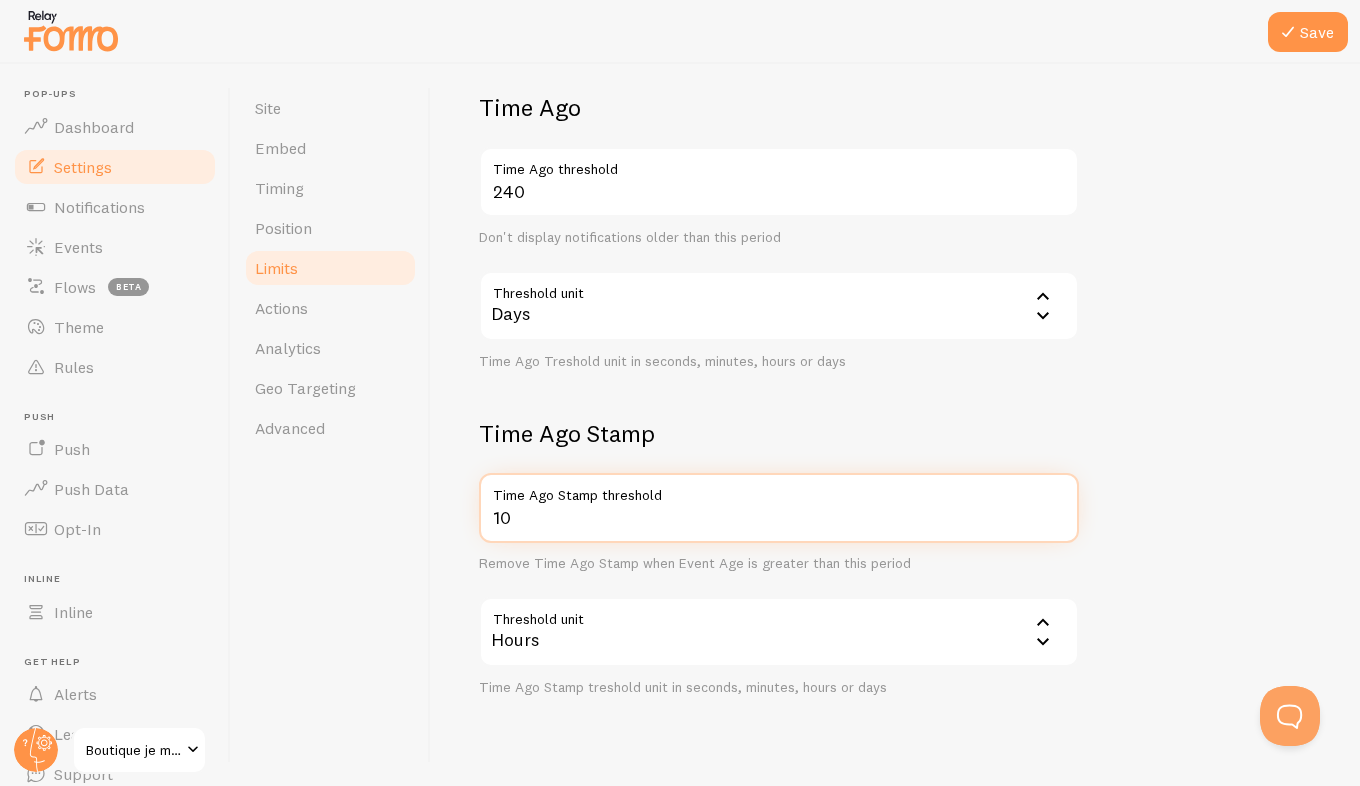 click on "10" at bounding box center (779, 508) 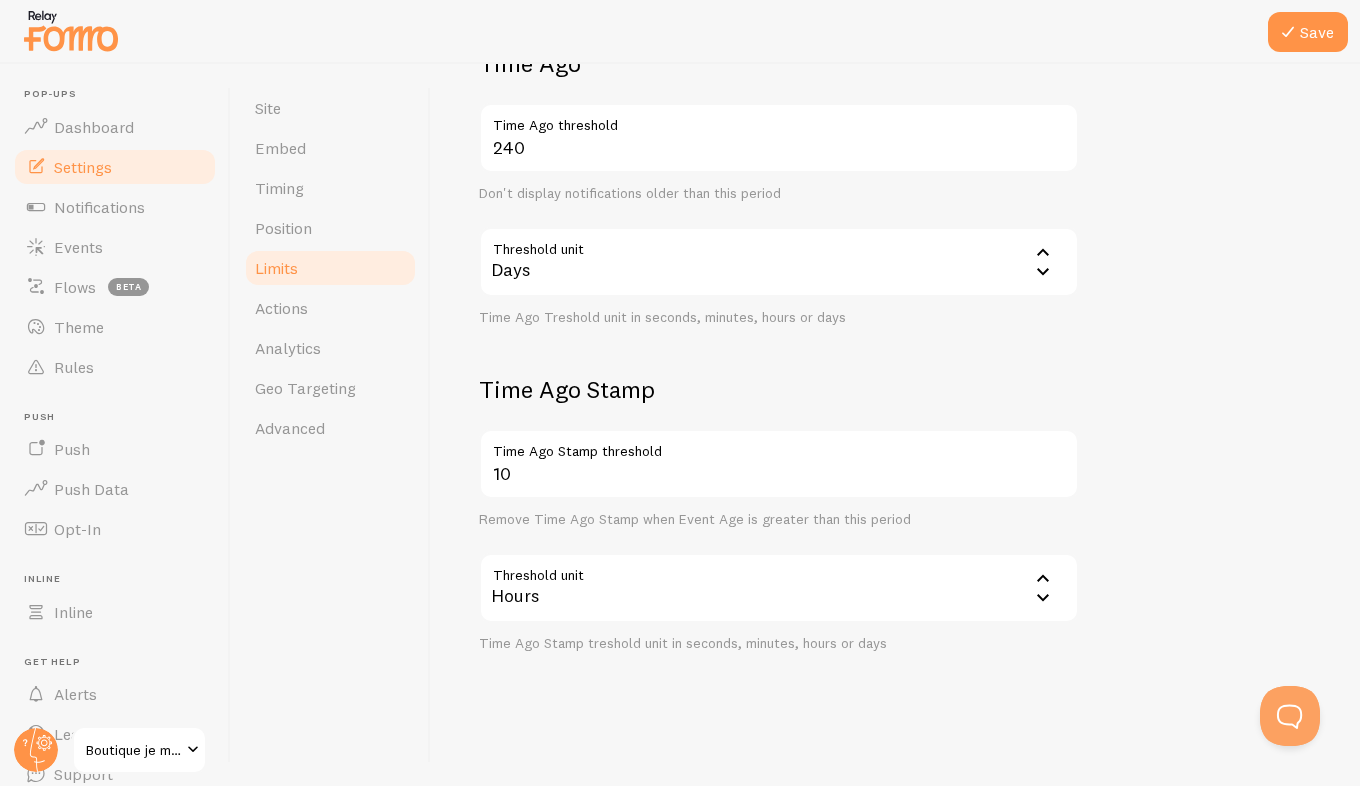 click on "Notification Count
20   Max Notifications shown per page       Limit the number of Notifications shown on a page         Limit number of Notifications per visitor session   Don't limit per visitor session   Limit the number of notification shown to a visitor in a session
Time Ago
240   Time Ago threshold       Don't display notifications older than this period   Threshold unit   86400   Days       Seconds  Minutes  Hours  Days    Time Ago Treshold unit in seconds, minutes, hours or days
Time Ago Stamp
10   Time Ago Stamp threshold       Remove Time Ago Stamp when Event Age is greater than this period   Threshold unit   3600   Hours       Seconds  Minutes  Hours  Days    Time Ago Stamp treshold unit in seconds, minutes, hours or days" at bounding box center (895, 186) 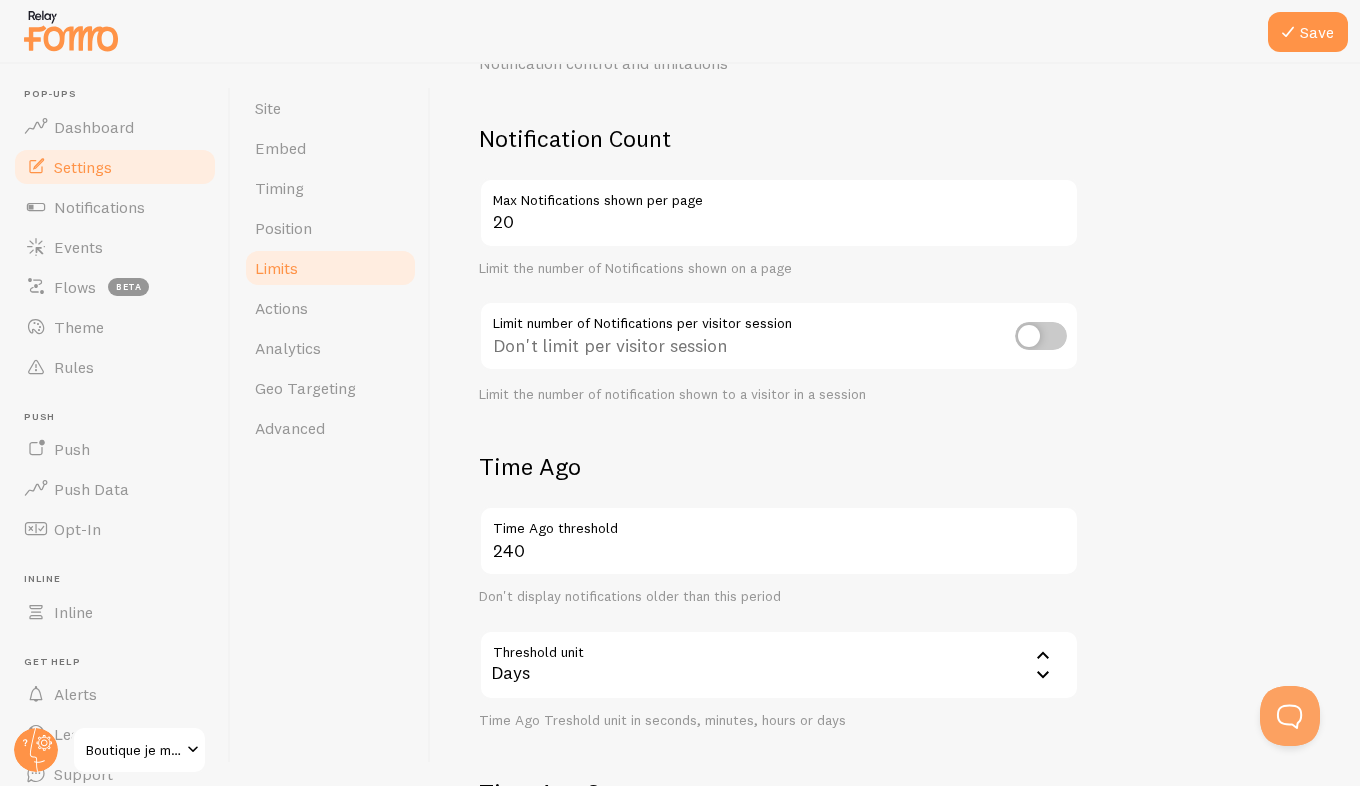 scroll, scrollTop: 0, scrollLeft: 0, axis: both 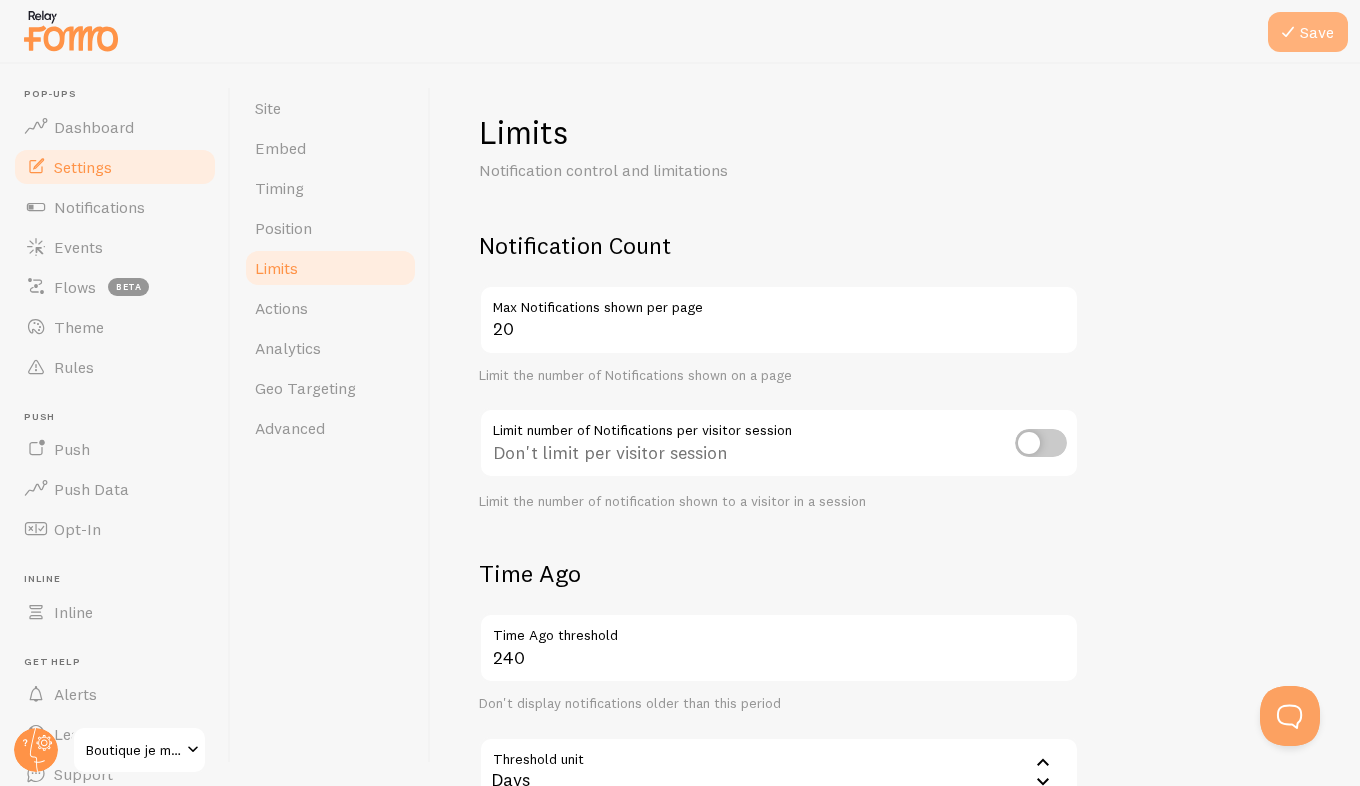 click at bounding box center (1288, 32) 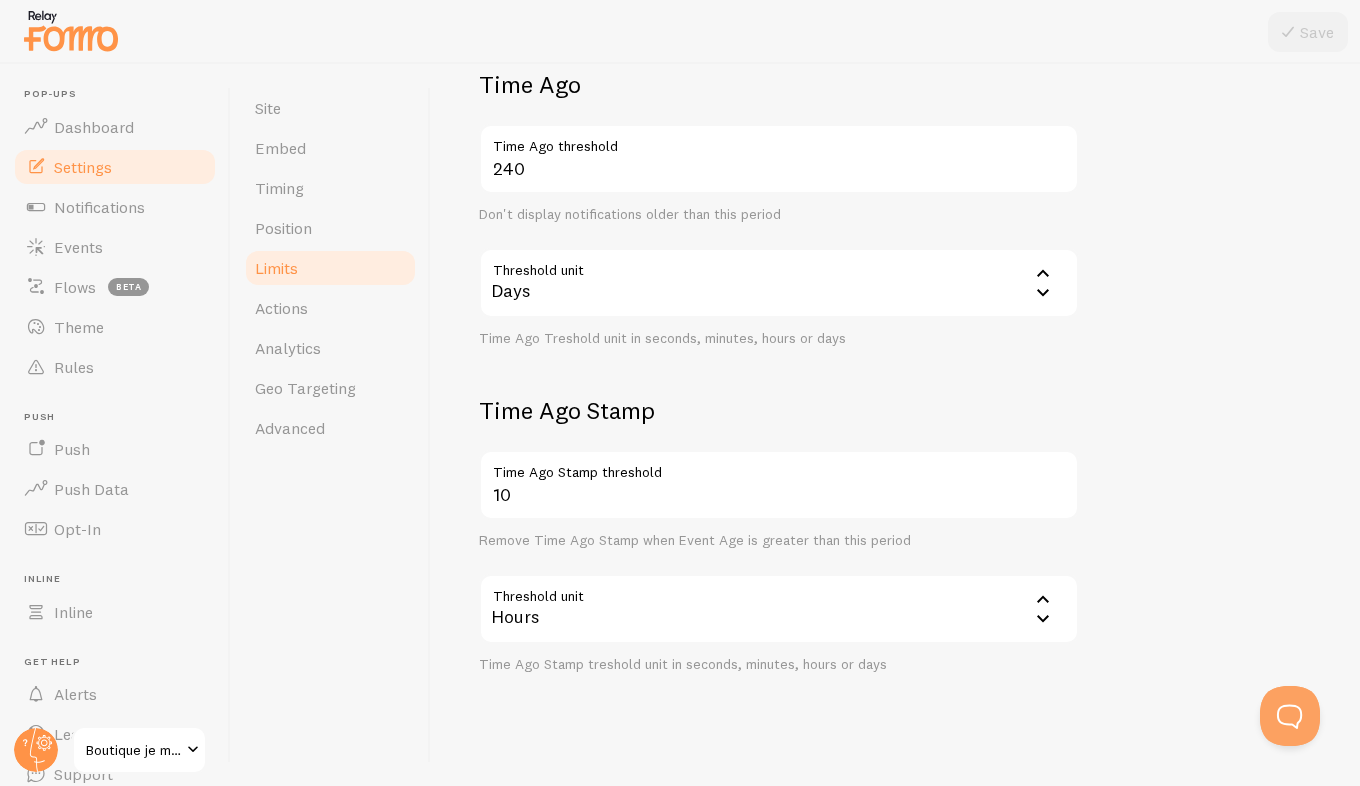 scroll, scrollTop: 510, scrollLeft: 0, axis: vertical 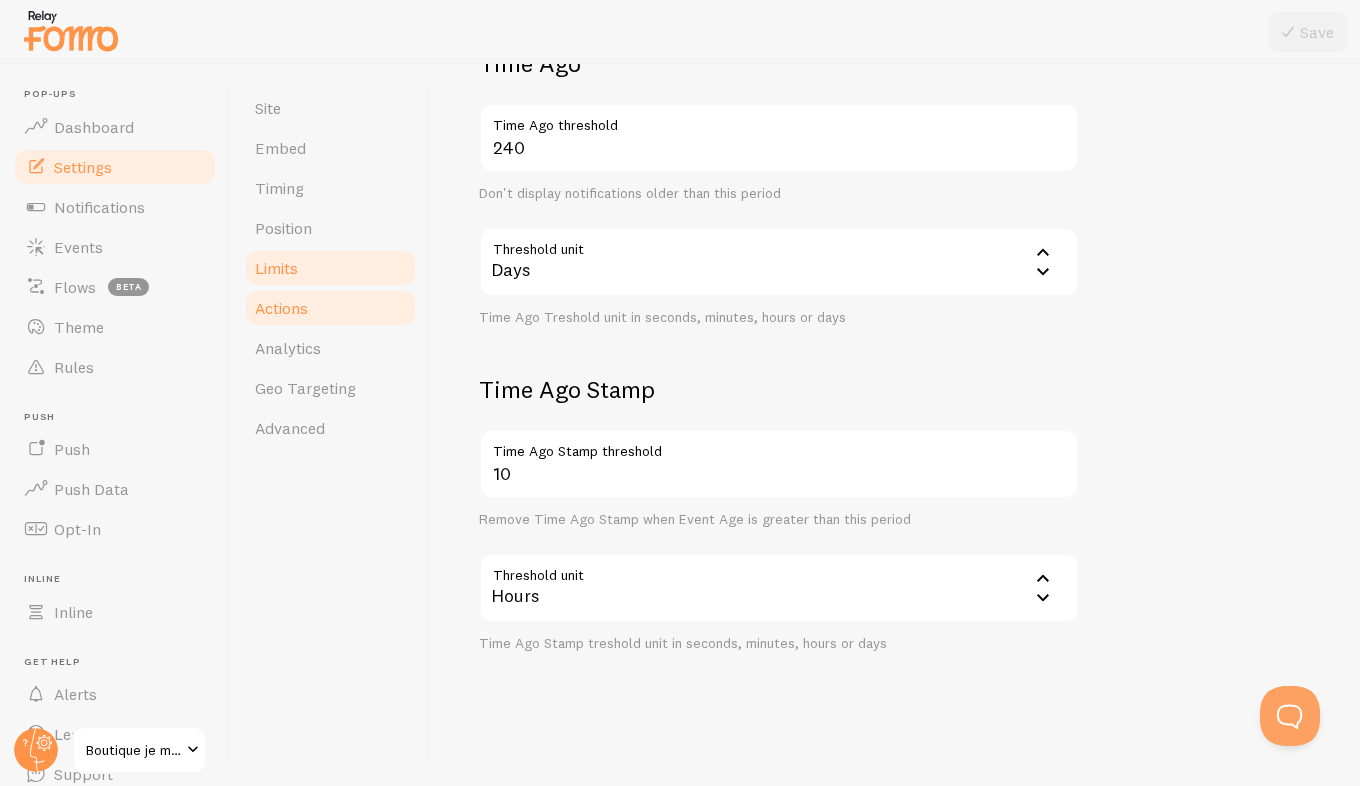 click on "Actions" at bounding box center (330, 308) 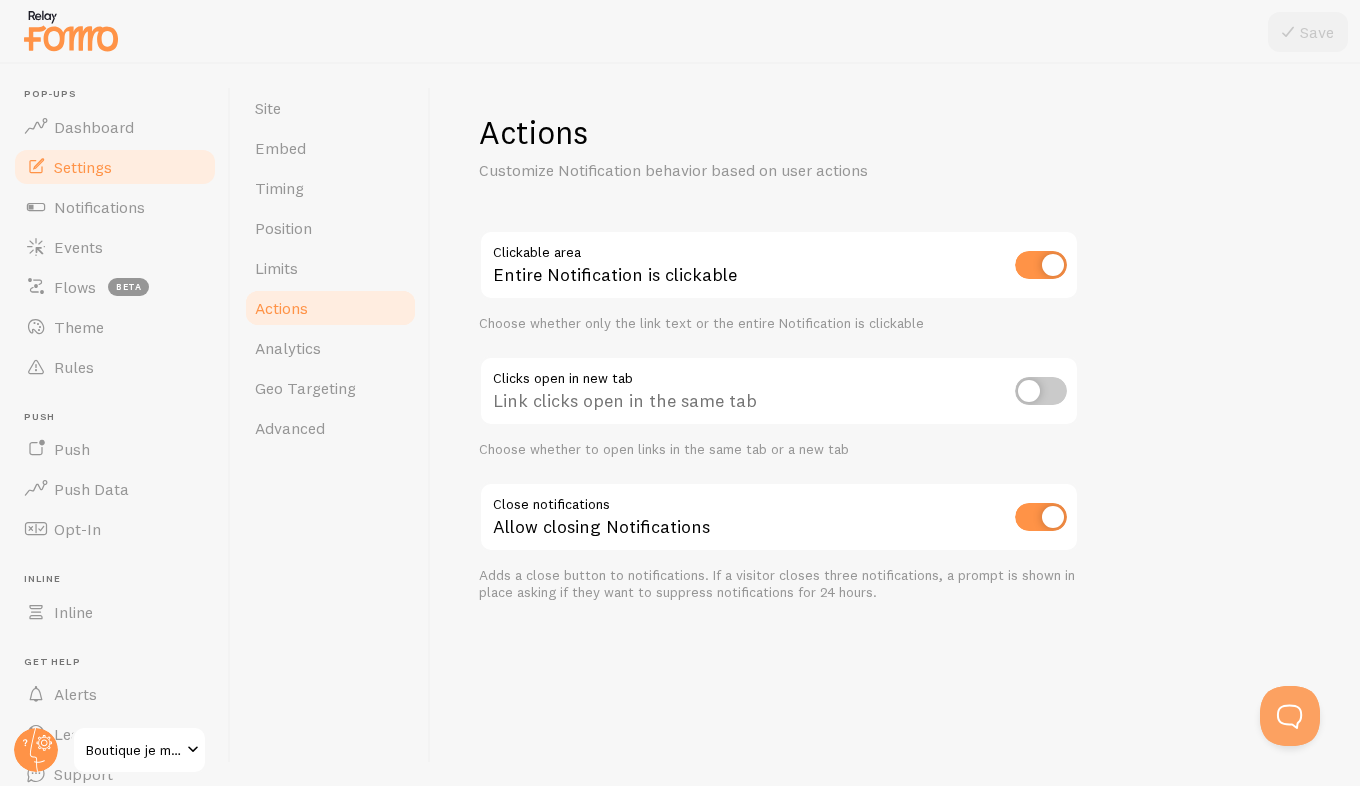 scroll, scrollTop: 0, scrollLeft: 0, axis: both 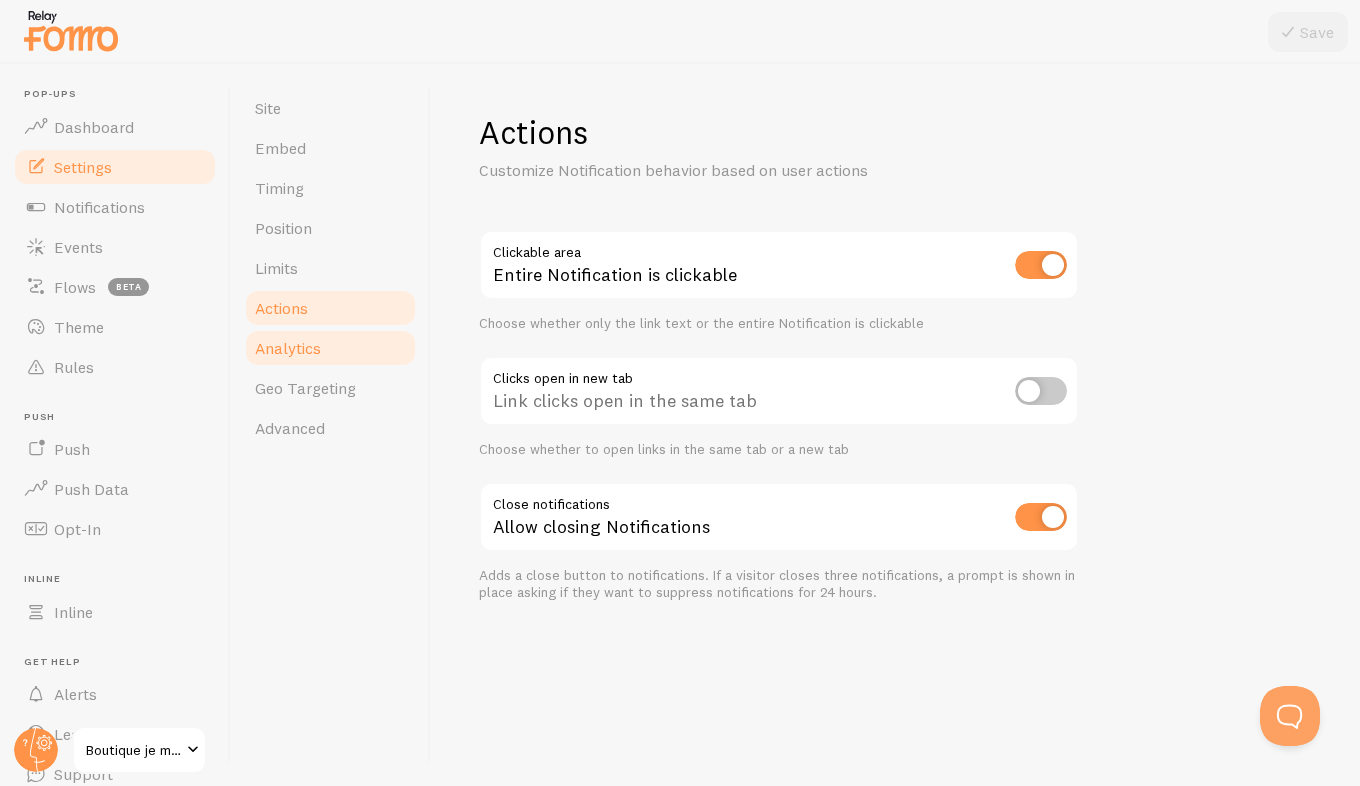 click on "Analytics" at bounding box center [330, 348] 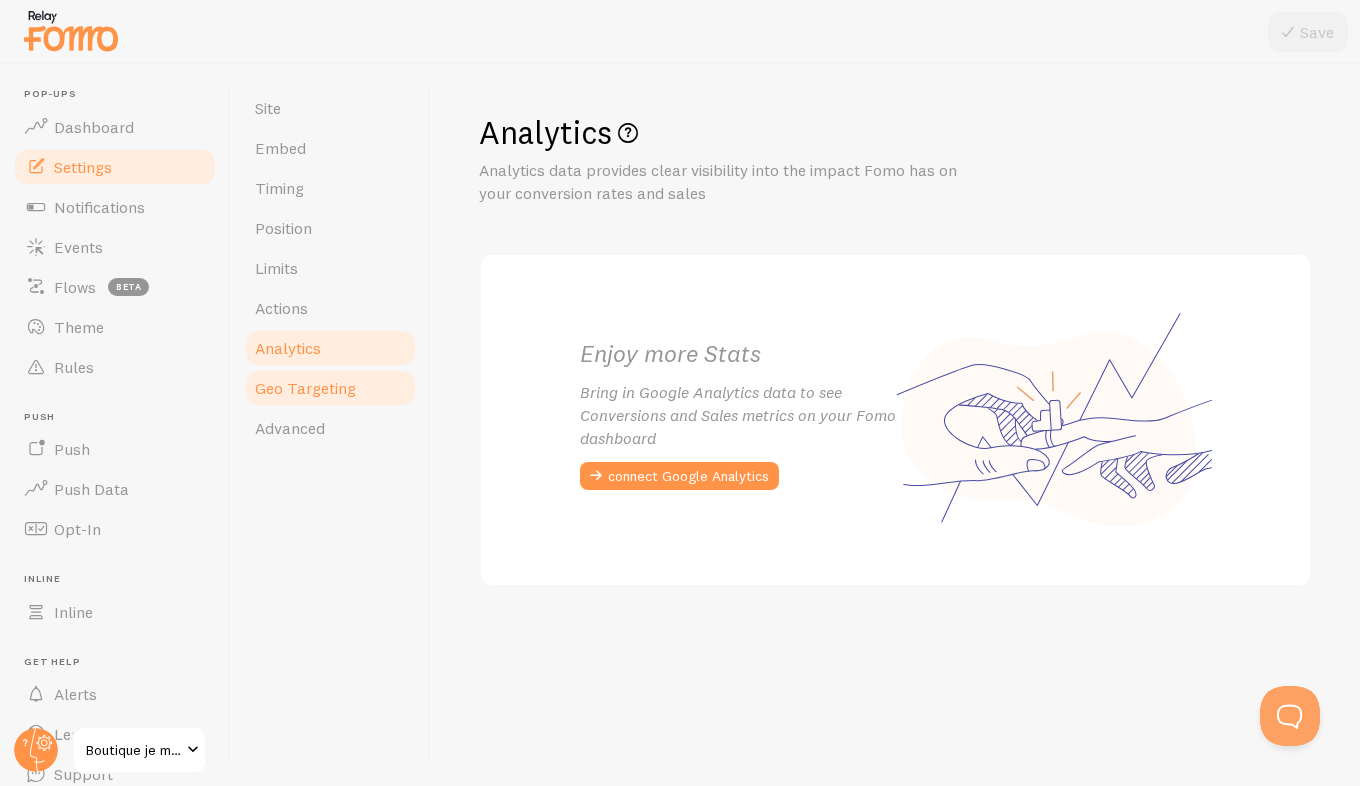 click on "Geo Targeting" at bounding box center (305, 388) 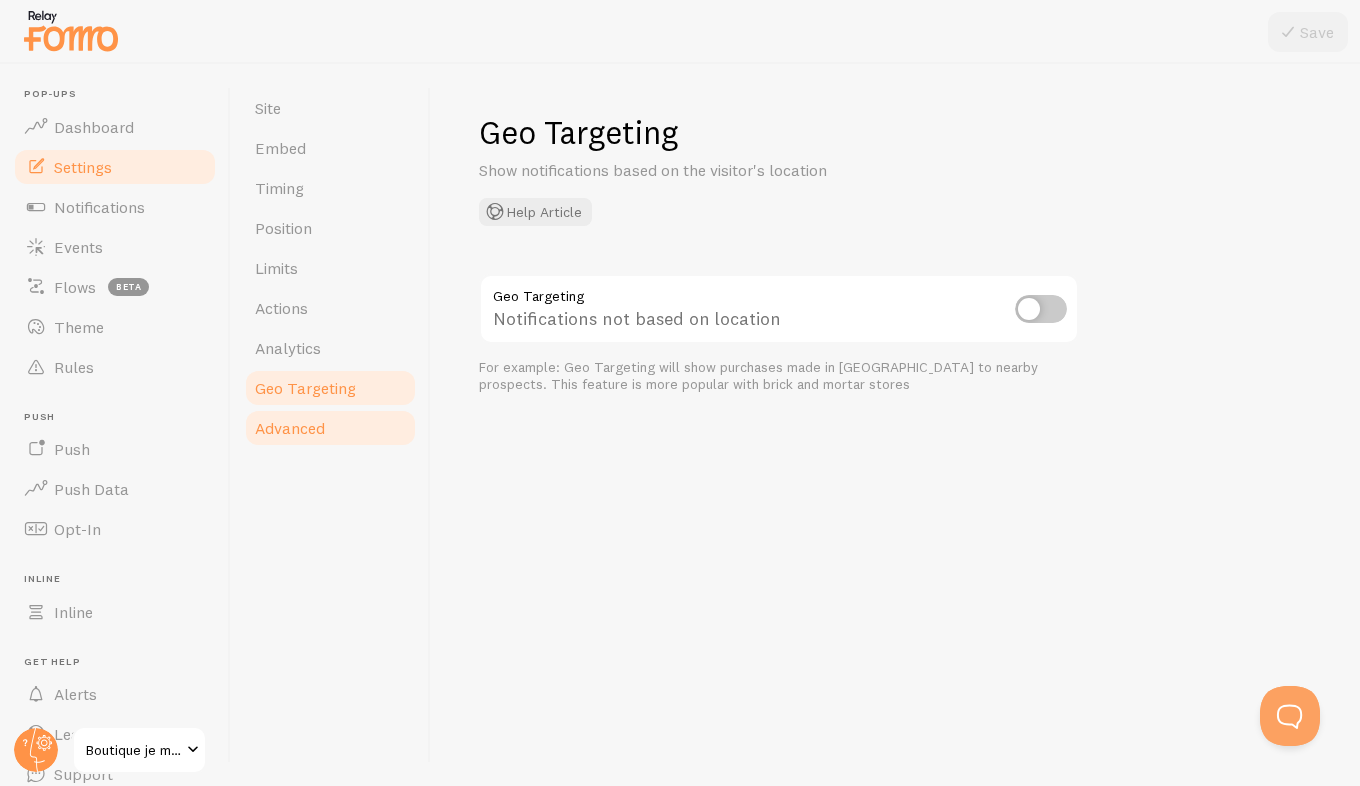 click on "Advanced" at bounding box center (330, 428) 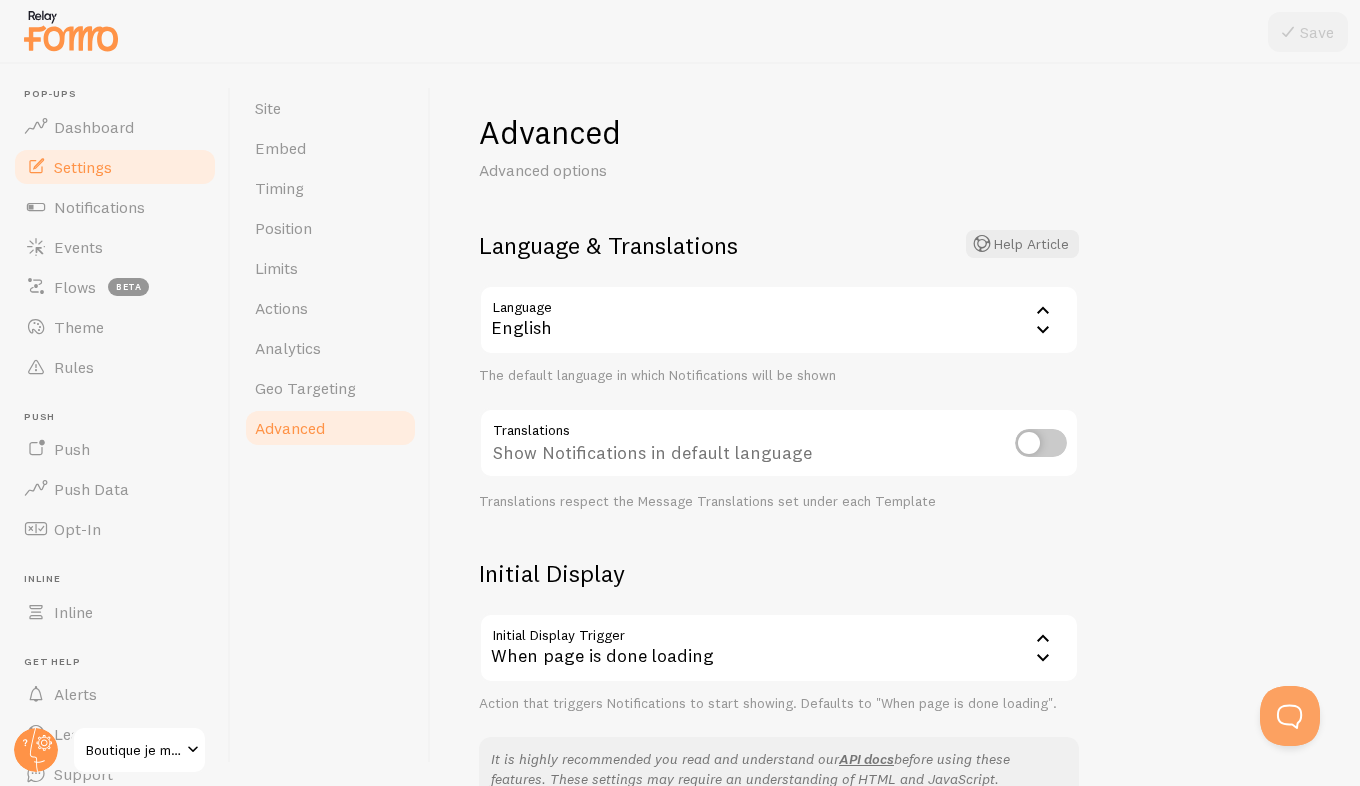 click 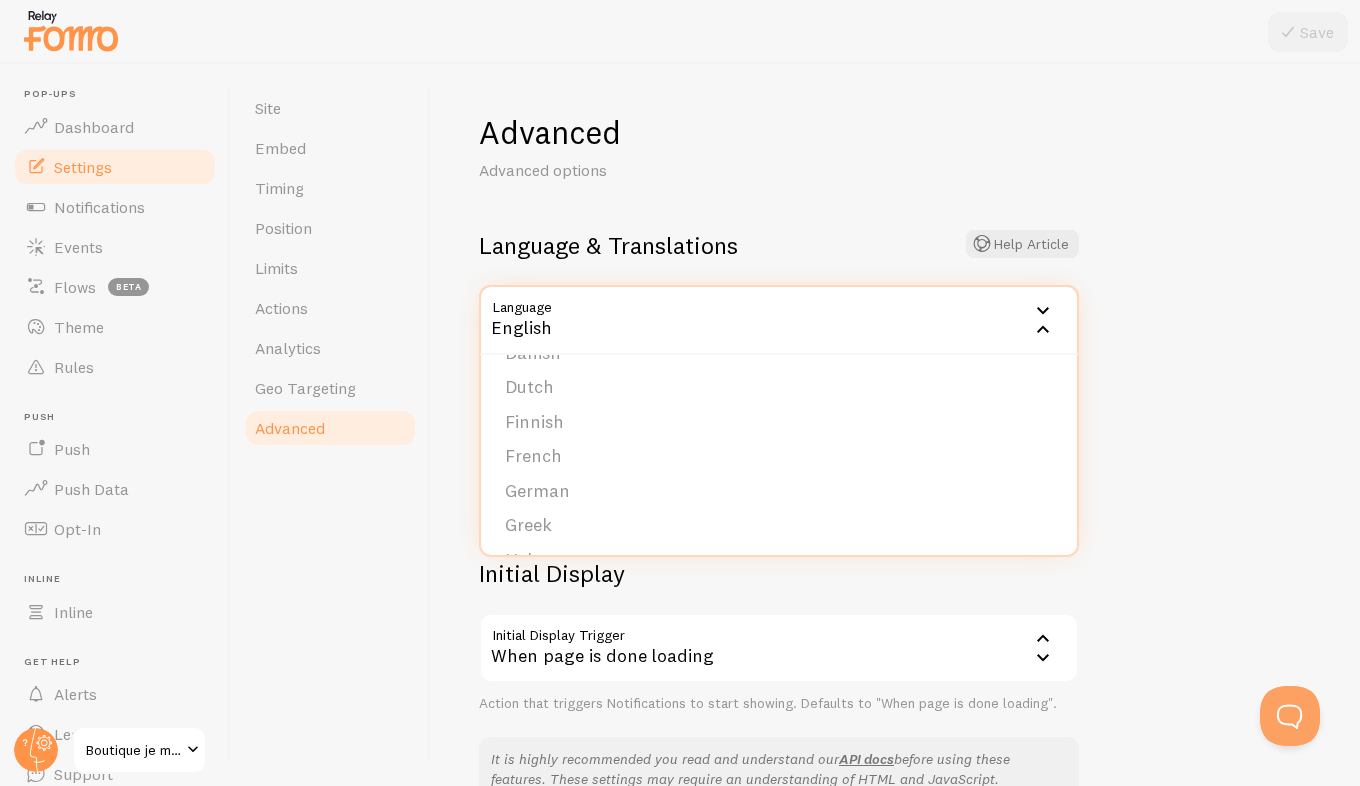 scroll, scrollTop: 266, scrollLeft: 0, axis: vertical 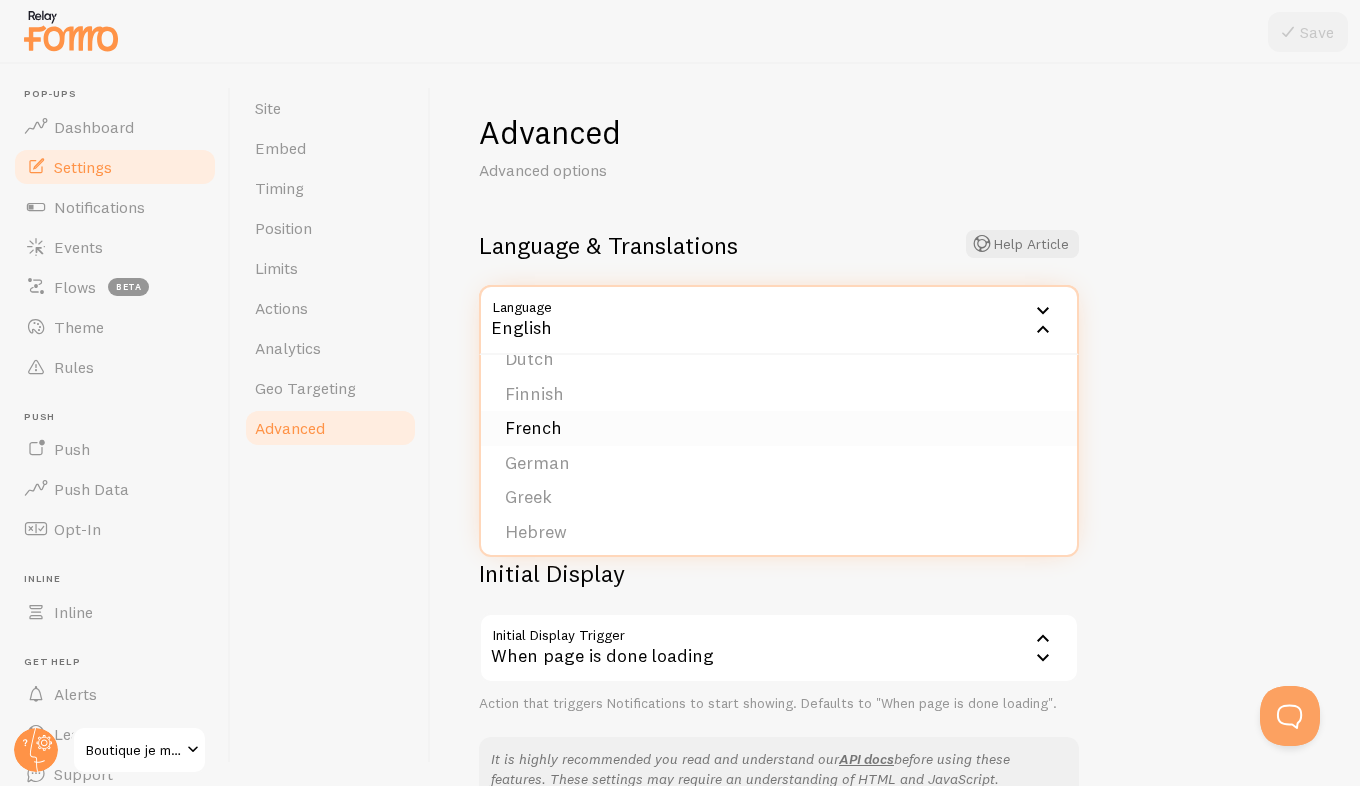 click on "French" at bounding box center [779, 428] 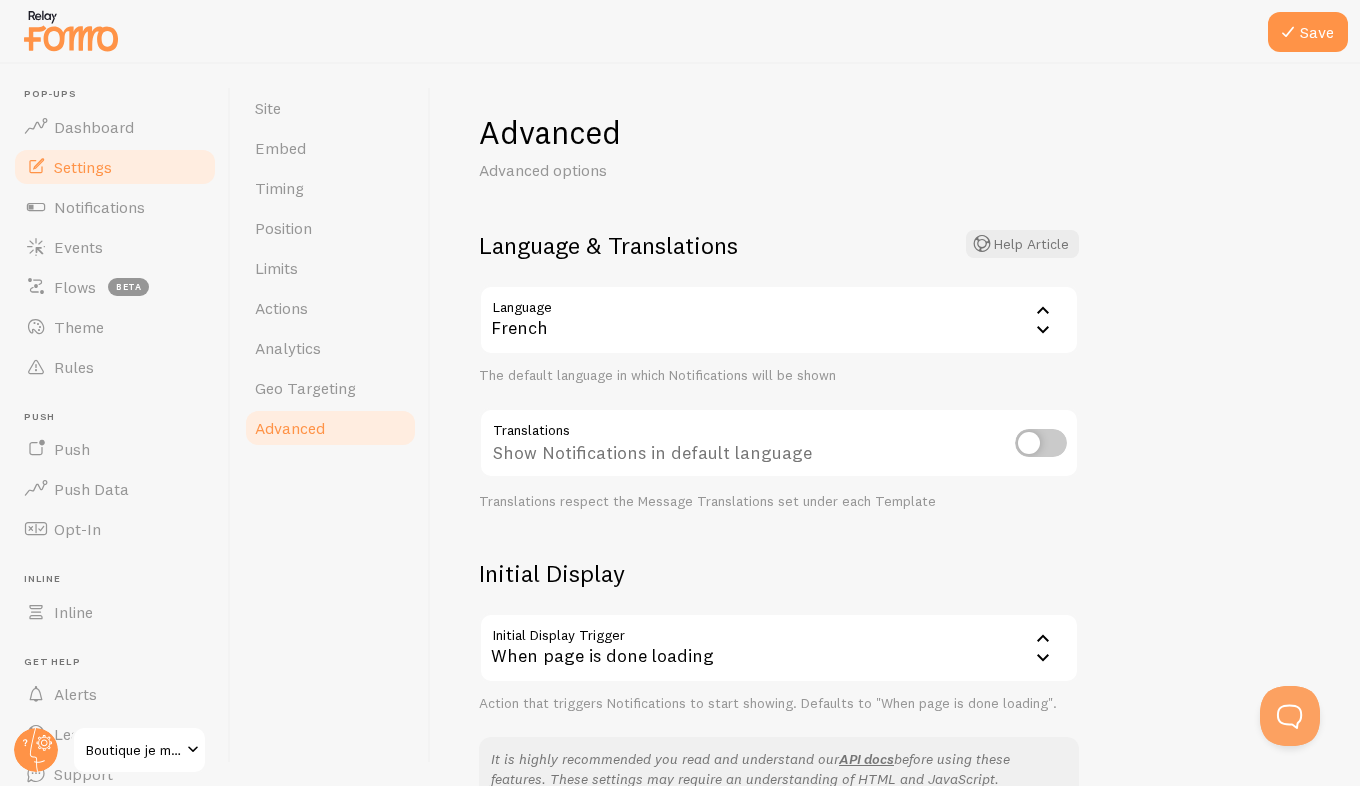click on "Advanced   Advanced options
Language & Translations
Help Article    Language   fr   French       English  Arabic  Bulgarian  Catalan  Chinese  Croatian  Danish  Dutch  Finnish  French  German  Greek  Hebrew  Hungarian  Italian  Japanese  Korean  Lithuanian  Norwegian  Polish  Portuguese  Romanian  Russian  Serbian  Slovak  Slovenian  Spanish  Swedish  Turkish    The default language in which Notifications will be shown       Translations   Show Notifications in default language   Translations respect the Message Translations set under each Template   Initial Display   Initial Display Trigger   onload   When page is done loading       When page is done loading  When visitor starts scrolling  JavaScript trigger    Action that triggers Notifications to start showing. Defaults to "When page is done loading".
It is highly recommended you read and understand our
API docs     Monthly Limit Protection       Monthly Notification limit protection   Don't limit Notifications" at bounding box center [895, 425] 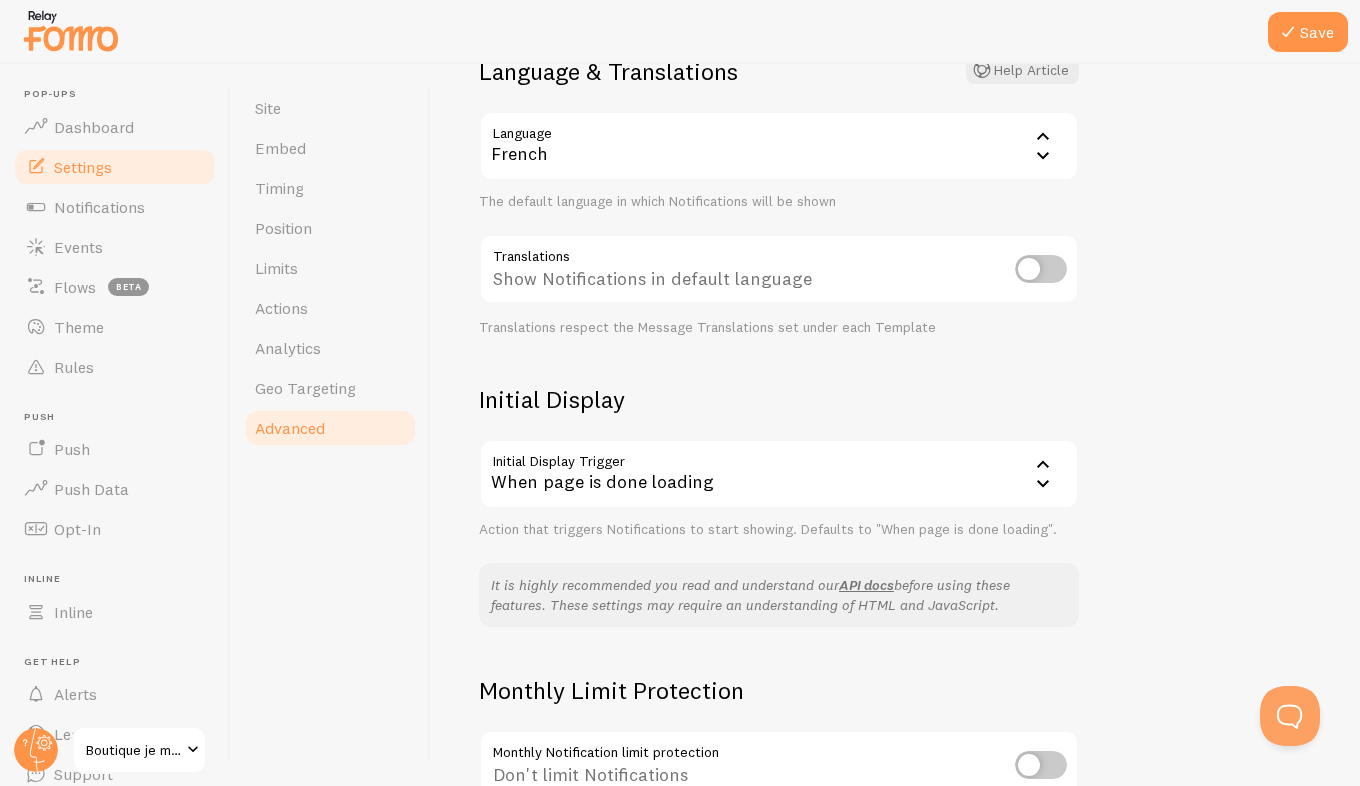 scroll, scrollTop: 200, scrollLeft: 0, axis: vertical 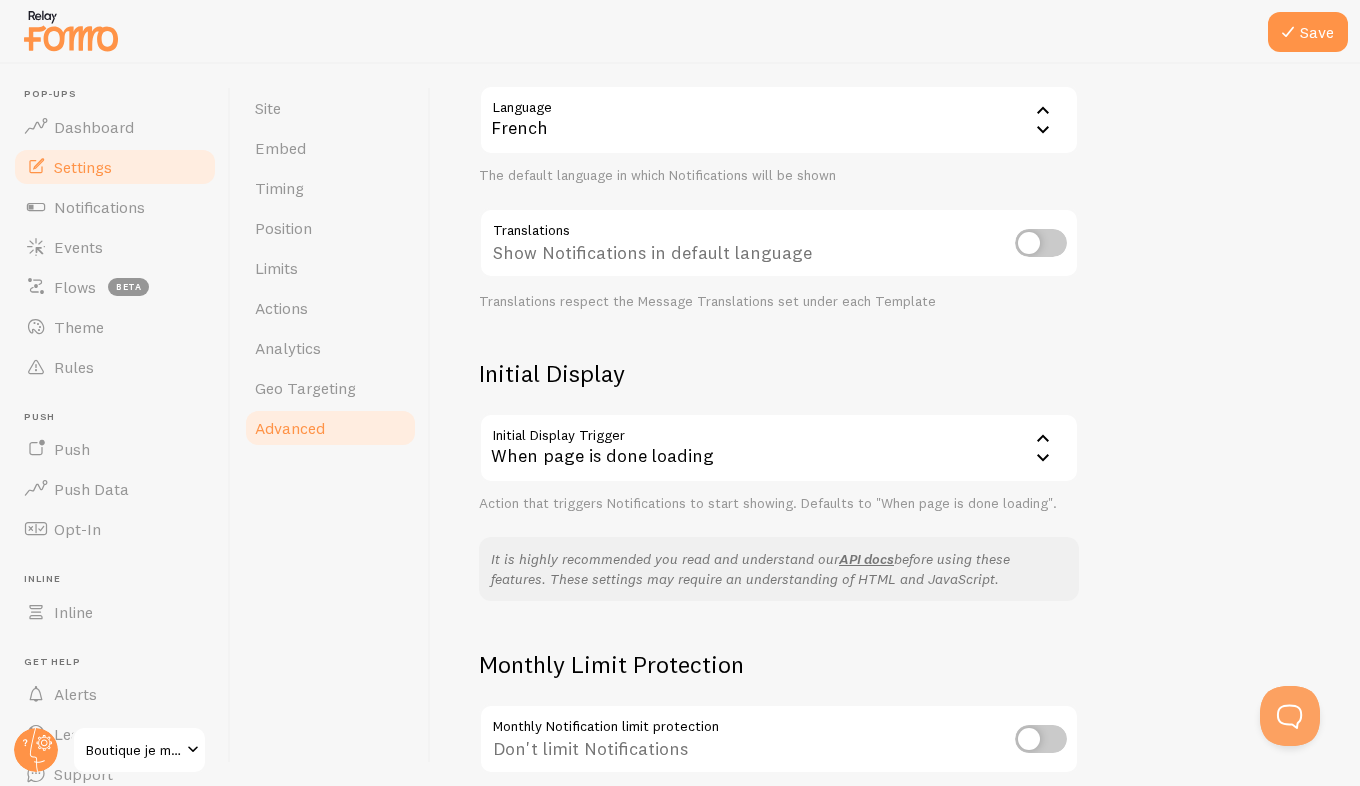 click 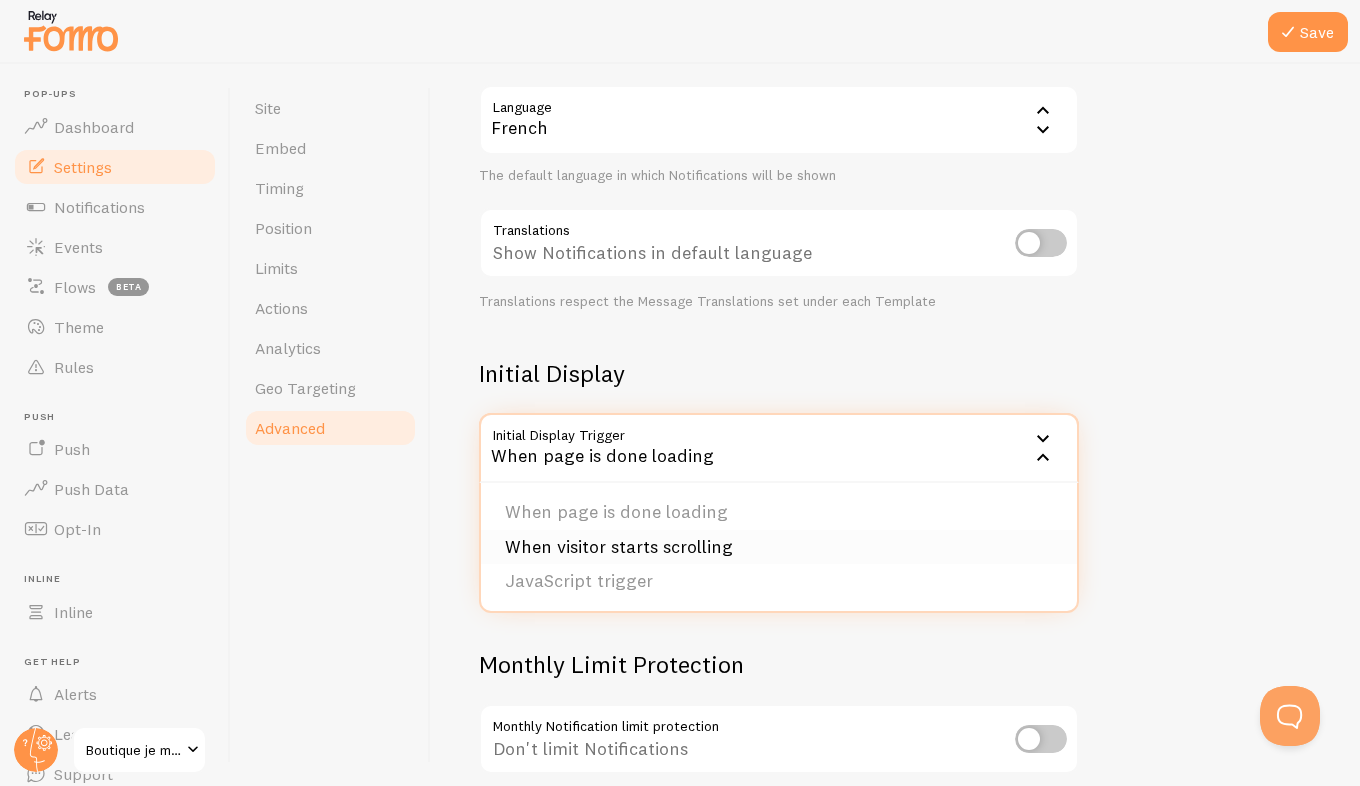 click on "When visitor starts scrolling" at bounding box center (779, 547) 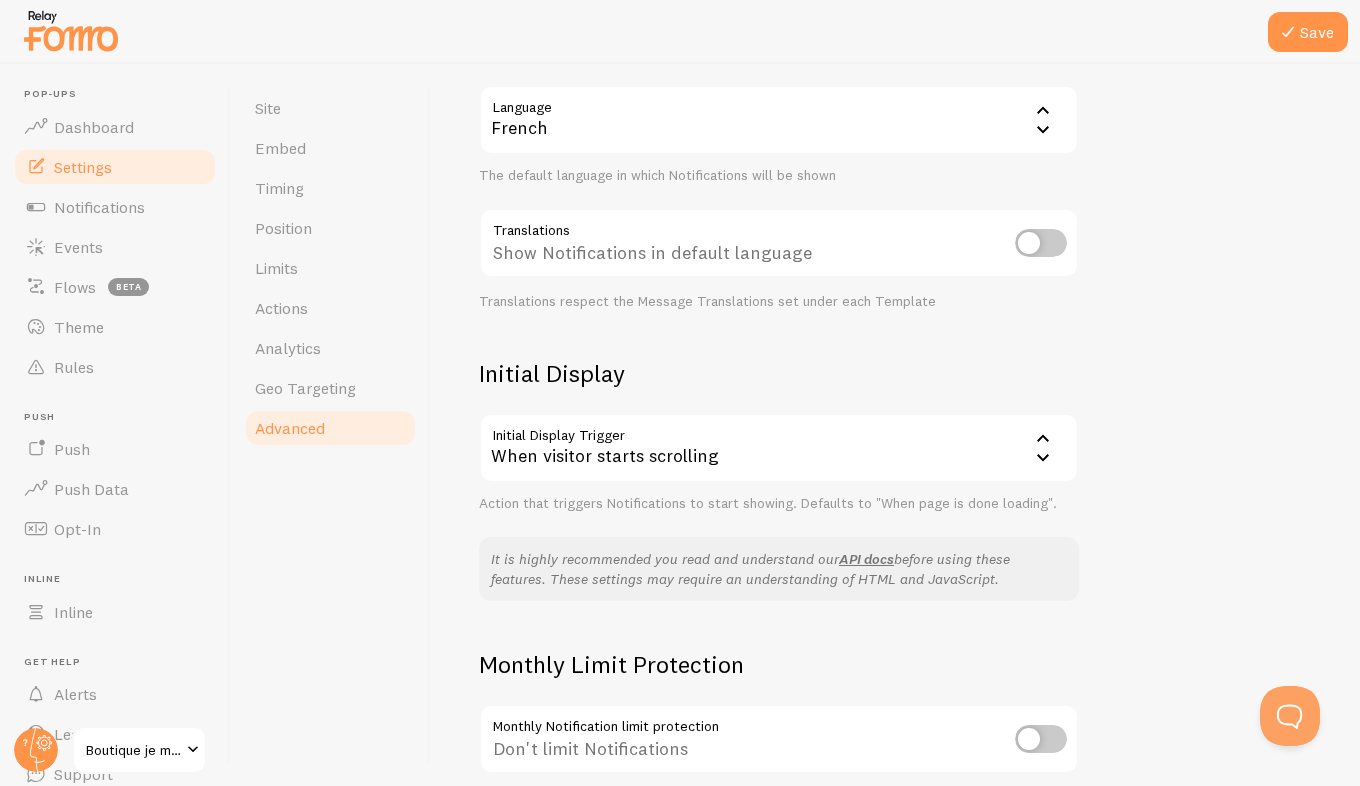 scroll, scrollTop: 266, scrollLeft: 0, axis: vertical 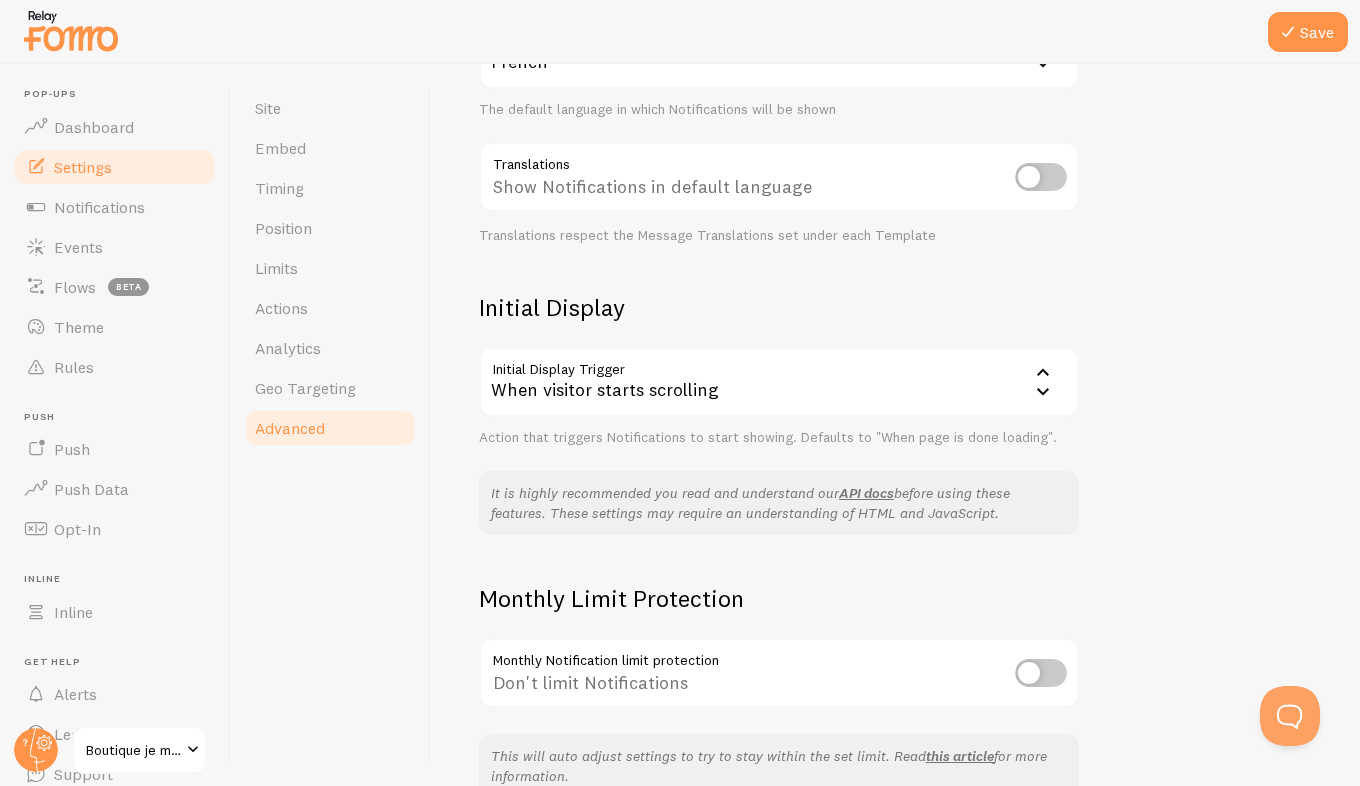 click on "Advanced   Advanced options
Language & Translations
Help Article    Language   fr   French       English  Arabic  Bulgarian  Catalan  Chinese  Croatian  Danish  Dutch  Finnish  French  German  Greek  Hebrew  Hungarian  Italian  Japanese  Korean  Lithuanian  Norwegian  Polish  Portuguese  Romanian  Russian  Serbian  Slovak  Slovenian  Spanish  Swedish  Turkish    The default language in which Notifications will be shown       Translations   Show Notifications in default language   Translations respect the Message Translations set under each Template   Initial Display   Initial Display Trigger   scroll   When visitor starts scrolling       When page is done loading  When visitor starts scrolling  JavaScript trigger    Action that triggers Notifications to start showing. Defaults to "When page is done loading".
It is highly recommended you read and understand our
API docs     Monthly Limit Protection       Monthly Notification limit protection   Don't limit Notifications" at bounding box center (895, 425) 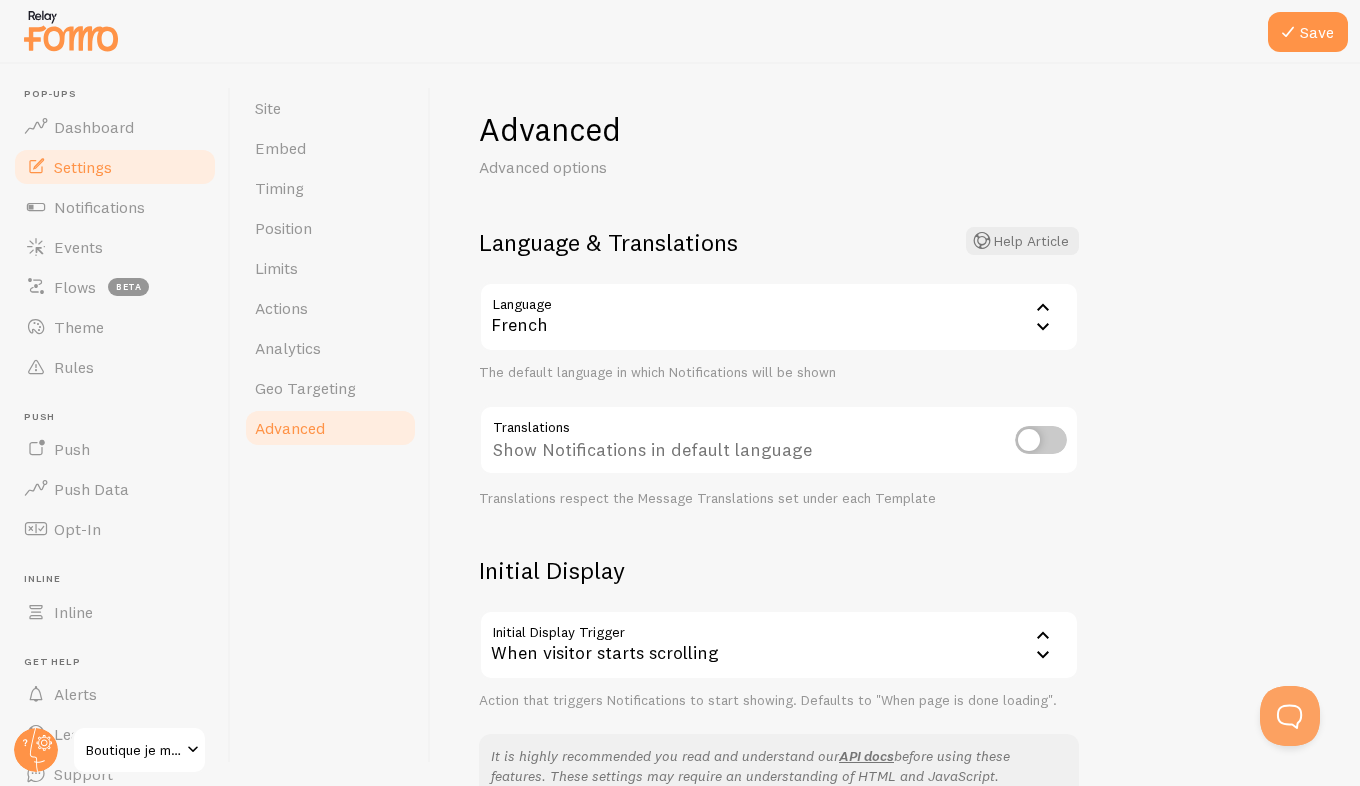 scroll, scrollTop: 0, scrollLeft: 0, axis: both 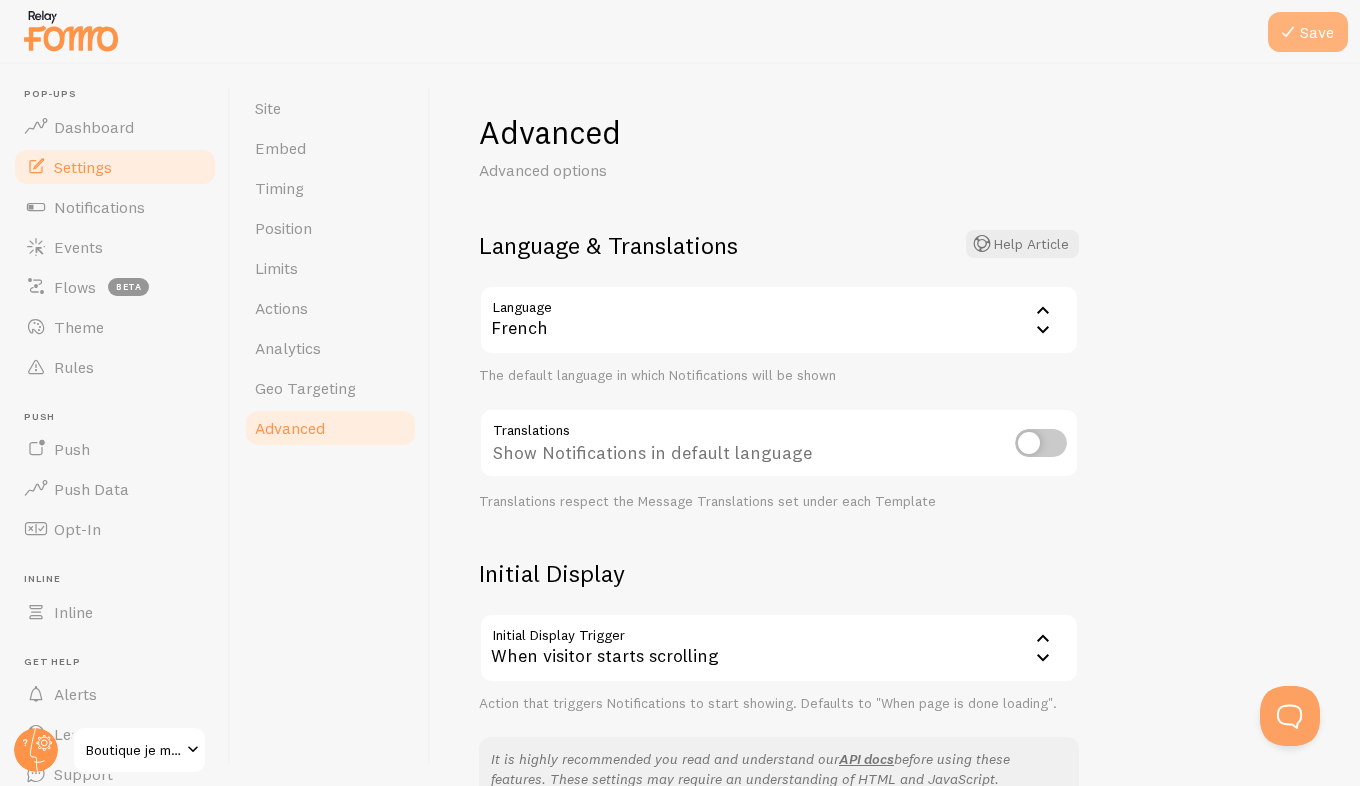 click at bounding box center [1288, 32] 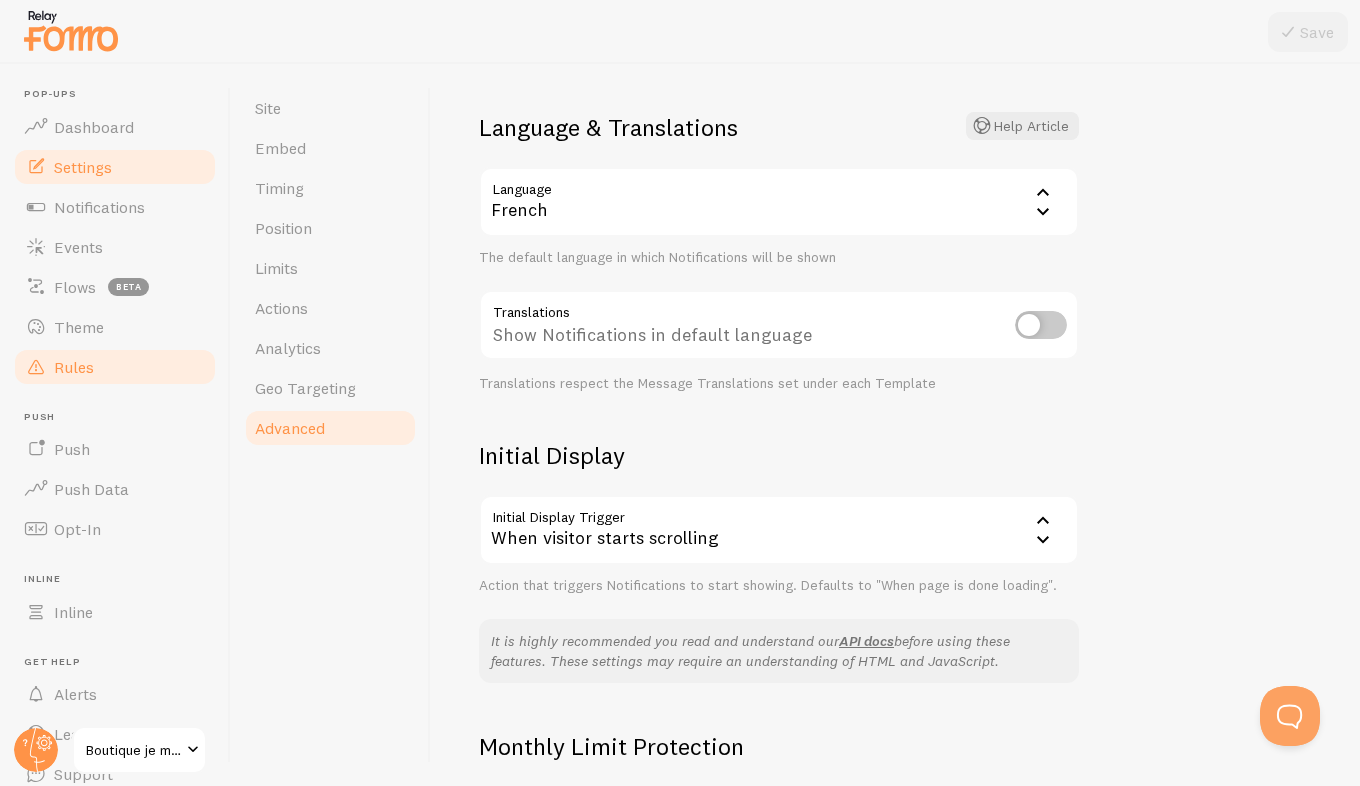 scroll, scrollTop: 40, scrollLeft: 0, axis: vertical 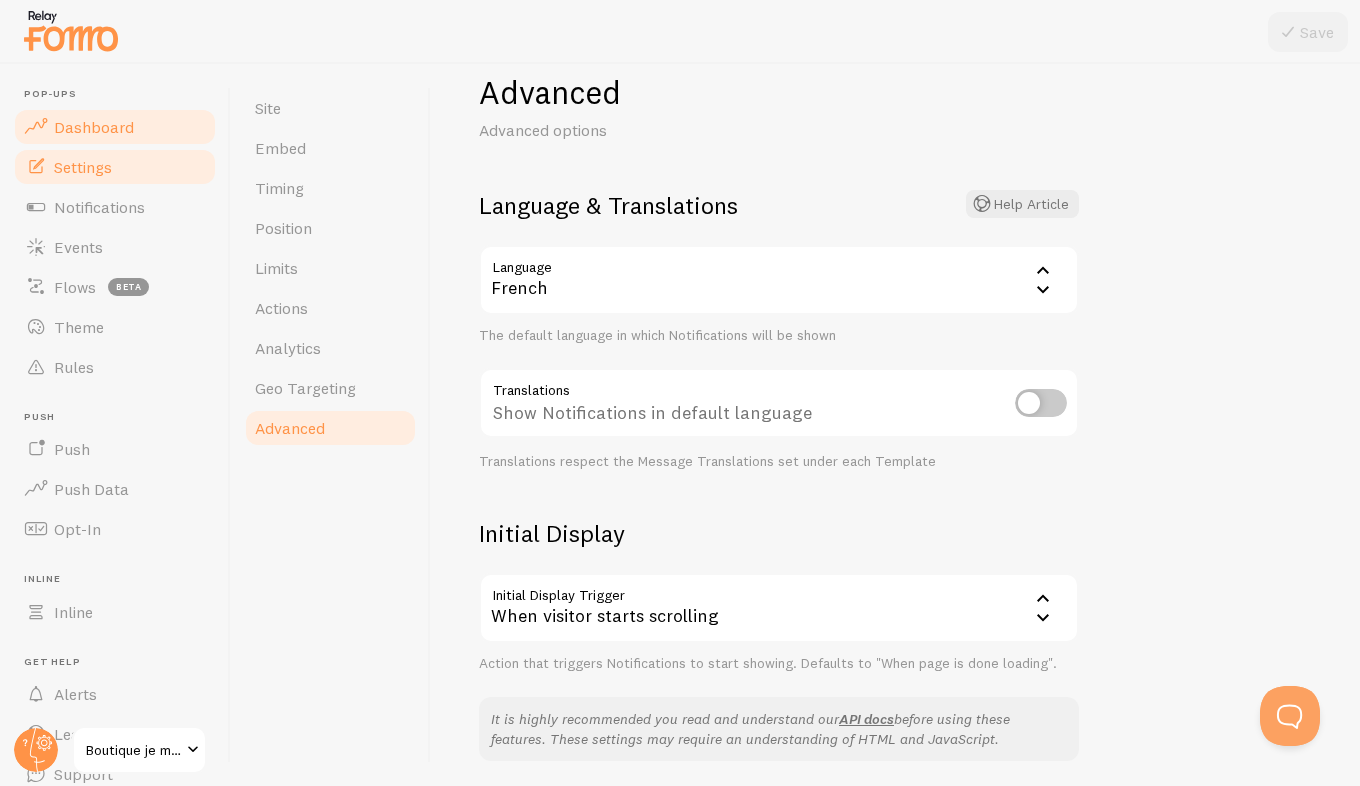 click on "Dashboard" at bounding box center (115, 127) 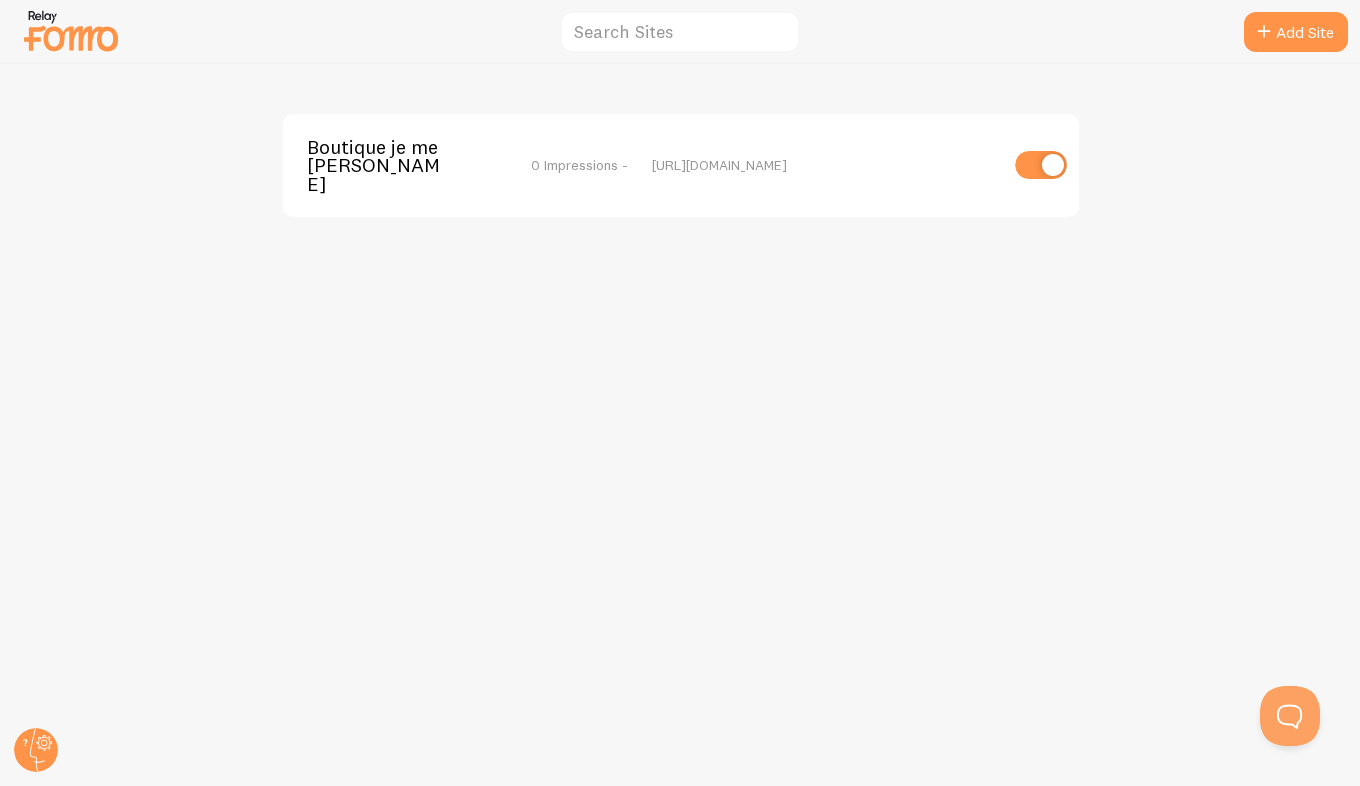 scroll, scrollTop: 0, scrollLeft: 0, axis: both 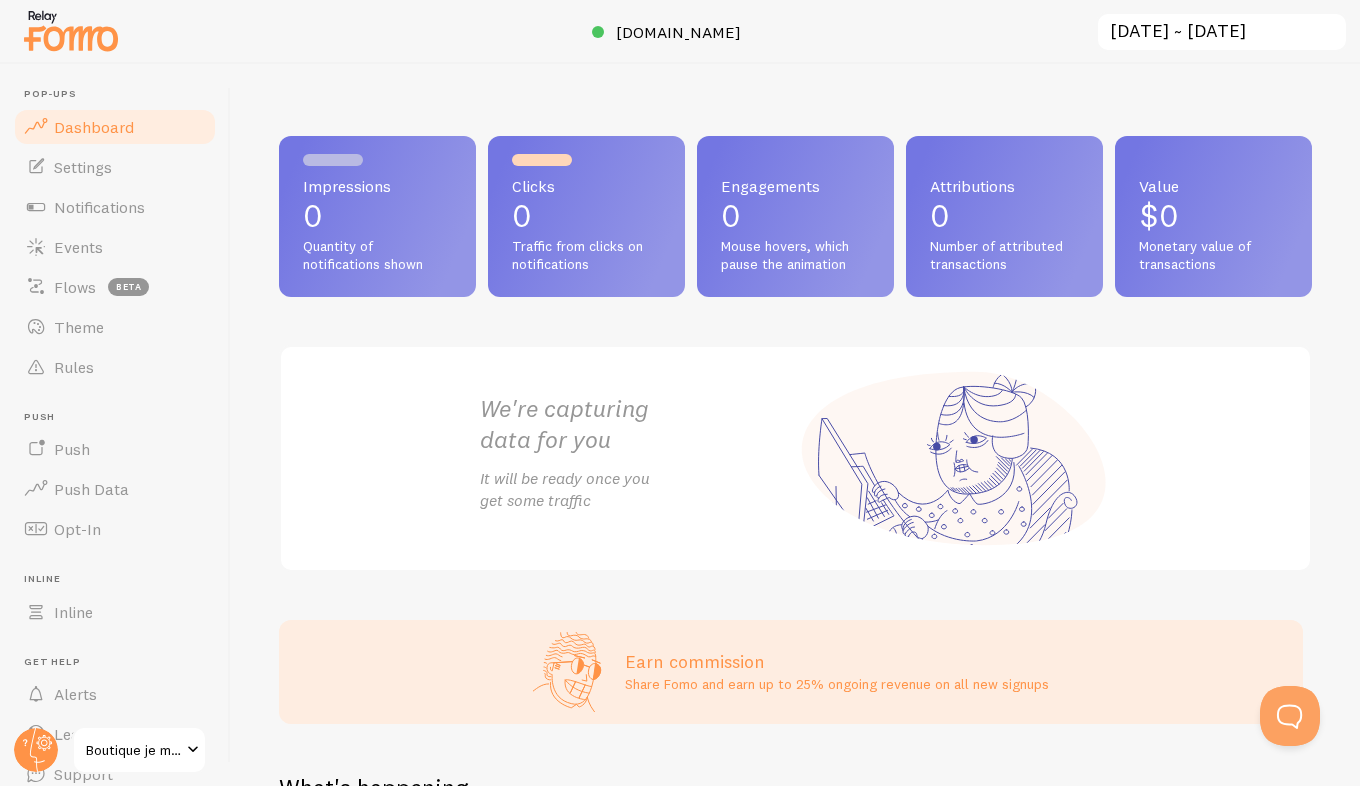click on "We're capturing  data for you     It will be ready once you  get some traffic" at bounding box center (795, 458) 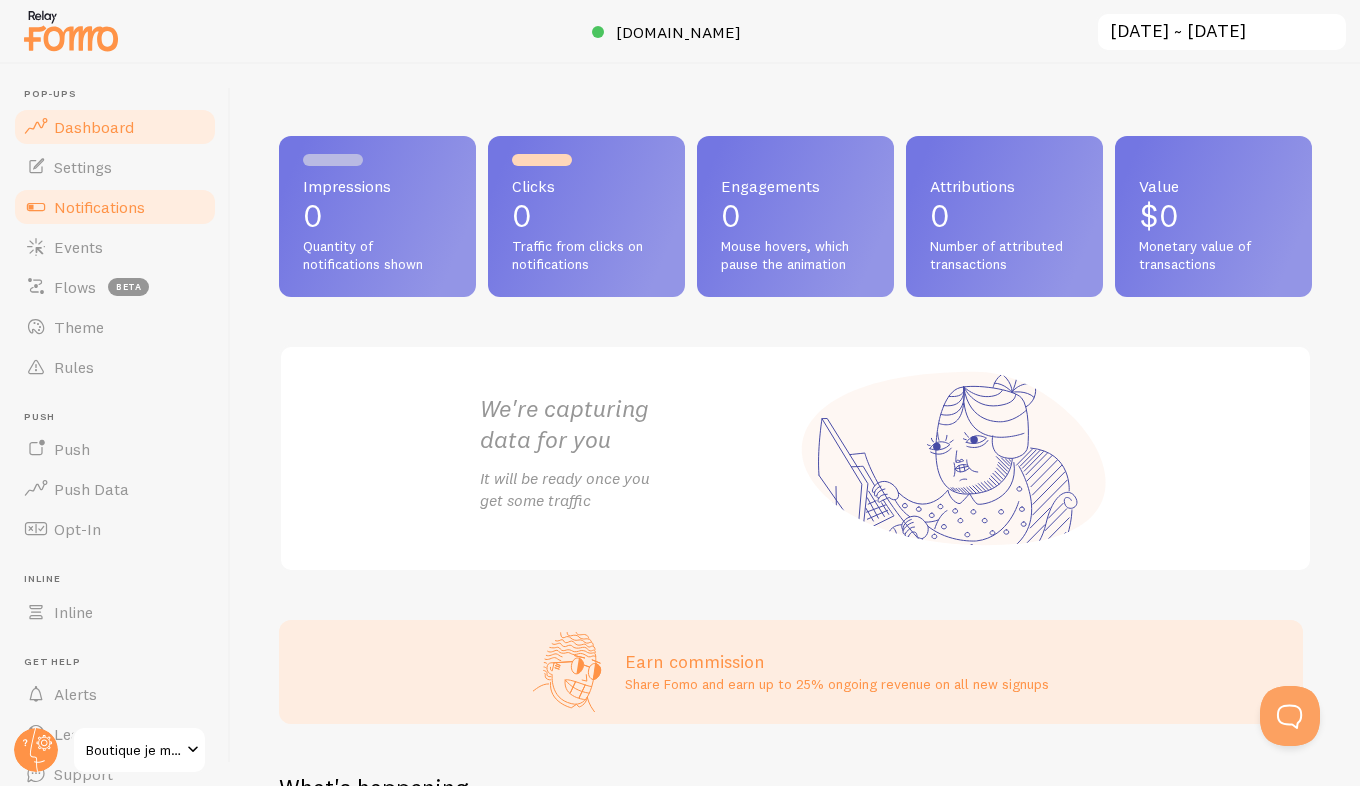 click on "Notifications" at bounding box center [99, 207] 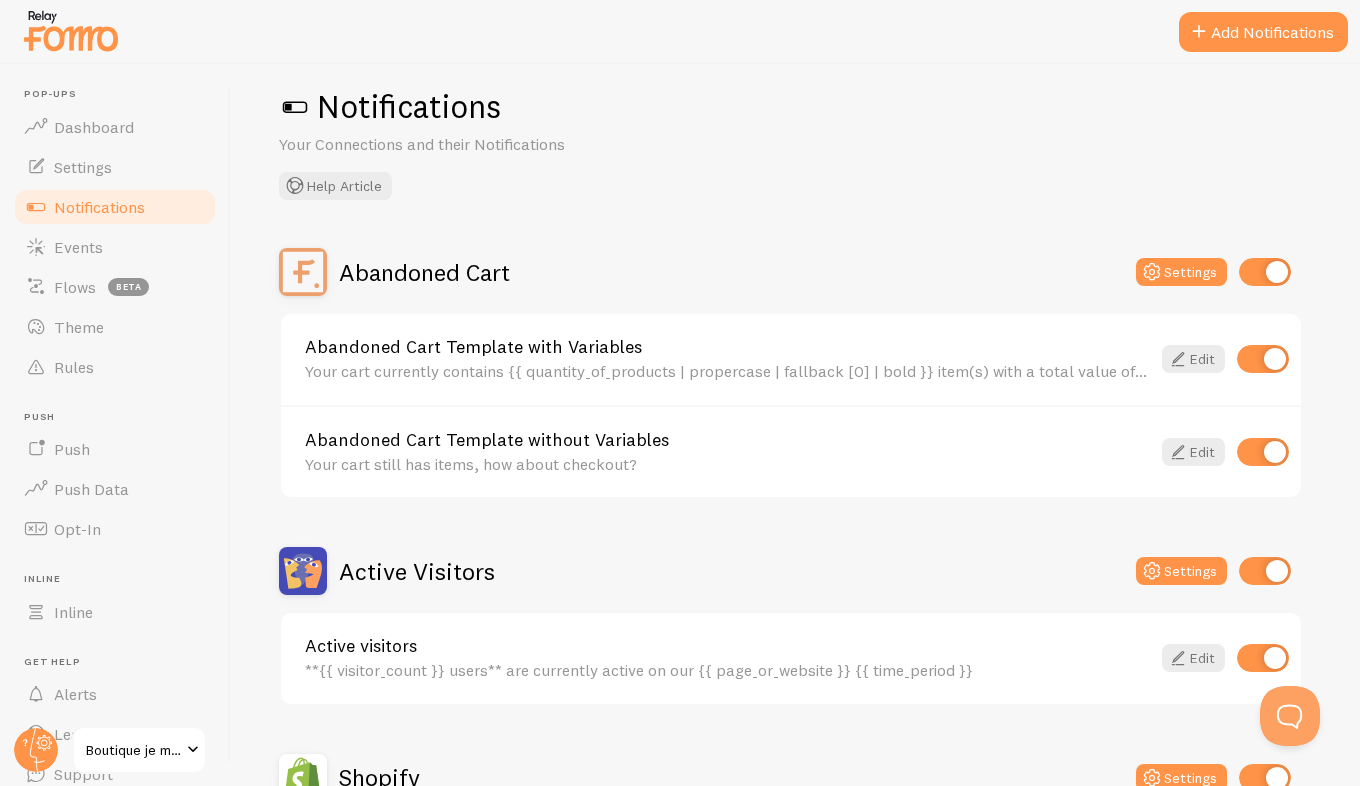 scroll, scrollTop: 25, scrollLeft: 0, axis: vertical 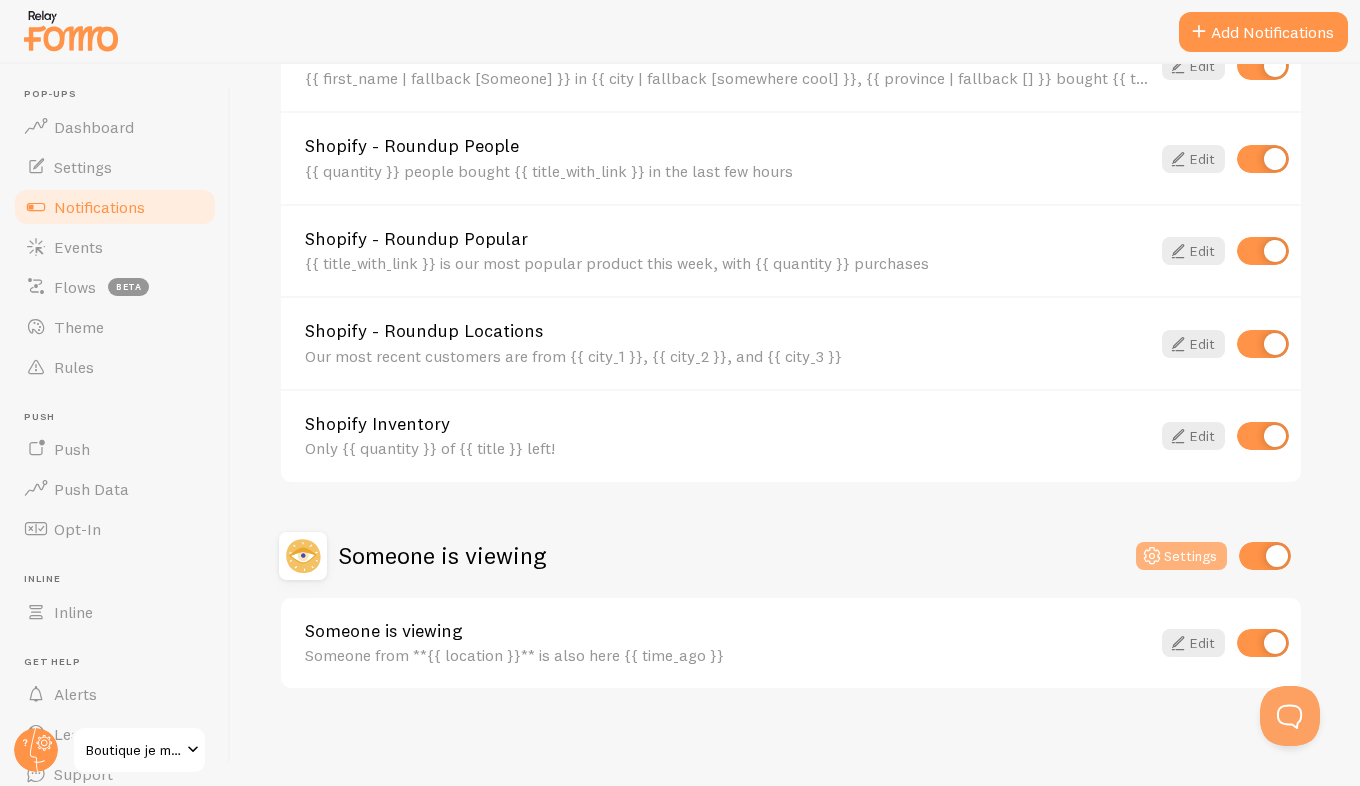 click on "Settings" at bounding box center (1181, 556) 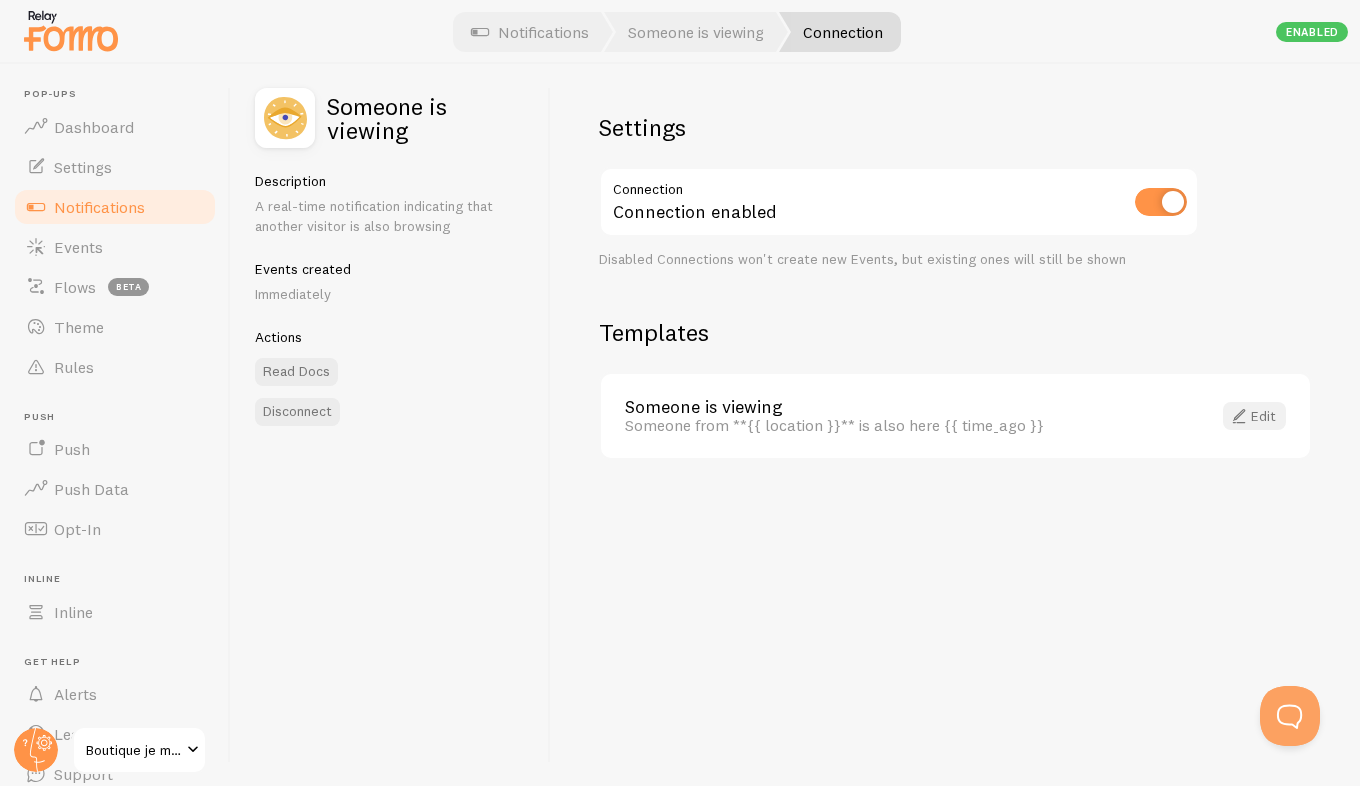 click on "Edit" at bounding box center [1254, 416] 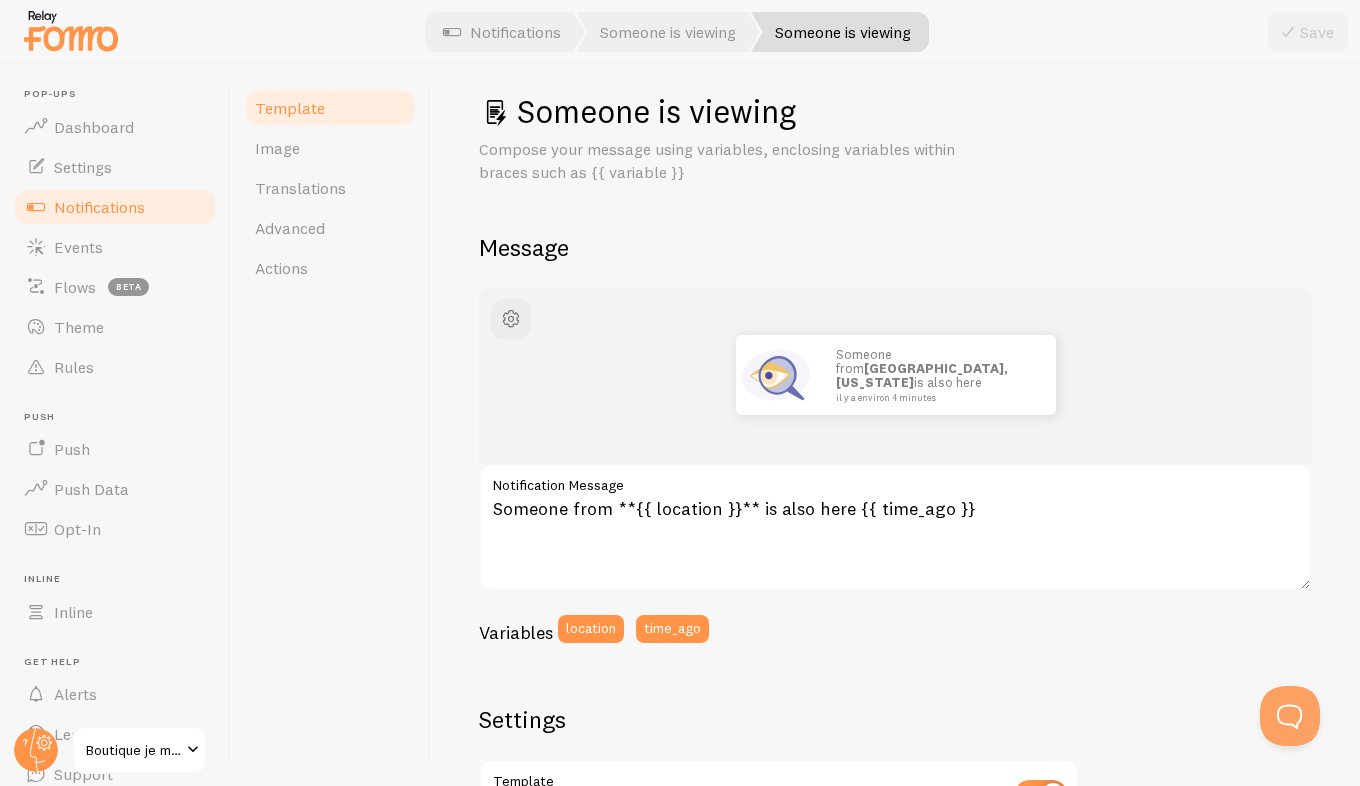 scroll, scrollTop: 0, scrollLeft: 0, axis: both 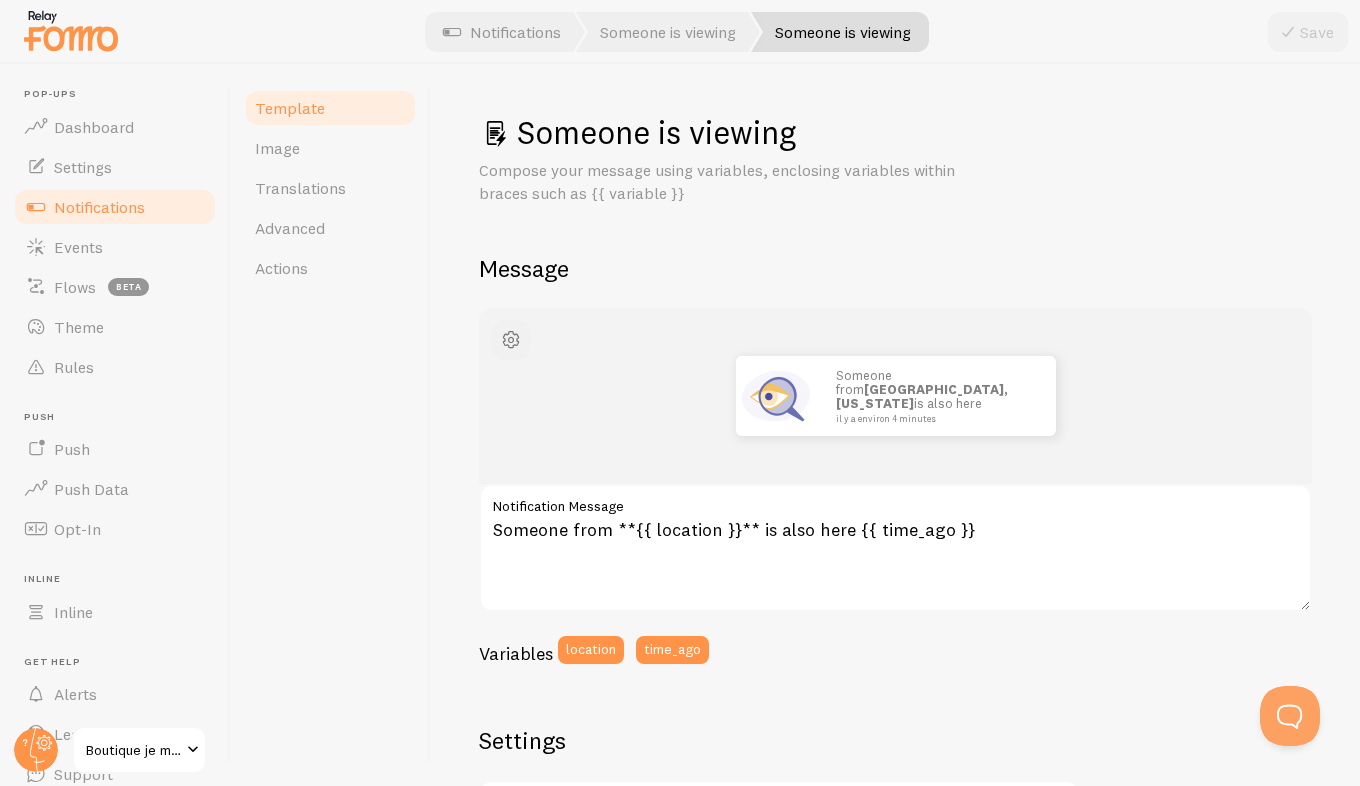 click at bounding box center (511, 340) 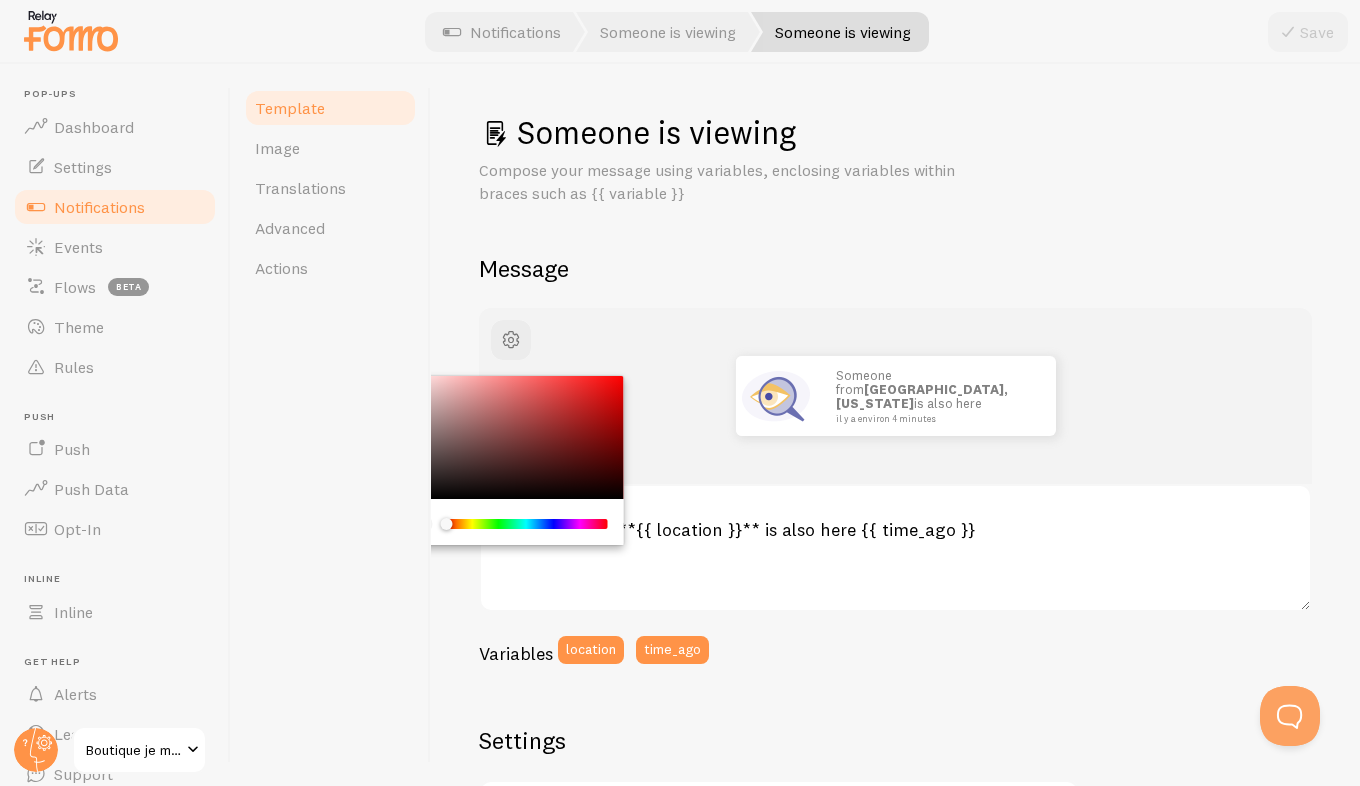 click on "Someone from  Manhattan, New York  is also here  il y a environ 4 minutes" at bounding box center (895, 396) 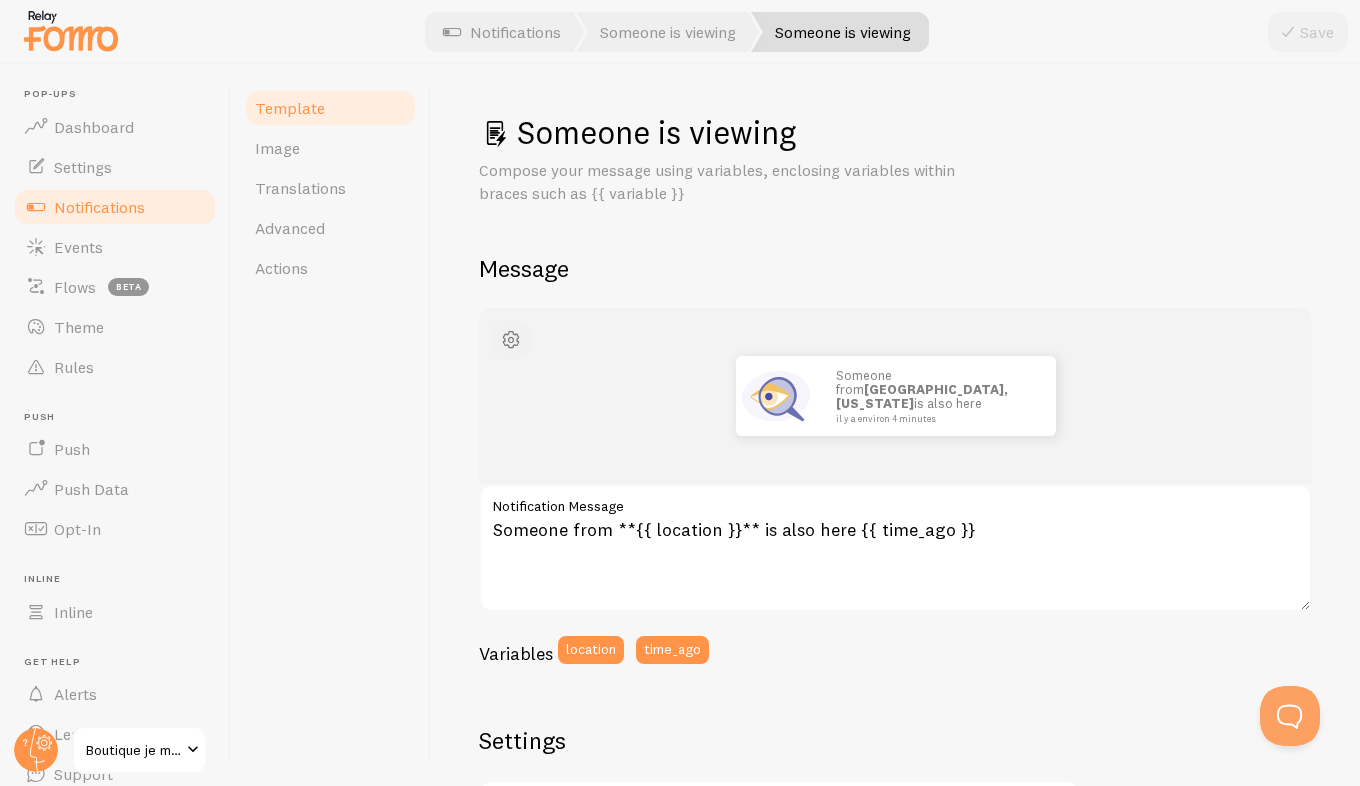 click at bounding box center [511, 340] 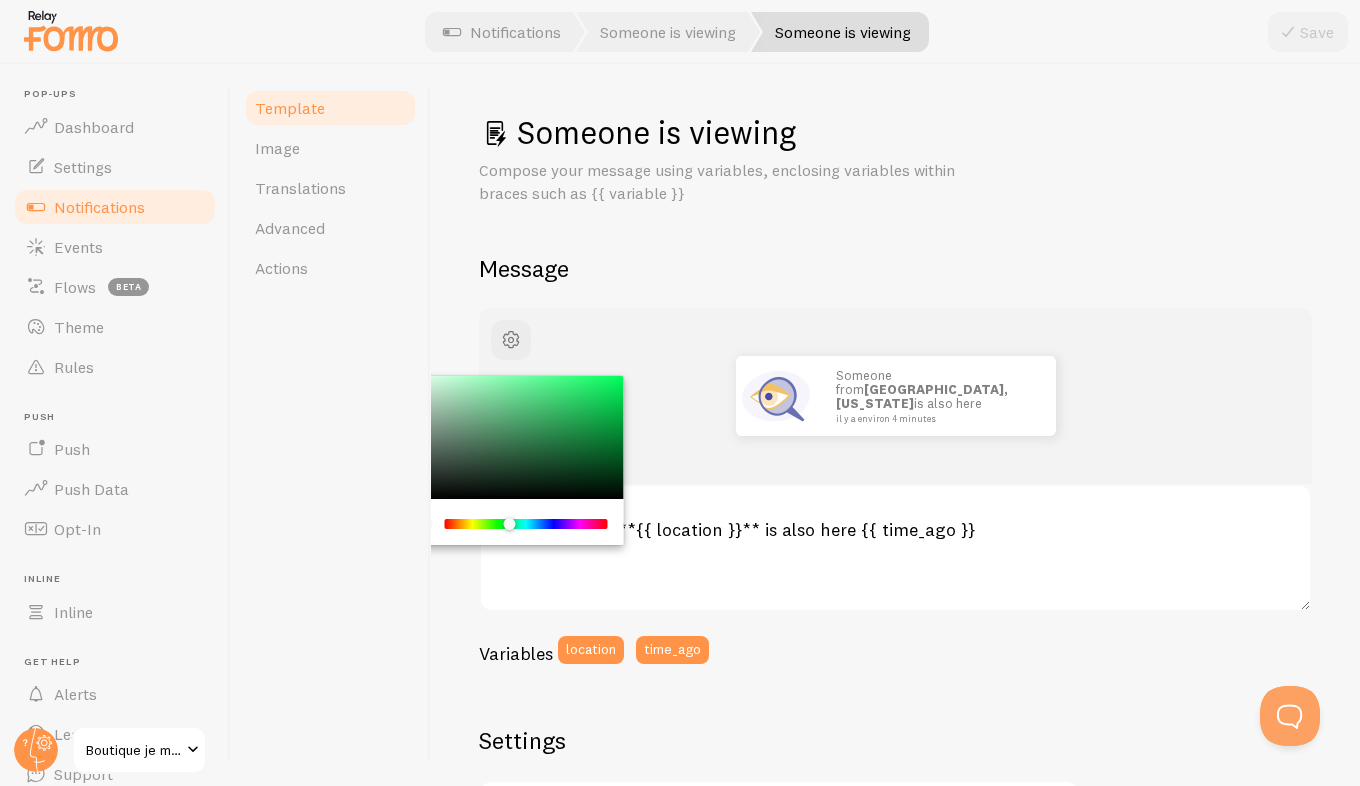 click at bounding box center (526, 524) 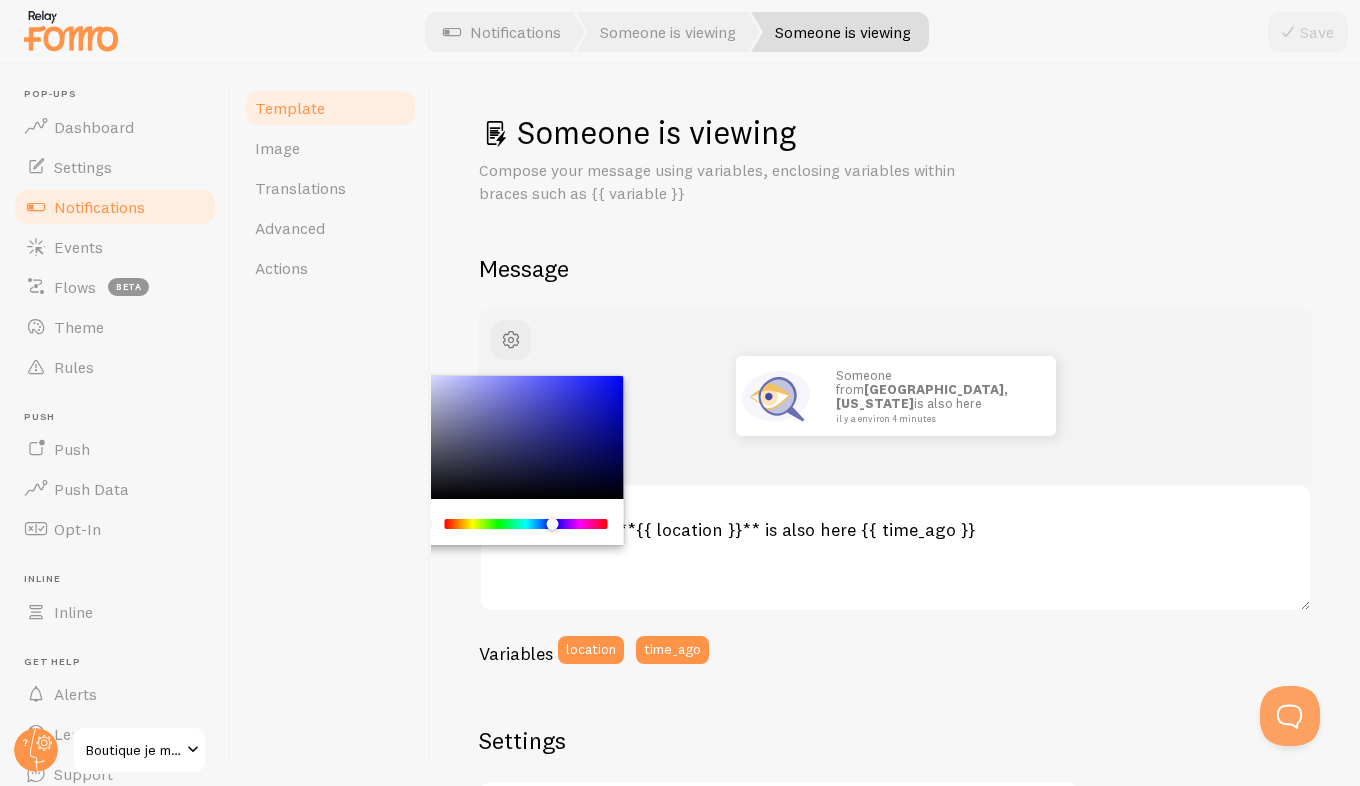 click at bounding box center (511, 438) 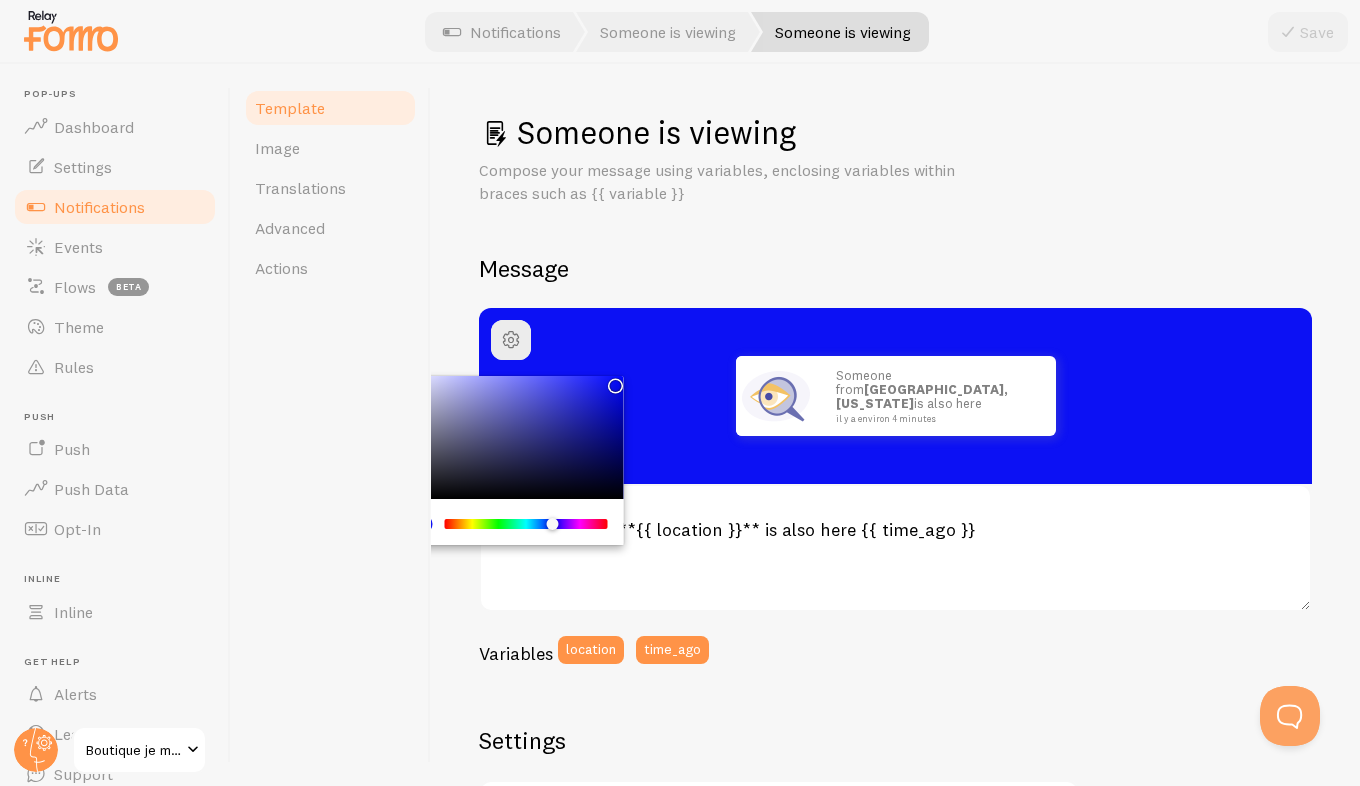 click at bounding box center (616, 386) 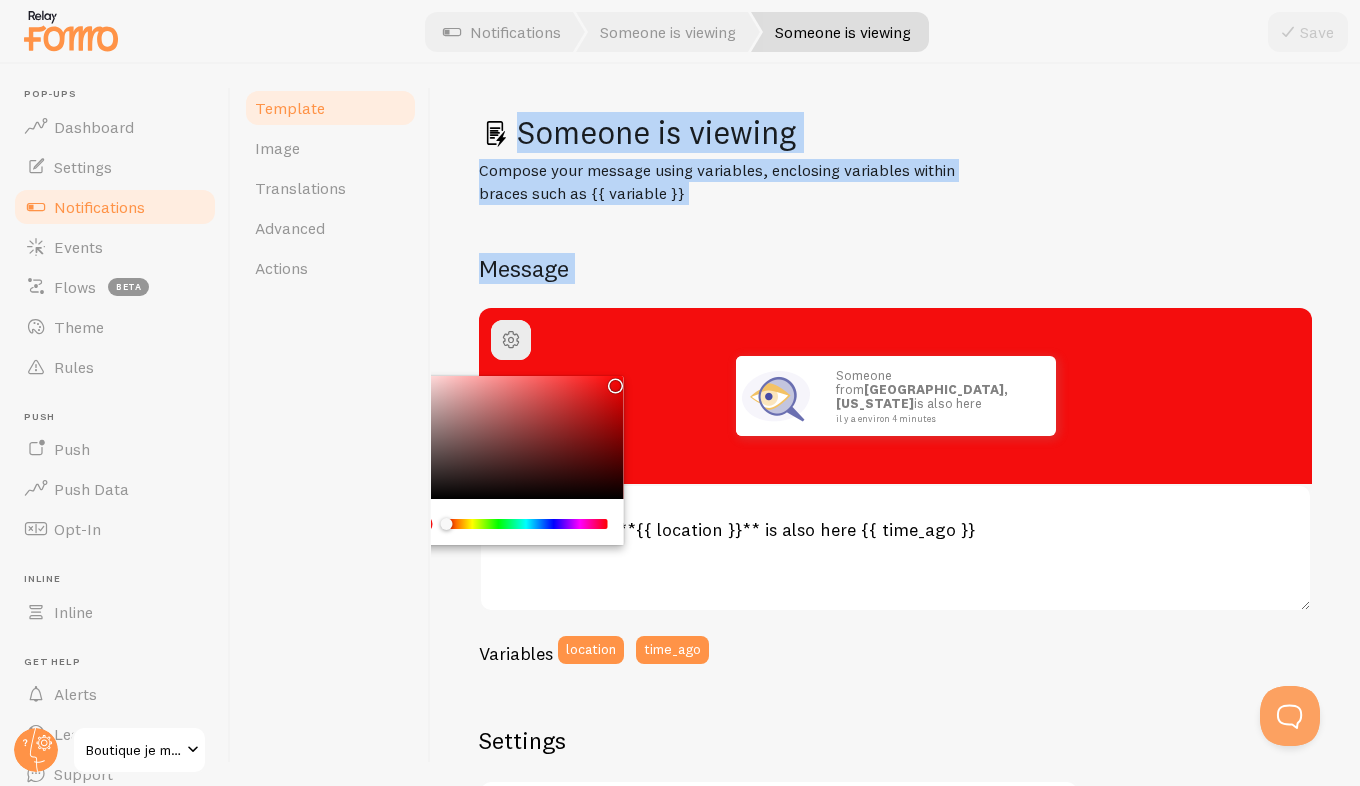 drag, startPoint x: 550, startPoint y: 526, endPoint x: 402, endPoint y: 532, distance: 148.12157 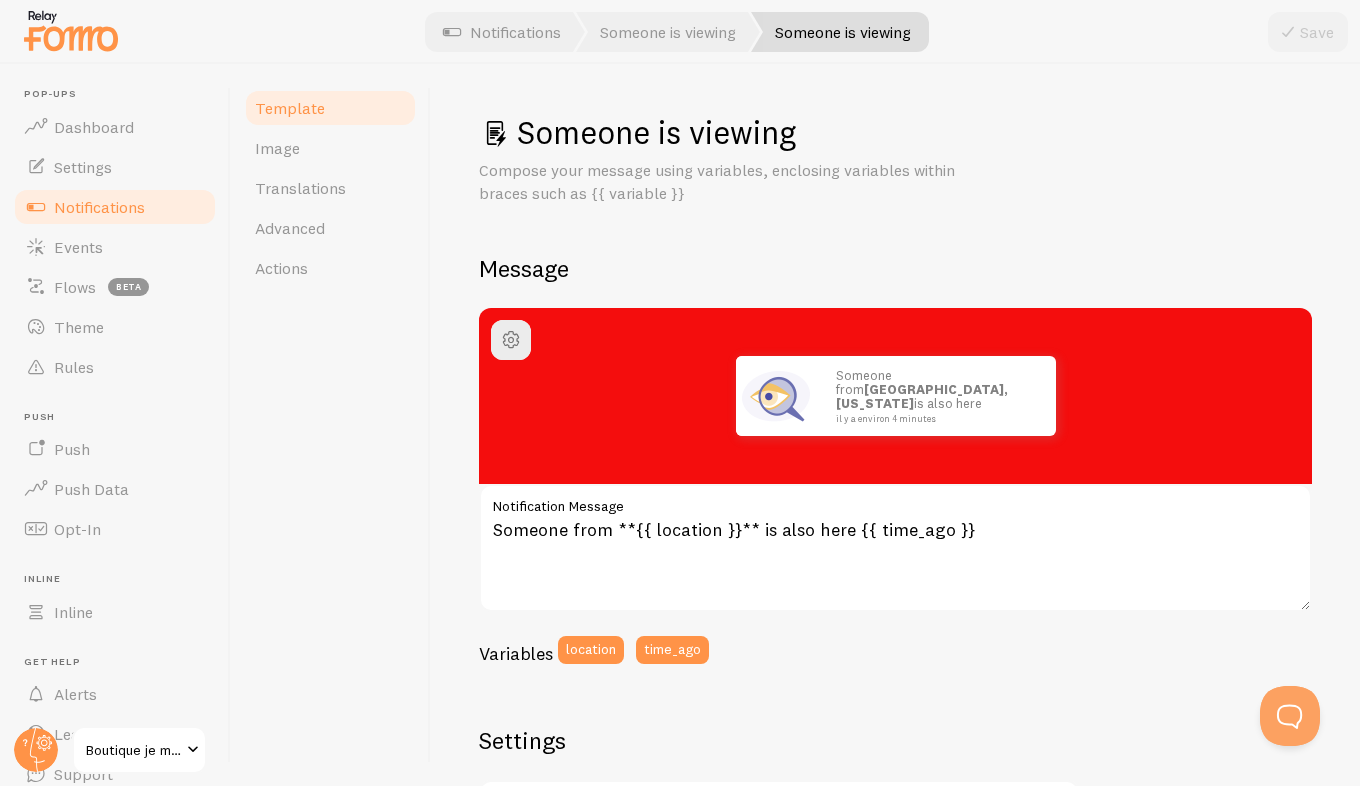 drag, startPoint x: 402, startPoint y: 532, endPoint x: 657, endPoint y: 440, distance: 271.08853 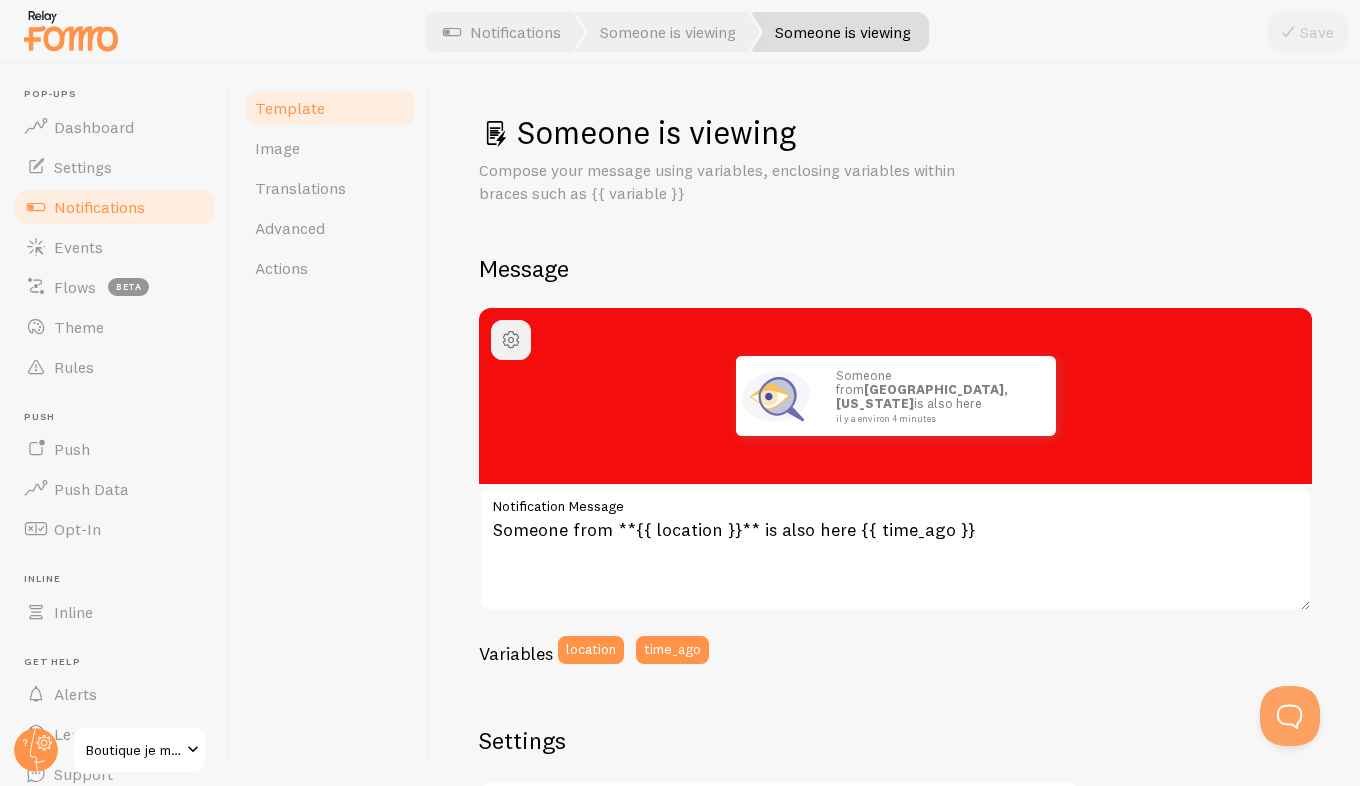 click at bounding box center (511, 340) 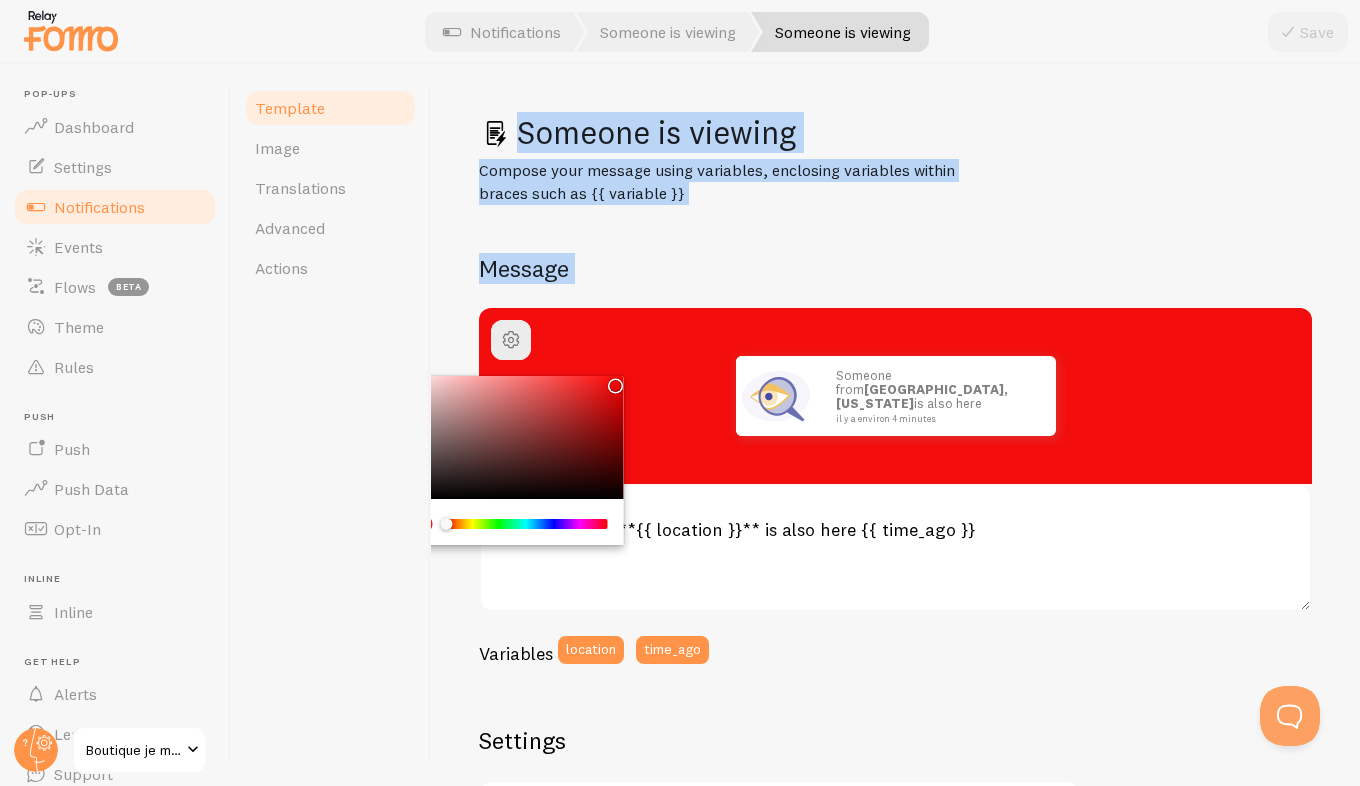drag, startPoint x: 446, startPoint y: 525, endPoint x: 407, endPoint y: 535, distance: 40.261642 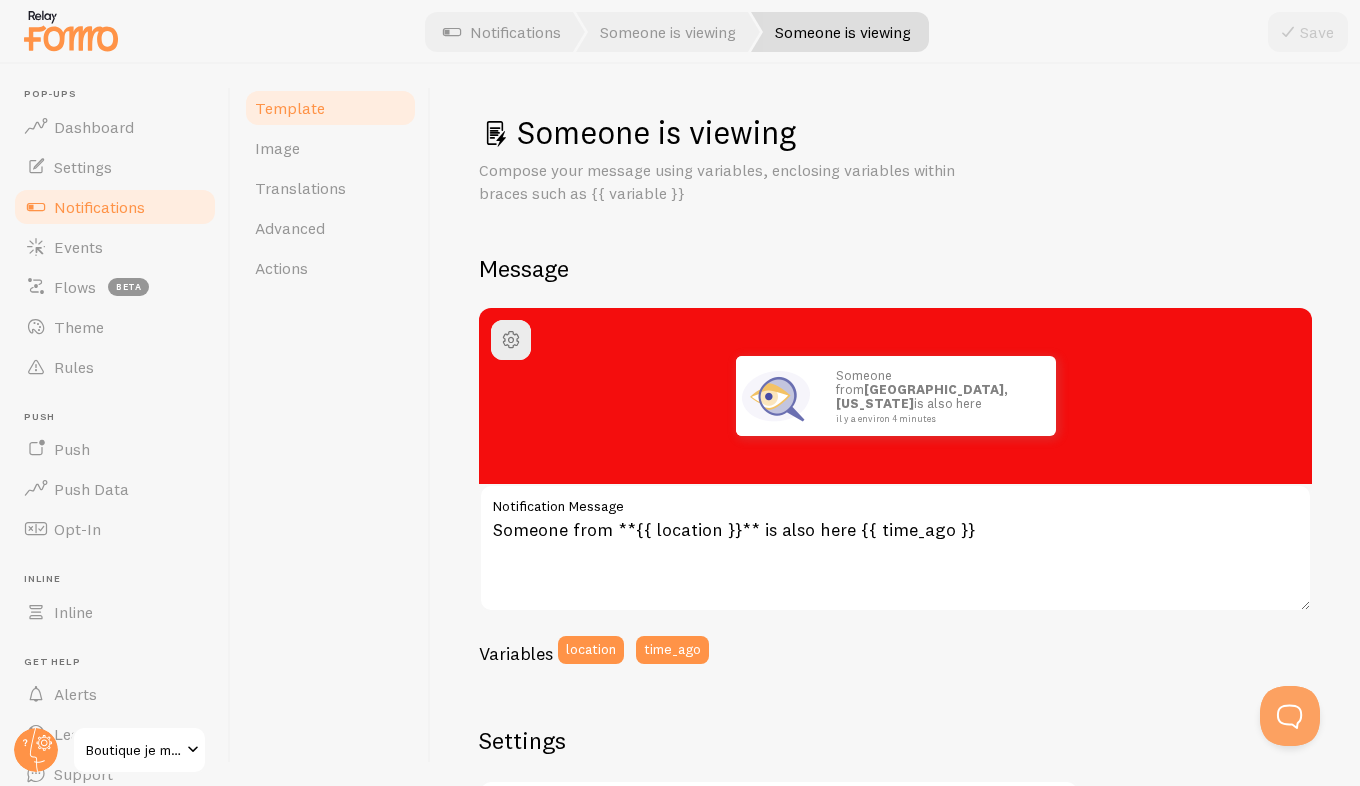 drag, startPoint x: 407, startPoint y: 535, endPoint x: 652, endPoint y: 461, distance: 255.93163 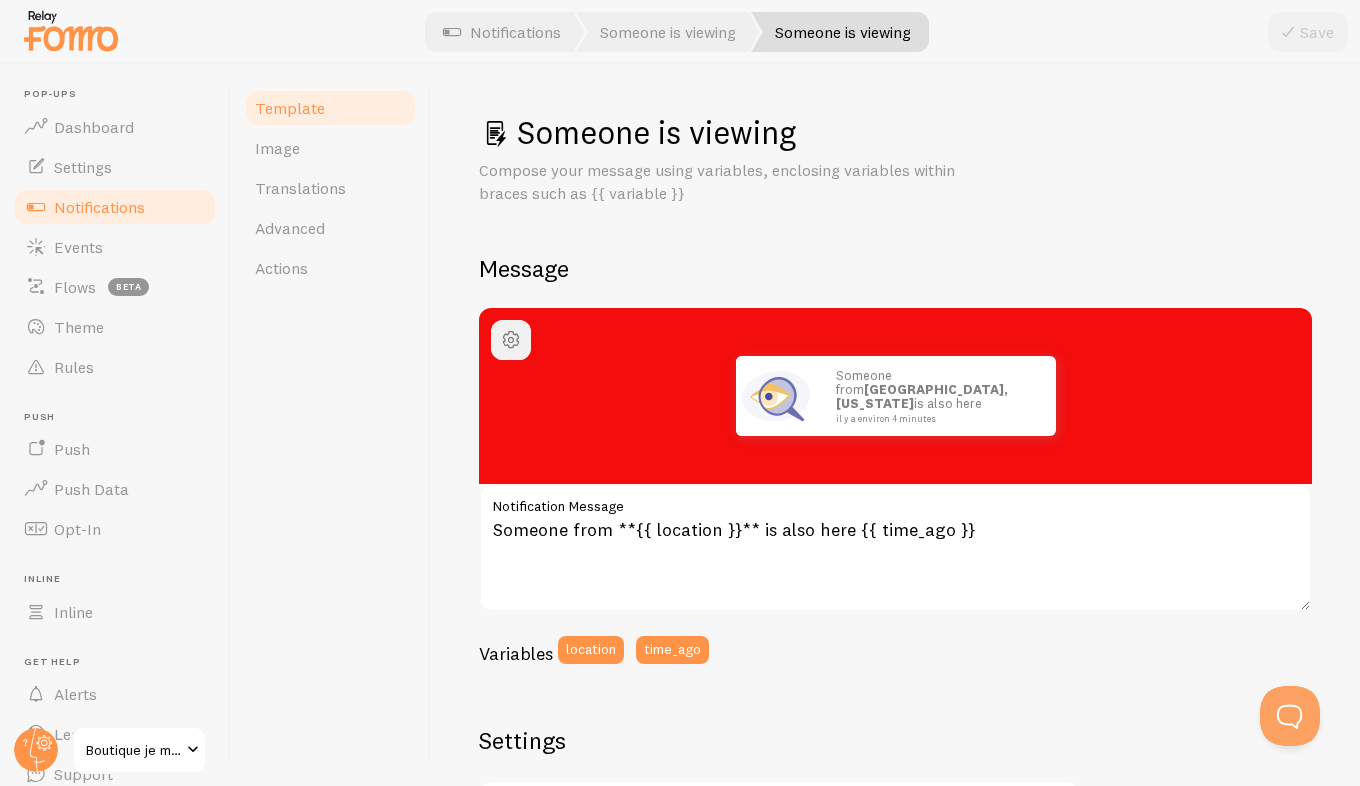click at bounding box center [511, 340] 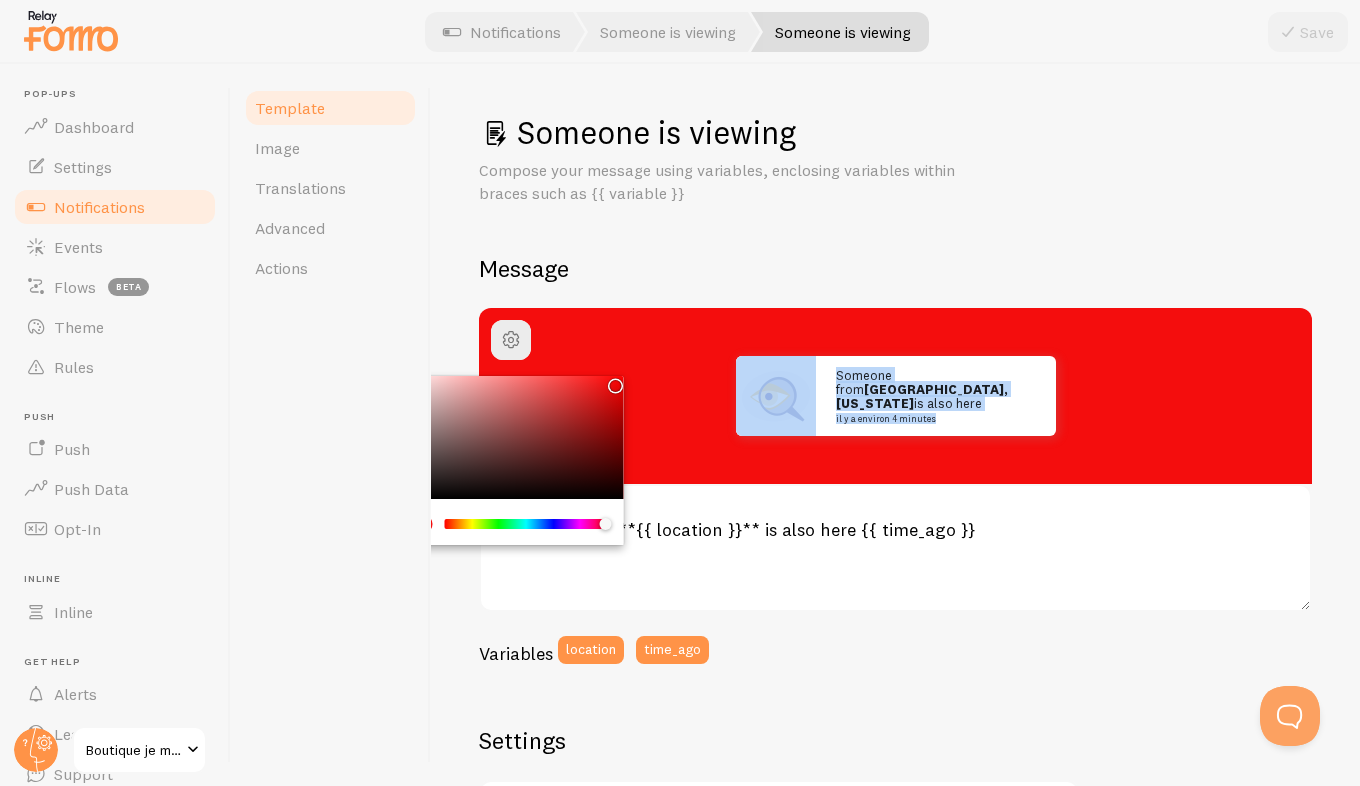drag, startPoint x: 451, startPoint y: 526, endPoint x: 630, endPoint y: 546, distance: 180.11385 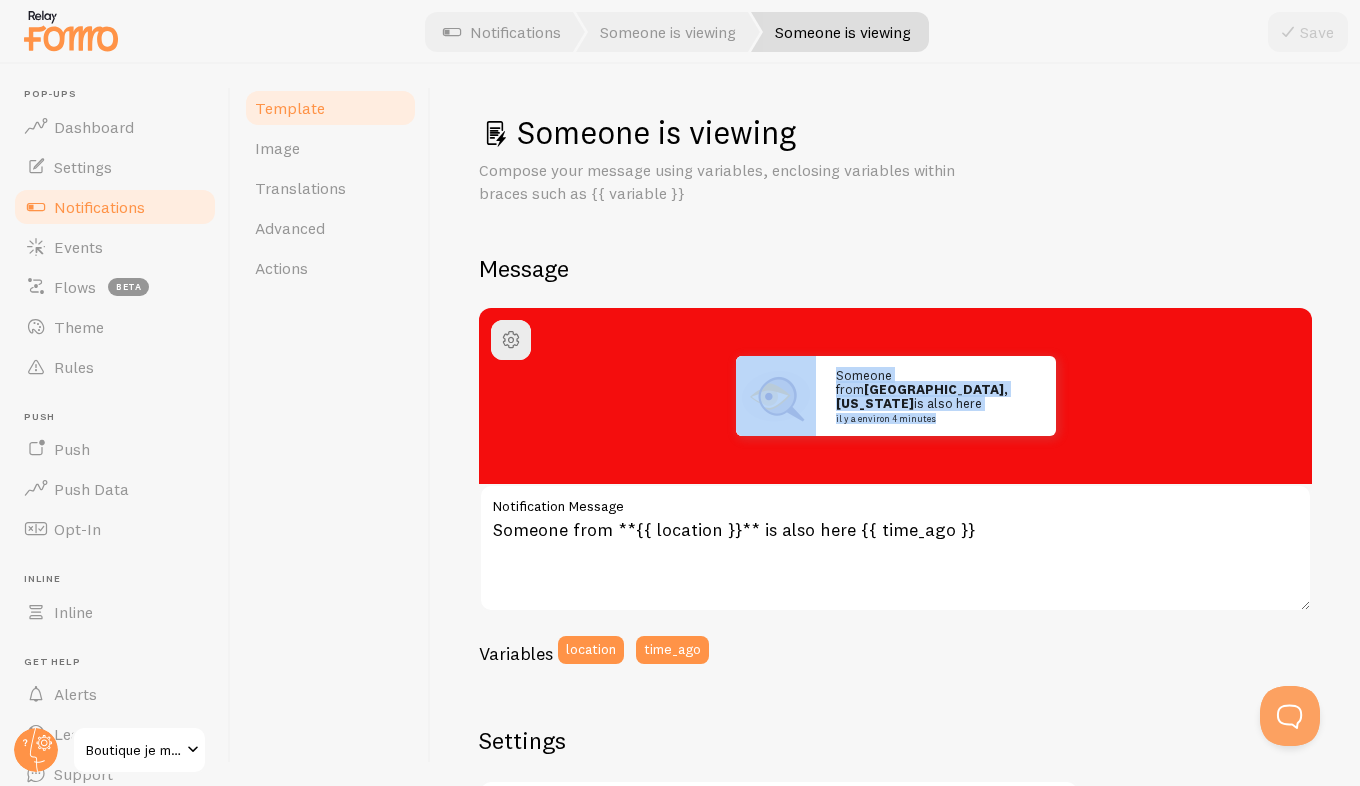 click on "Someone from  Manhattan, New York  is also here  il y a environ 4 minutes" at bounding box center [895, 396] 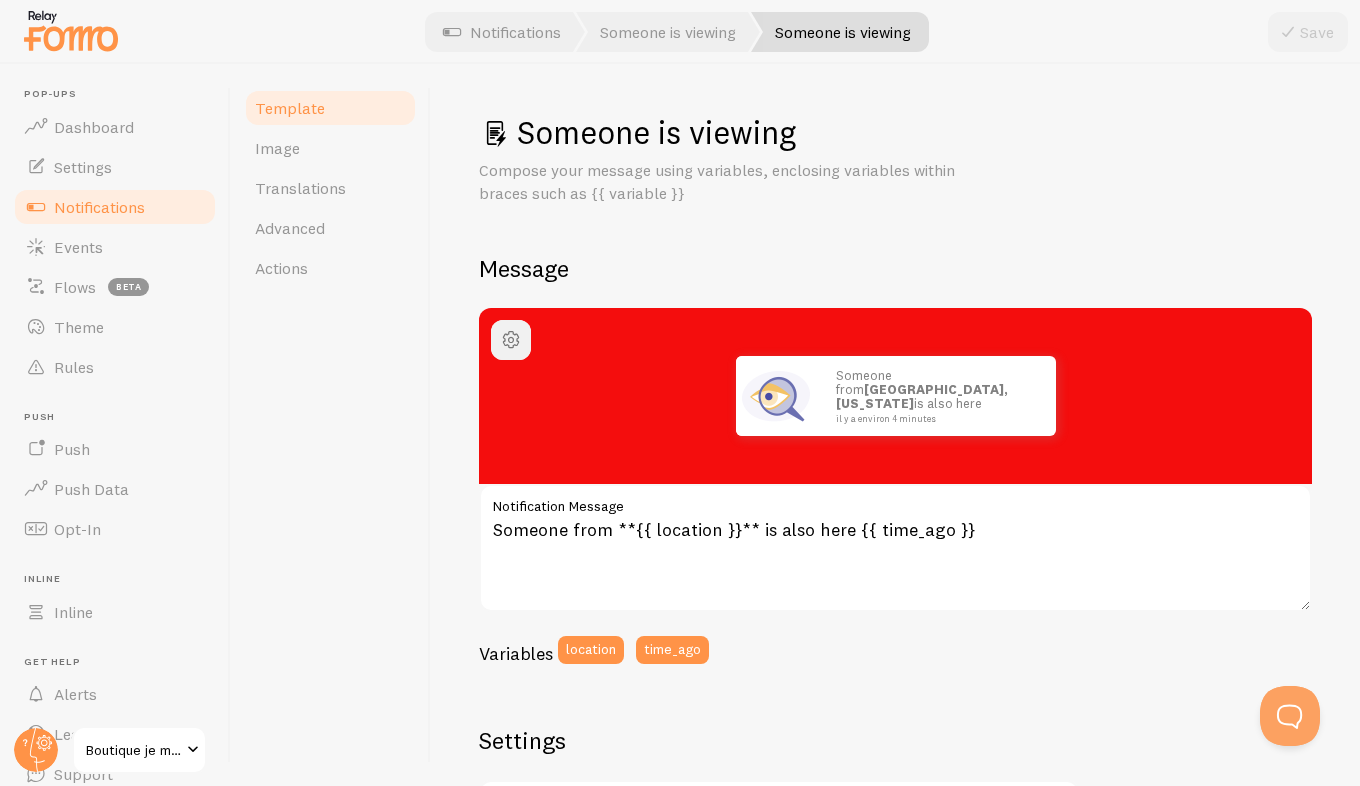 click at bounding box center [511, 340] 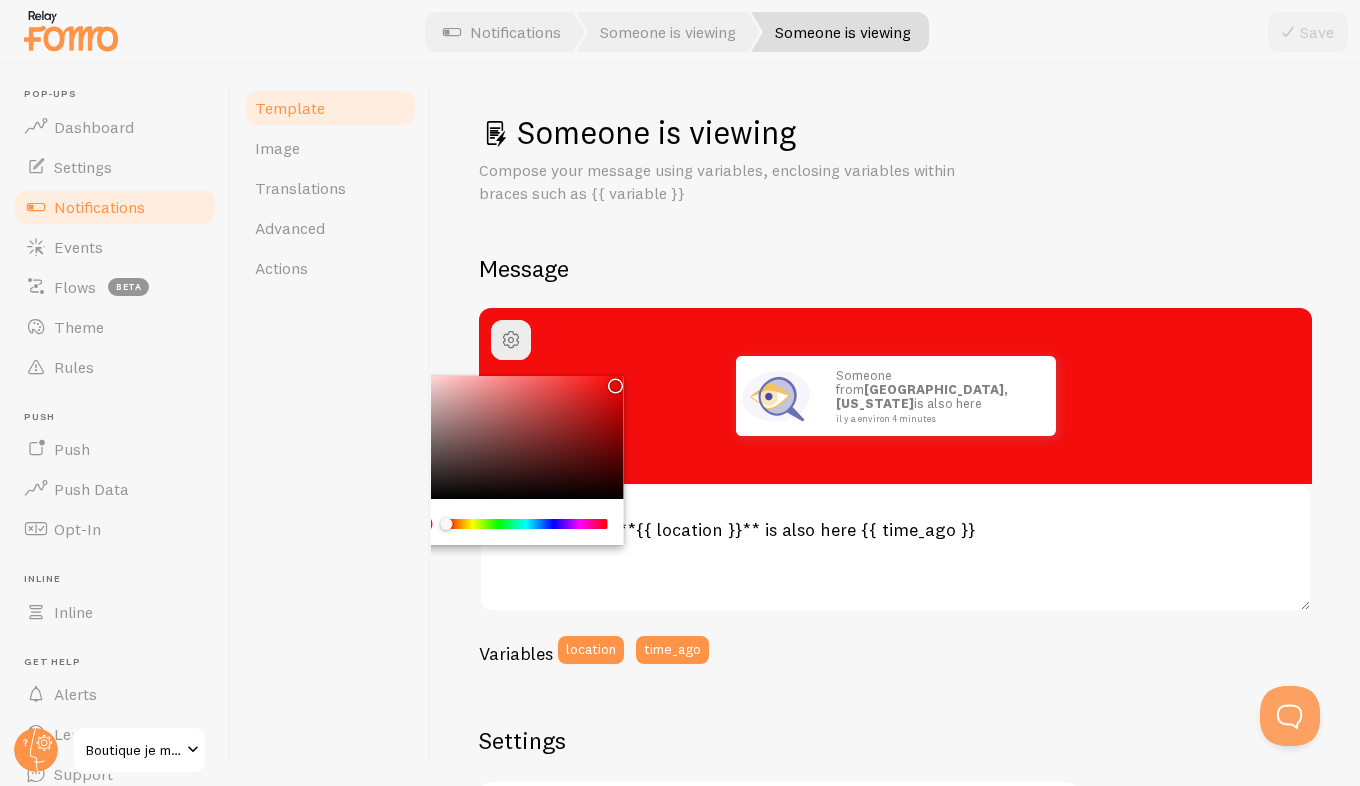 drag, startPoint x: 446, startPoint y: 526, endPoint x: 431, endPoint y: 528, distance: 15.132746 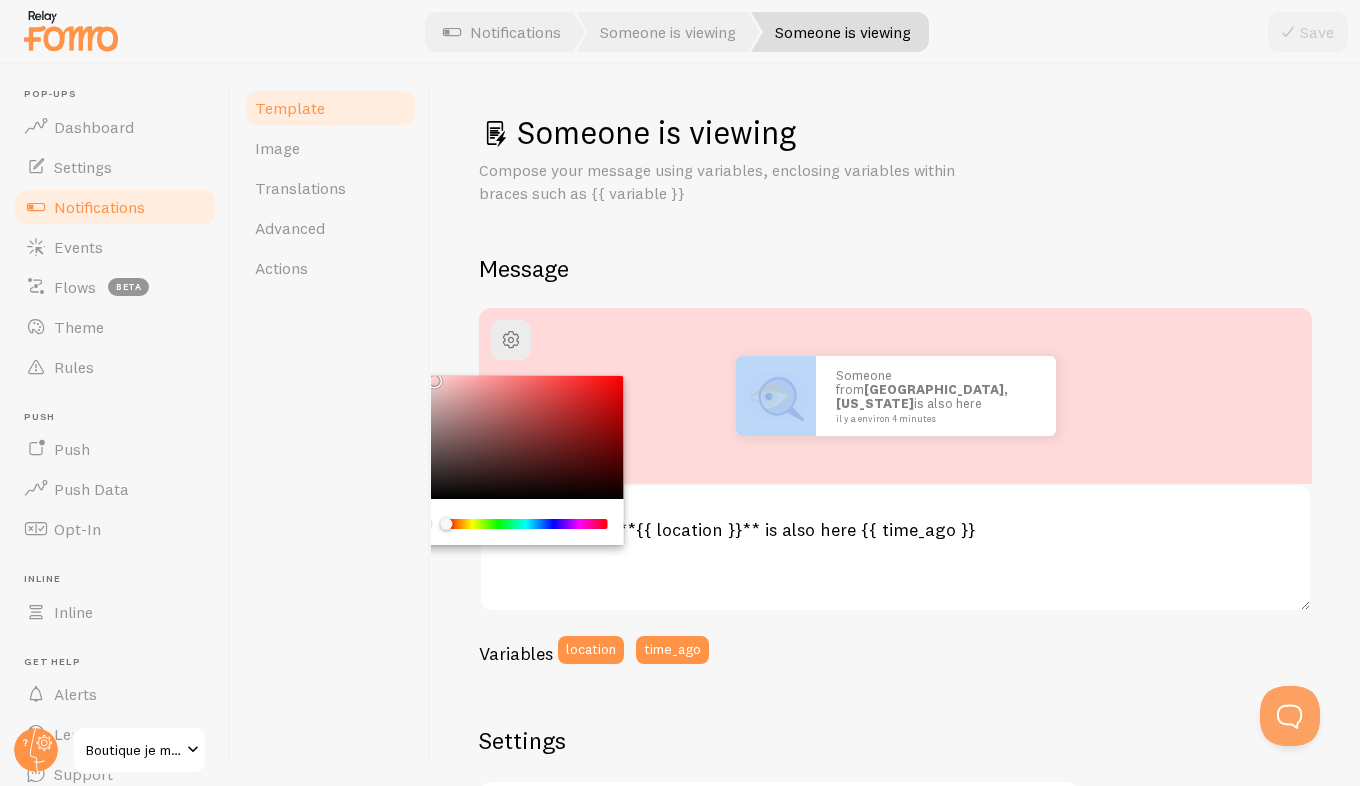 drag, startPoint x: 613, startPoint y: 386, endPoint x: 431, endPoint y: 362, distance: 183.57559 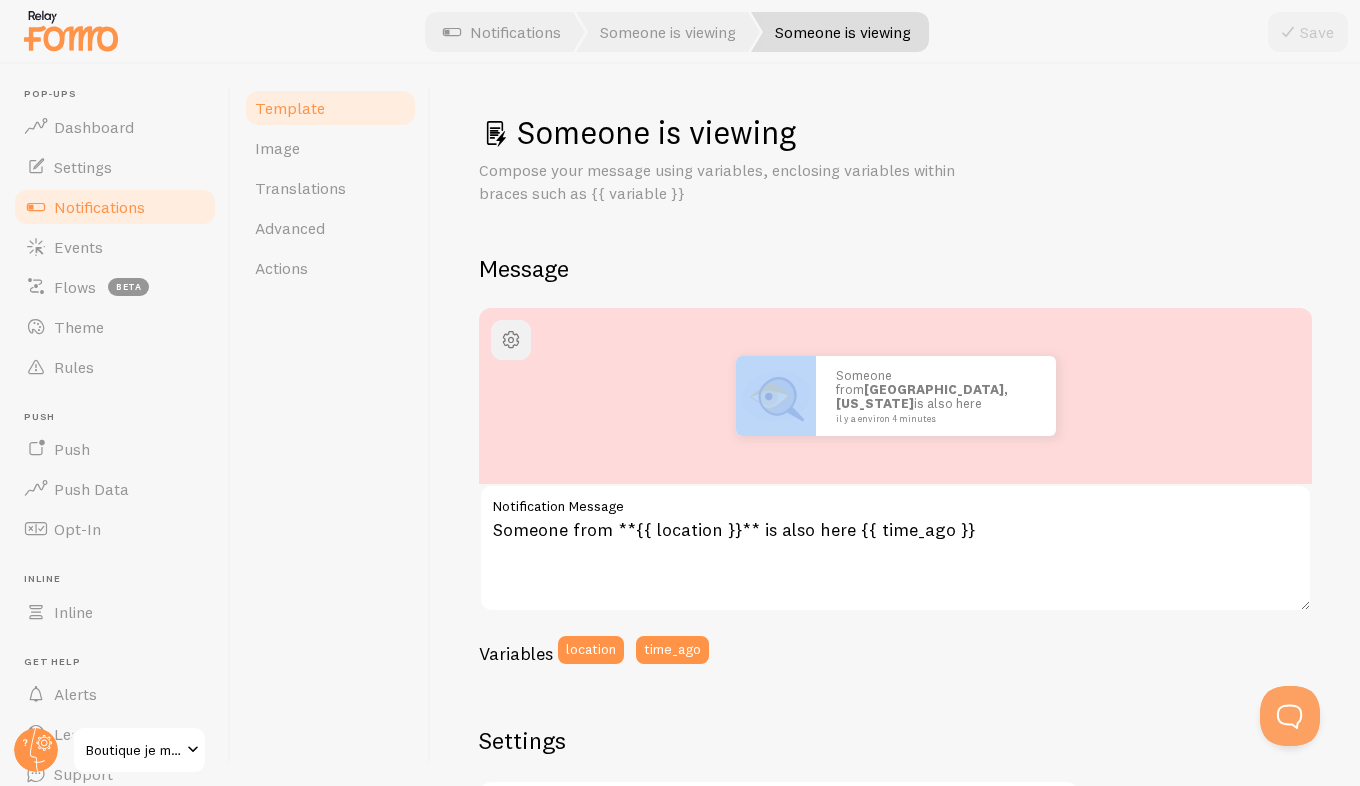 click at bounding box center (511, 340) 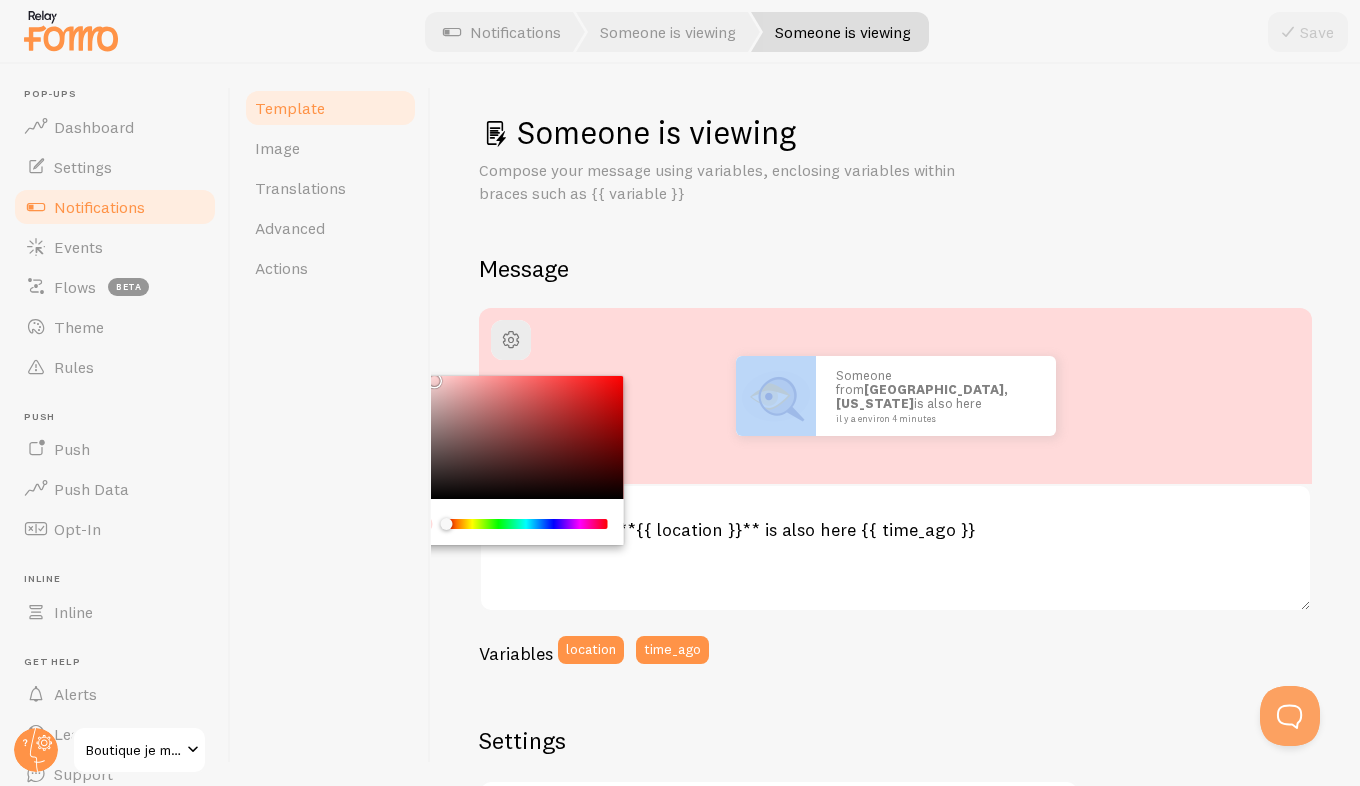 type 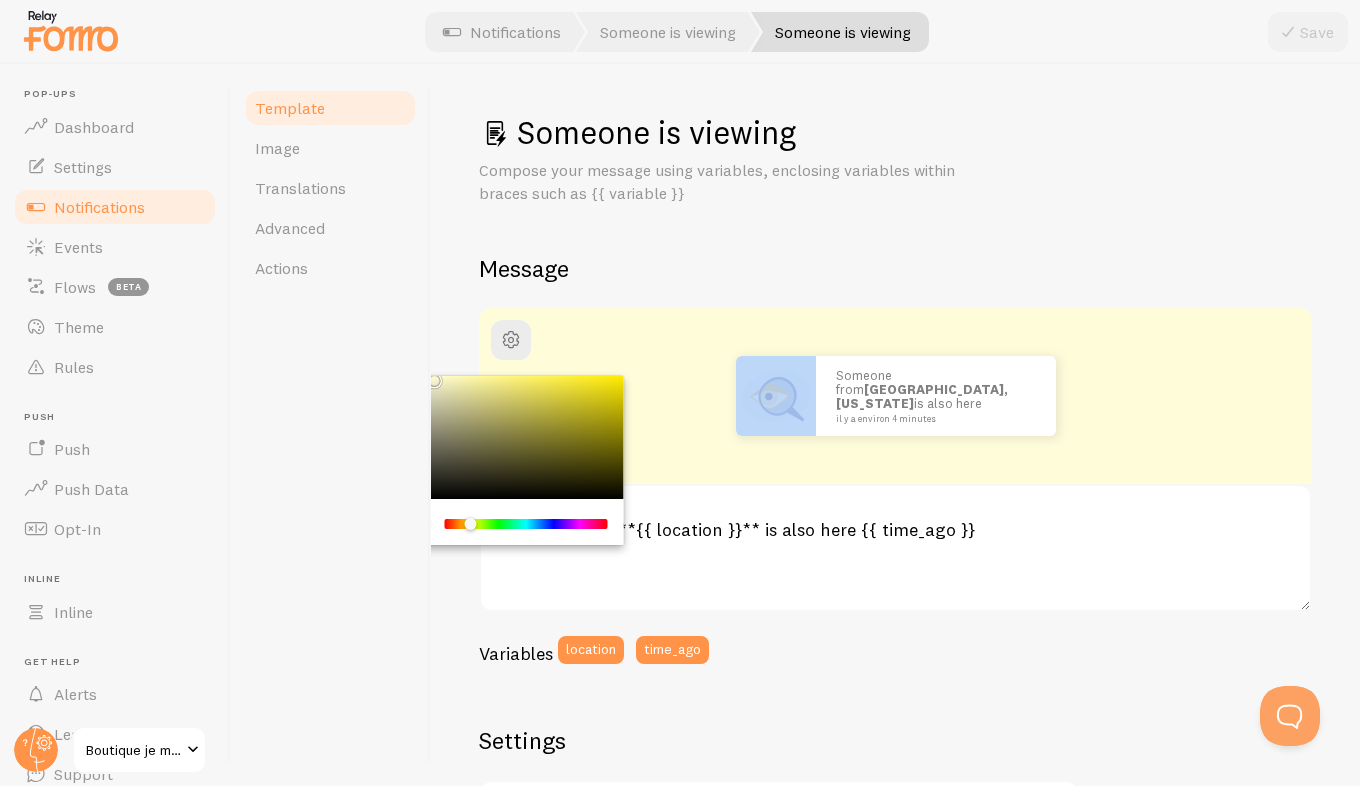 click at bounding box center [471, 524] 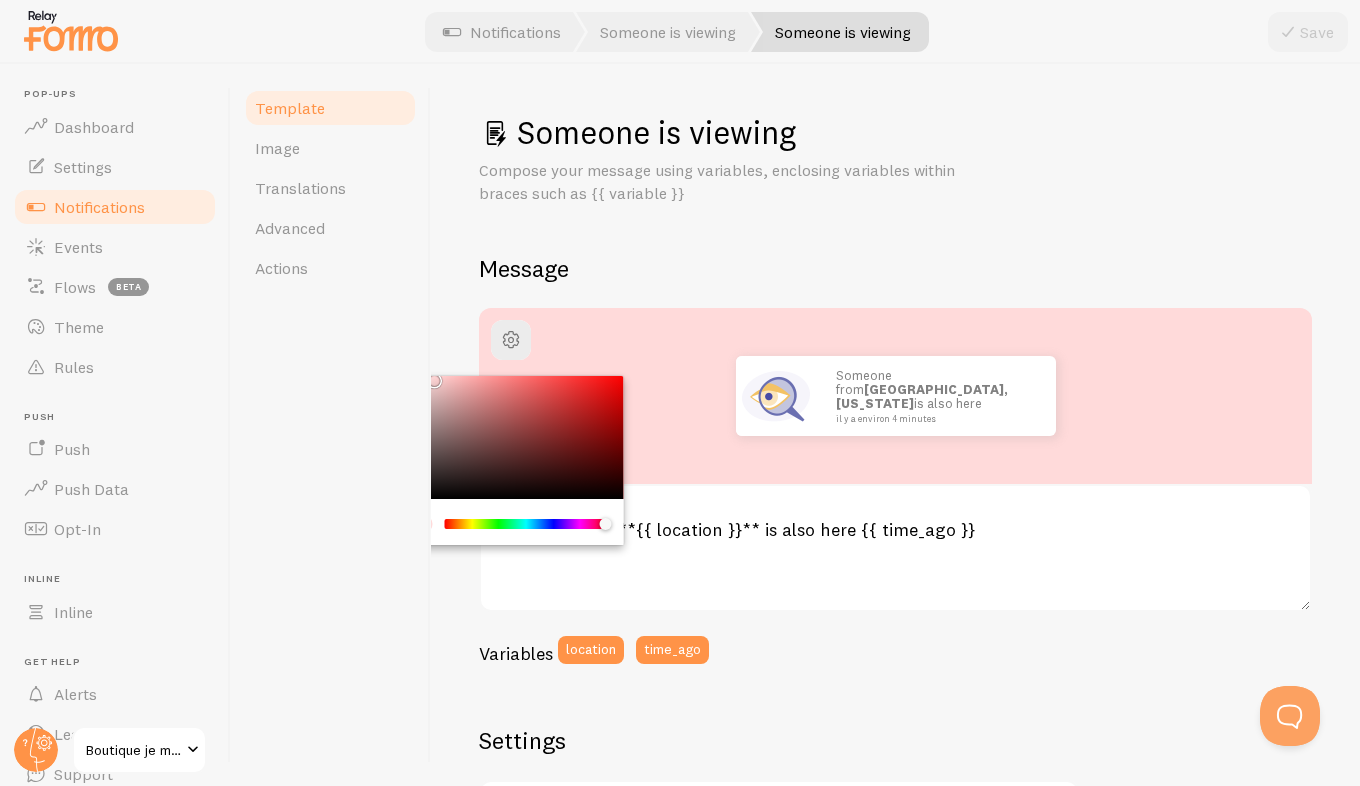 click on "Someone from  Manhattan, New York  is also here  il y a environ 4 minutes     Someone from **{{ location }}** is also here {{ time_ago }}   Notification Message         Variables
location
time_ago       Settings         Template   Template enabled   Disabled Templates won't create new Events, but existing ones will still be shown       Default Link Address       If your connection does not provide an address at event capture, this address will be used during event creation. Do us a solid, make sure this address includes either http or https. Thanks!       Use markdown in template   Markdown enabled   Supported markdown: *emphasized*, _underline_, [Link Text](http://mycompany.com/url), **strong**     Someone is viewing   Template Title       This should be a friendly nickname, used internally when assigning notification events. This will not be seen by end users." at bounding box center [895, 835] 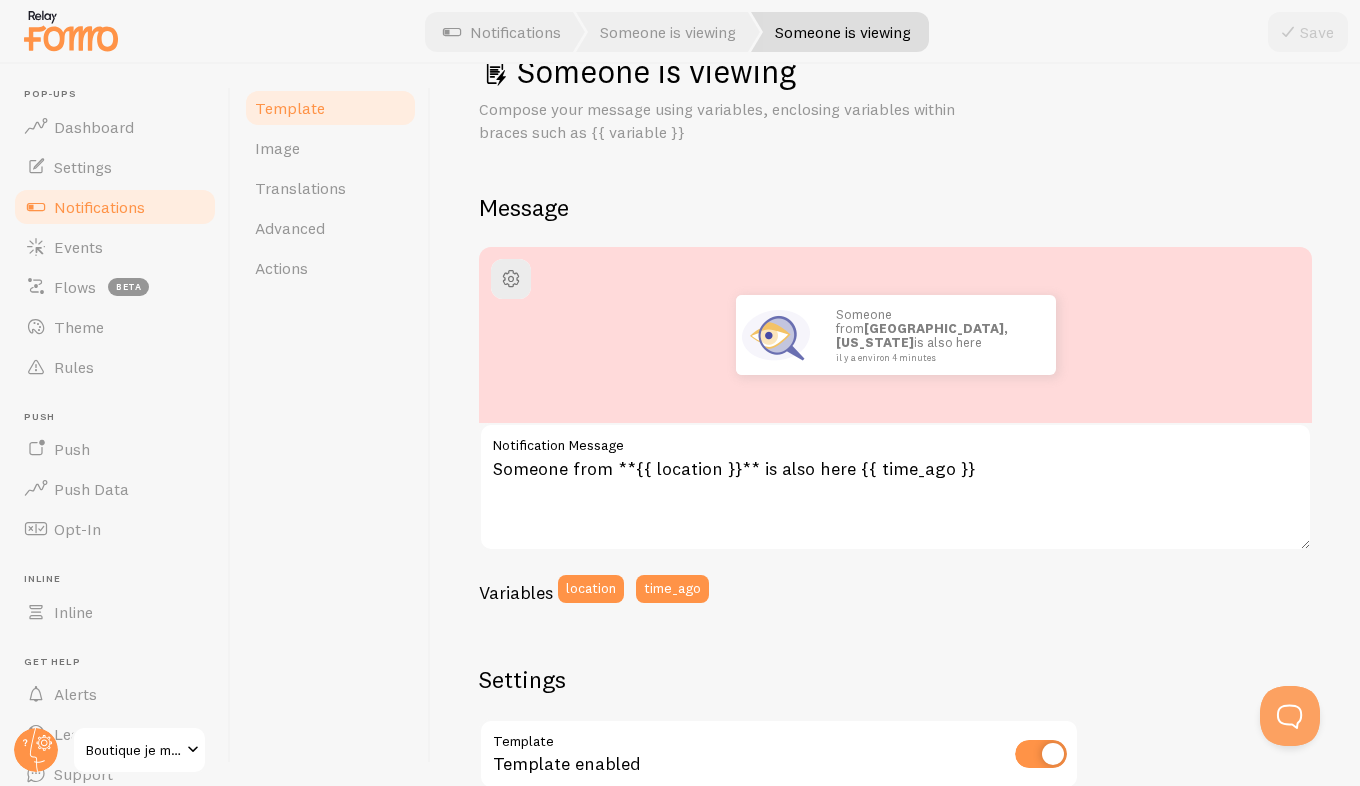 scroll, scrollTop: 0, scrollLeft: 0, axis: both 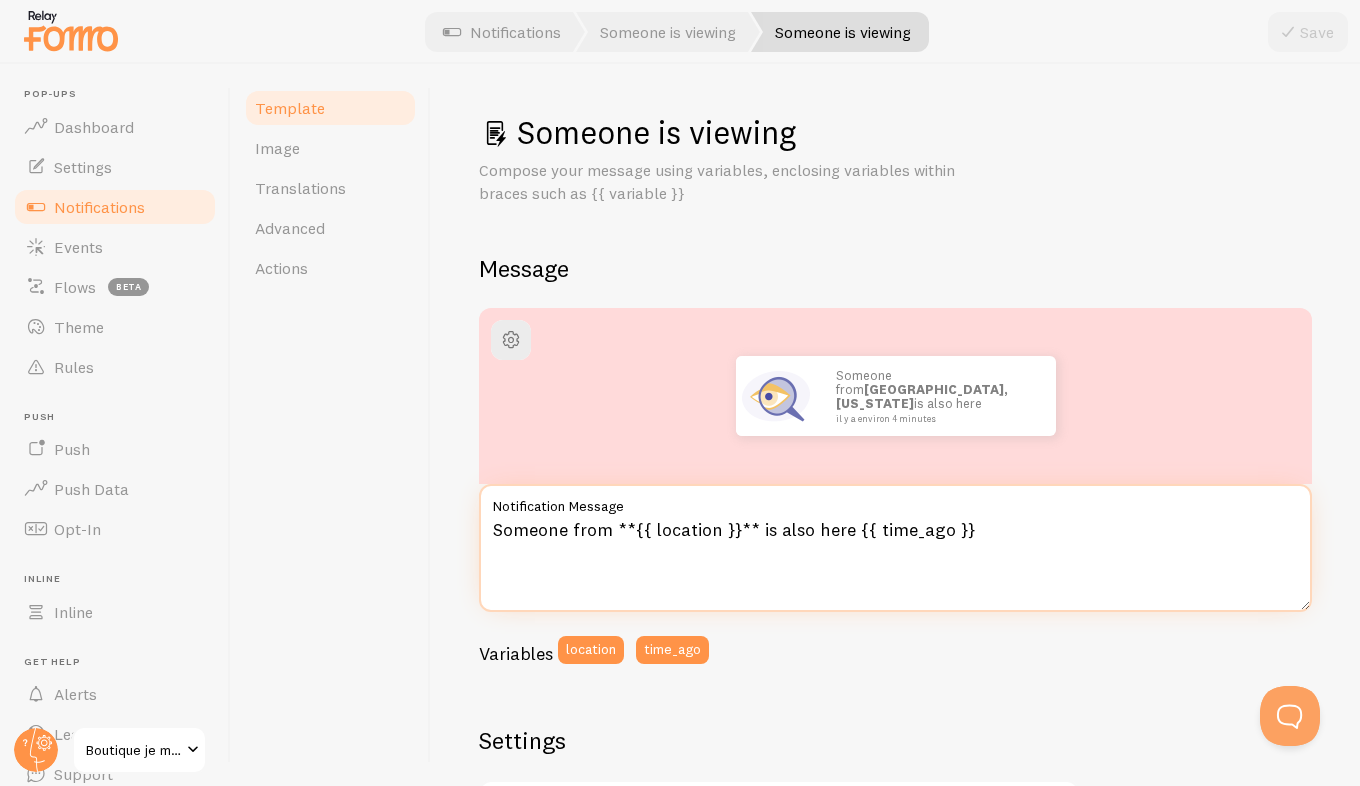 click on "Someone from **{{ location }}** is also here {{ time_ago }}" at bounding box center [895, 548] 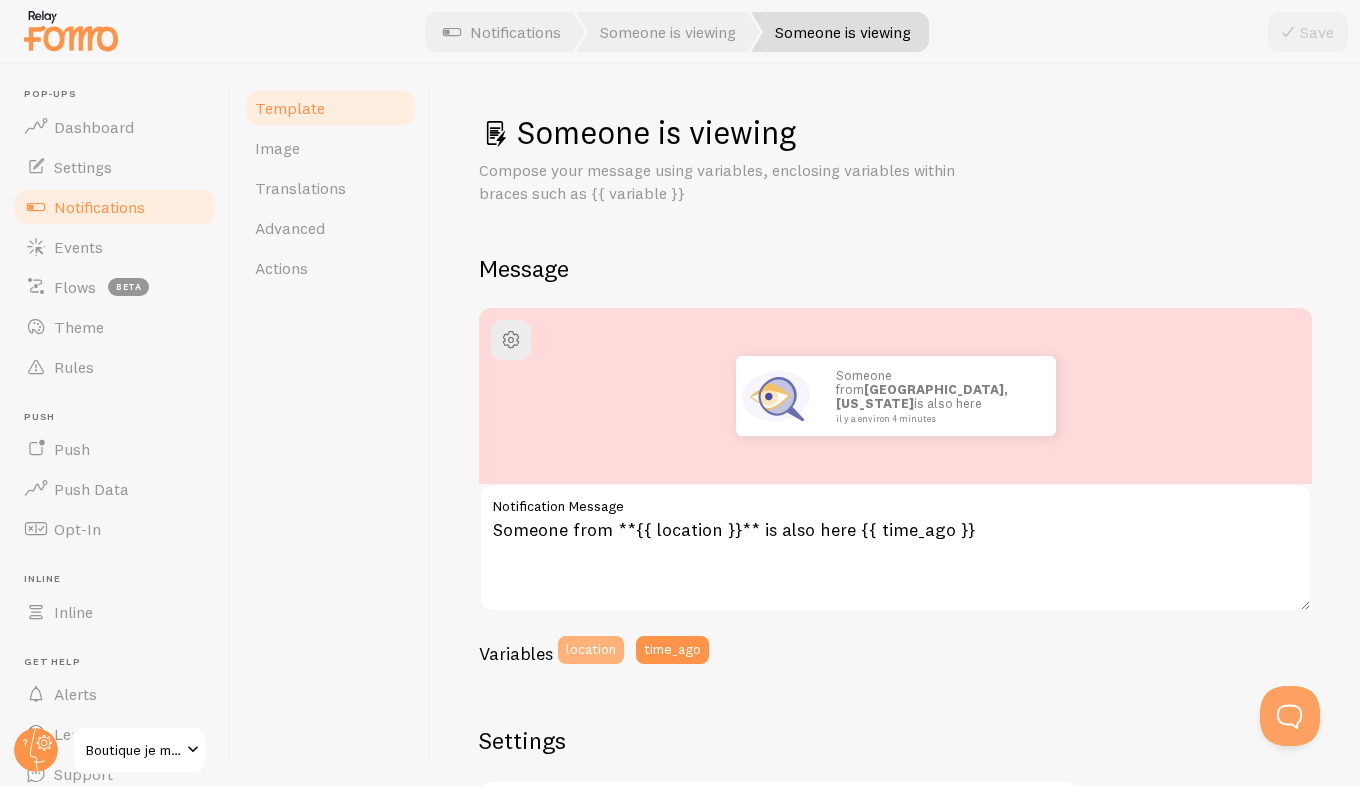 click on "location" at bounding box center (591, 650) 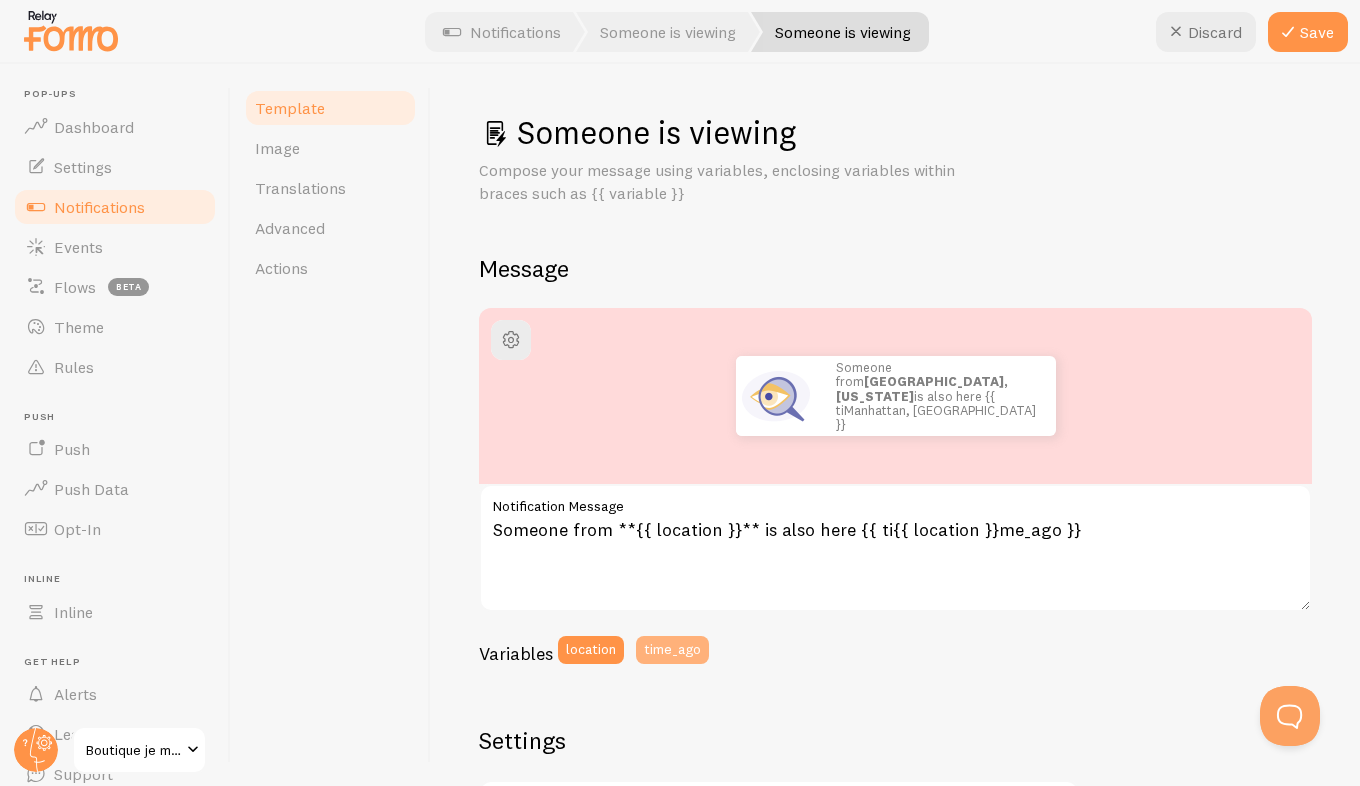 click on "time_ago" at bounding box center (672, 650) 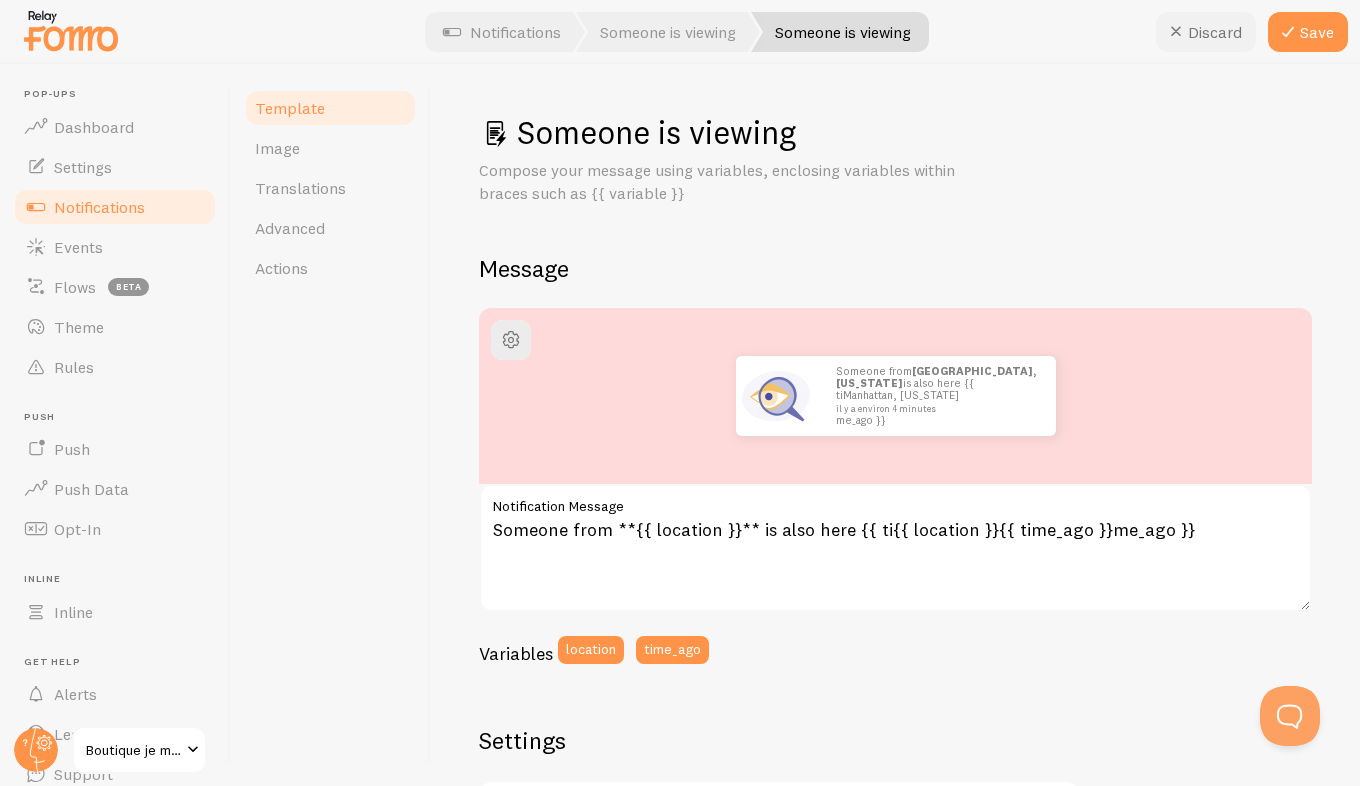 click on "Discard" at bounding box center (1206, 32) 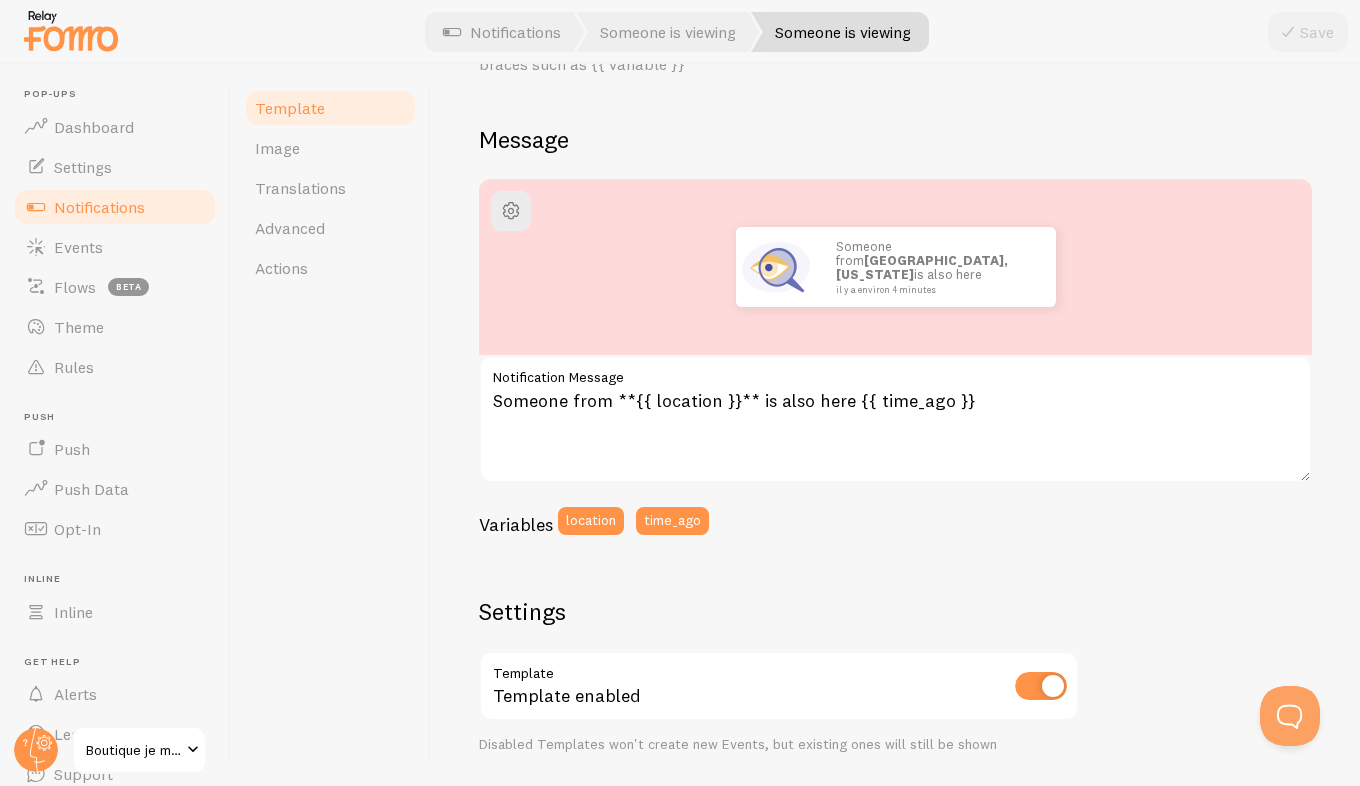 scroll, scrollTop: 0, scrollLeft: 0, axis: both 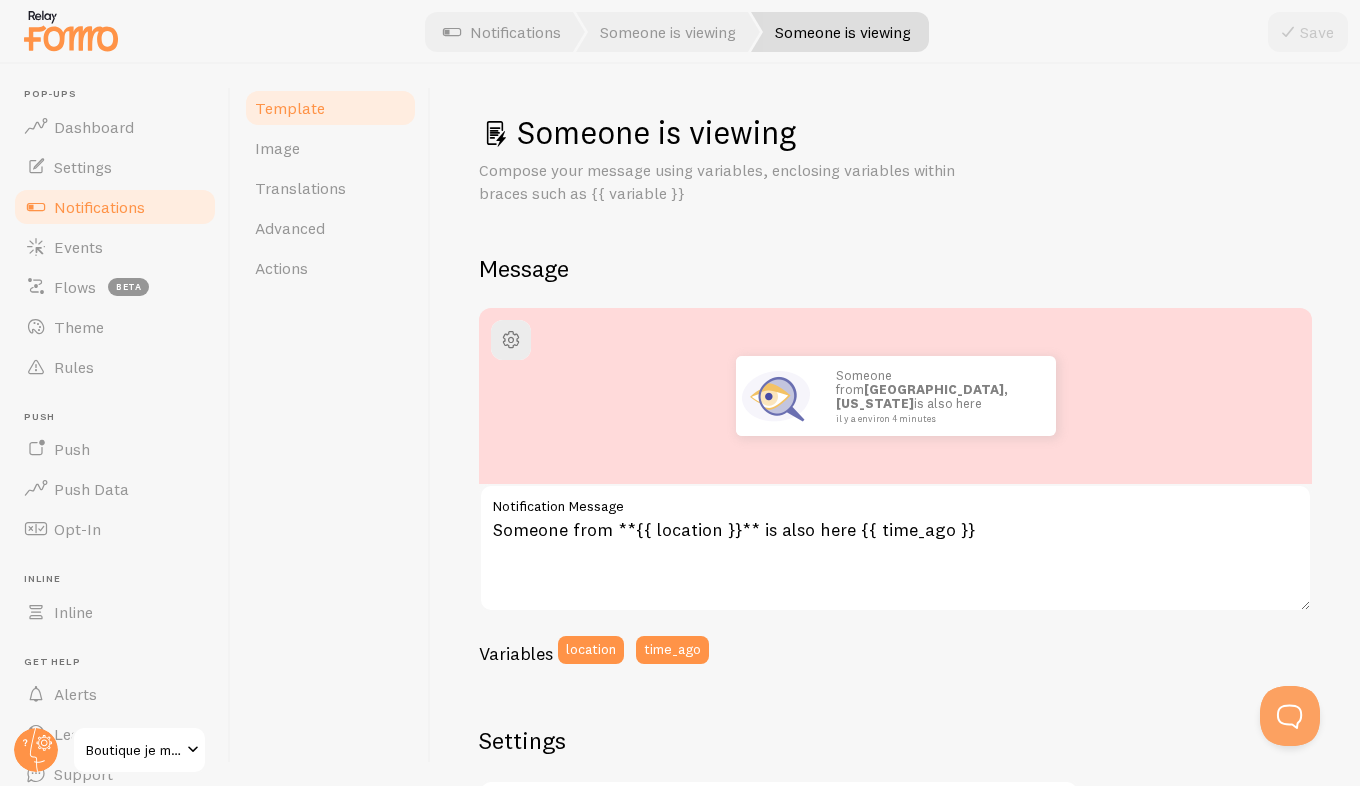 click on "Someone from  Manhattan, New York  is also here  il y a environ 4 minutes" at bounding box center (895, 396) 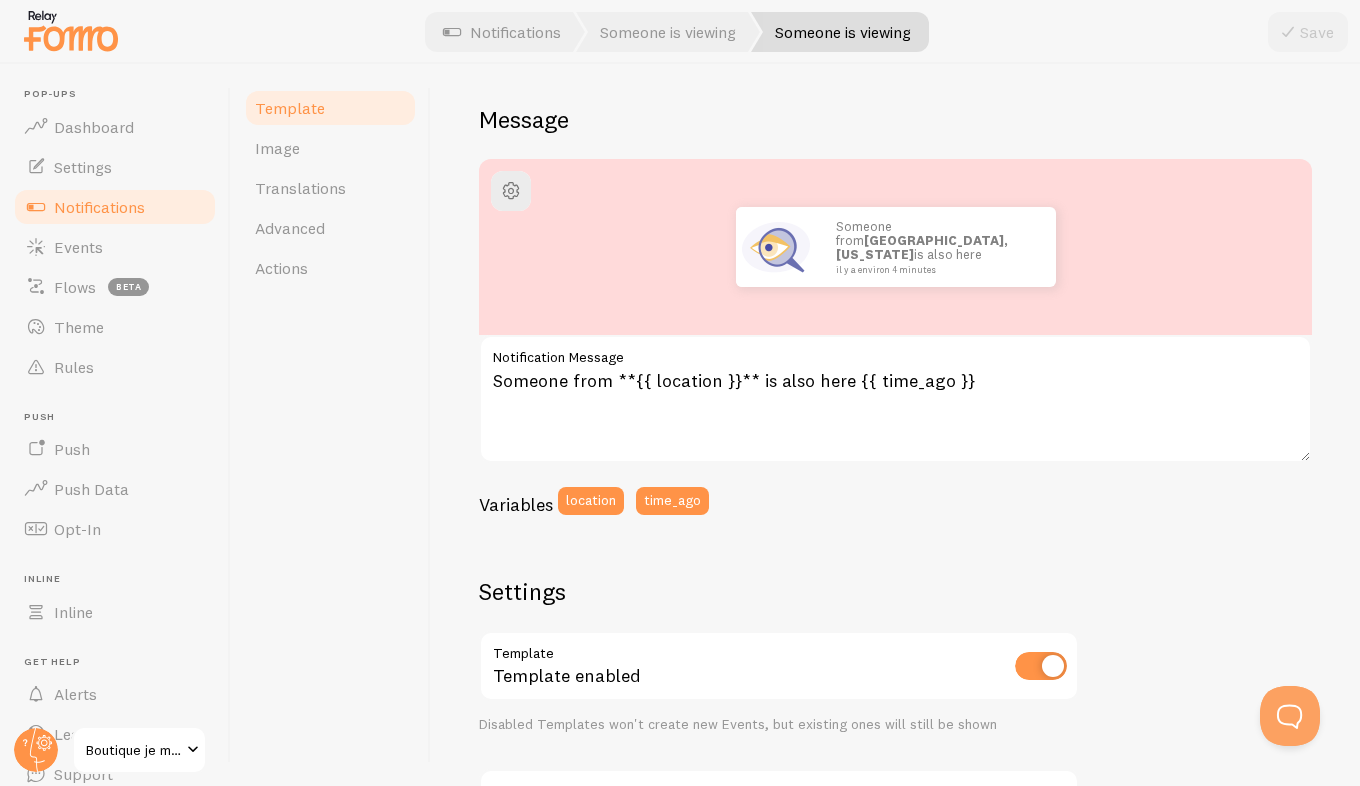 scroll, scrollTop: 133, scrollLeft: 0, axis: vertical 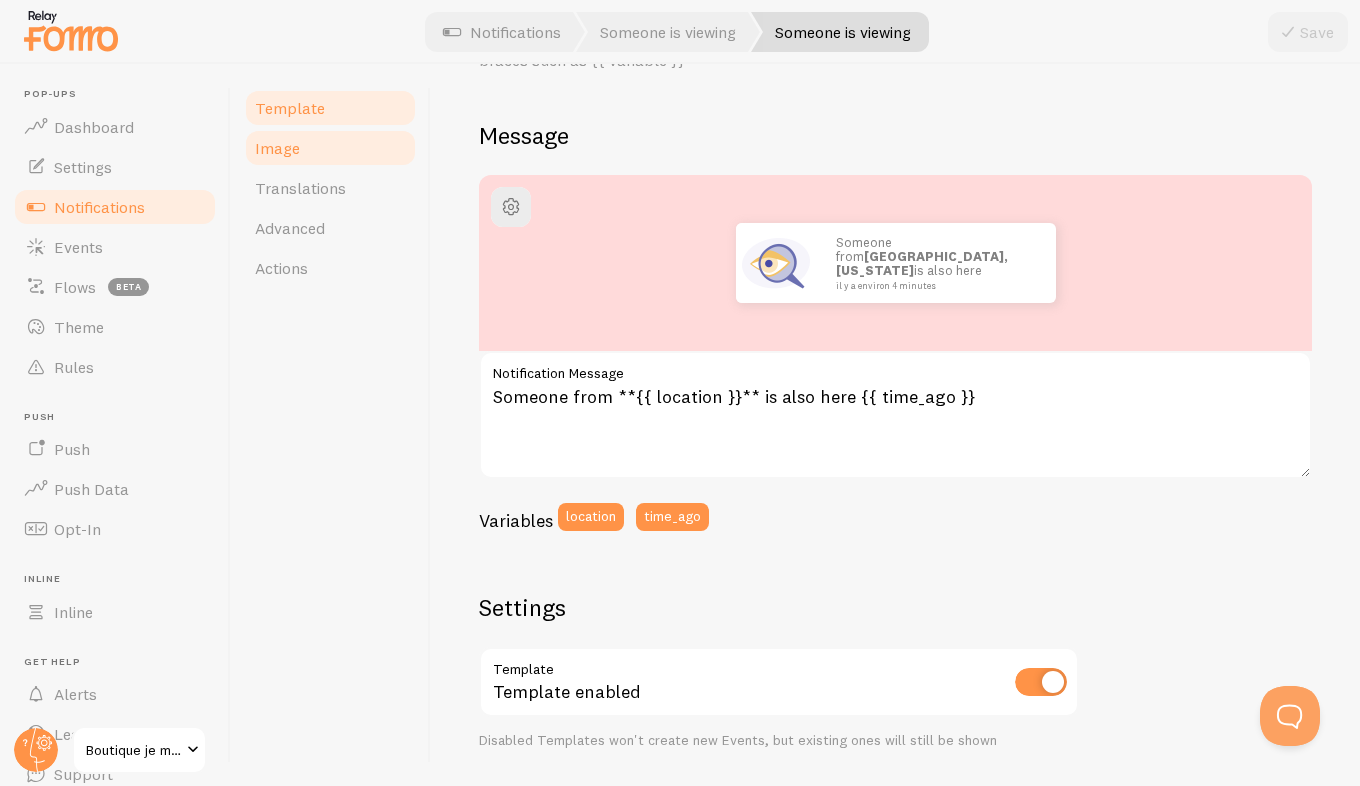 click on "Image" at bounding box center [330, 148] 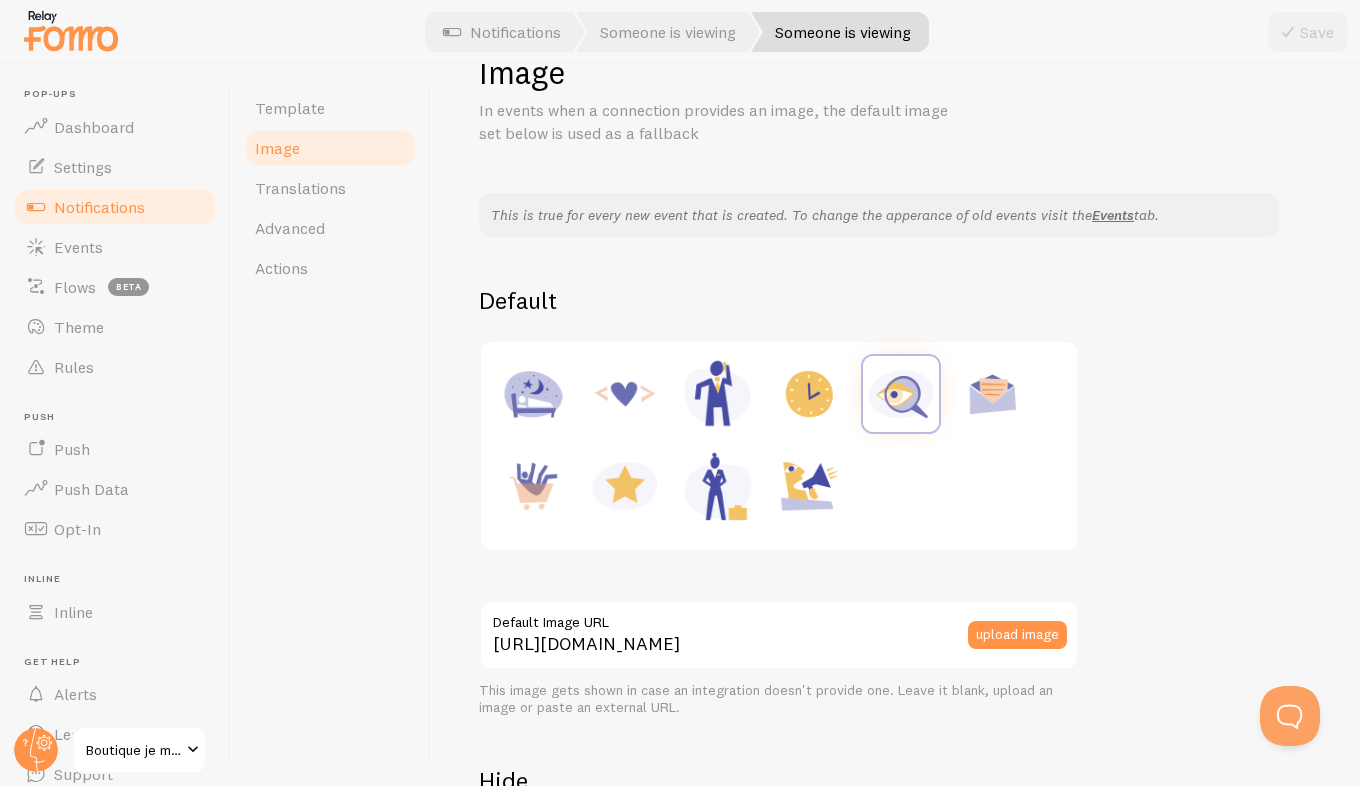 scroll, scrollTop: 0, scrollLeft: 0, axis: both 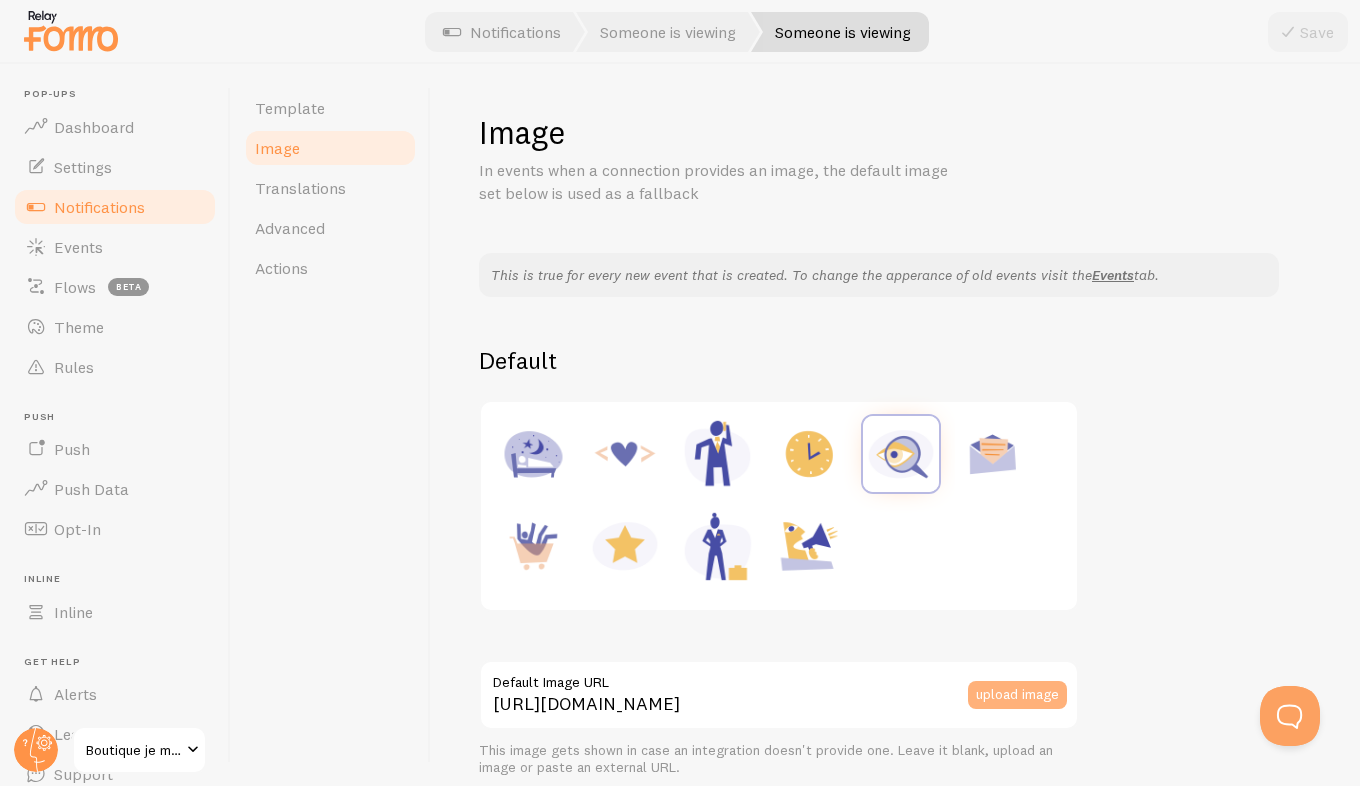 click on "upload image" at bounding box center (1017, 695) 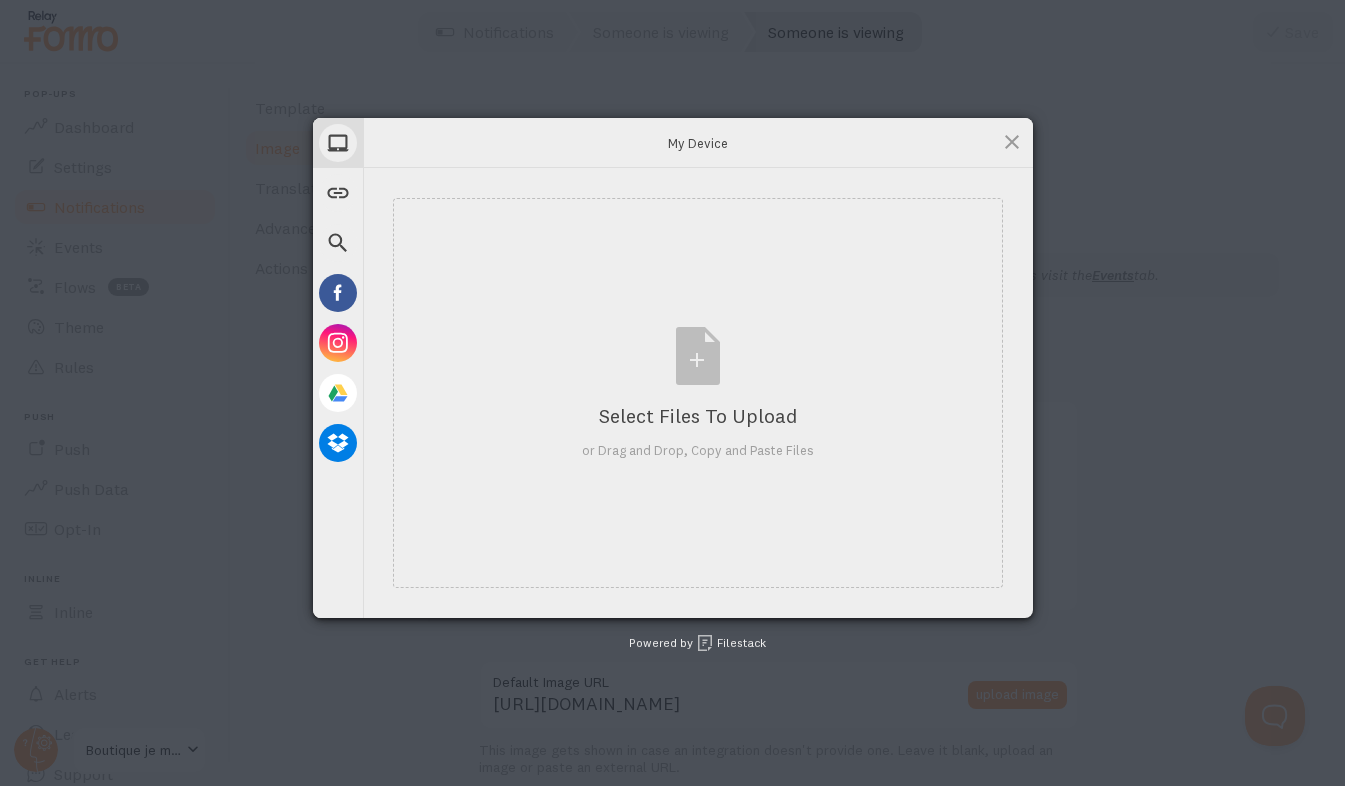 click on "This is true for every new event that is created. To change the apperance of old events visit the  Events  tab.
Default       https://fomo.com/images/widget/template_defaults/inquiry.jpg   Default Image URL     upload image
This image gets shown in case an integration doesn't provide one. Leave it blank, upload an image or paste an external URL.       Hide       Hide image   Image will be shown   Heads up! Hiding images here will produce image-less events, regardless of template or event settings." at bounding box center [888, 626] 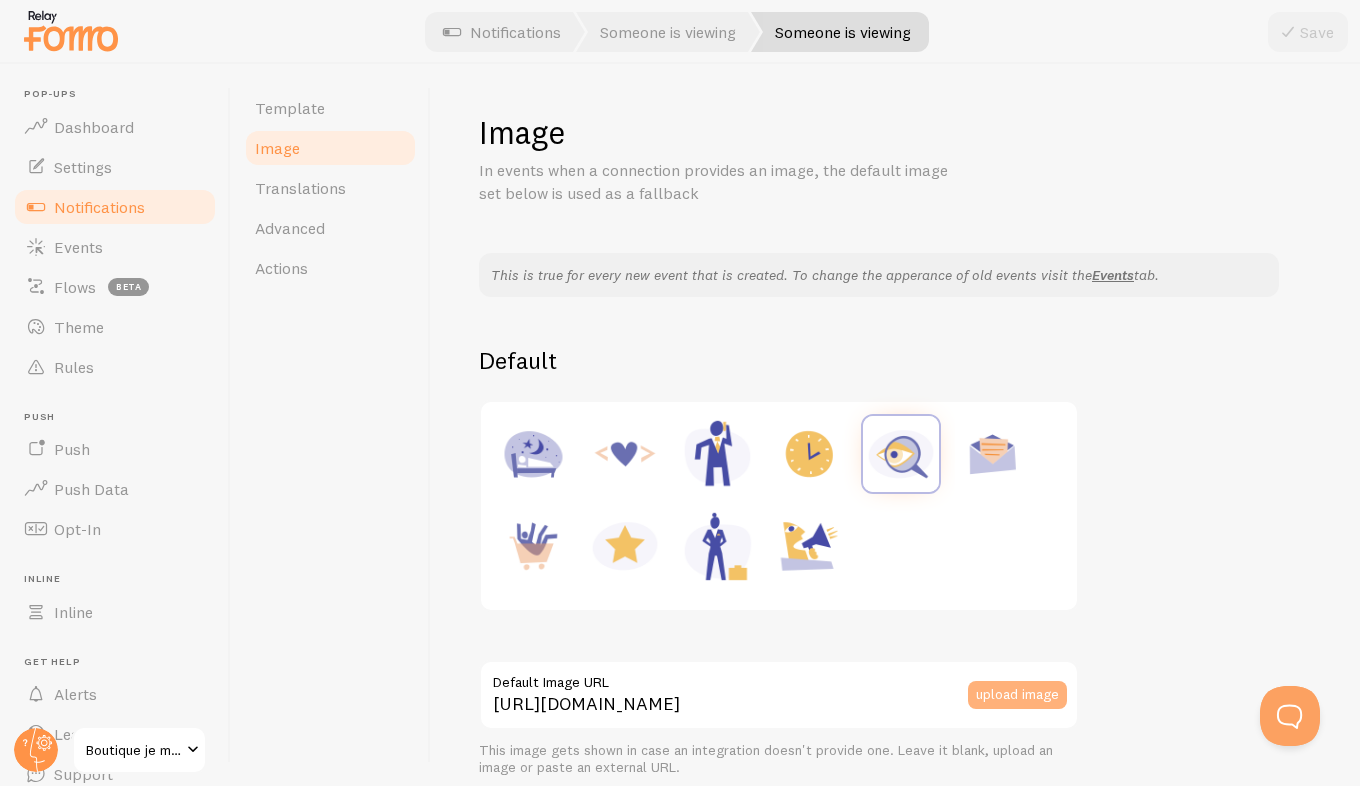 click on "Pop-ups
Dashboard
Settings
Notifications
Events
Flows
beta
Theme
Rules
Push
Push
Push Data
Opt-In
Inline
Inline
Get Help
Alerts
Learn
Support
Boutique je me marie
Notifications
Someone is viewing
Someone is viewing
Save" at bounding box center (680, 393) 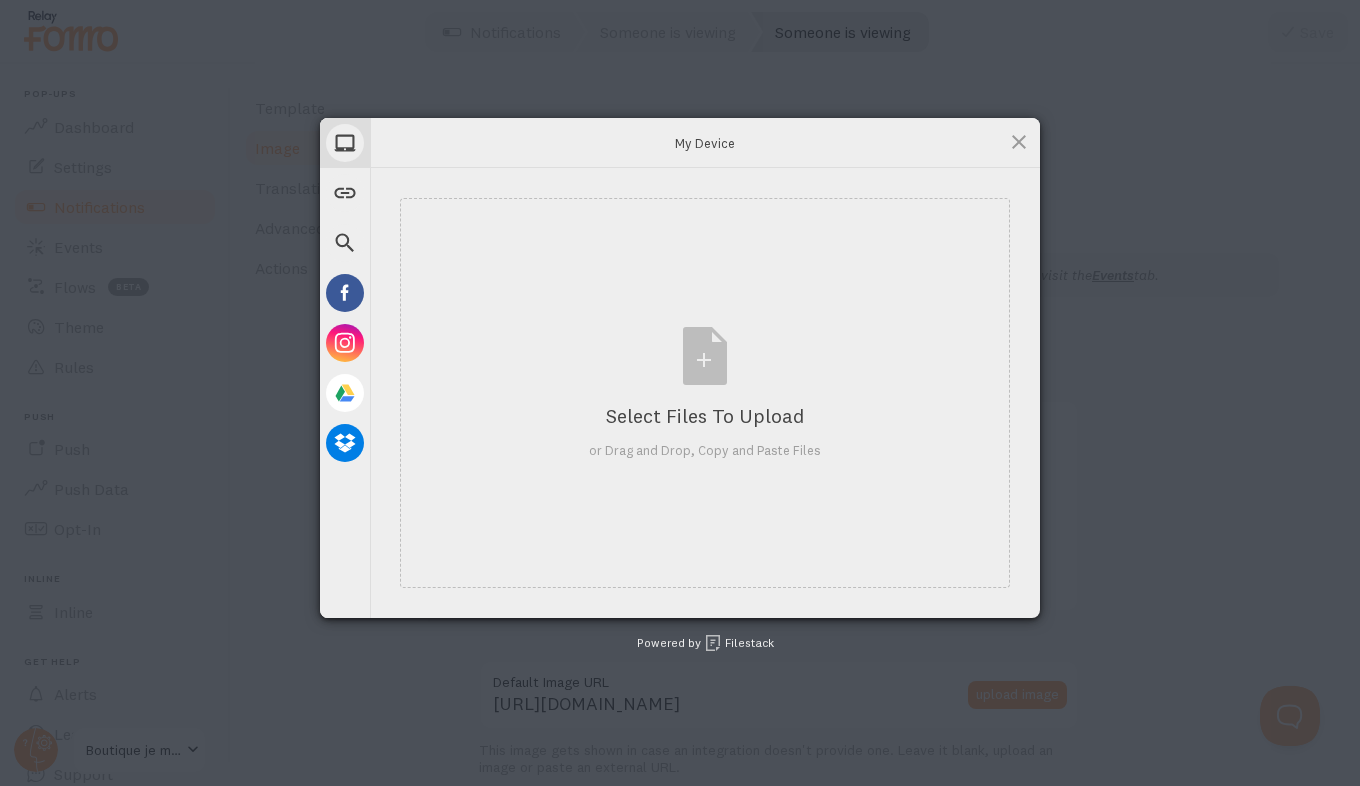 click at bounding box center (1019, 142) 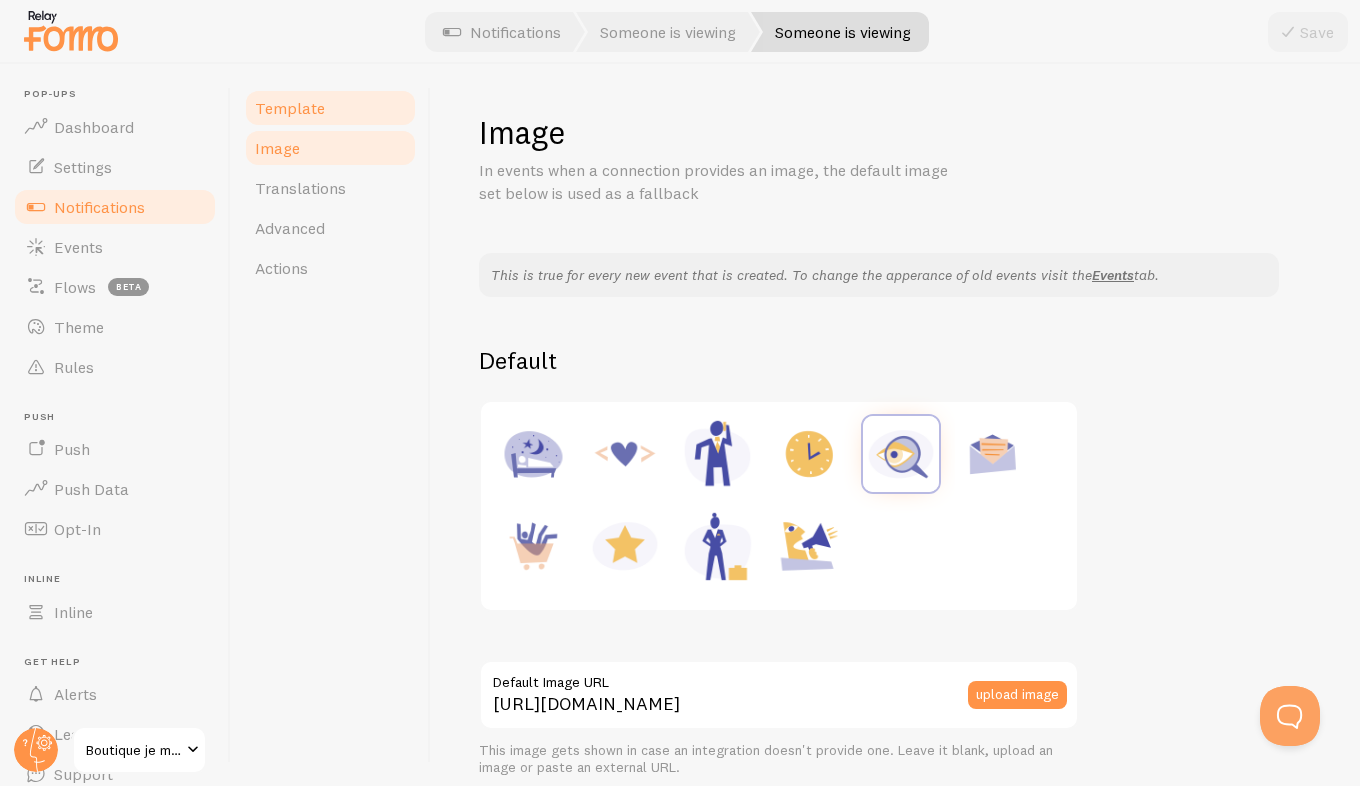 click on "Template" at bounding box center [290, 108] 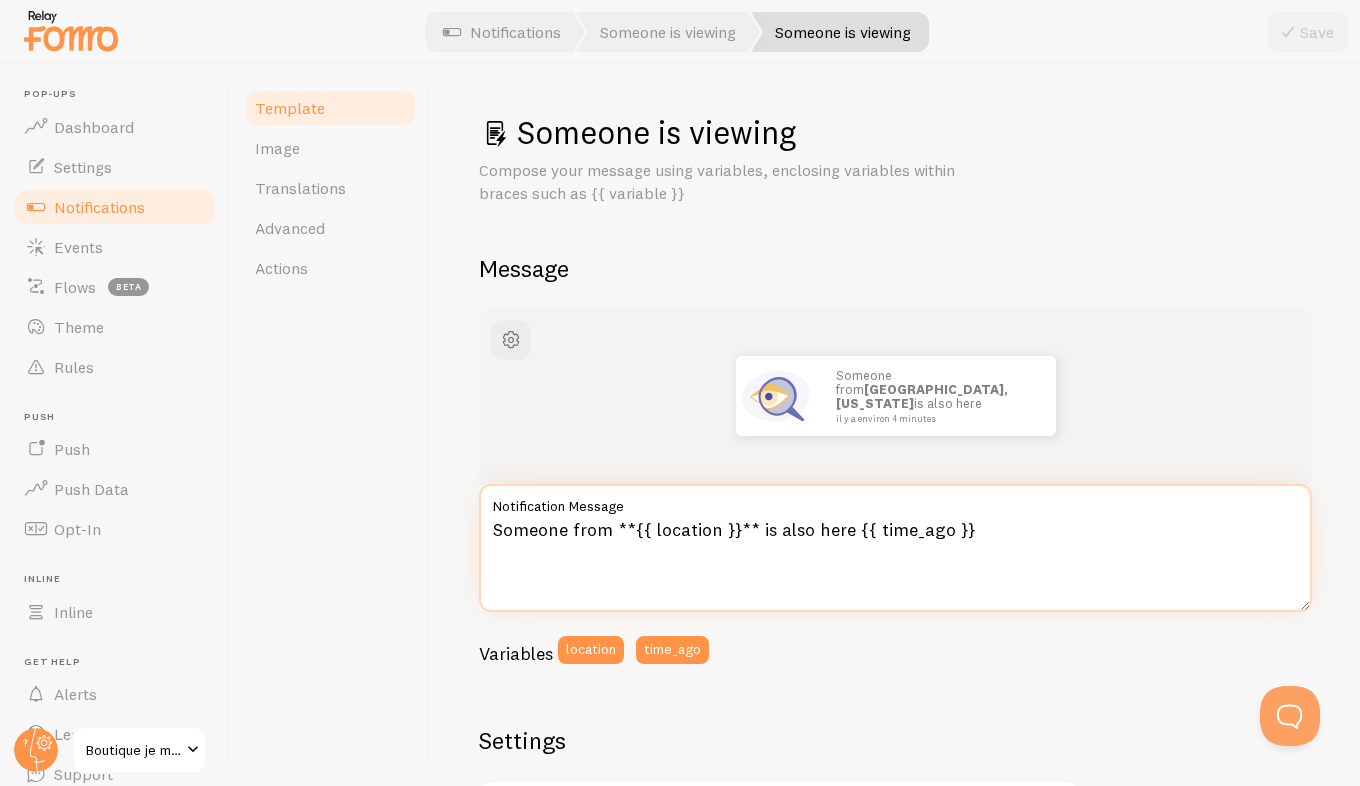 drag, startPoint x: 716, startPoint y: 524, endPoint x: 650, endPoint y: 517, distance: 66.37017 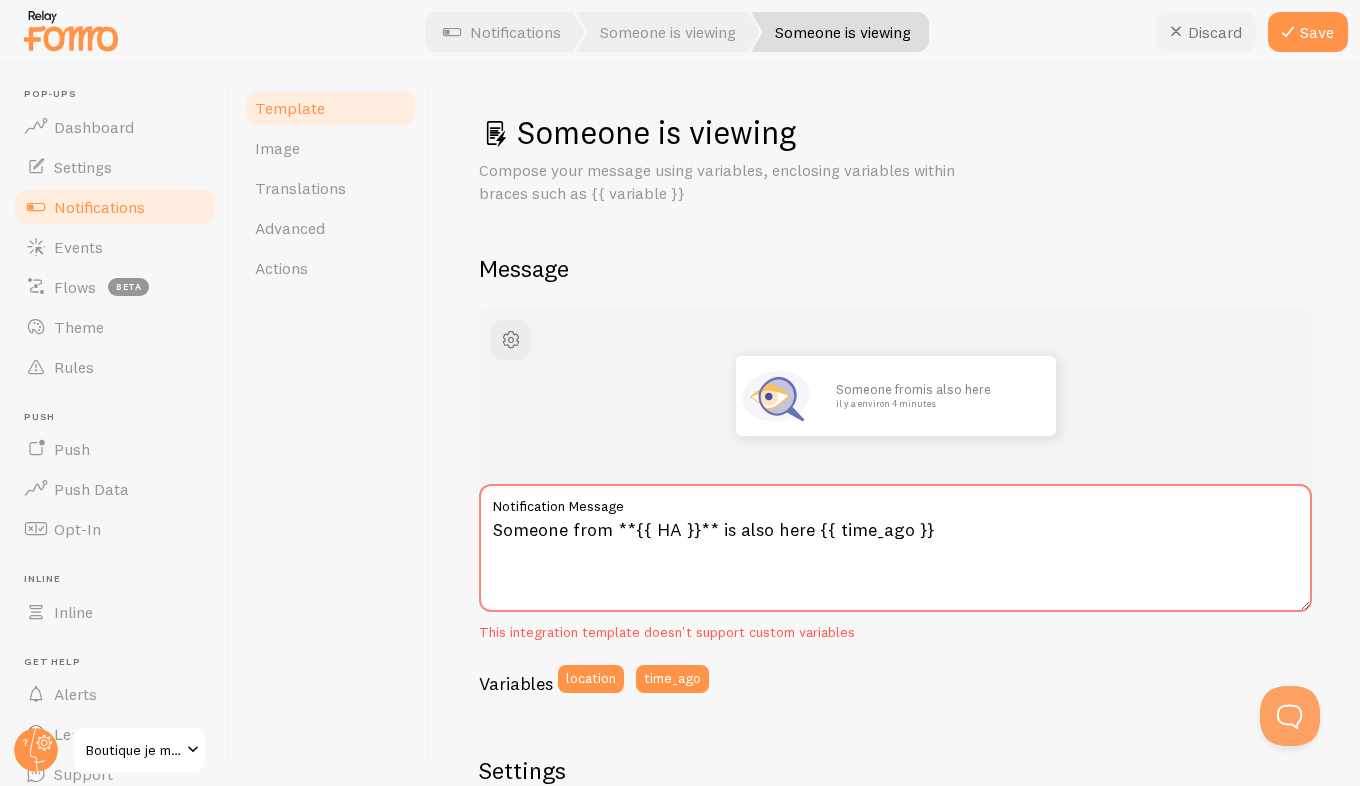 click on "Discard" at bounding box center (1206, 32) 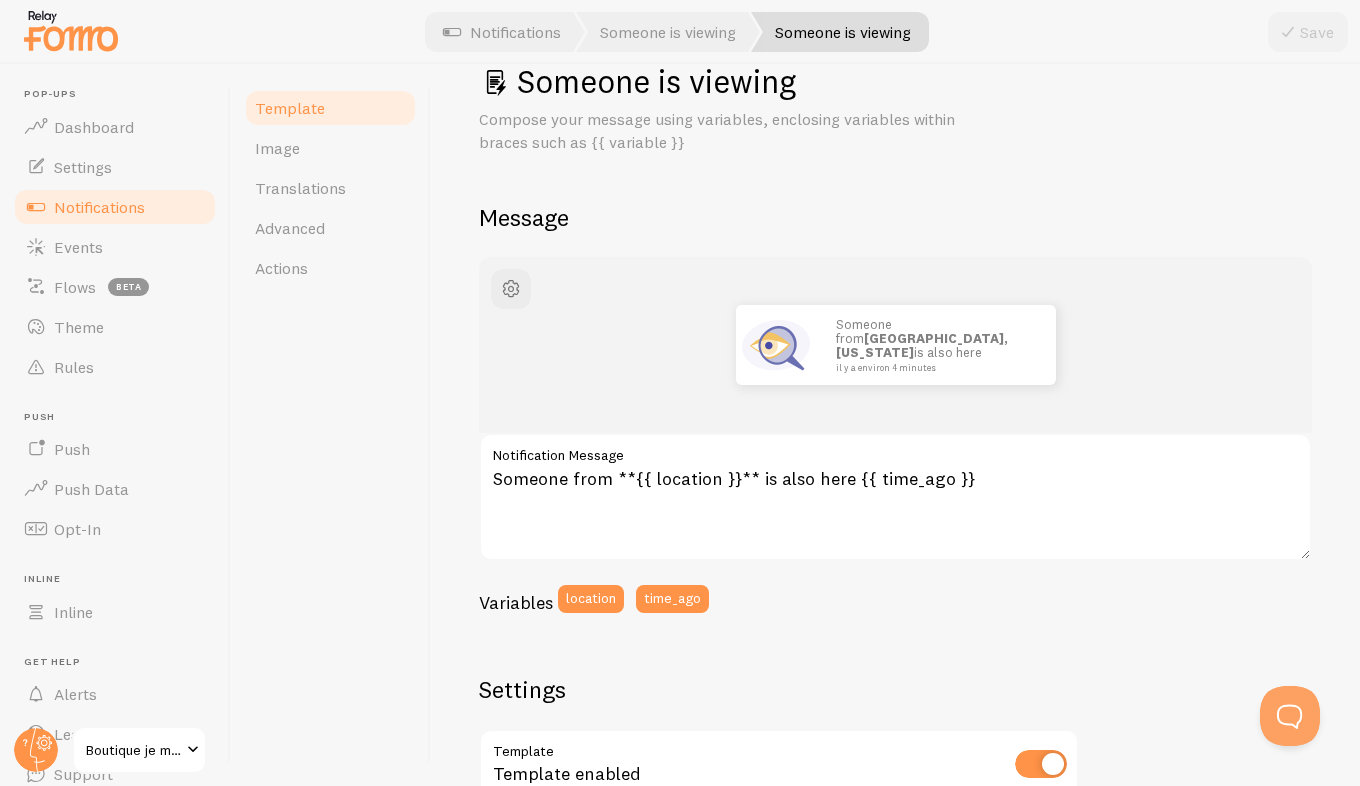 scroll, scrollTop: 0, scrollLeft: 0, axis: both 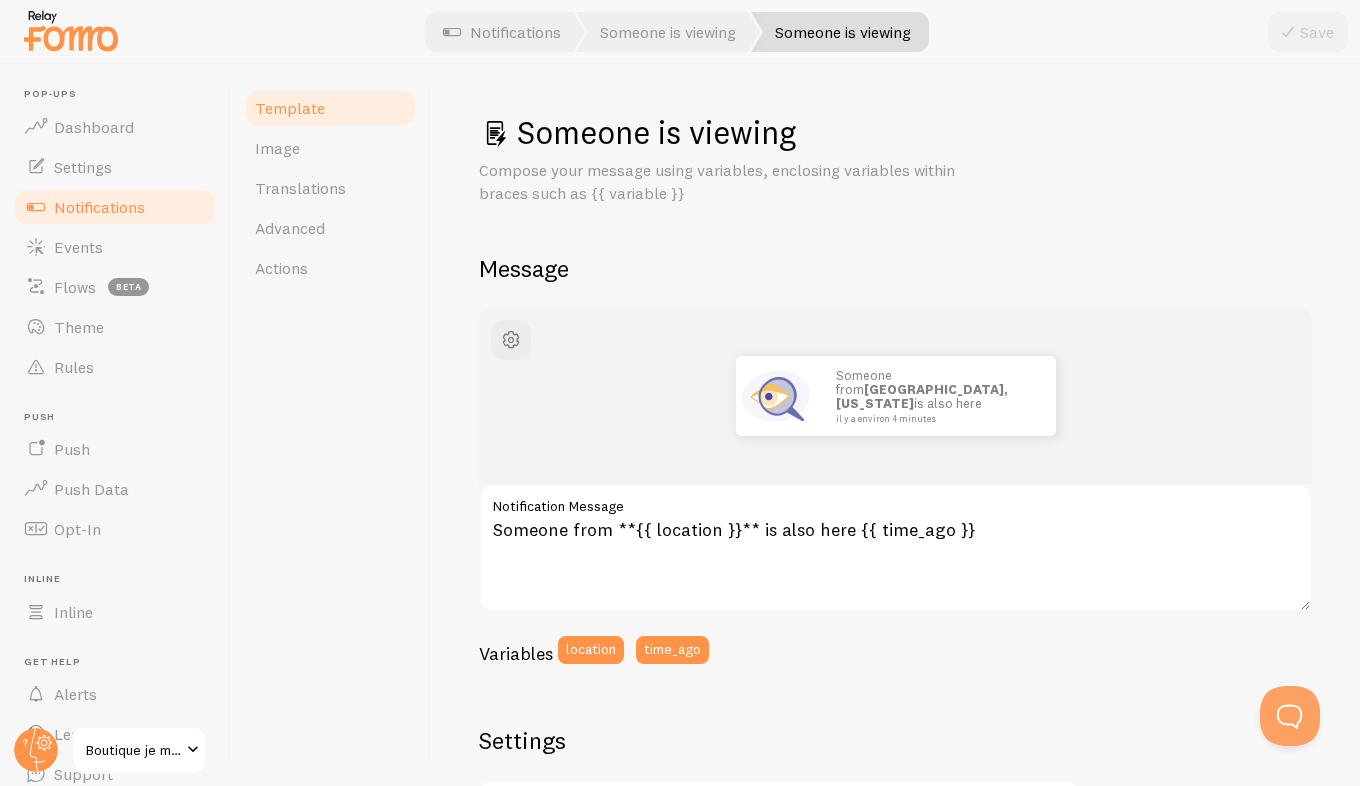 click on "Someone from  Manhattan, New York  is also here  il y a environ 4 minutes" at bounding box center [895, 396] 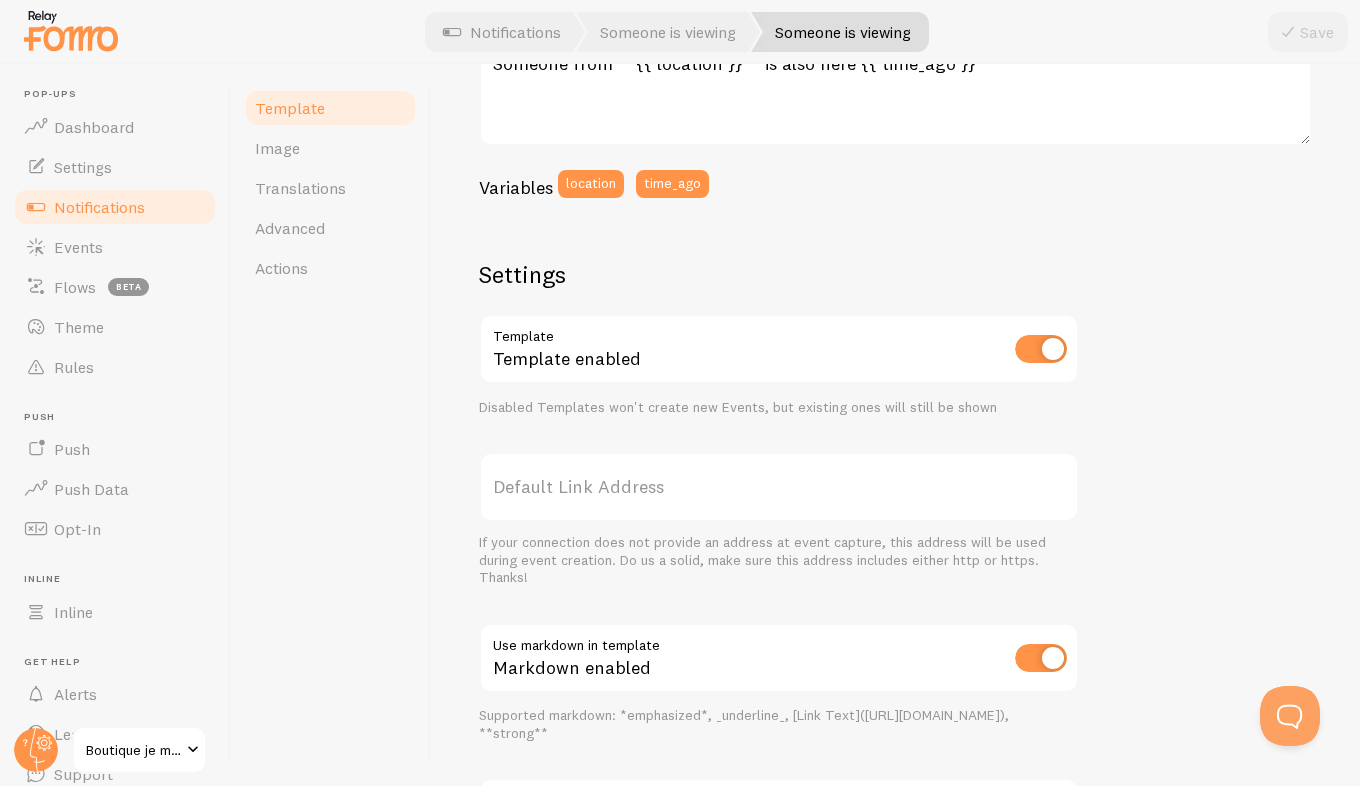 scroll, scrollTop: 659, scrollLeft: 0, axis: vertical 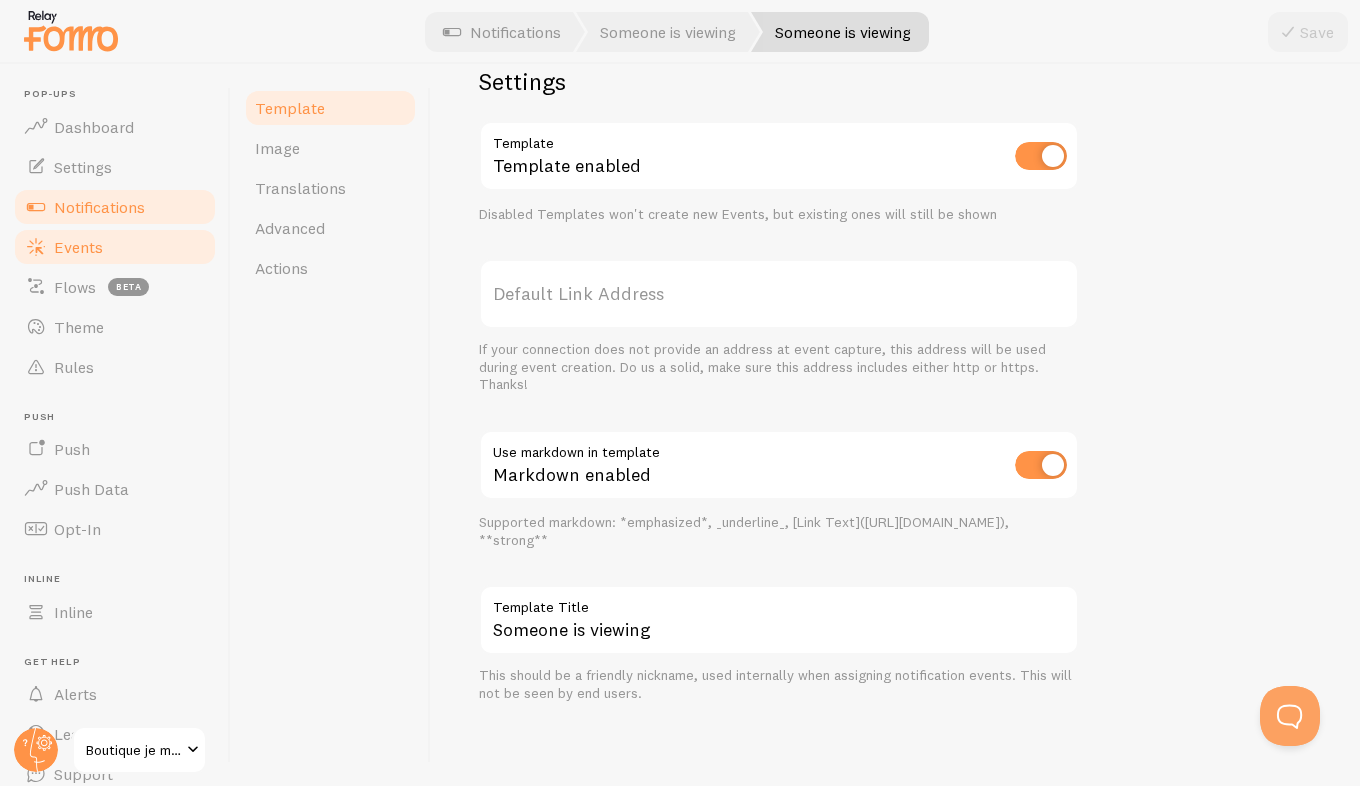click on "Events" at bounding box center [78, 247] 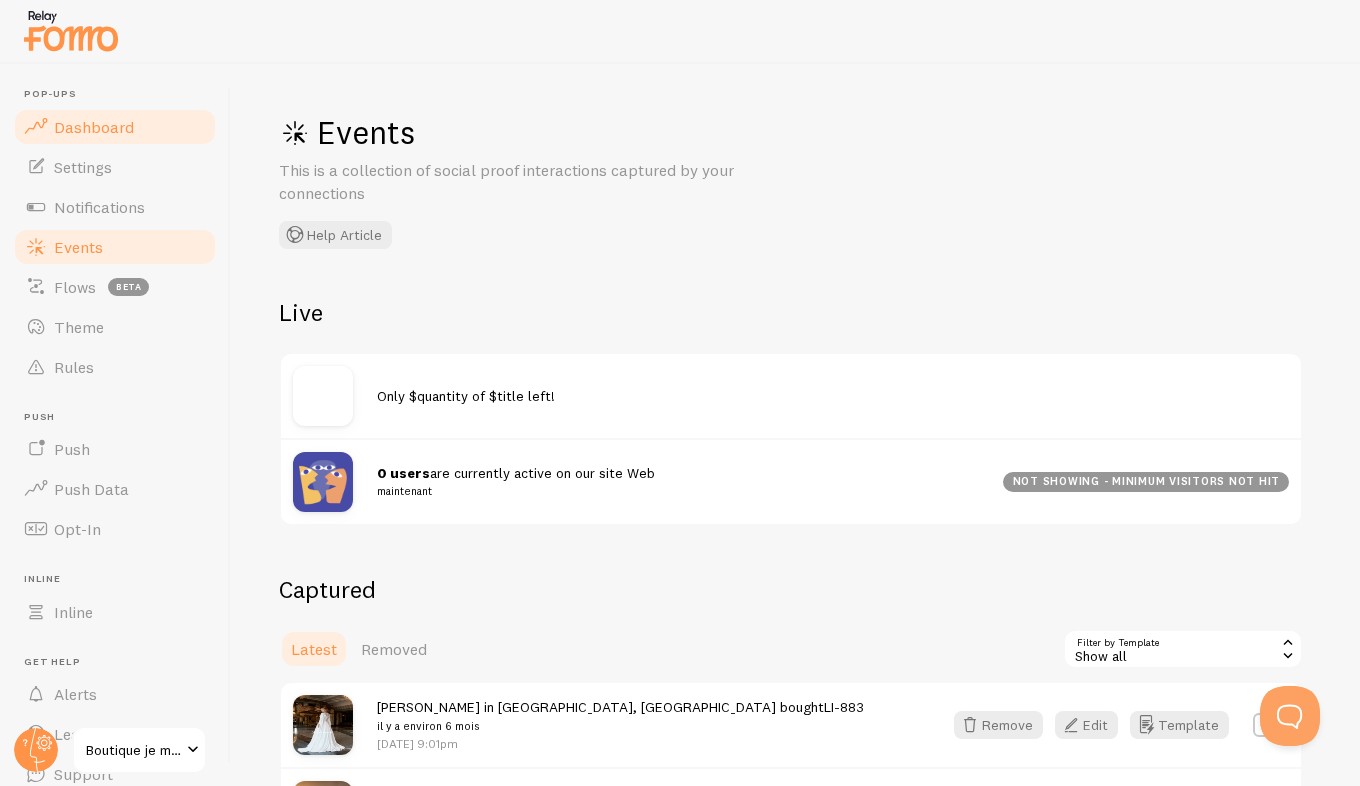 click on "Dashboard" at bounding box center [94, 127] 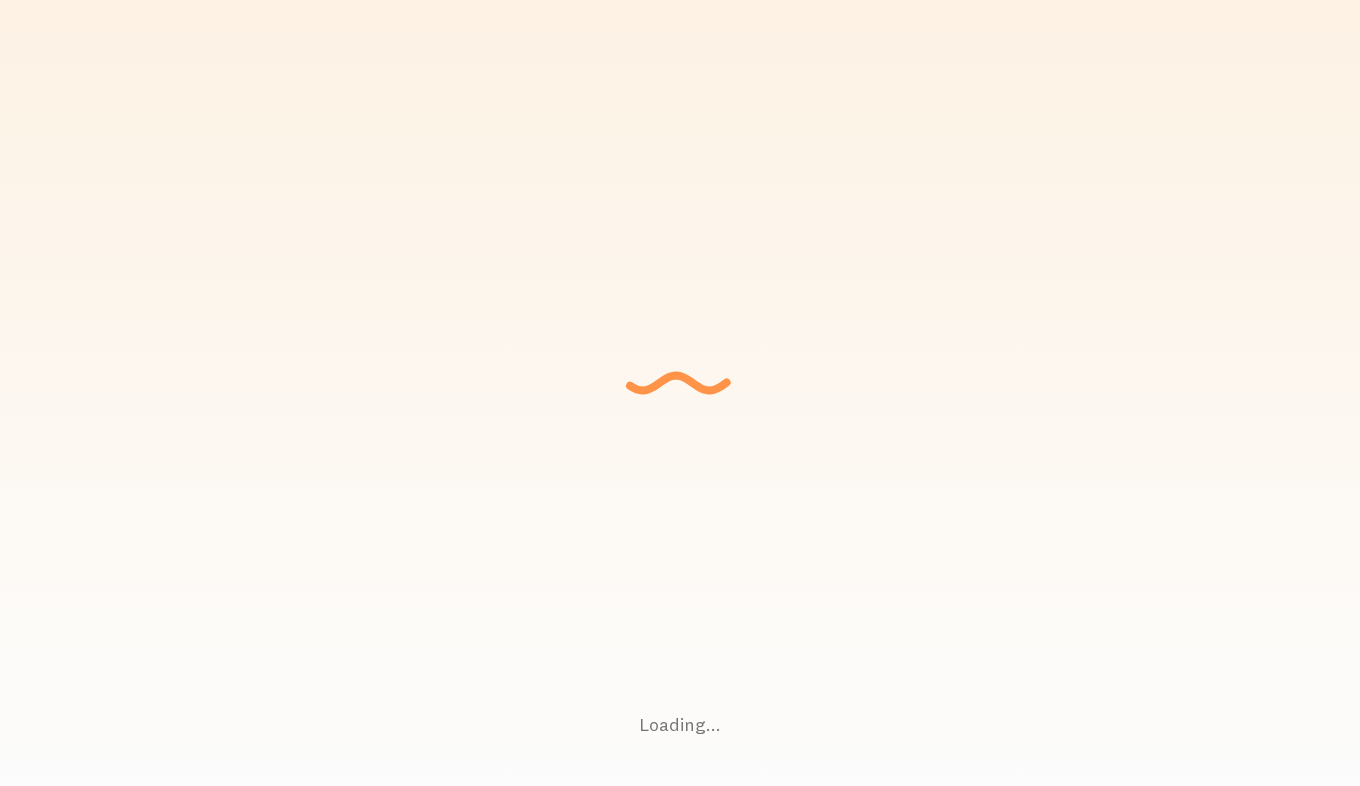 scroll, scrollTop: 0, scrollLeft: 0, axis: both 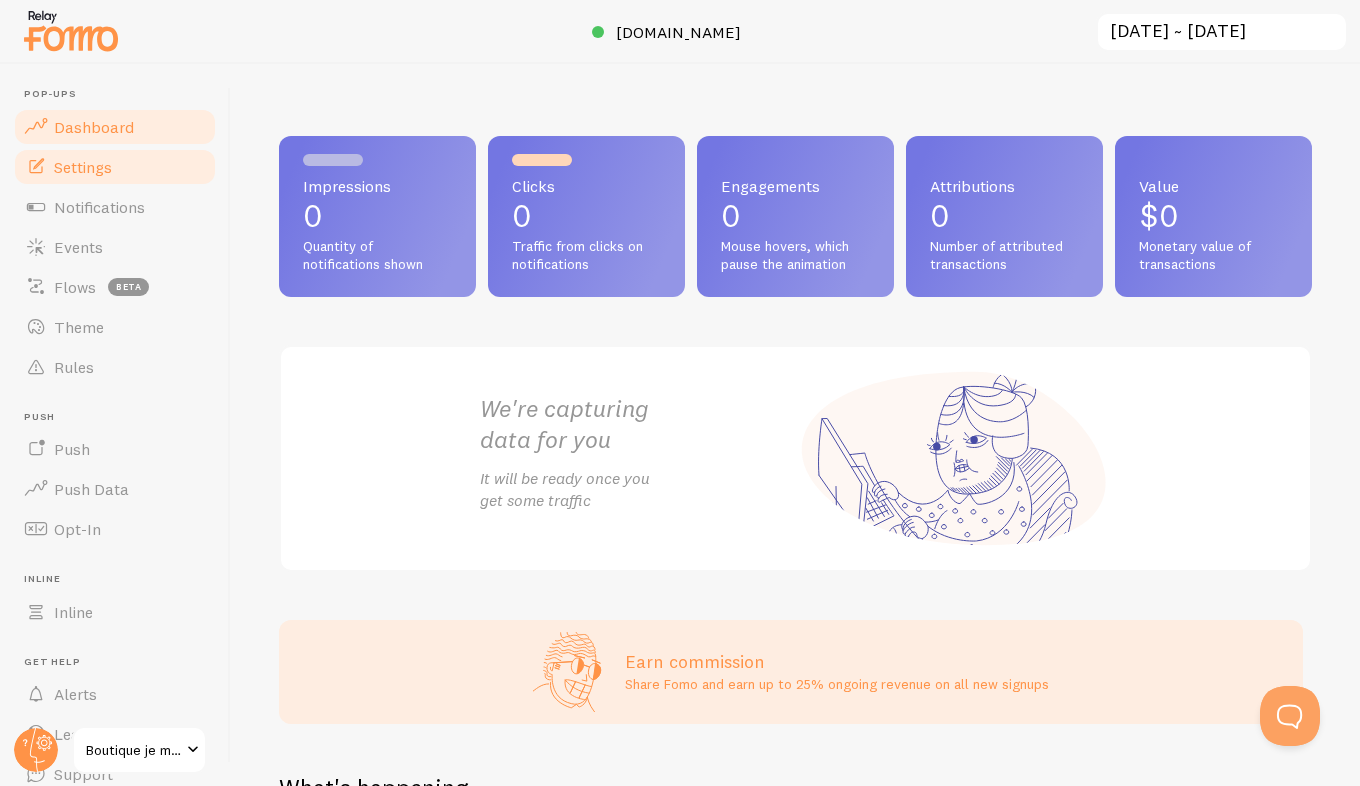 click on "Settings" at bounding box center [83, 167] 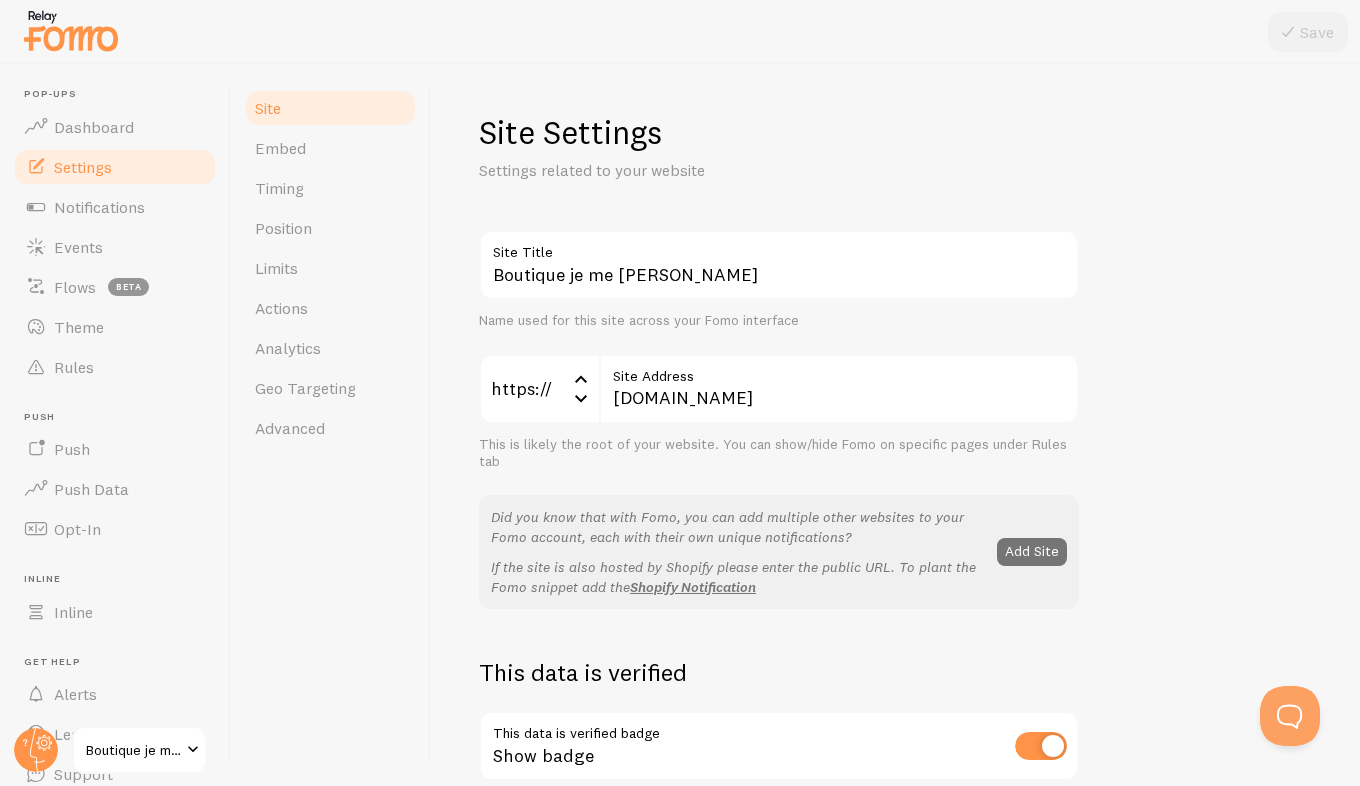 drag, startPoint x: 1354, startPoint y: 0, endPoint x: 368, endPoint y: 555, distance: 1131.4685 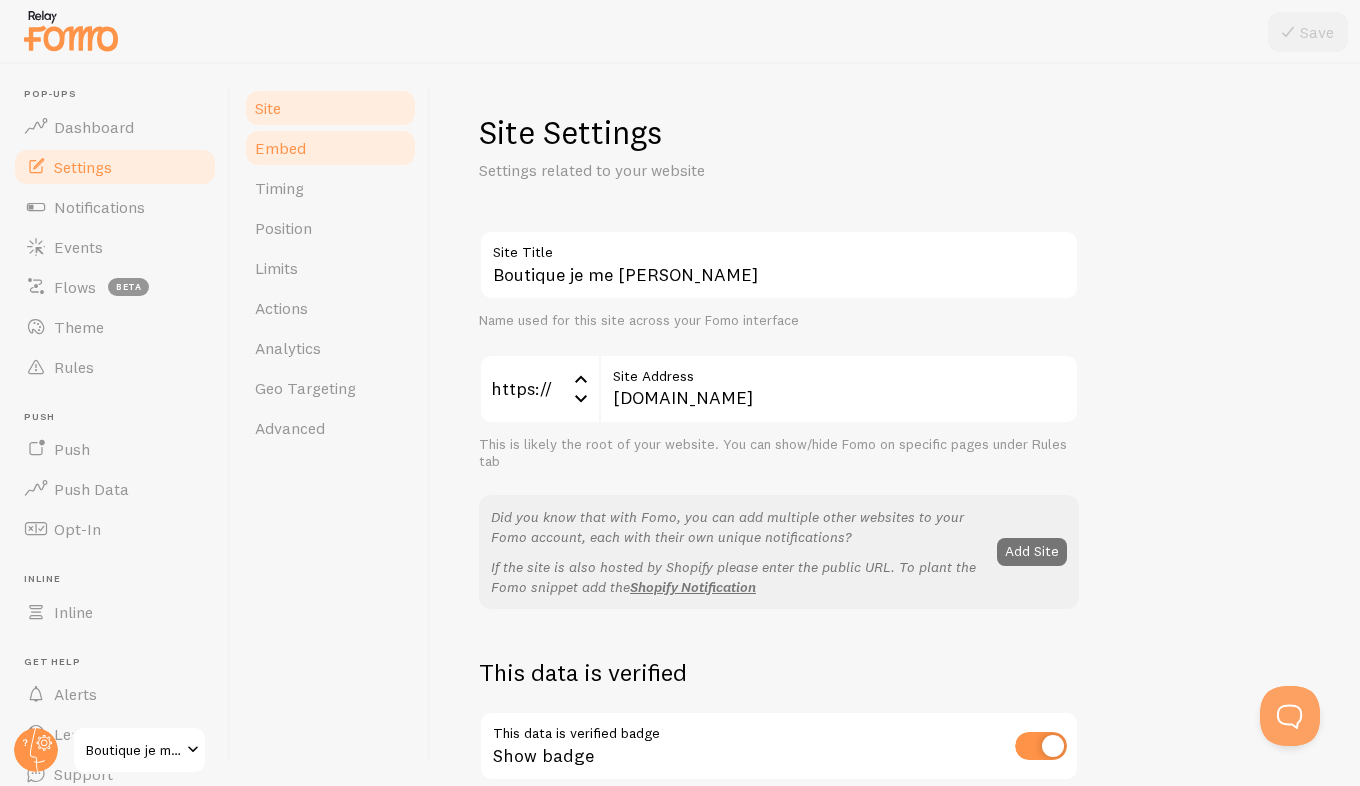 click on "Embed" at bounding box center (330, 148) 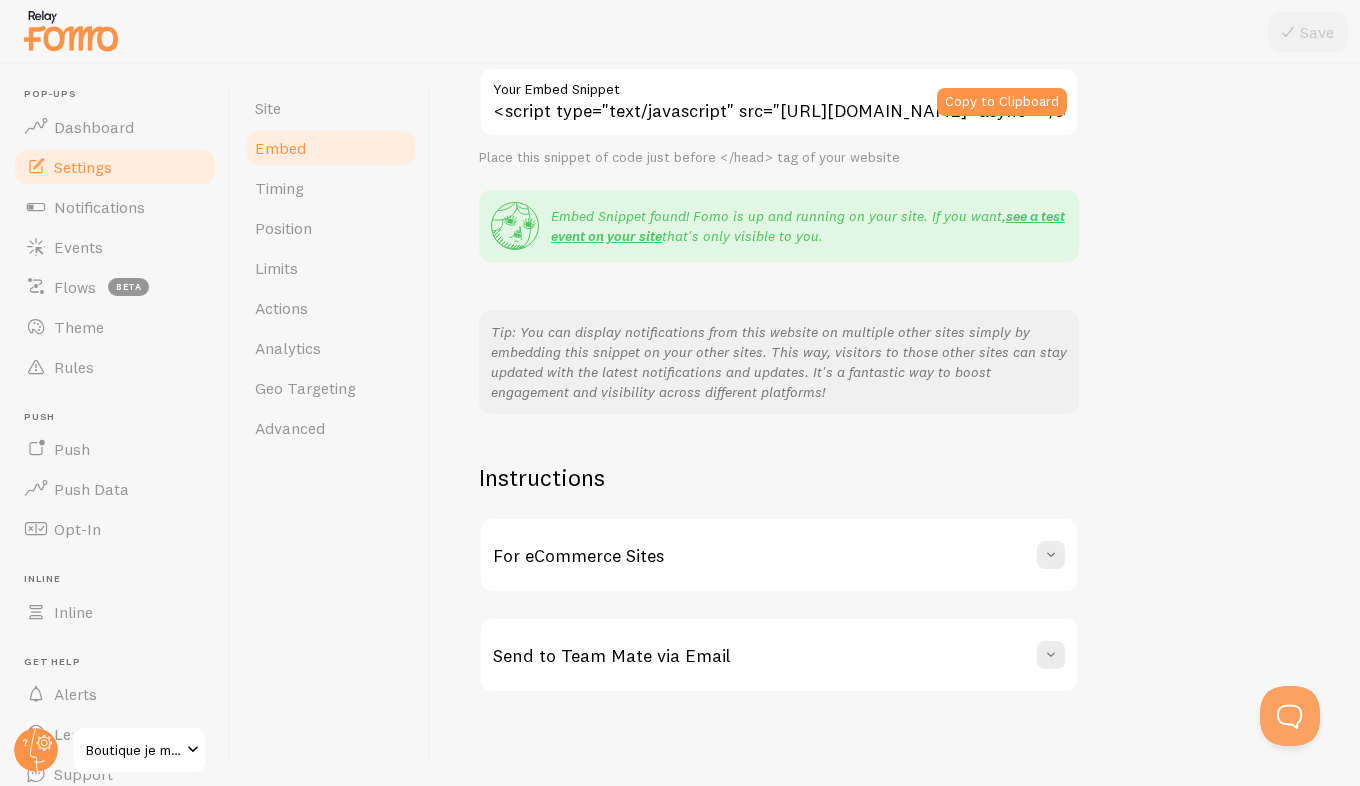 scroll, scrollTop: 287, scrollLeft: 0, axis: vertical 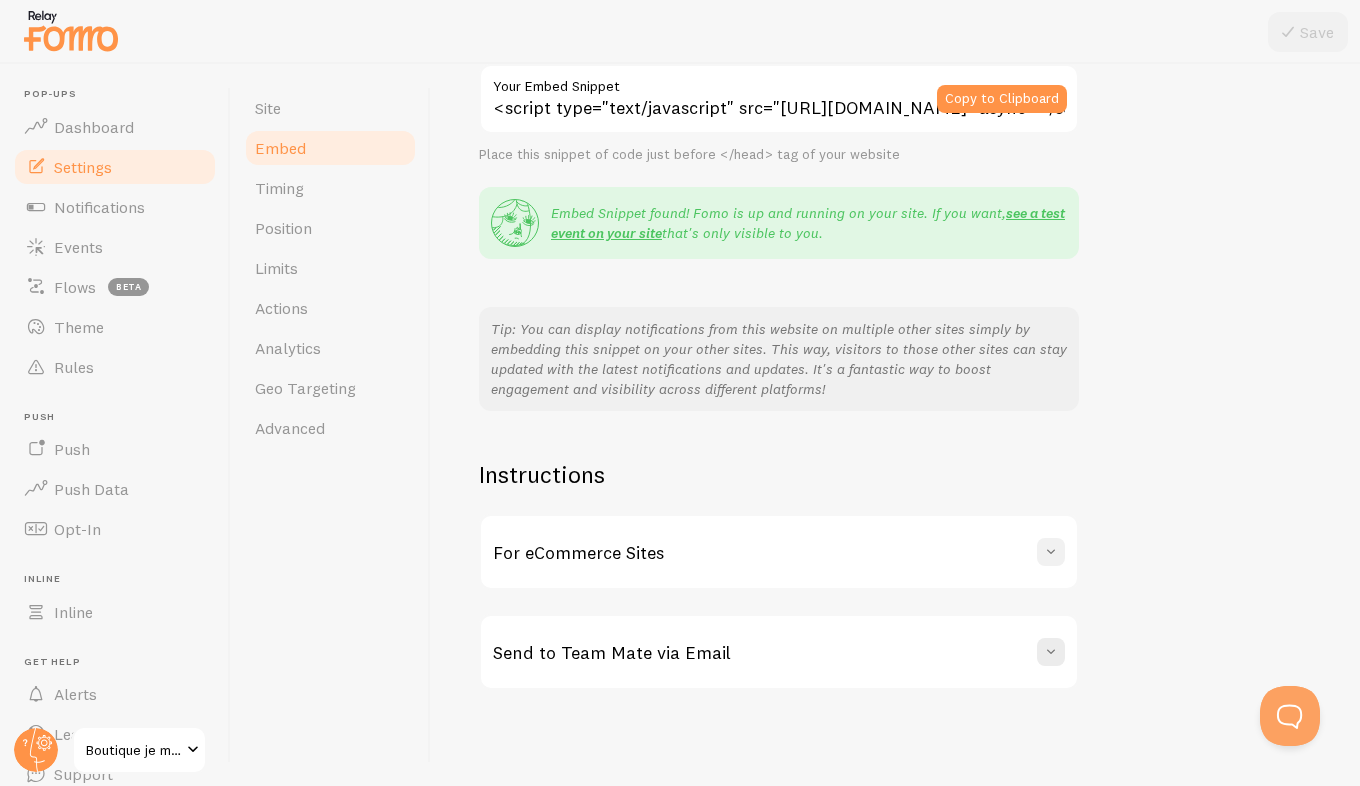 click at bounding box center (1051, 552) 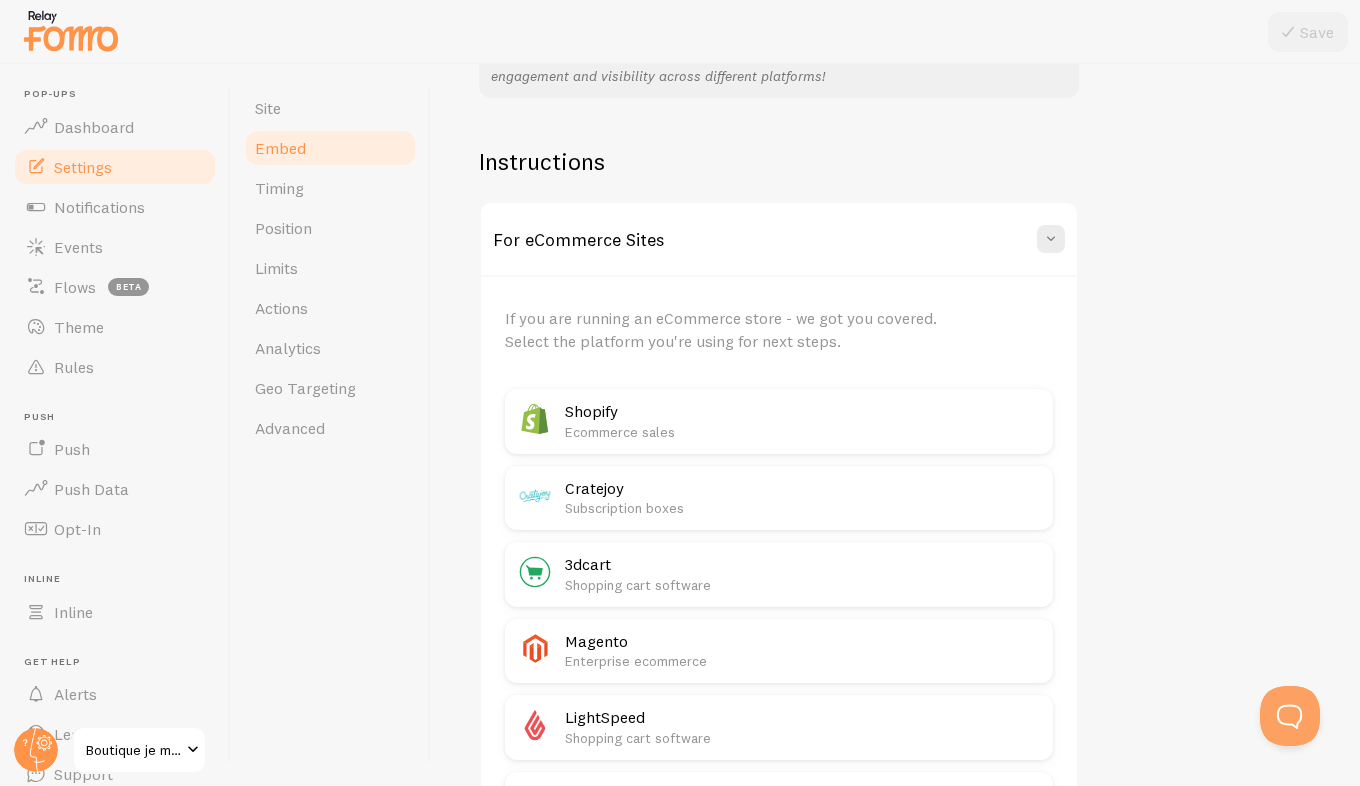 scroll, scrollTop: 687, scrollLeft: 0, axis: vertical 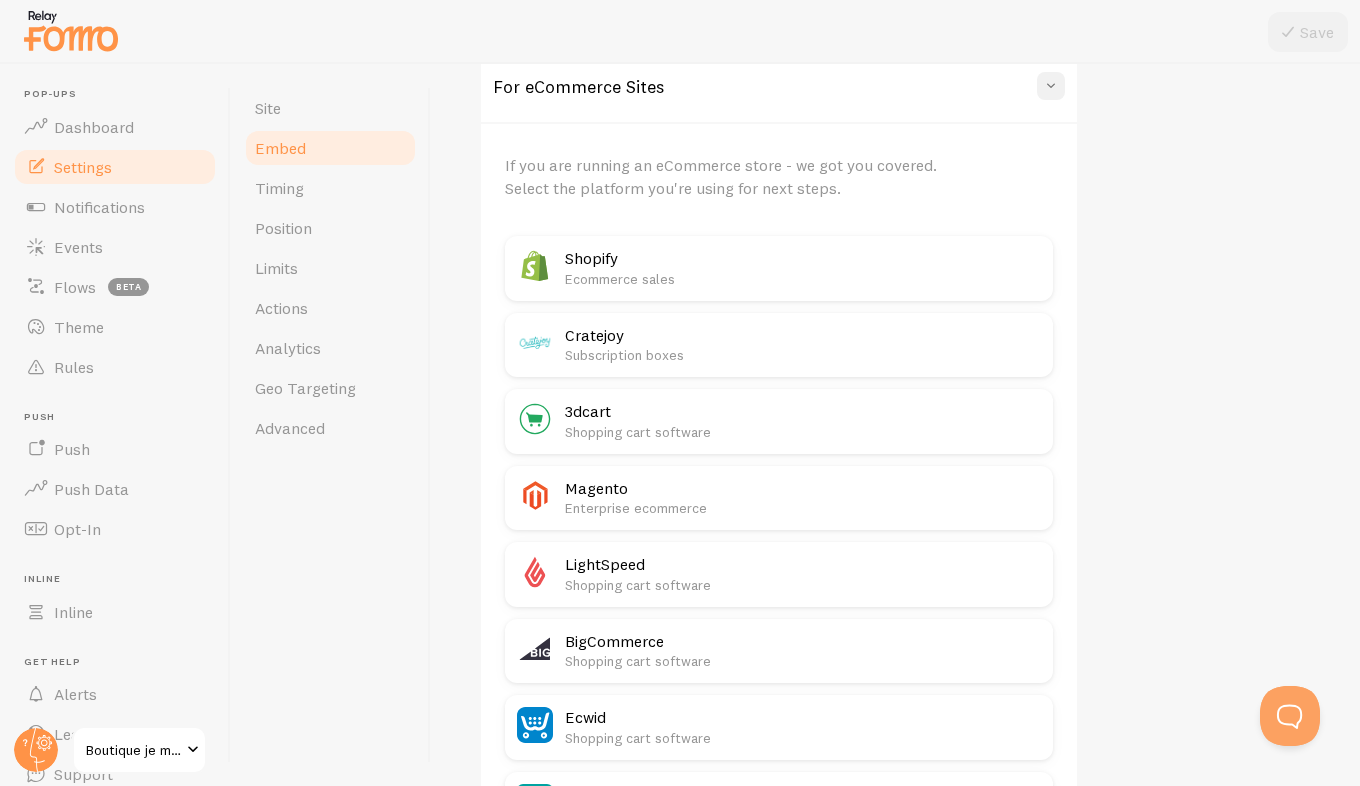 click at bounding box center (1051, 86) 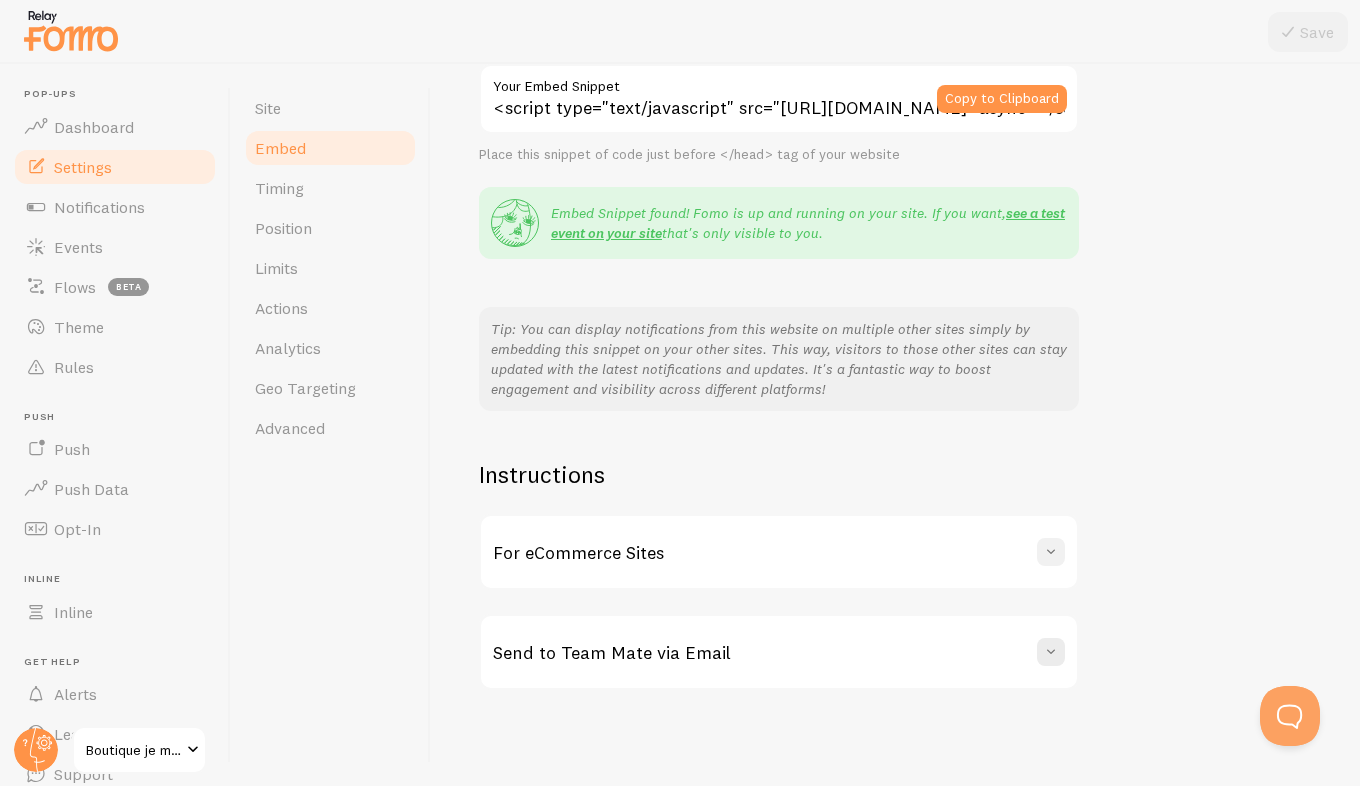 scroll, scrollTop: 287, scrollLeft: 0, axis: vertical 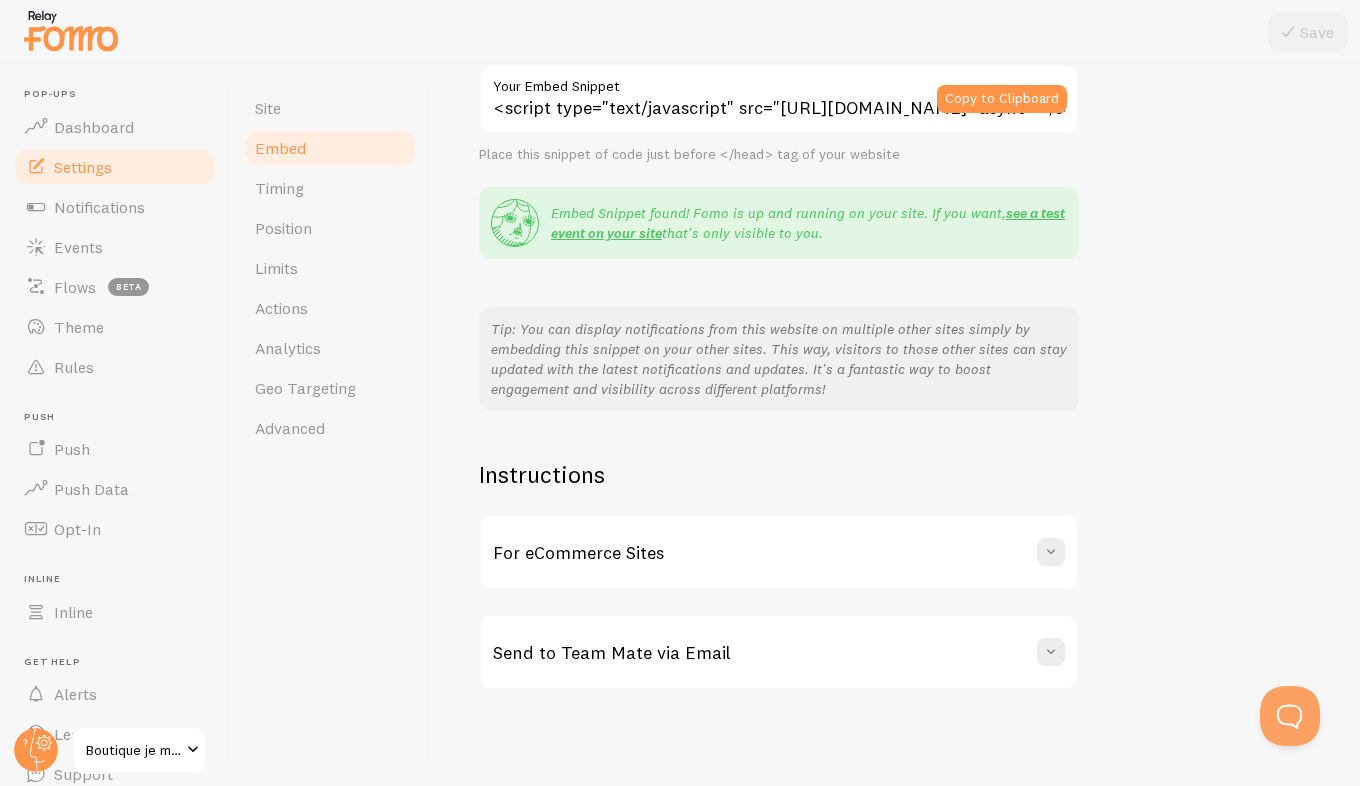 click on "For eCommerce Sites" at bounding box center (779, 552) 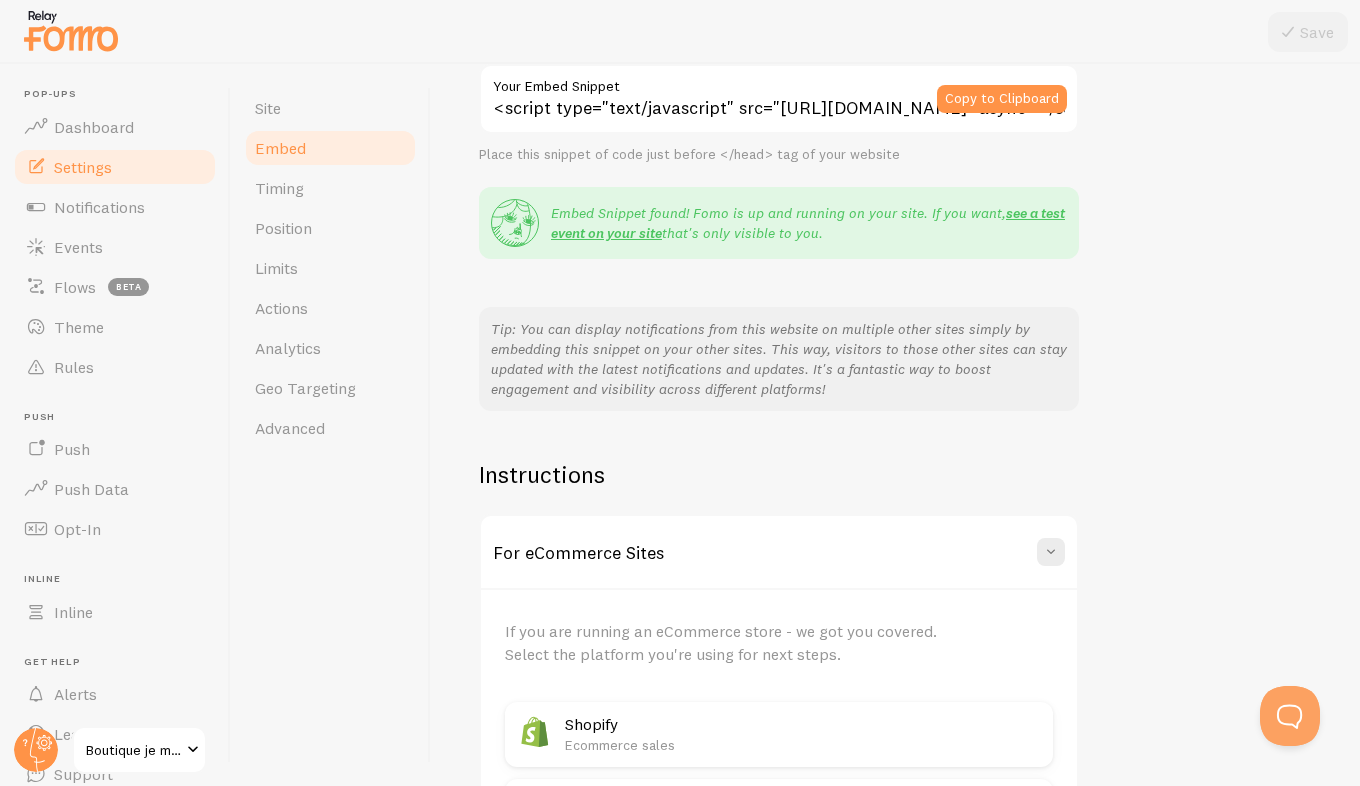 click on "Shopify" at bounding box center (803, 724) 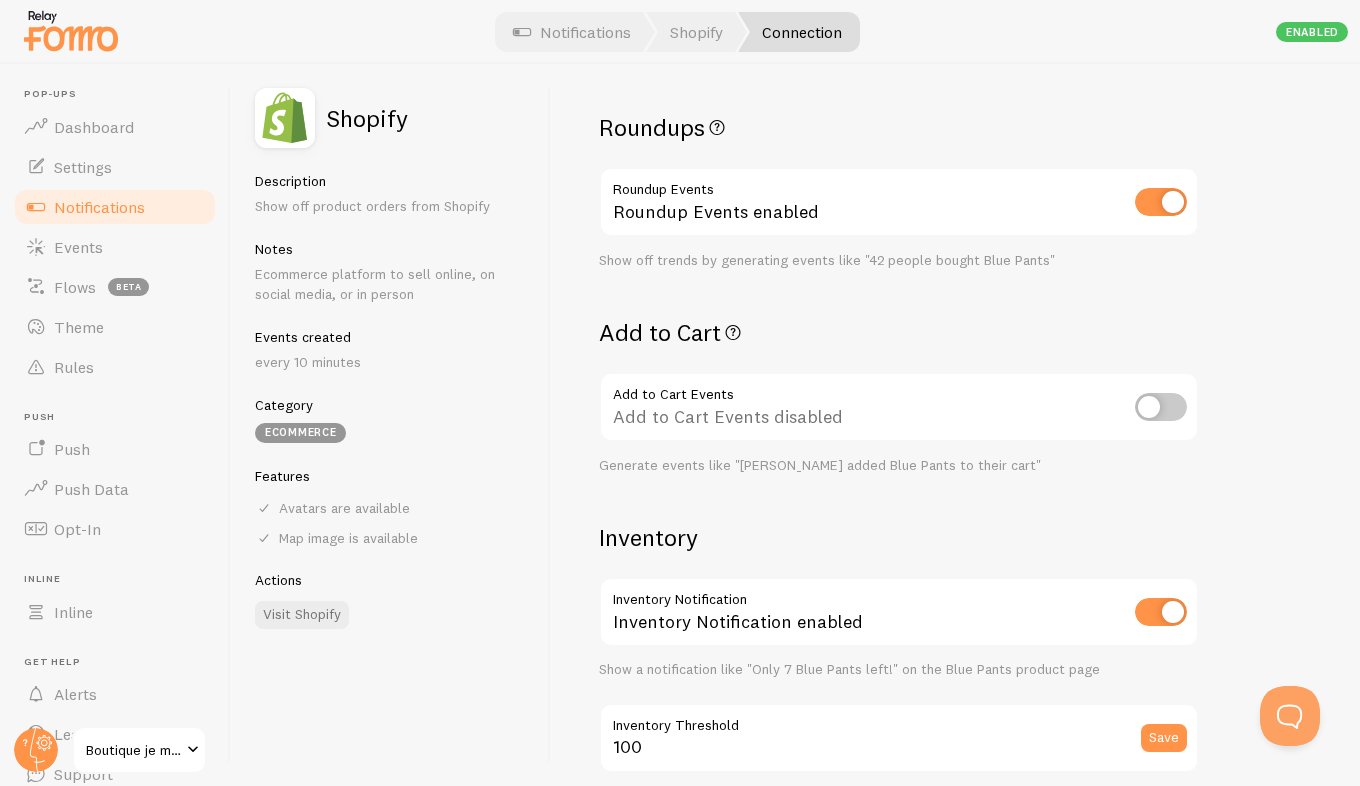 scroll, scrollTop: 600, scrollLeft: 0, axis: vertical 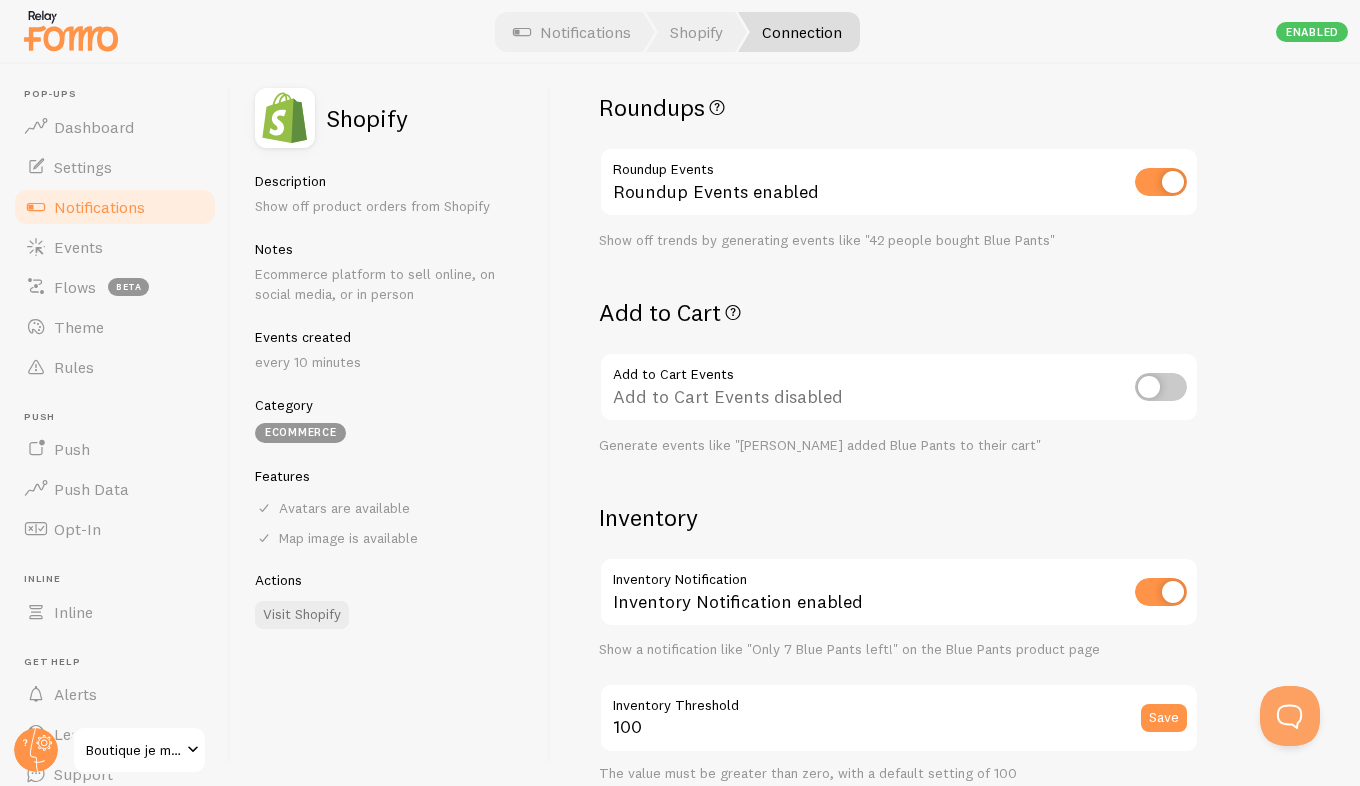 click at bounding box center (1161, 387) 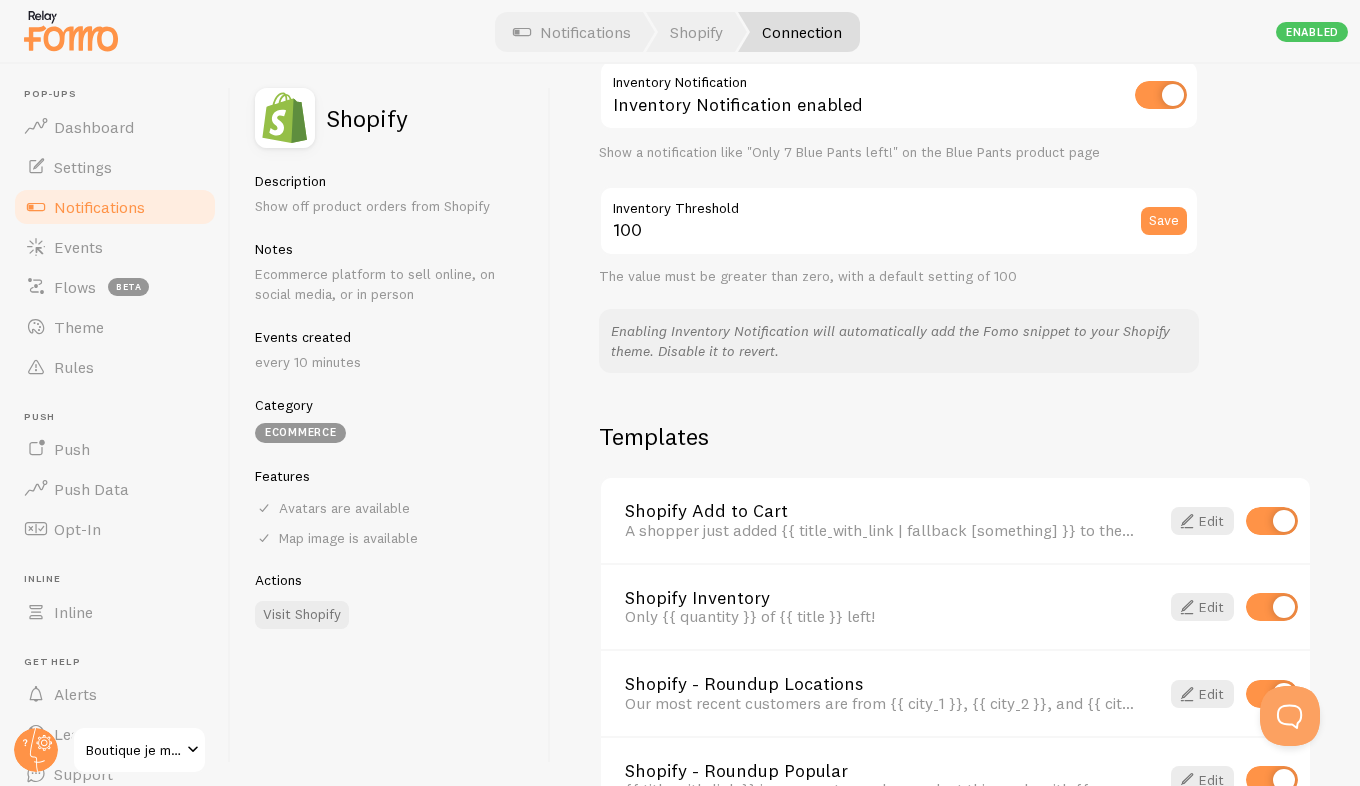 scroll, scrollTop: 1200, scrollLeft: 0, axis: vertical 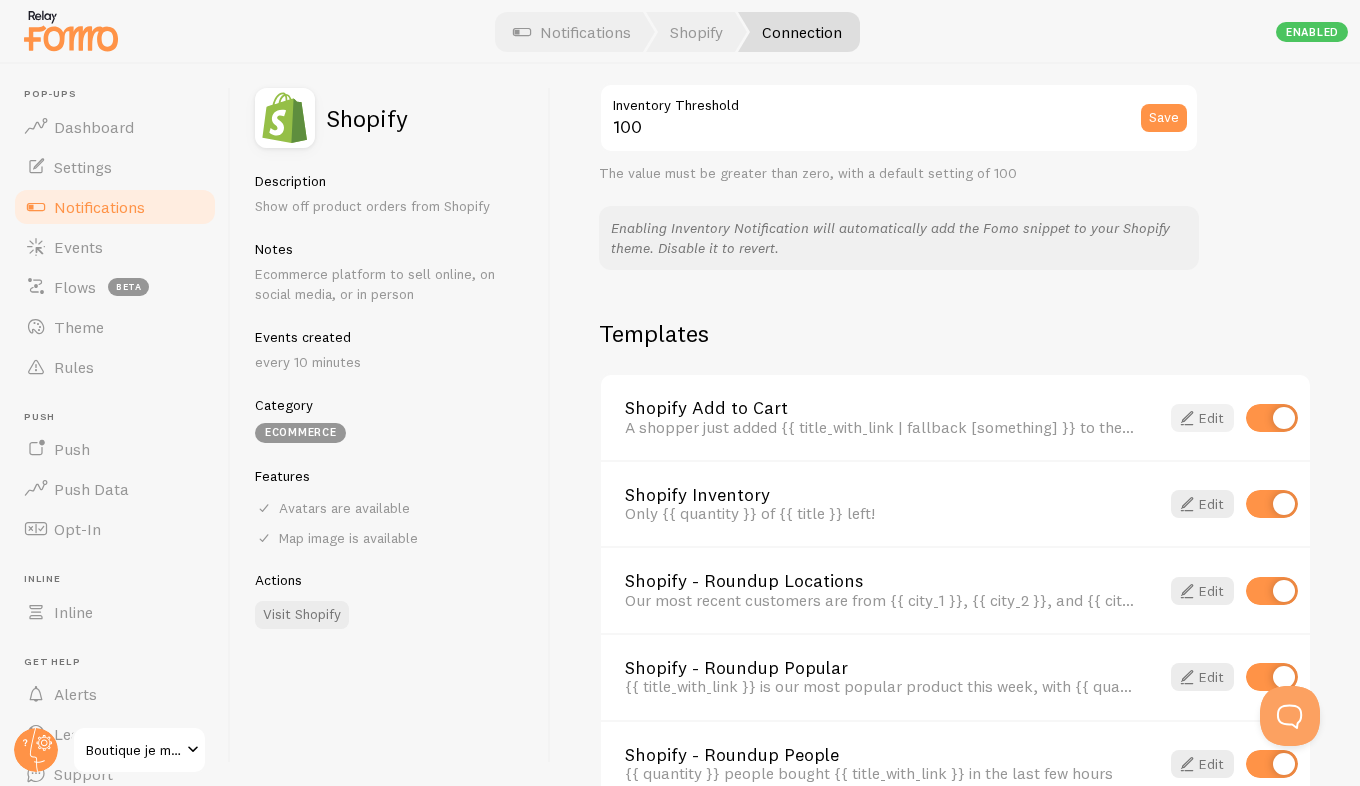 click at bounding box center (1187, 418) 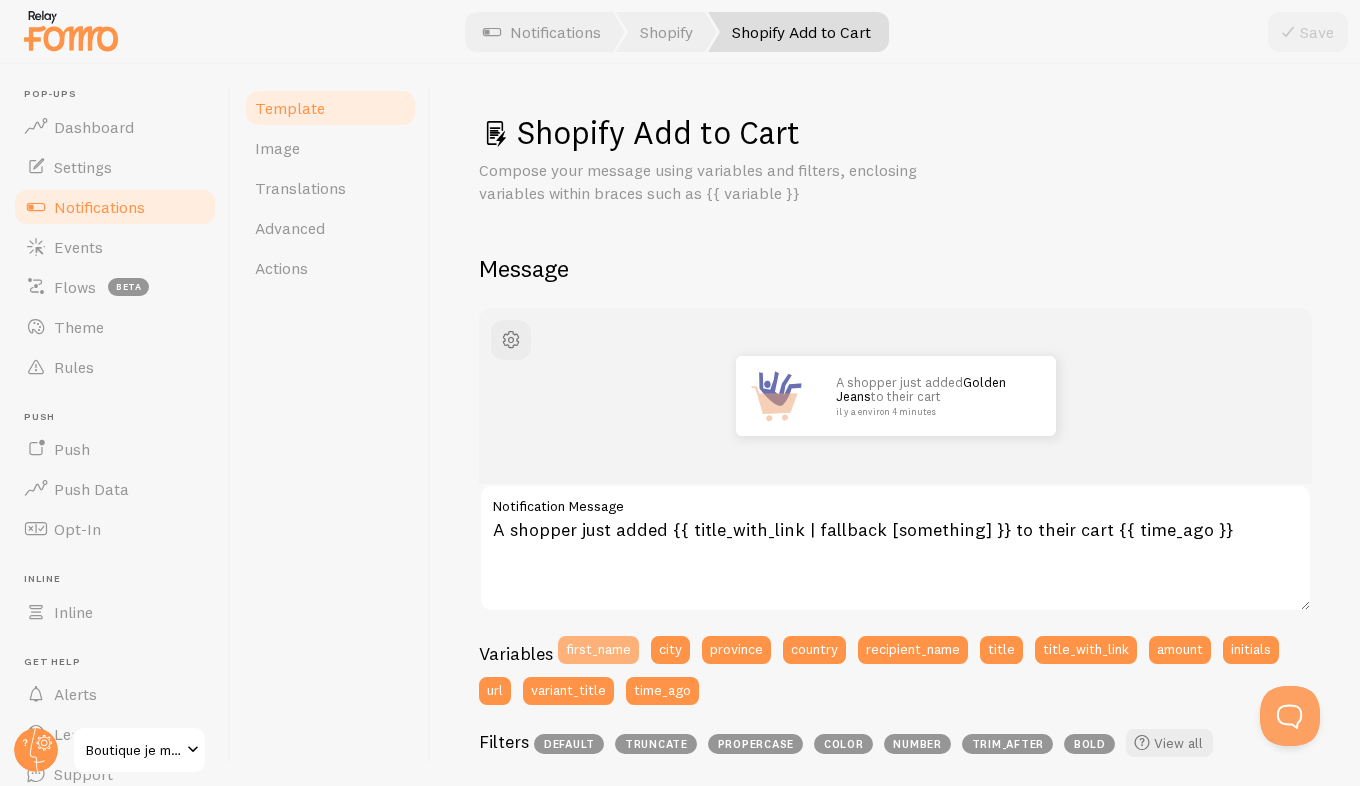 click on "first_name" at bounding box center [598, 650] 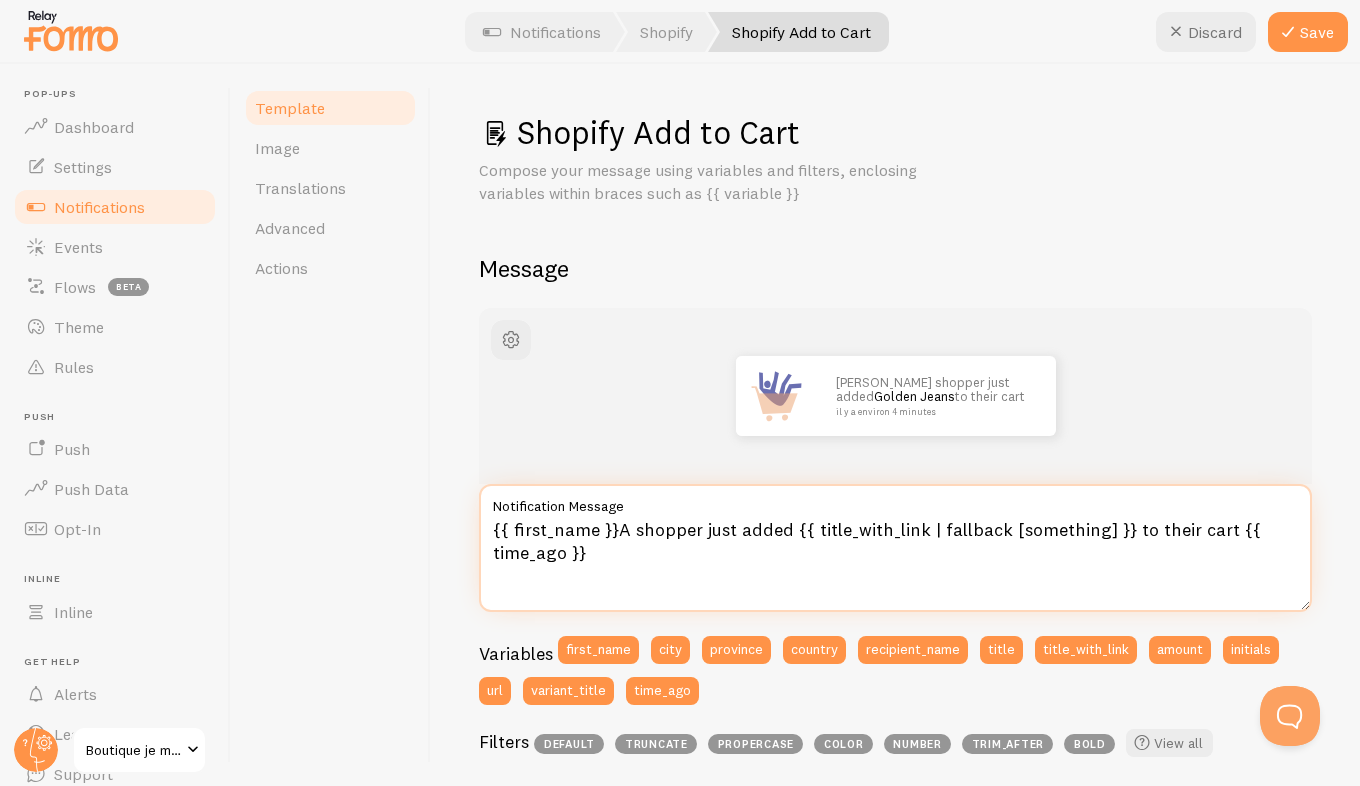 drag, startPoint x: 698, startPoint y: 533, endPoint x: 615, endPoint y: 532, distance: 83.00603 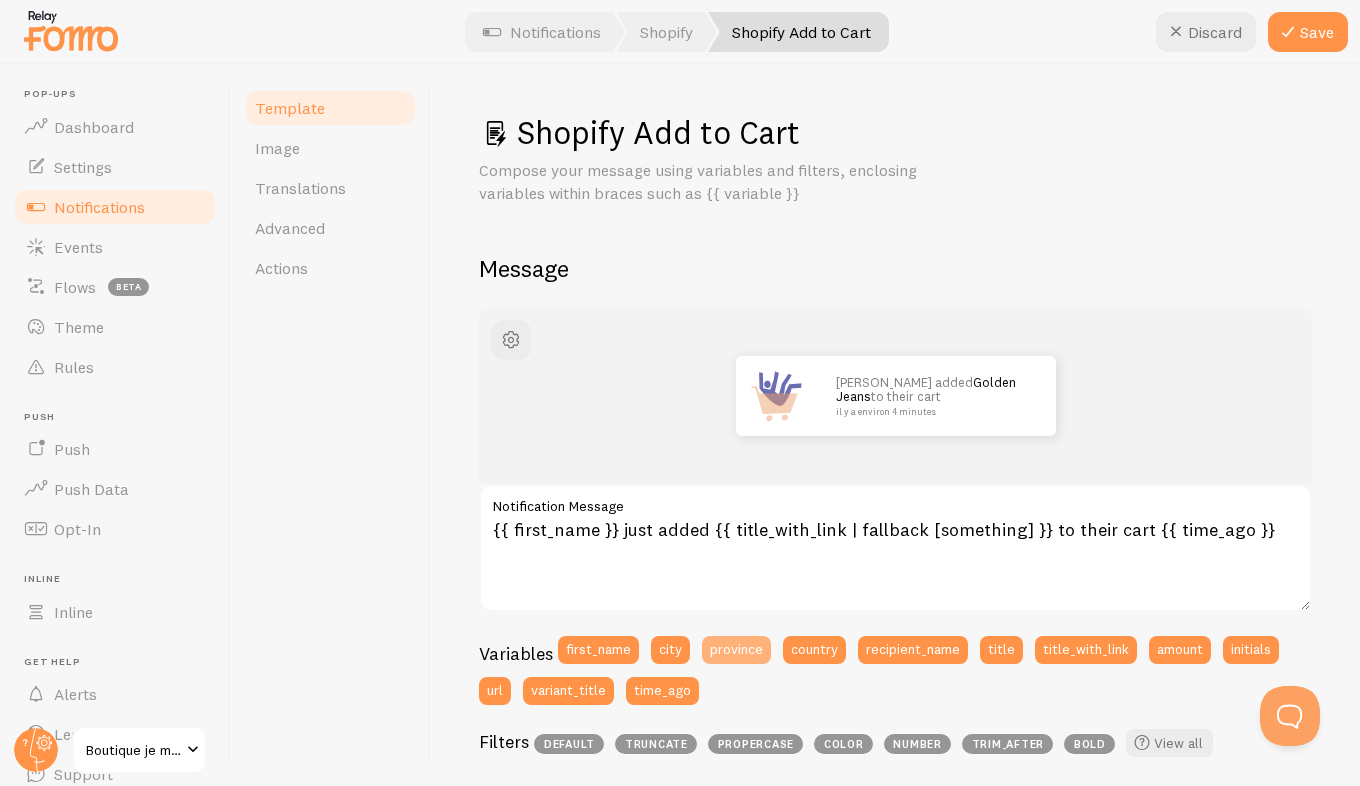 click on "province" at bounding box center [736, 650] 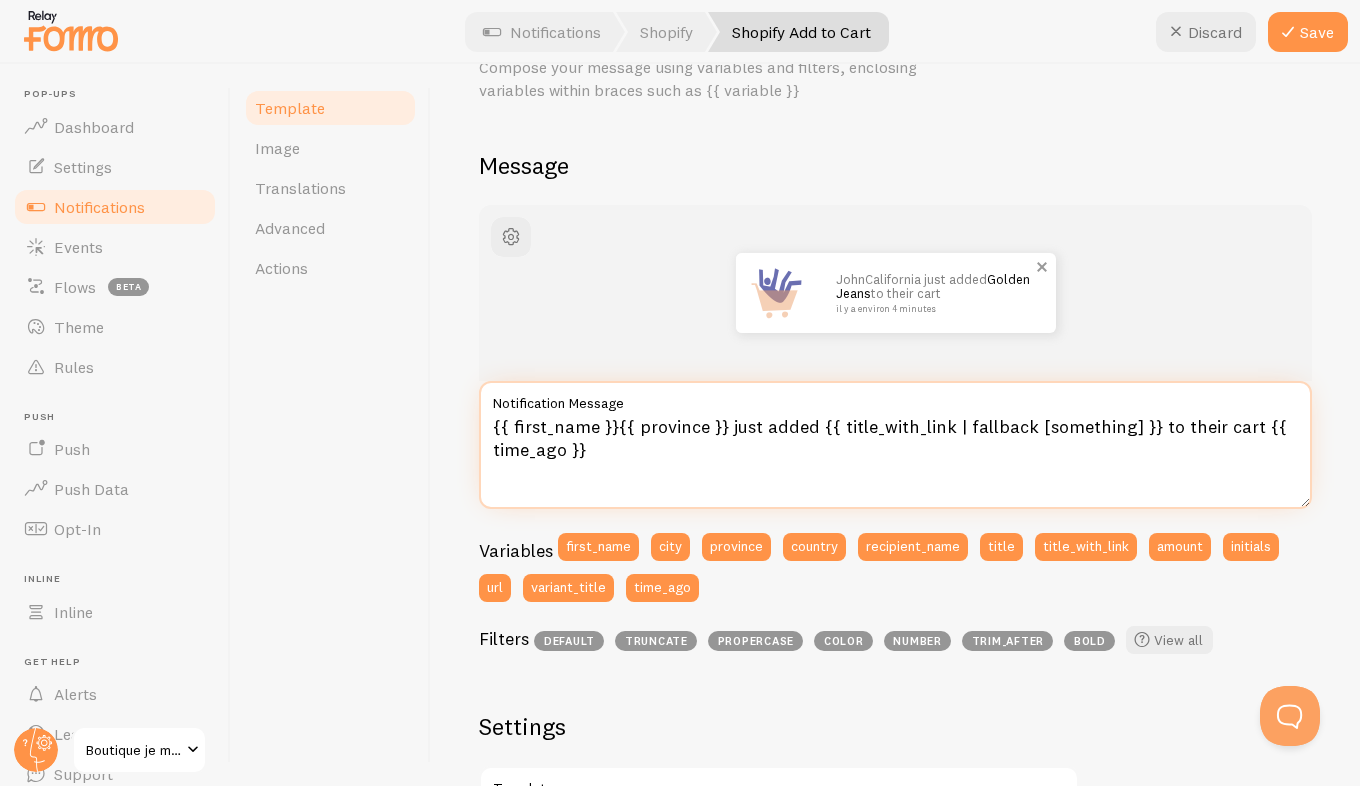 scroll, scrollTop: 133, scrollLeft: 0, axis: vertical 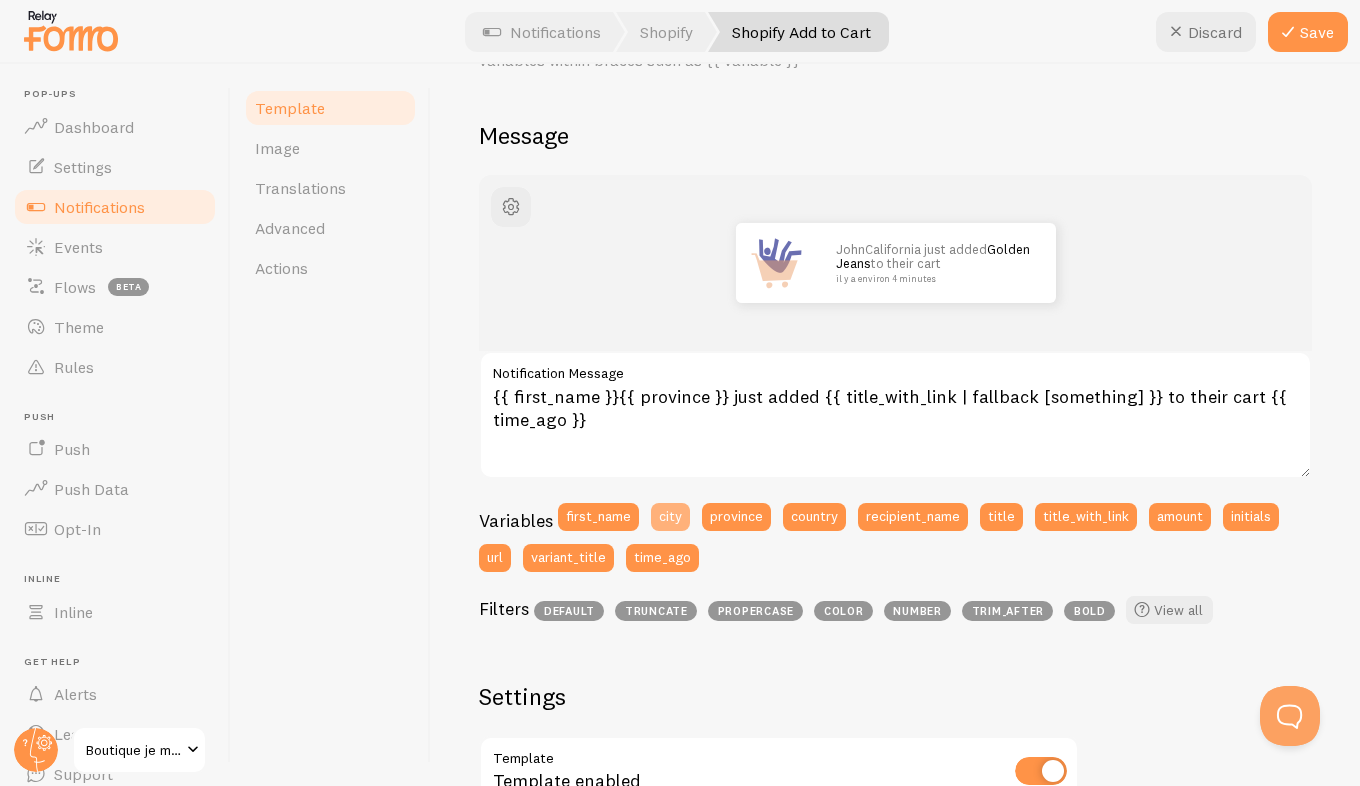 click on "city" at bounding box center (670, 517) 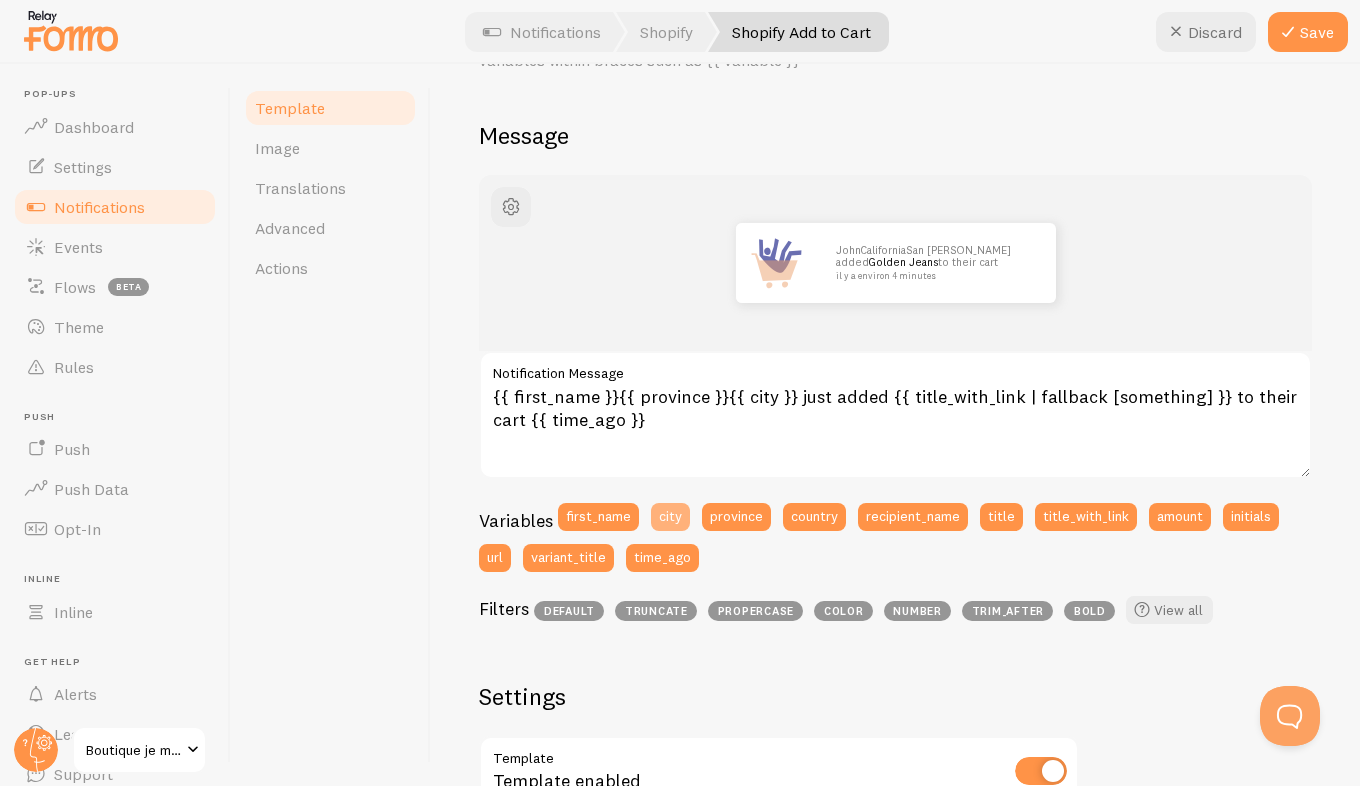 click on "city" at bounding box center (670, 517) 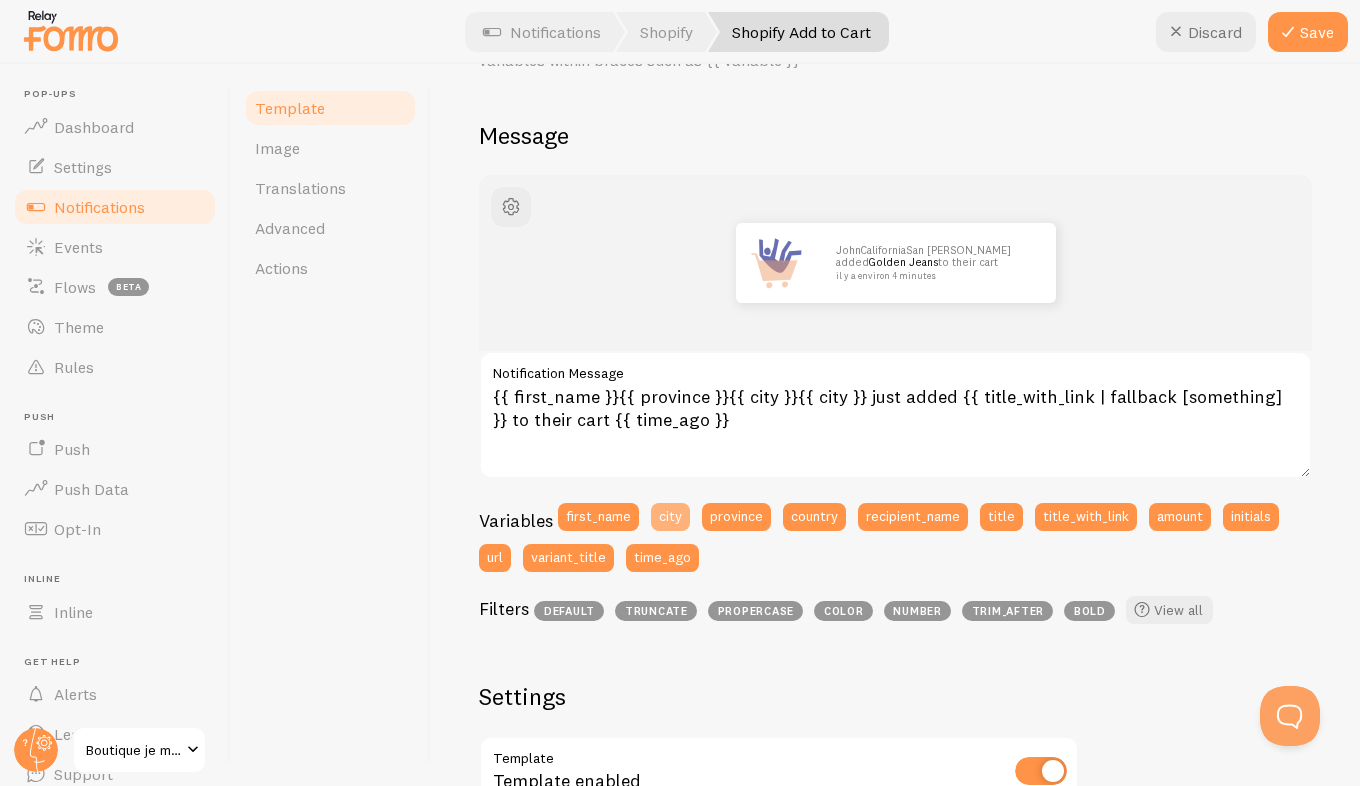 click on "city" at bounding box center (670, 517) 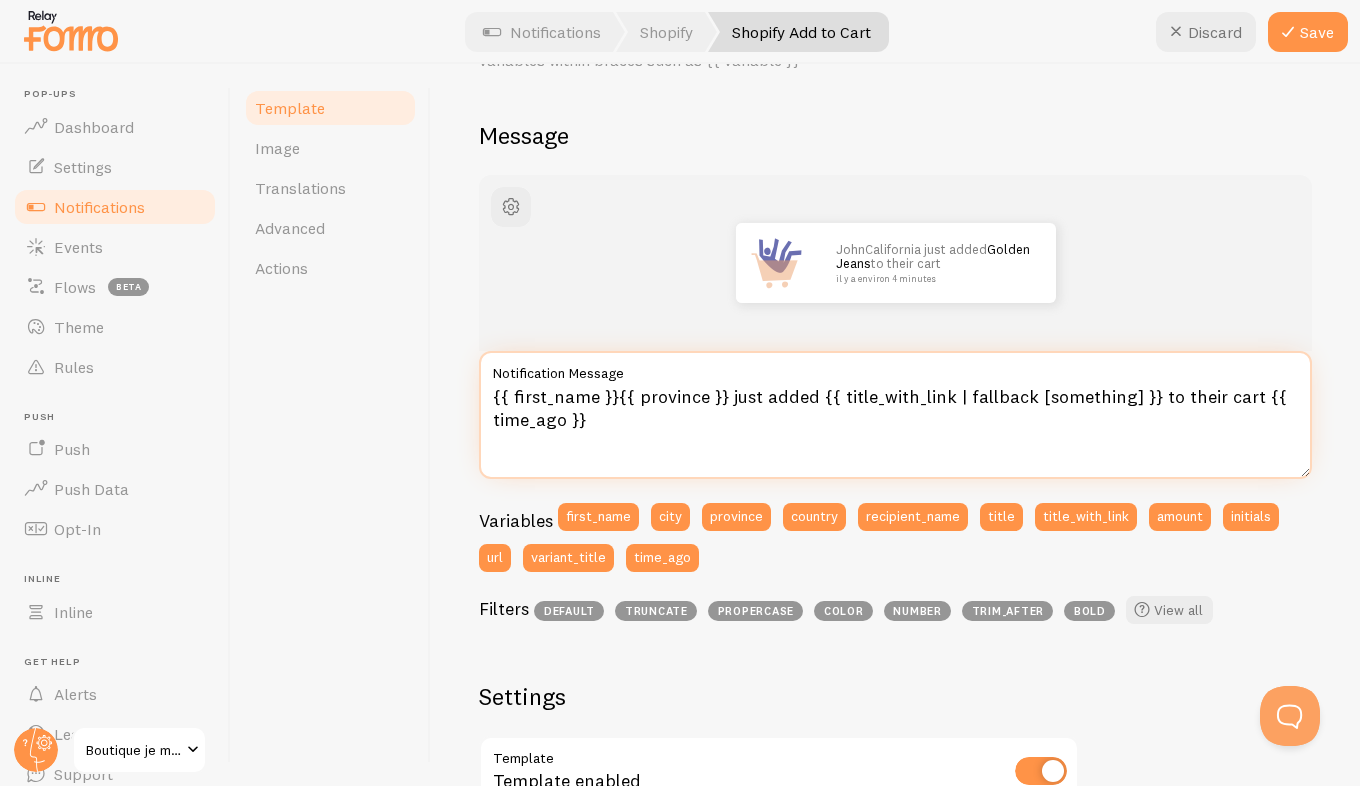 click on "{{ first_name }}{{ province }} just added {{ title_with_link | fallback [something] }} to their cart {{ time_ago }}" at bounding box center [895, 415] 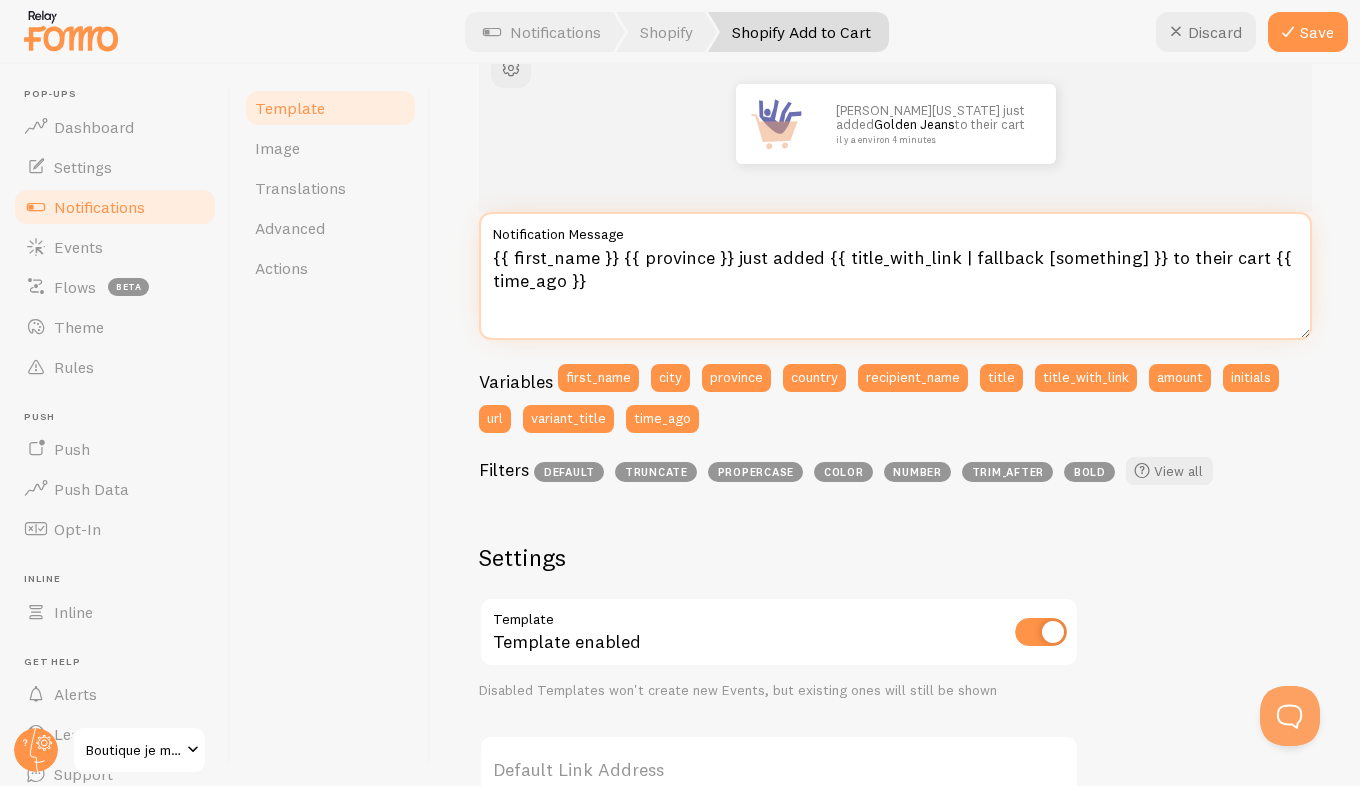 scroll, scrollTop: 0, scrollLeft: 0, axis: both 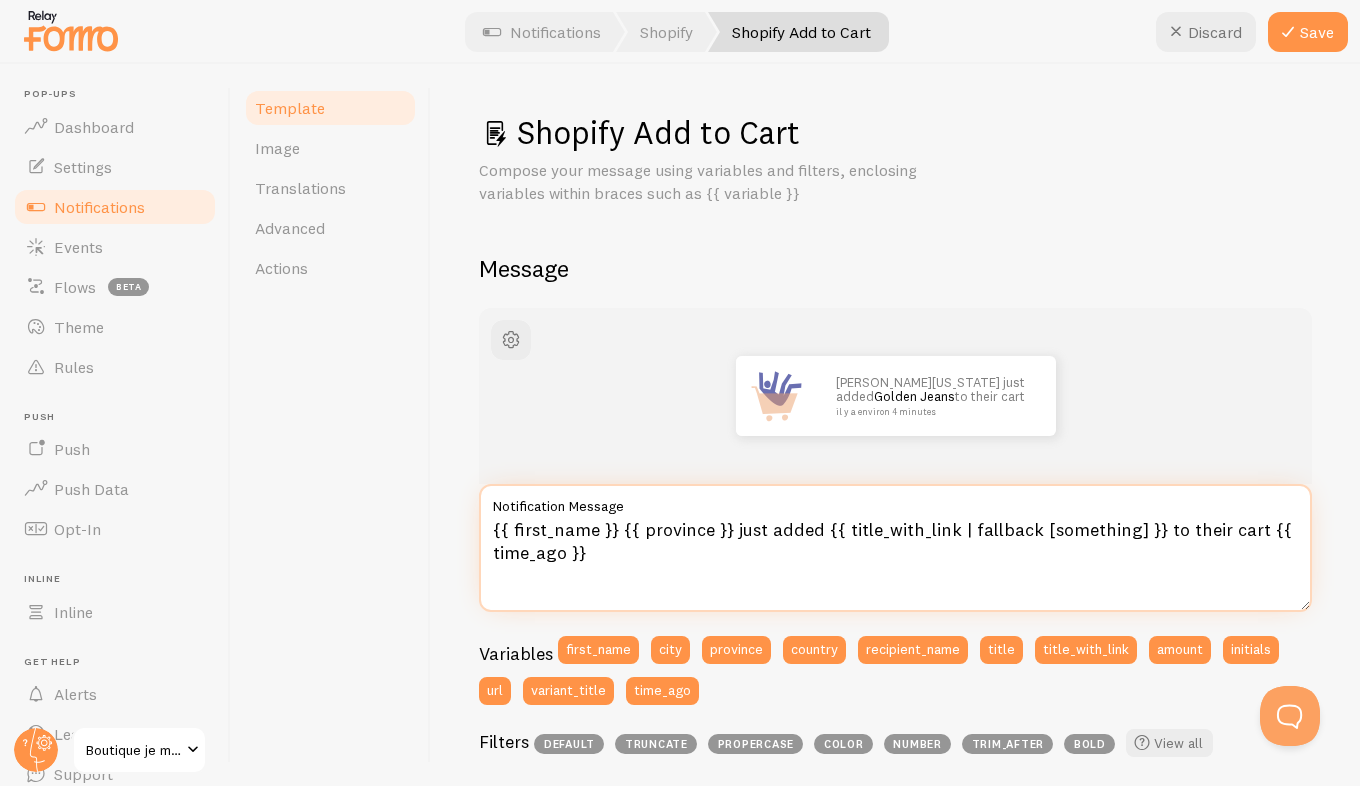 click on "{{ first_name }} {{ province }} just added {{ title_with_link | fallback [something] }} to their cart {{ time_ago }}" at bounding box center (895, 548) 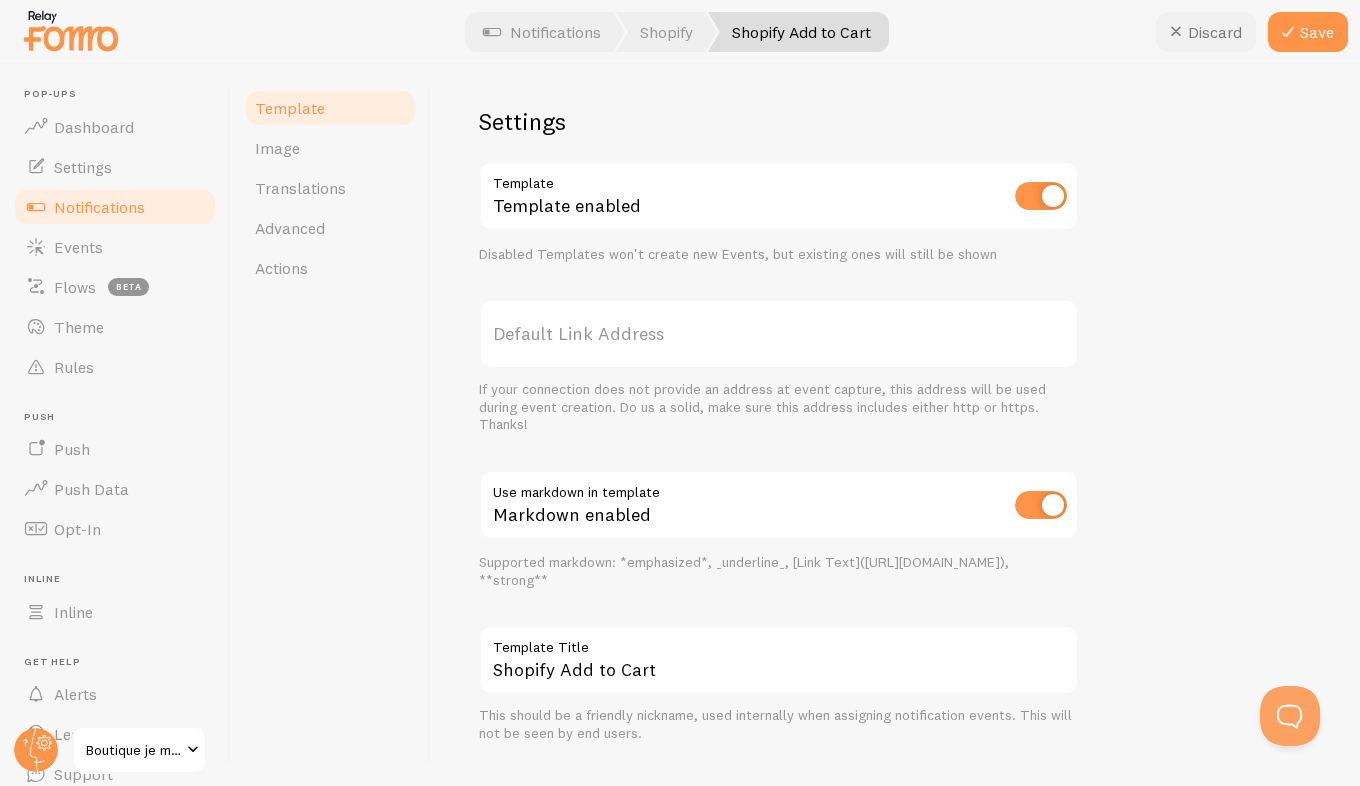 scroll, scrollTop: 666, scrollLeft: 0, axis: vertical 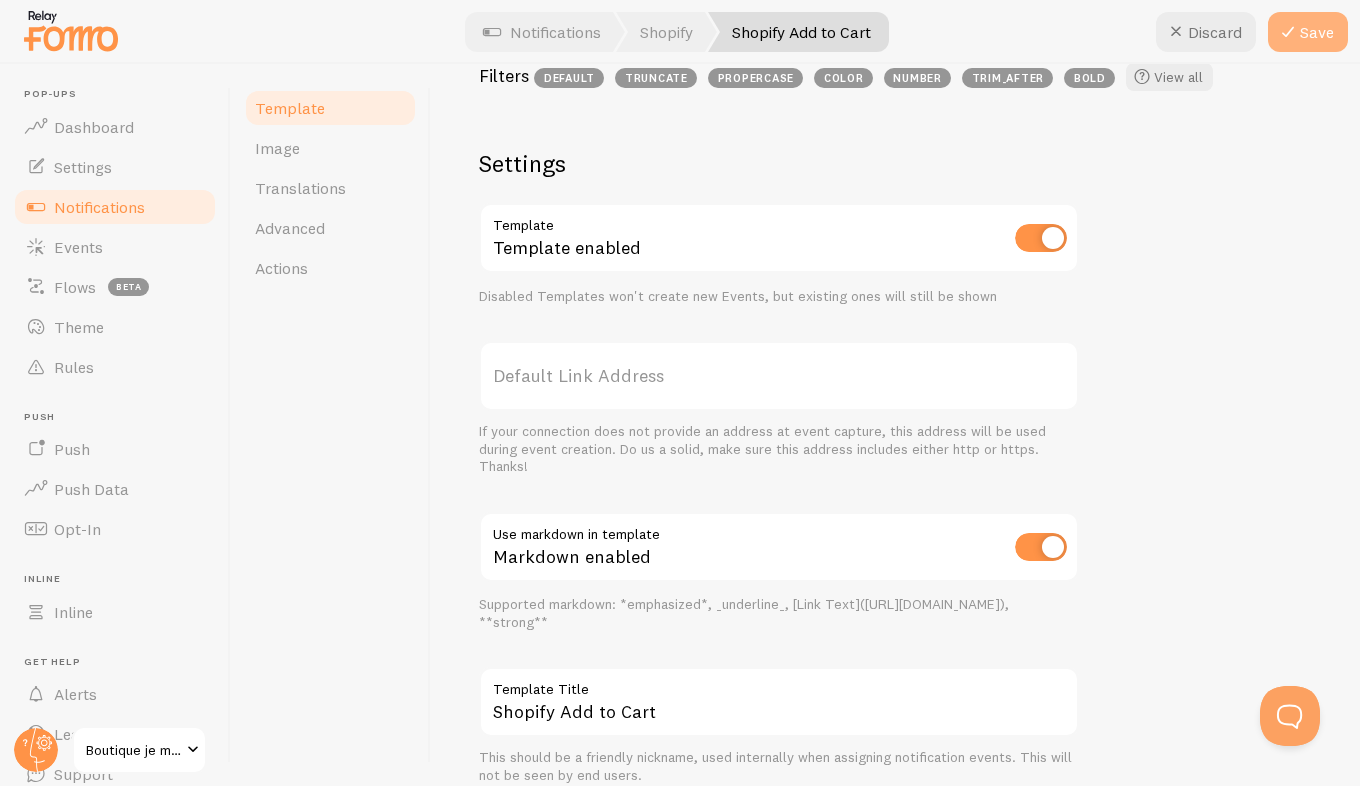type on "{{ first_name }} {{ province }} just added {{ title_with_link | fallback [something] }} to their cart" 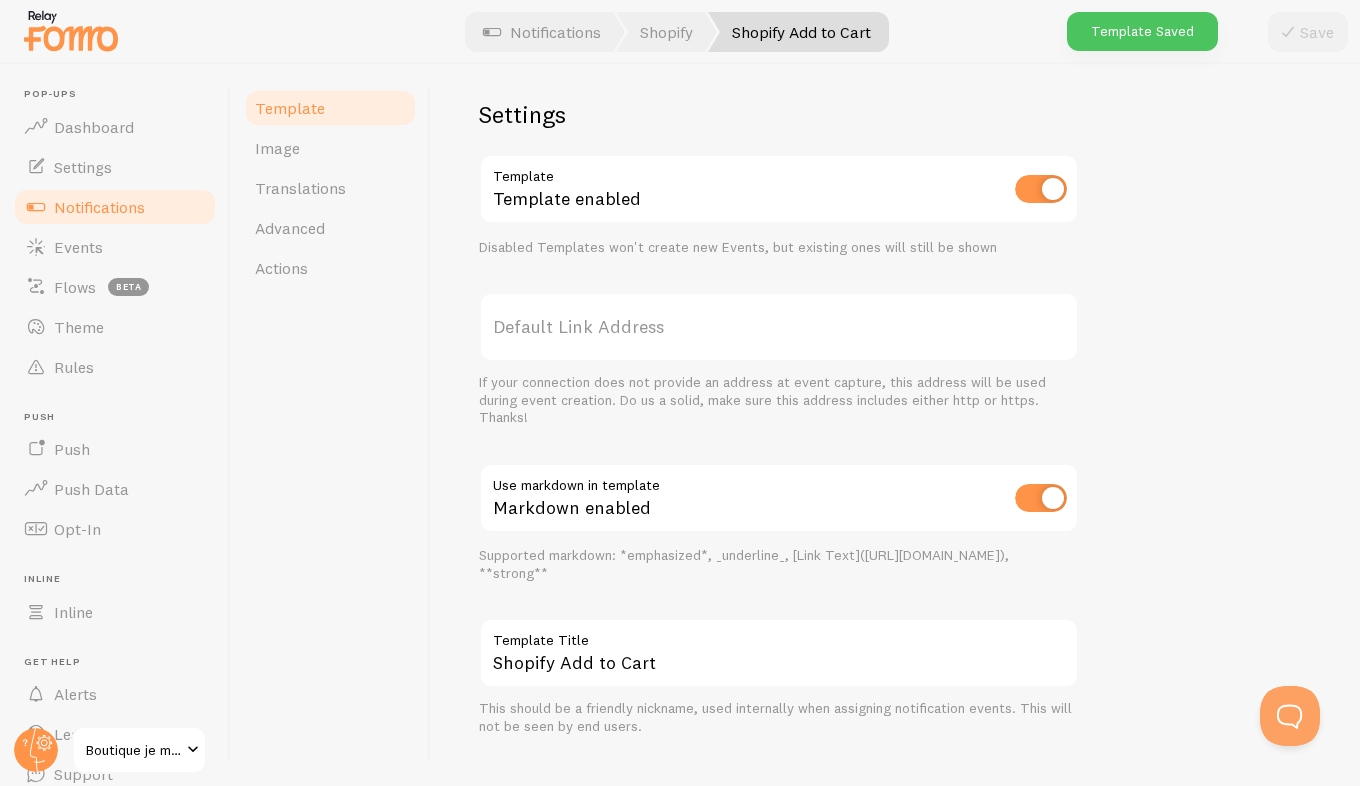 click on "[PERSON_NAME] [US_STATE] just added  Golden Jeans  to their cart    {{ first_name }} {{ province }} just added {{ title_with_link | fallback [something] }} to their cart   Notification Message         Variables
first_name
city
province
country
recipient_name
title
title_with_link
amount
initials
url
variant_title
time_ago       Settings         Template   Template enabled   Disabled Templates won't create new Events, but existing ones will still be shown       Default Link Address       If your connection does not provide an address at event capture, this address will be used during event creation. Do us a solid, make sure this address includes either http or https. Thanks!       Use markdown in template   Markdown enabled   Supported markdown: *emphasized*, _underline_, [Link Text]([URL][DOMAIN_NAME]), **strong**     Shopify Add to Cart" at bounding box center (895, 189) 